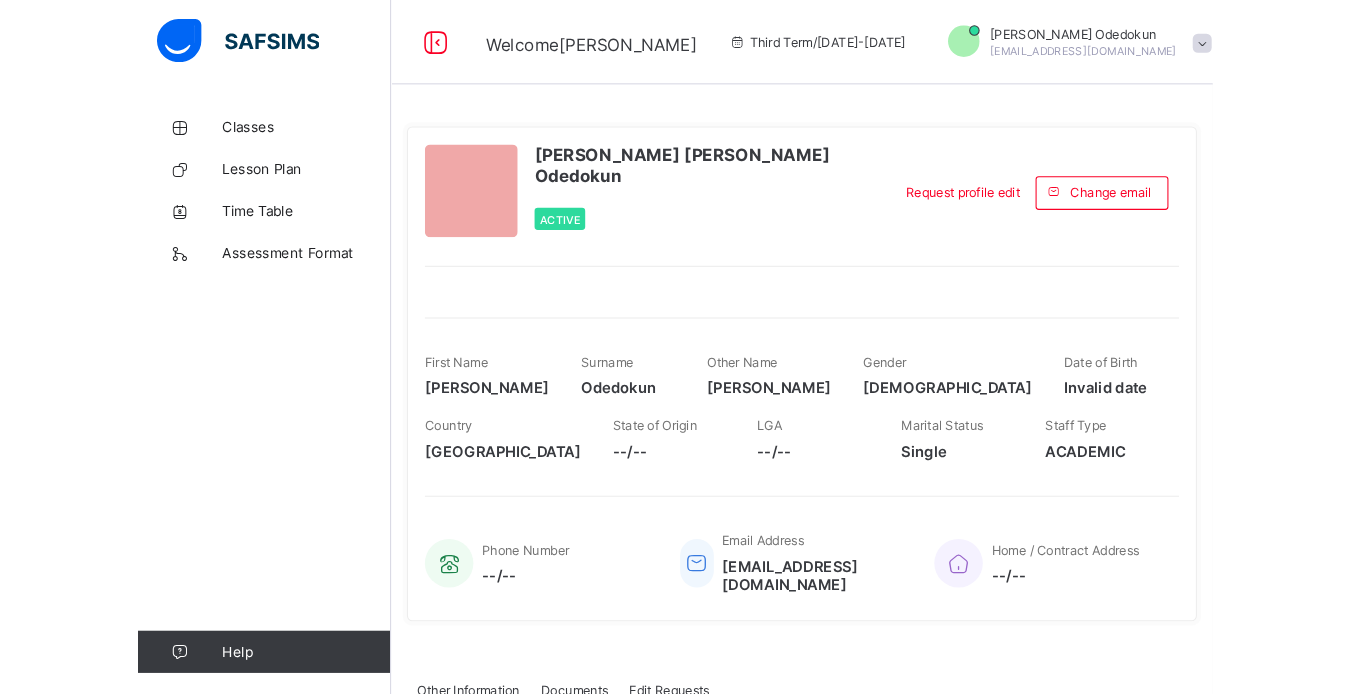 scroll, scrollTop: 0, scrollLeft: 0, axis: both 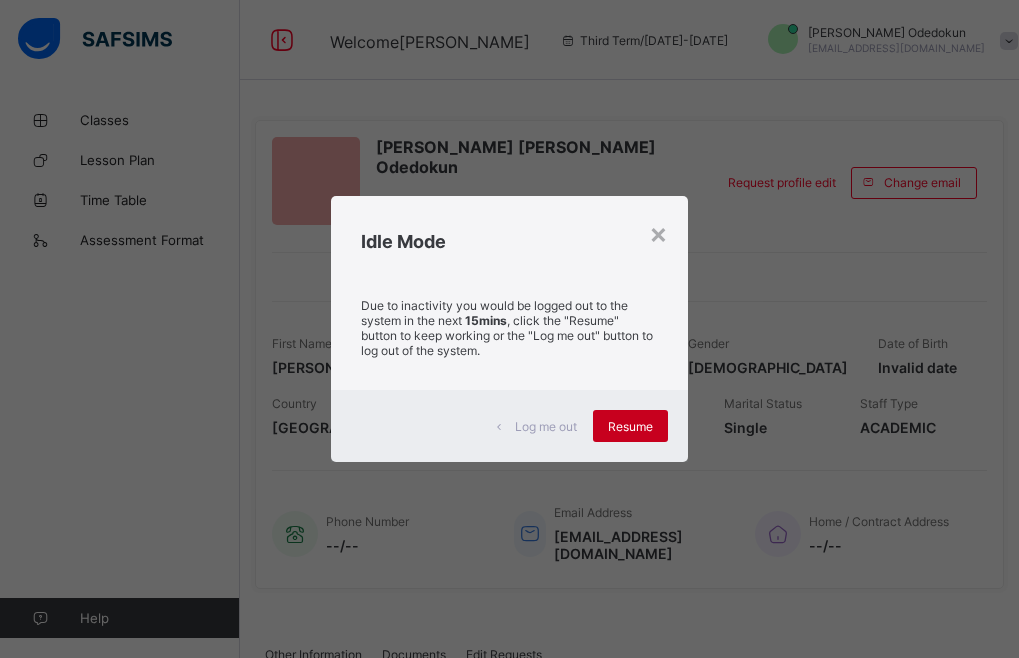 click on "Resume" at bounding box center [630, 426] 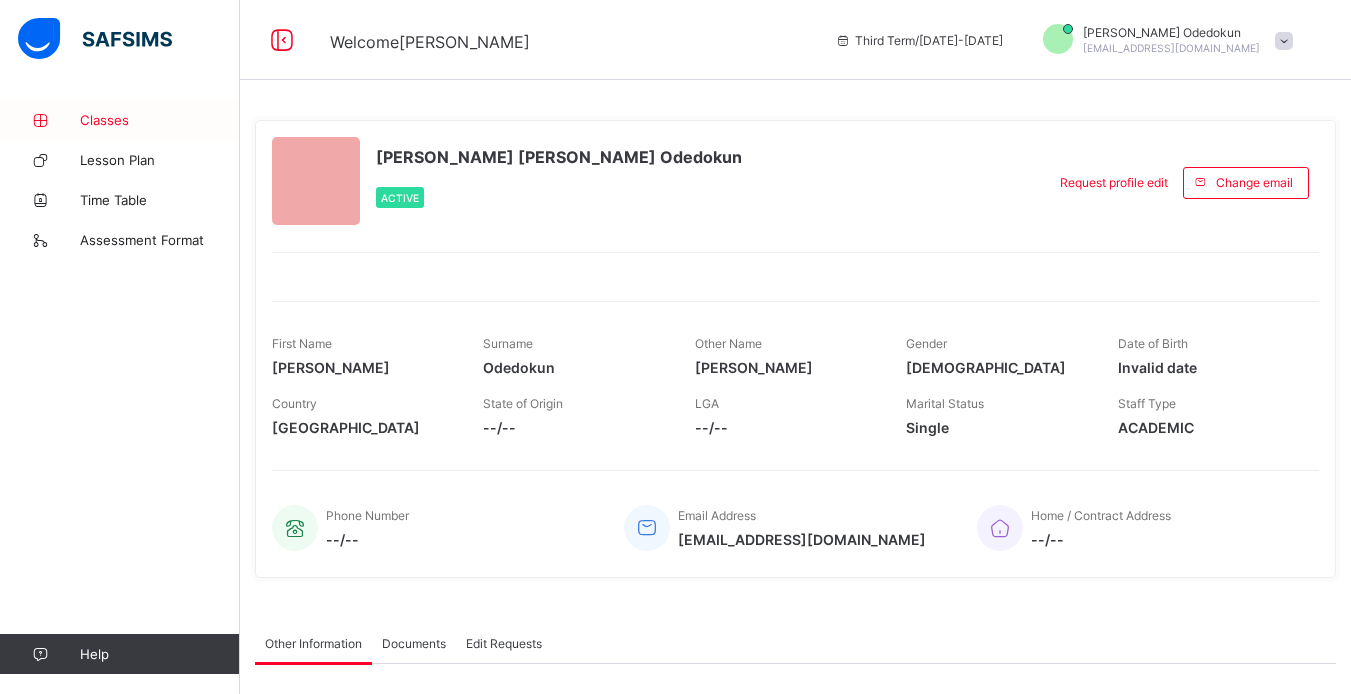 click on "Classes" at bounding box center (160, 120) 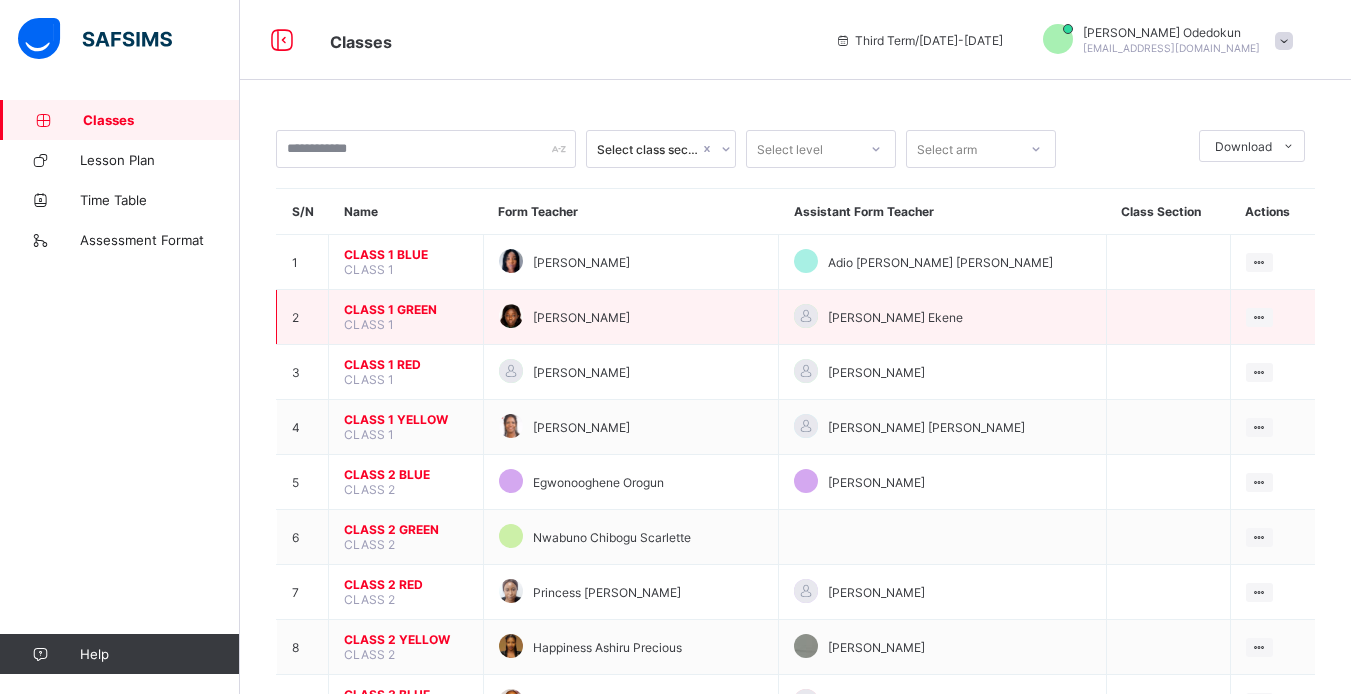 click on "CLASS 1   GREEN" at bounding box center [406, 309] 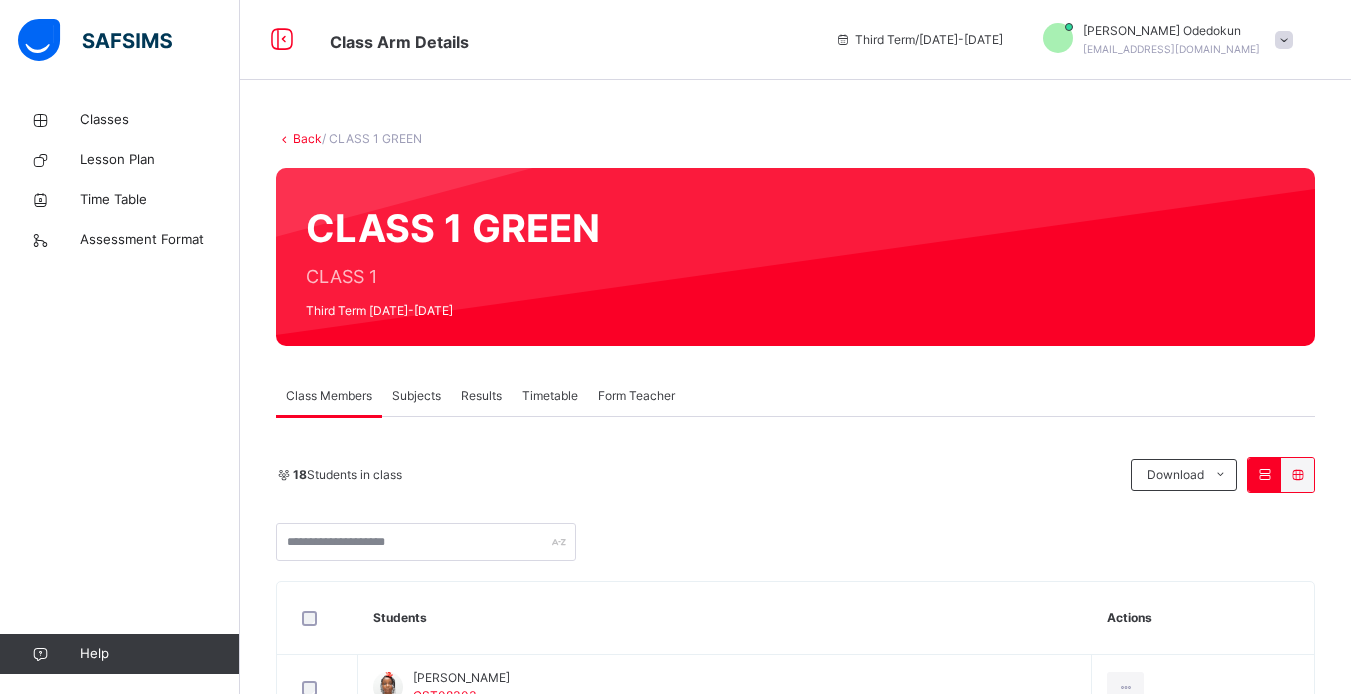 click on "Subjects" at bounding box center [416, 396] 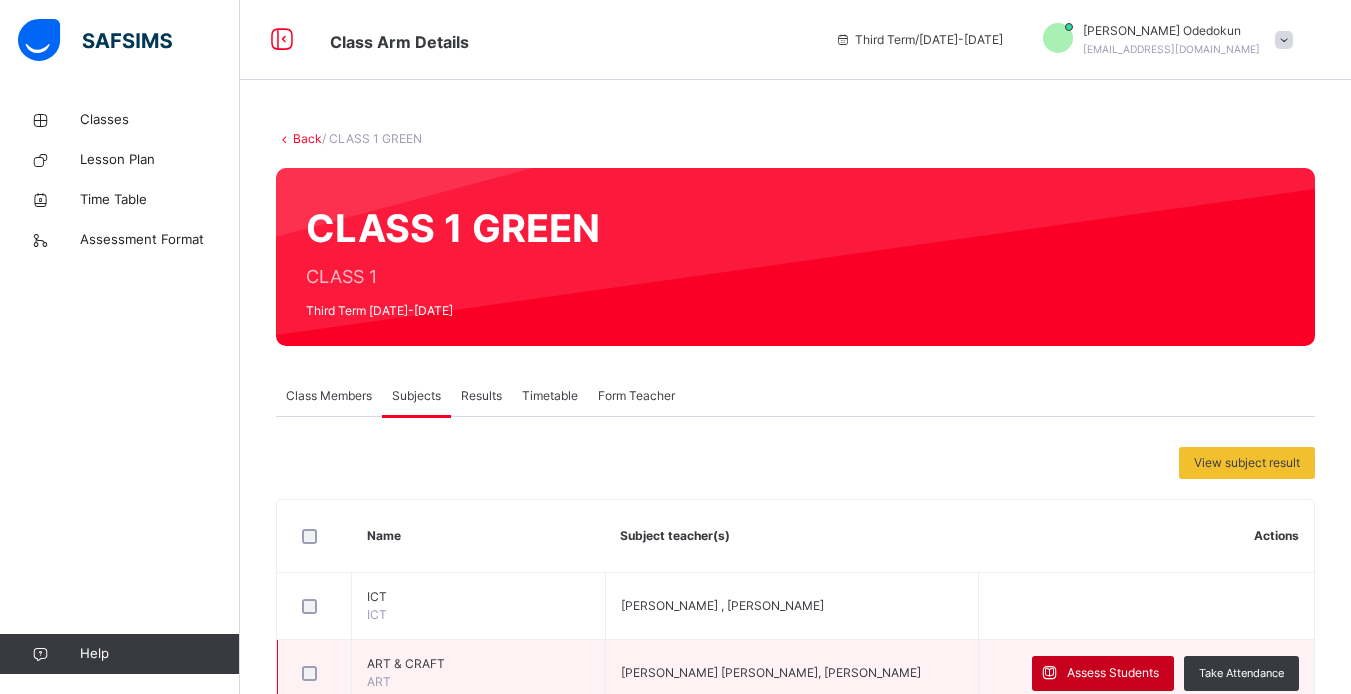 click on "Assess Students" at bounding box center [1113, 673] 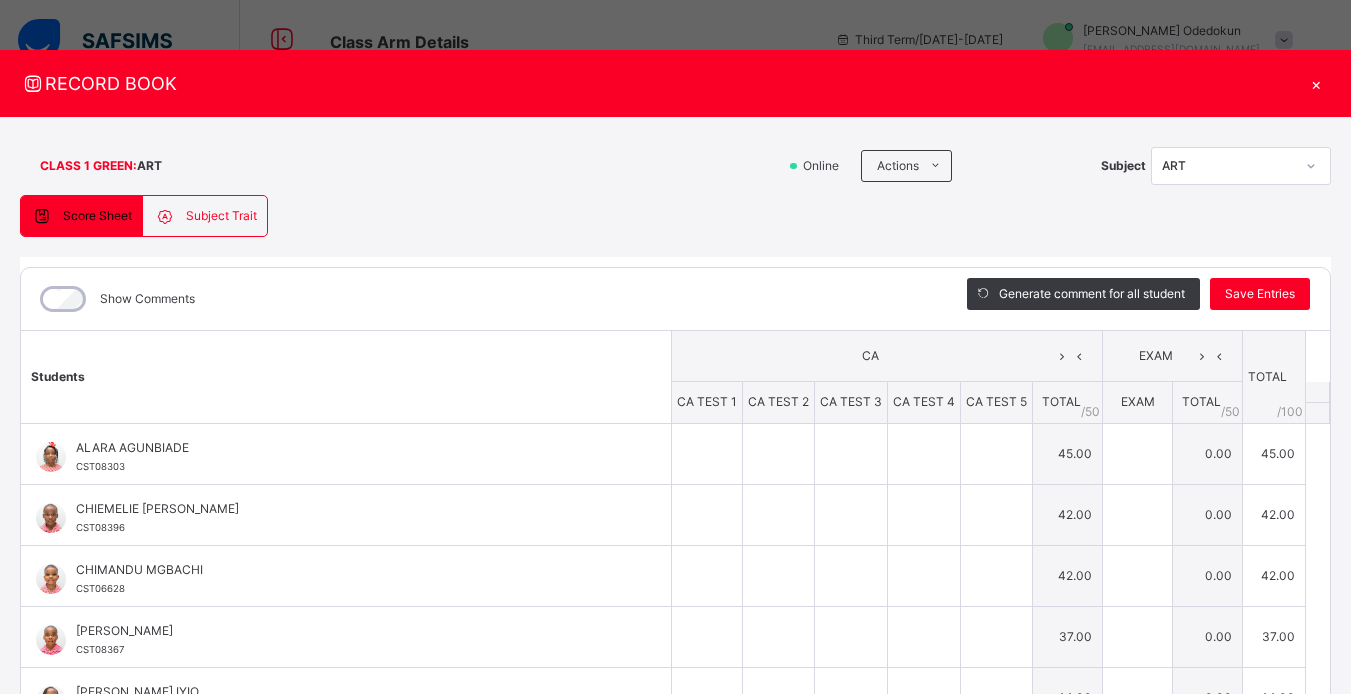 type on "*" 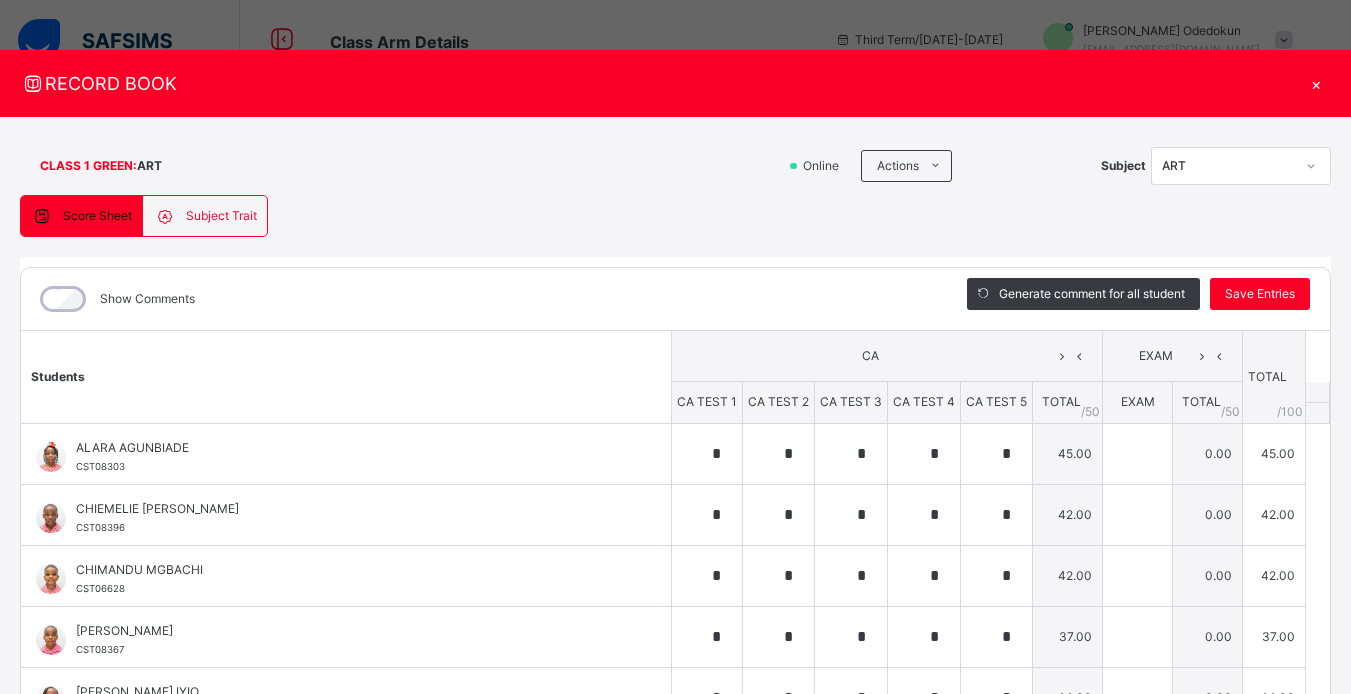 type on "*" 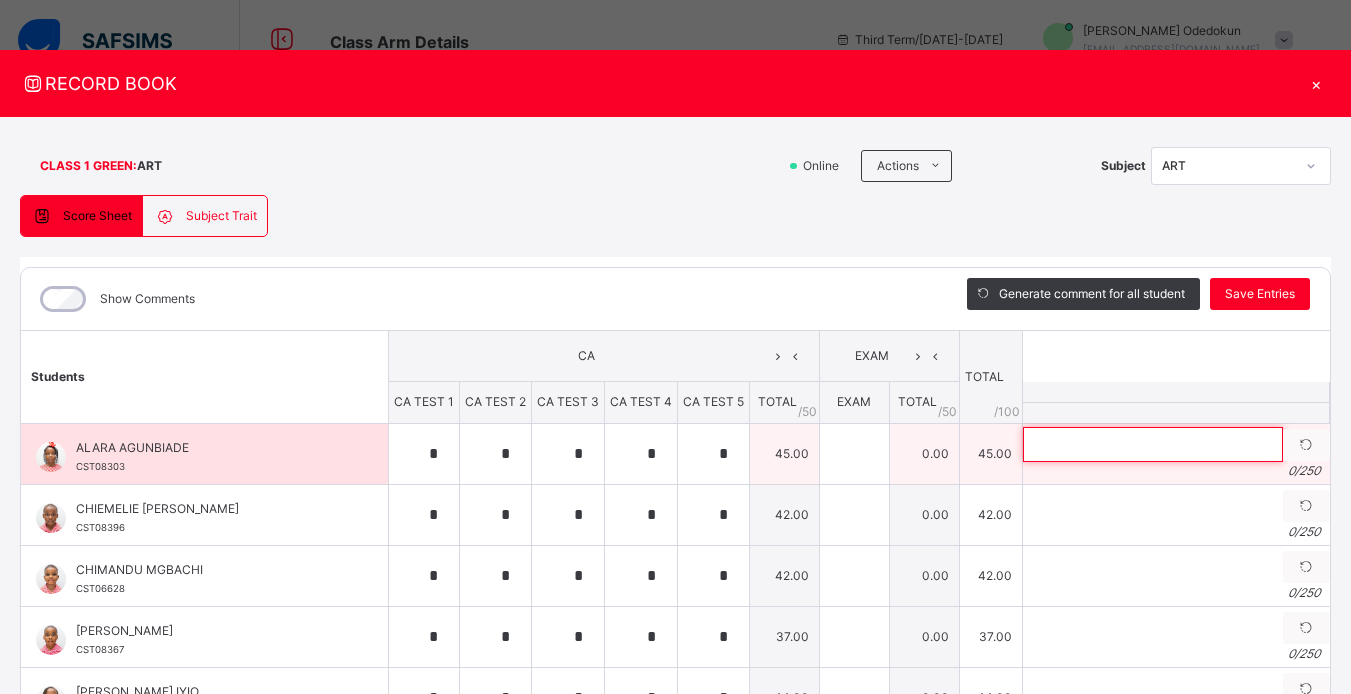 click at bounding box center (1153, 444) 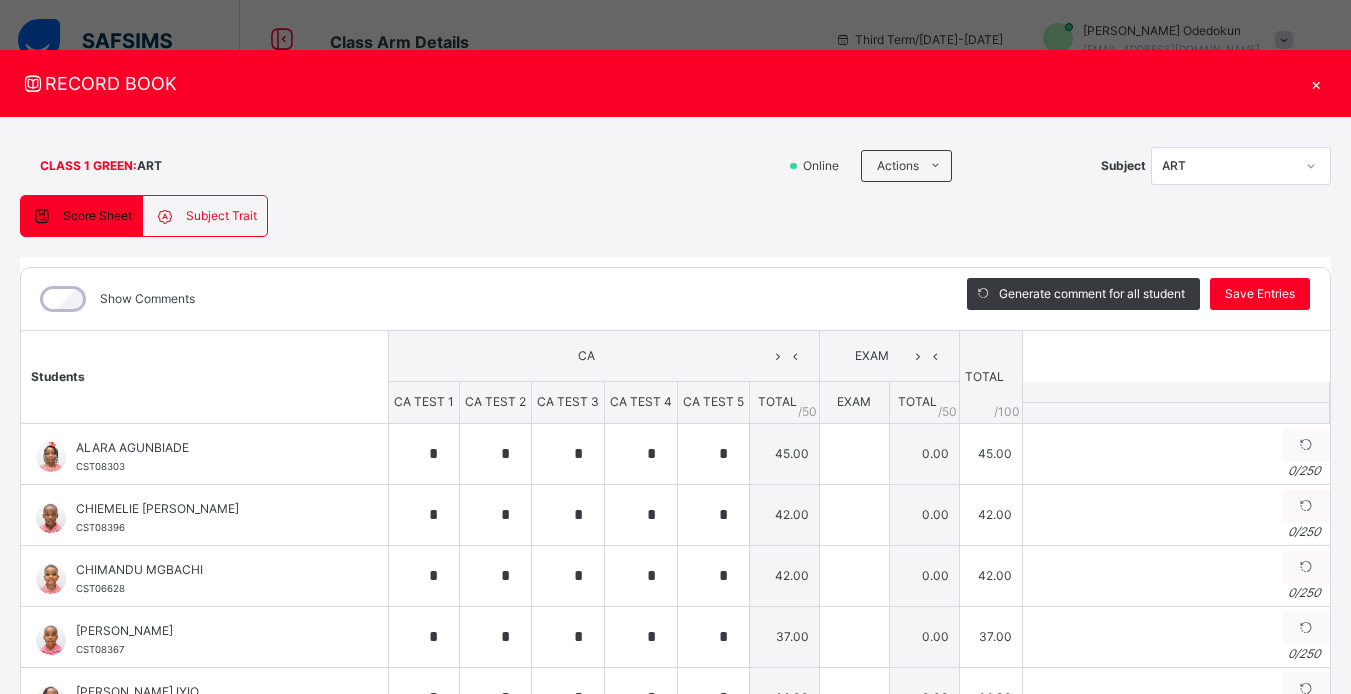 click on "×" at bounding box center [1316, 83] 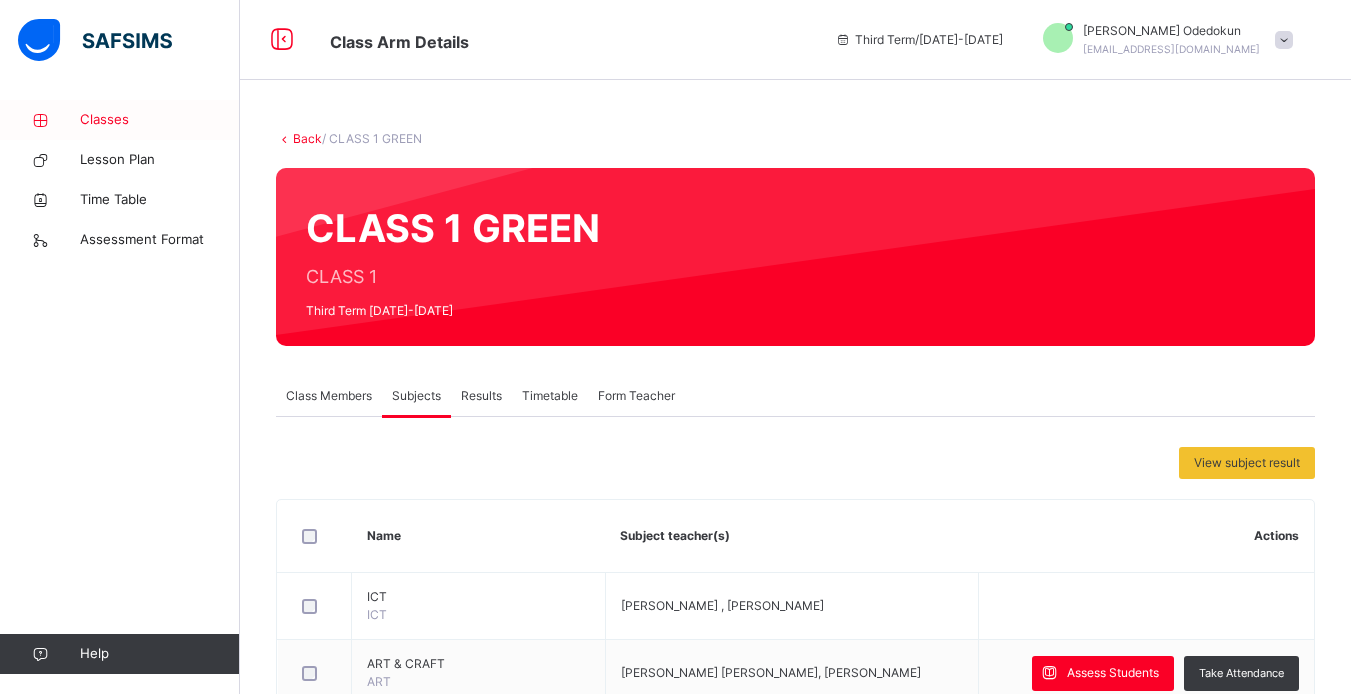 click on "Classes" at bounding box center (160, 120) 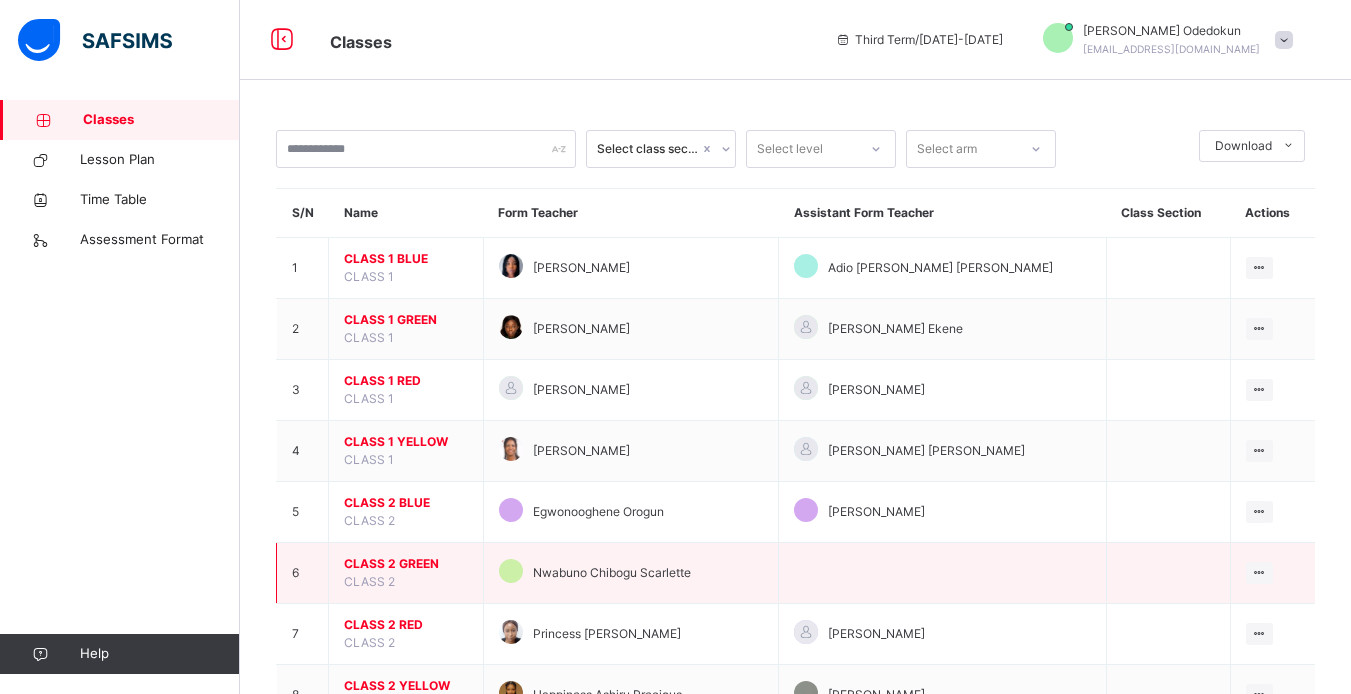 click on "CLASS 2   GREEN" at bounding box center [406, 564] 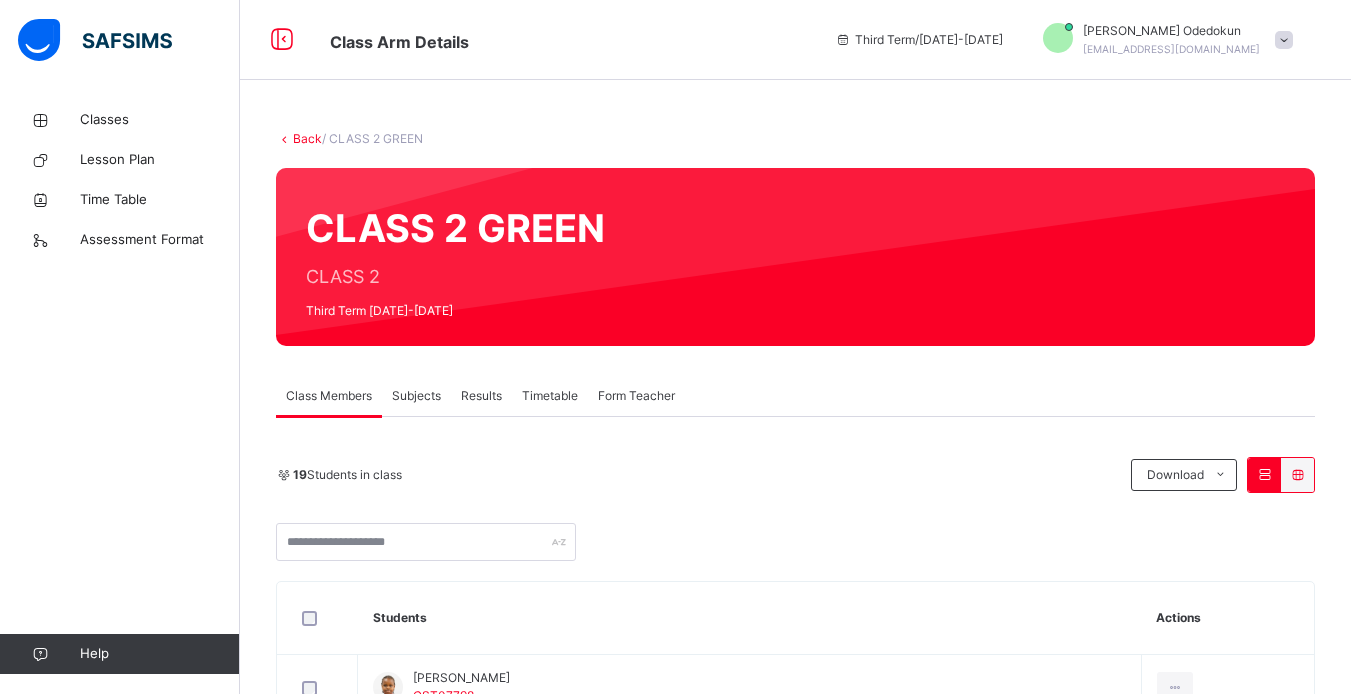 click on "Subjects" at bounding box center (416, 396) 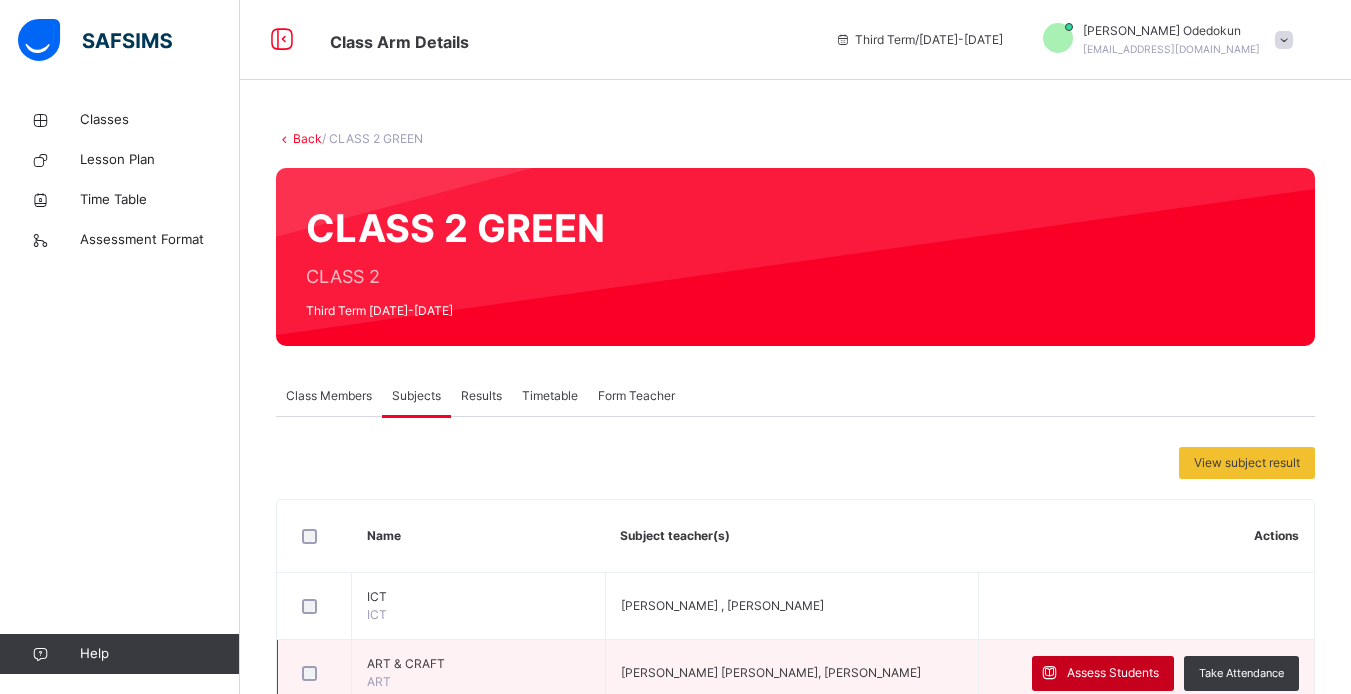 click on "Assess Students" at bounding box center [1113, 673] 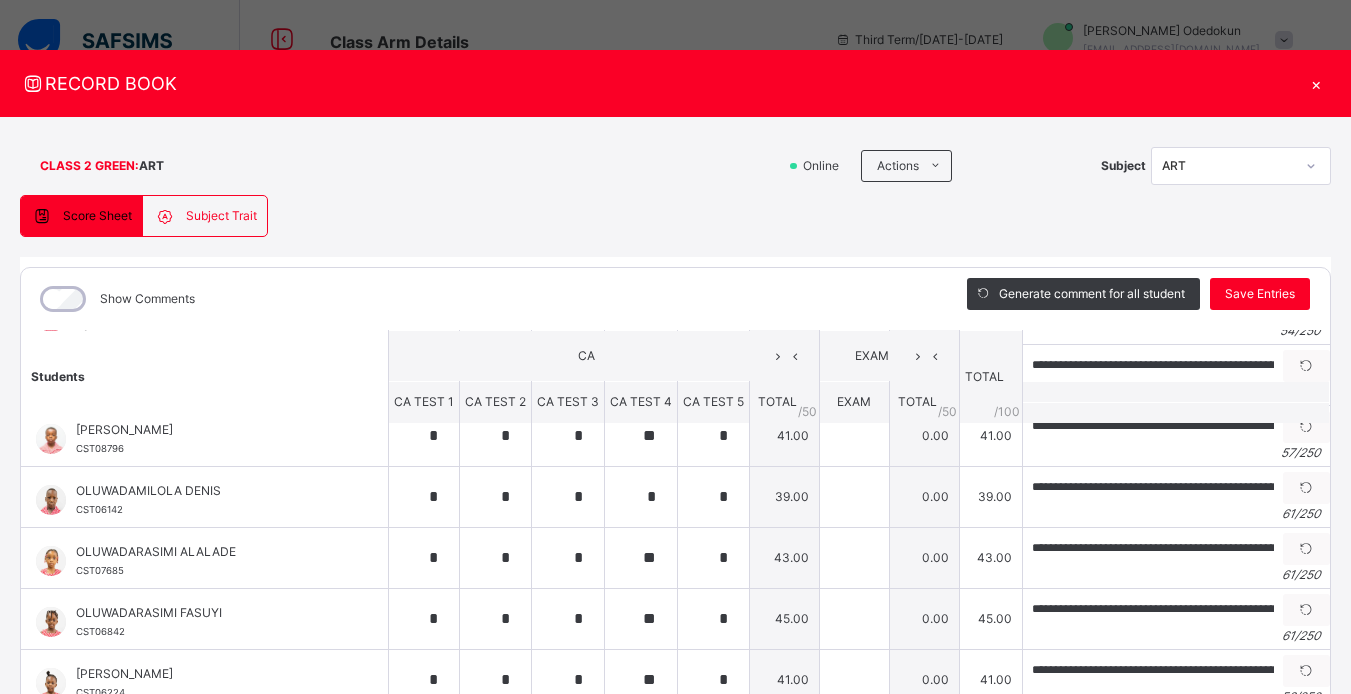 scroll, scrollTop: 768, scrollLeft: 0, axis: vertical 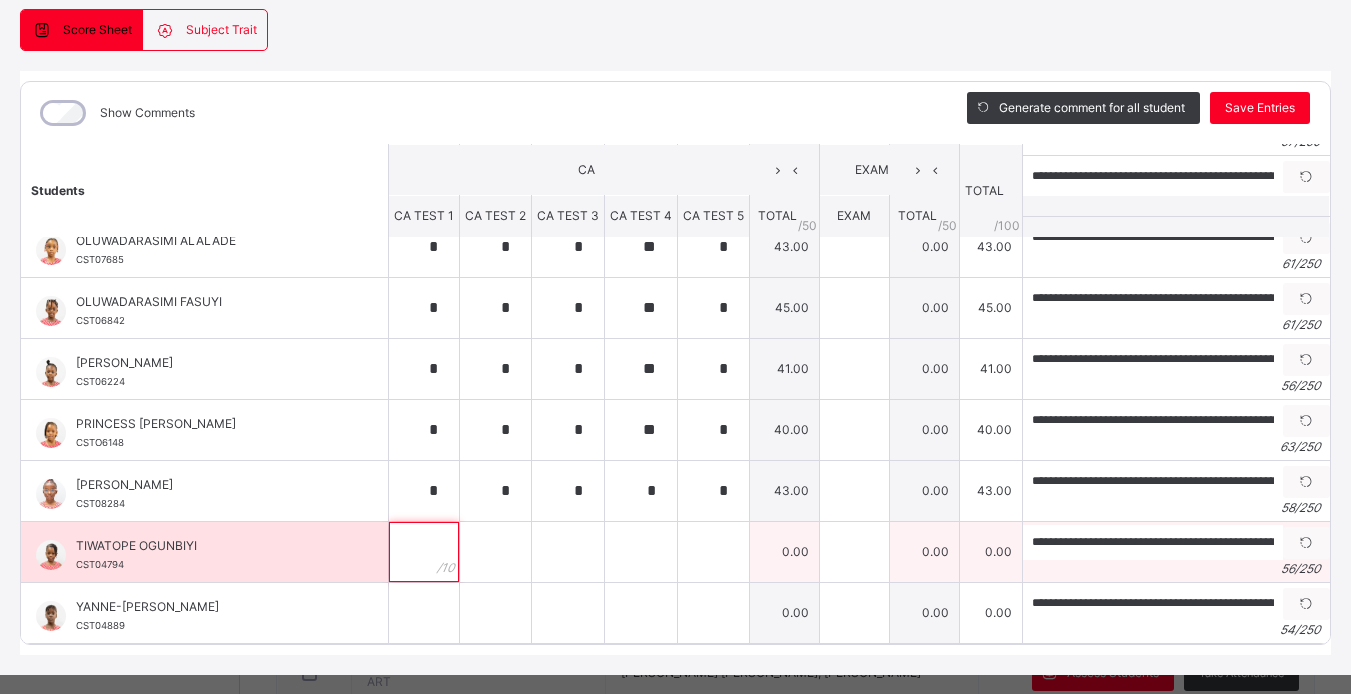 click at bounding box center [424, 552] 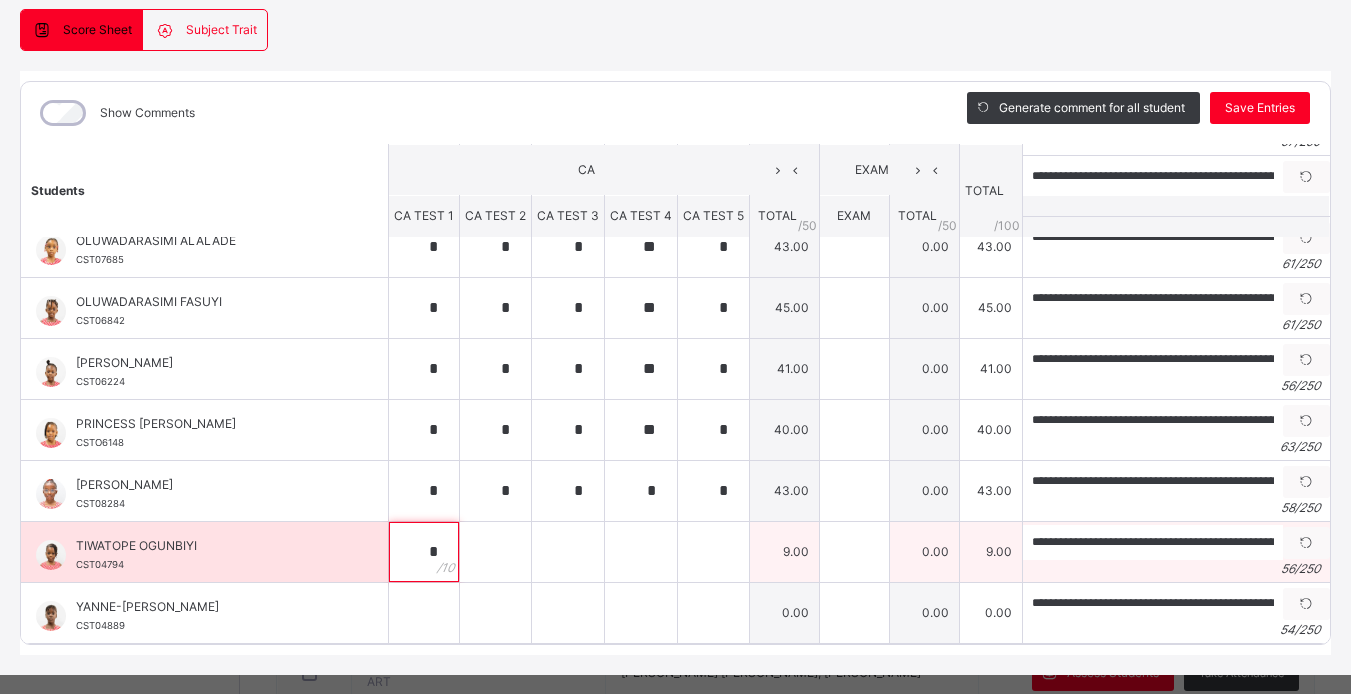 type on "*" 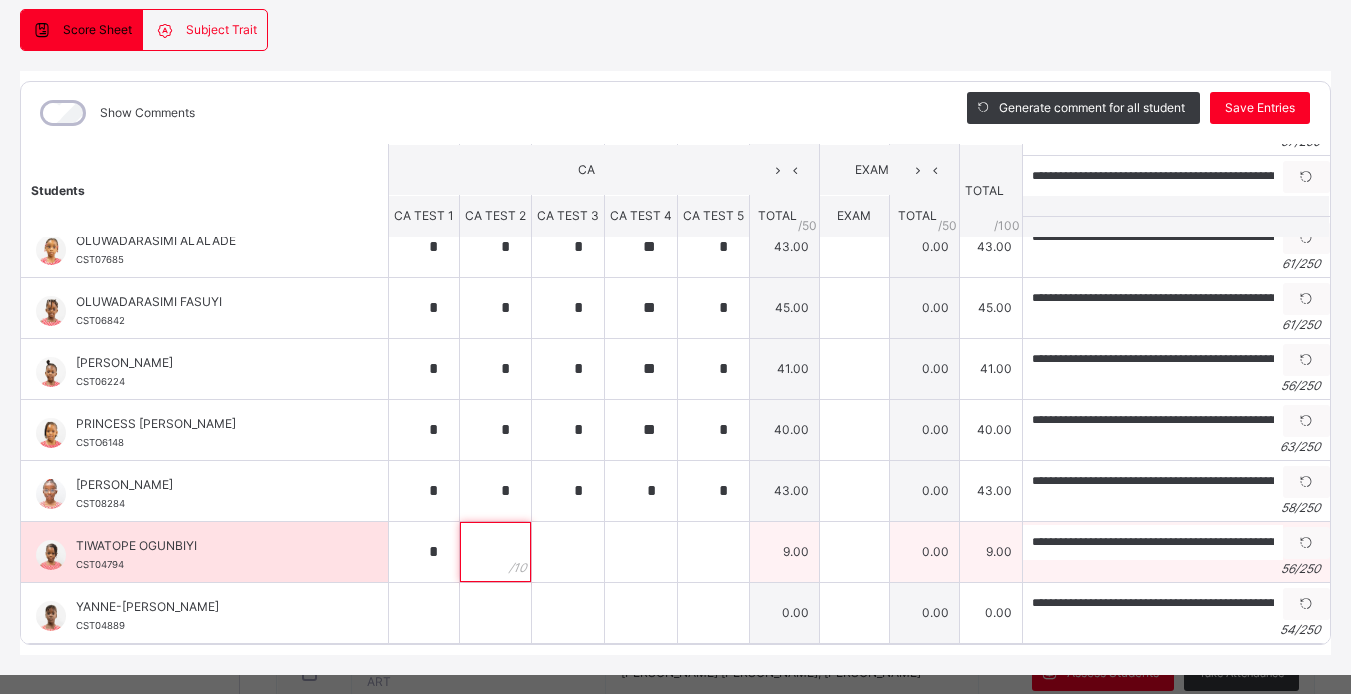 click at bounding box center [495, 552] 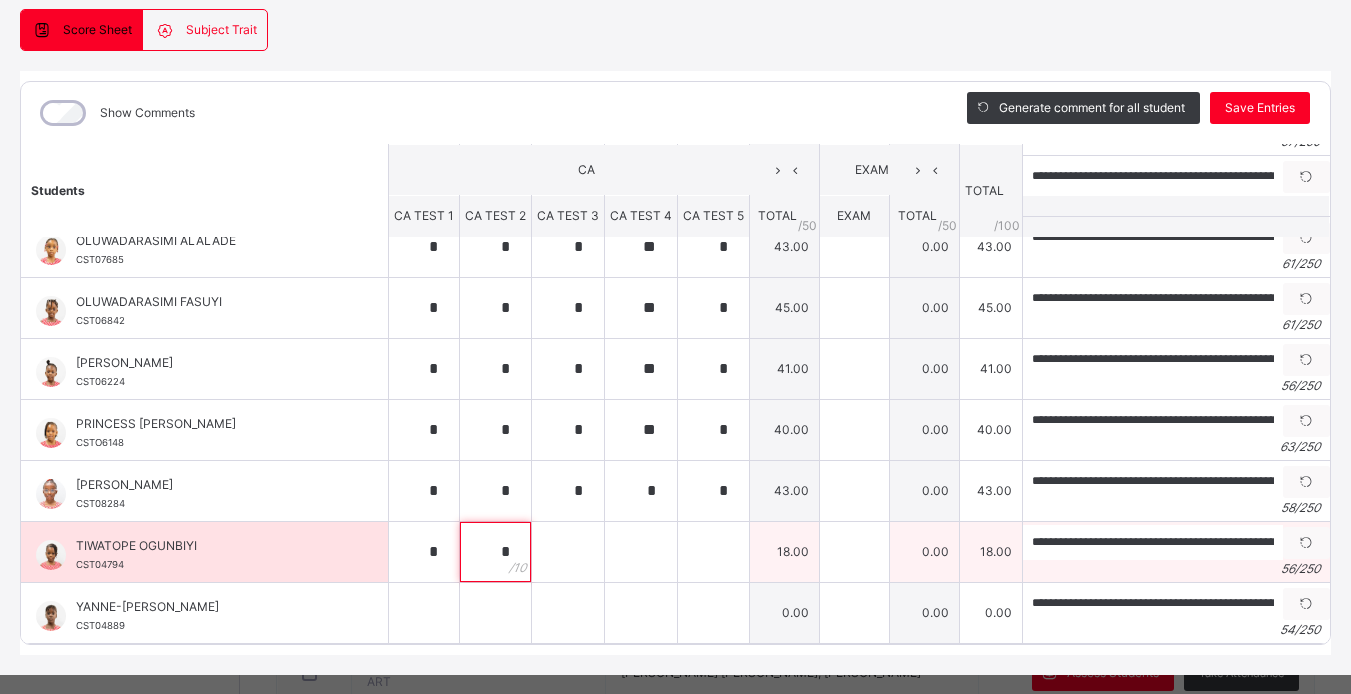 type on "*" 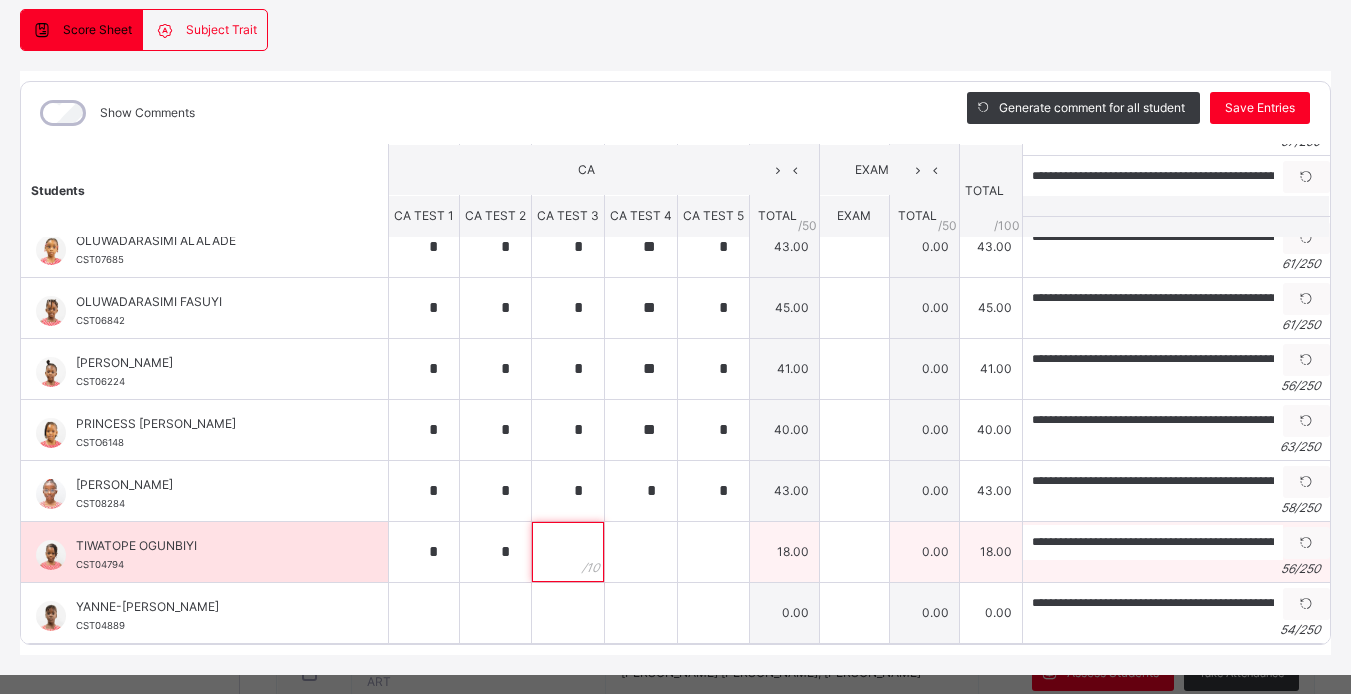 click at bounding box center (568, 552) 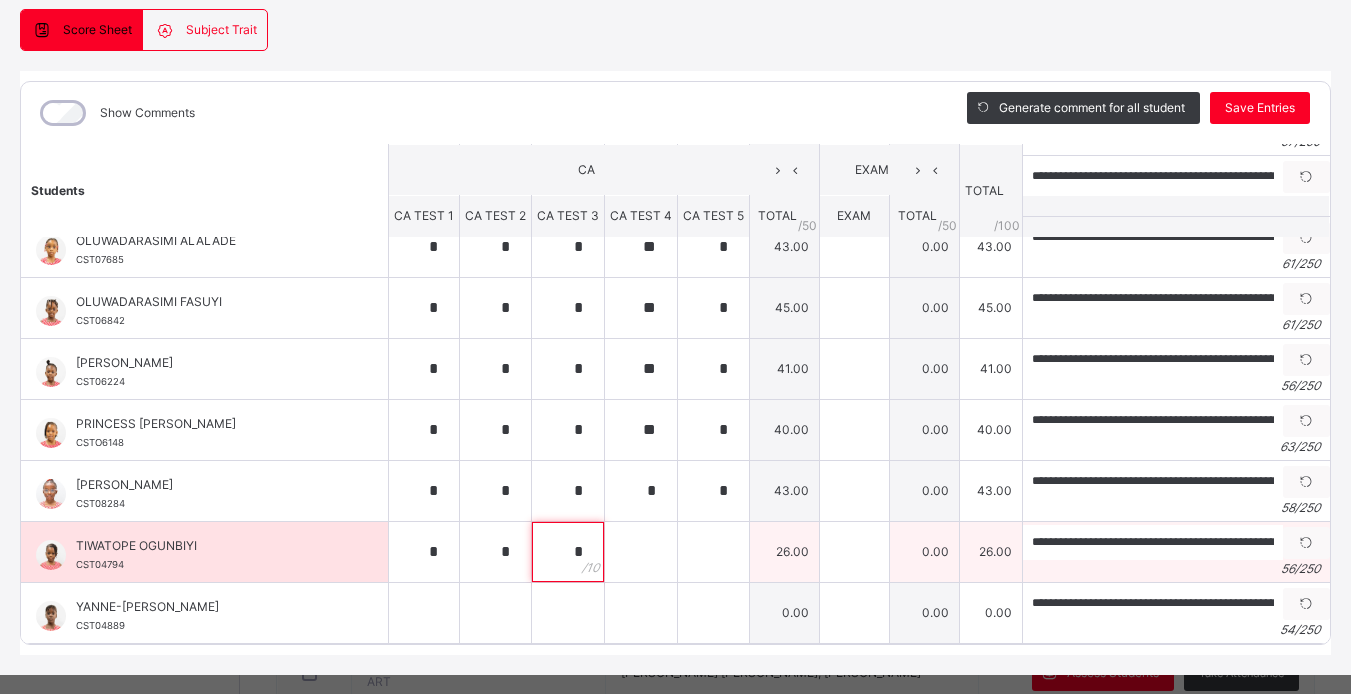 type on "*" 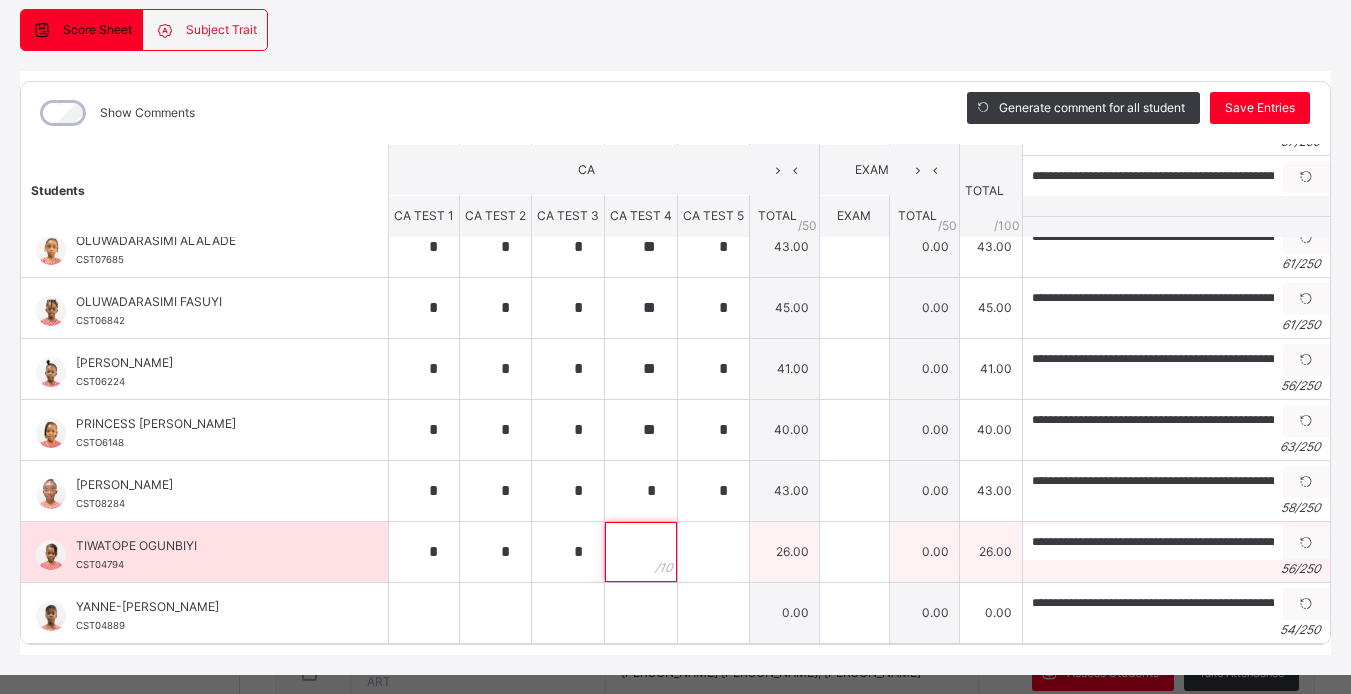 click at bounding box center (641, 552) 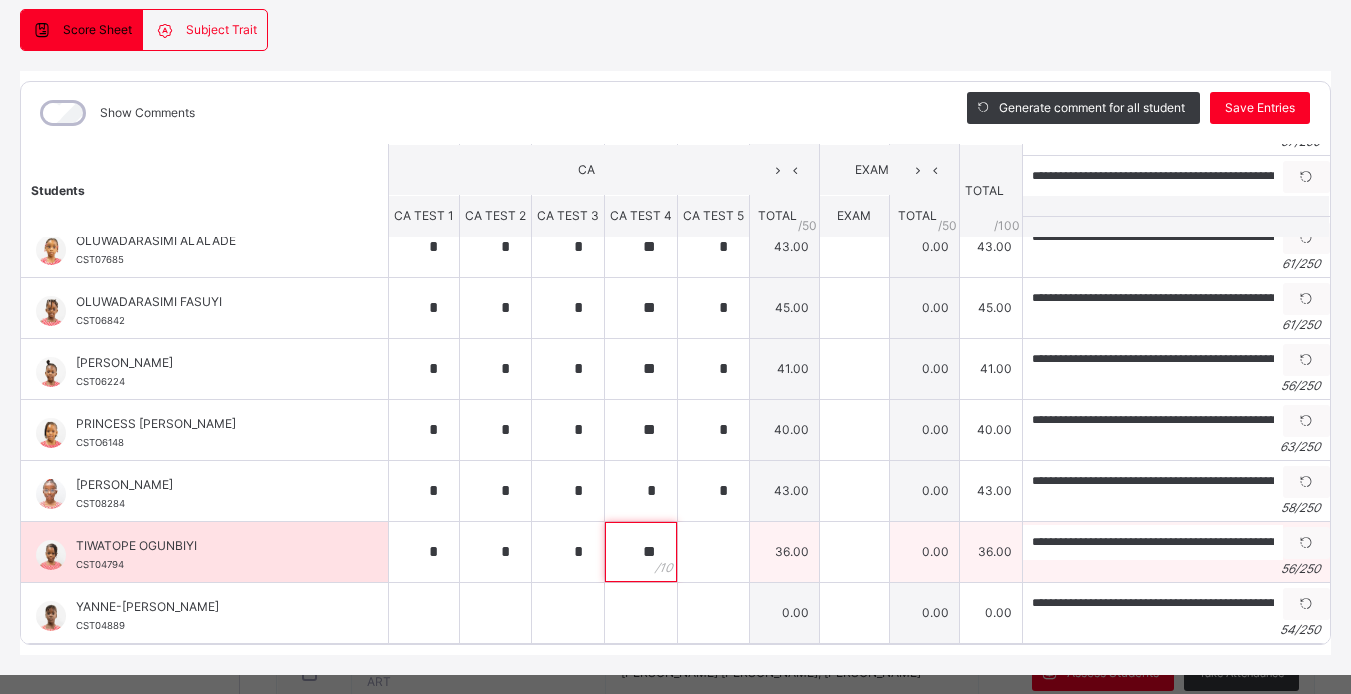type on "**" 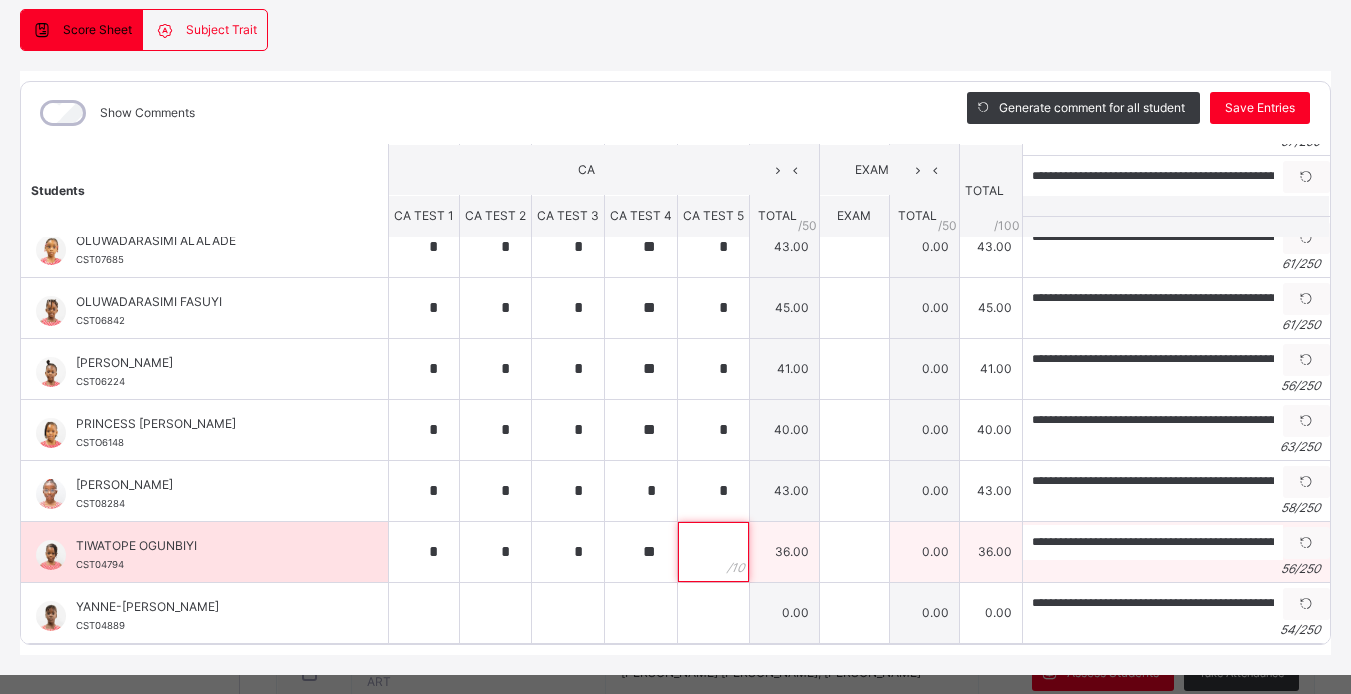 click at bounding box center [713, 552] 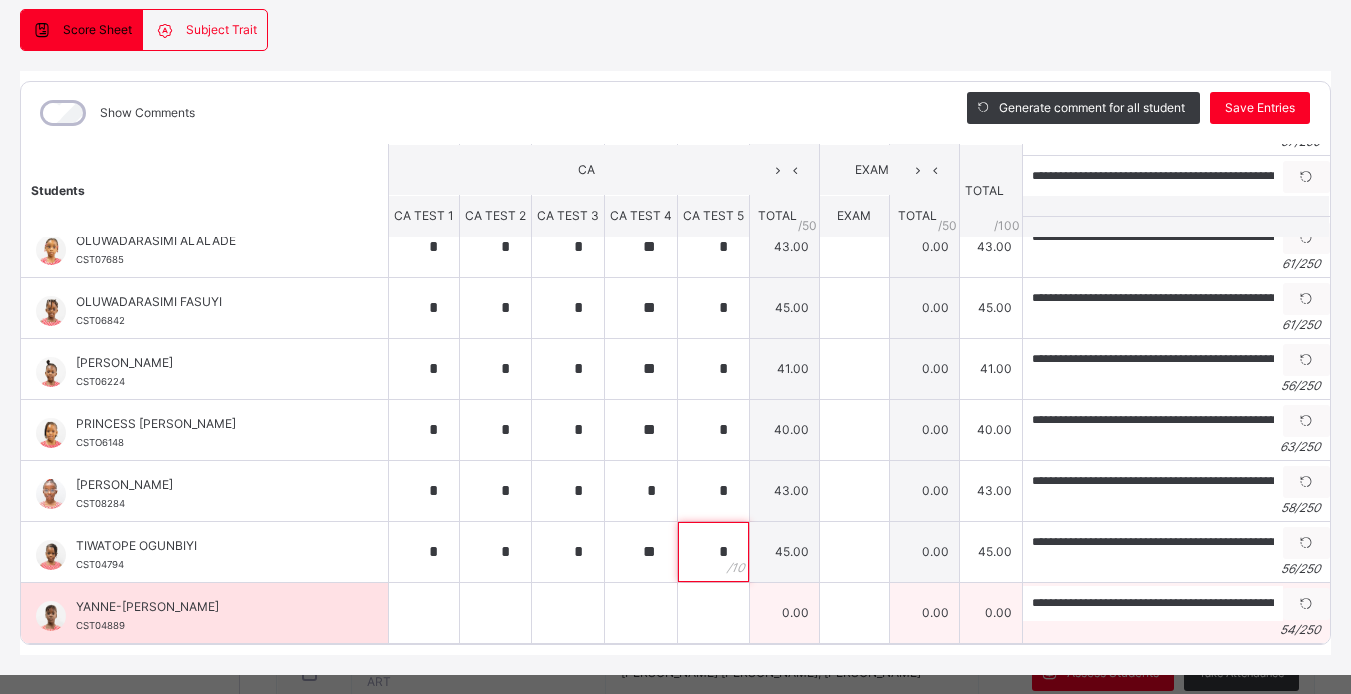type on "*" 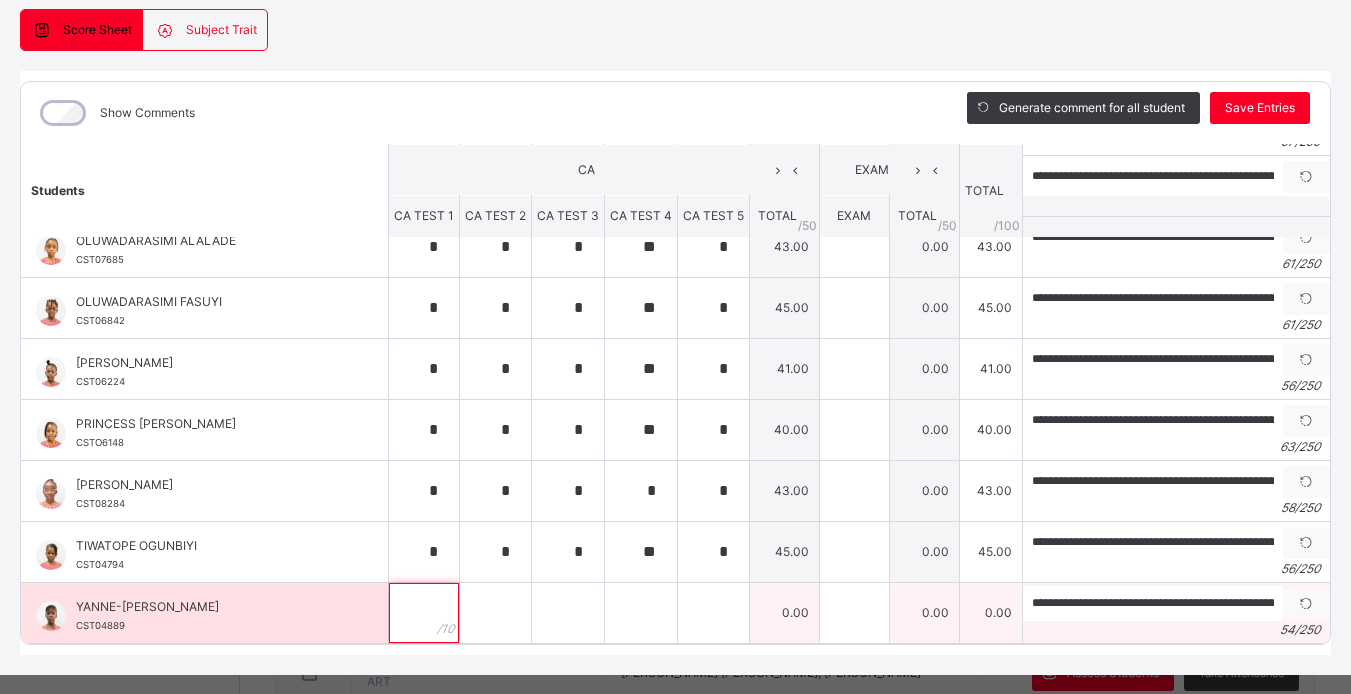 click at bounding box center [424, 613] 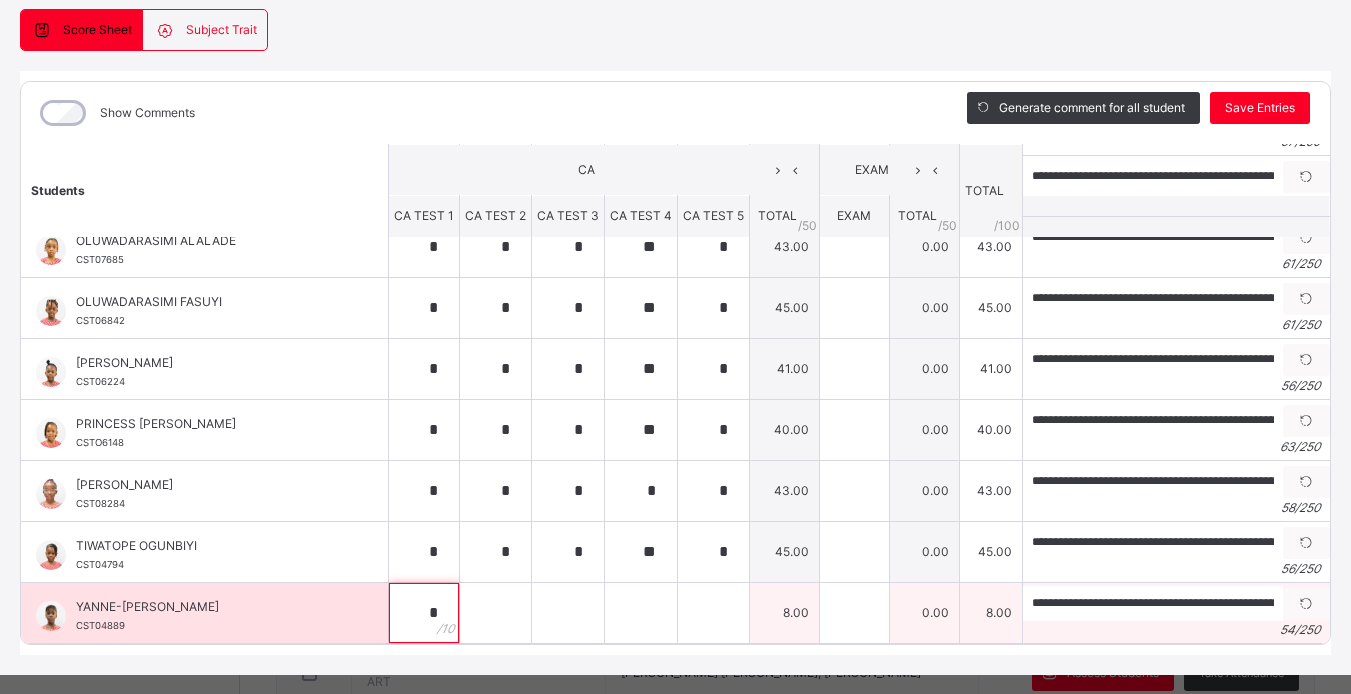 type on "*" 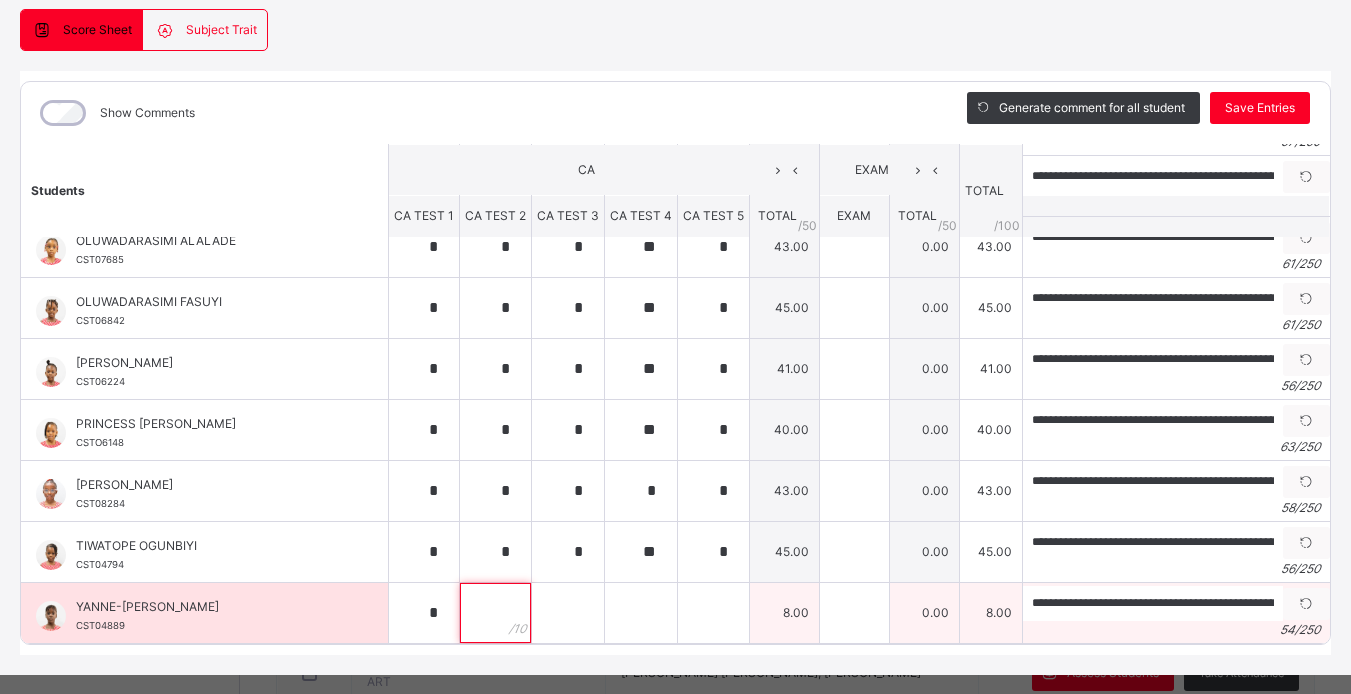 click at bounding box center [495, 613] 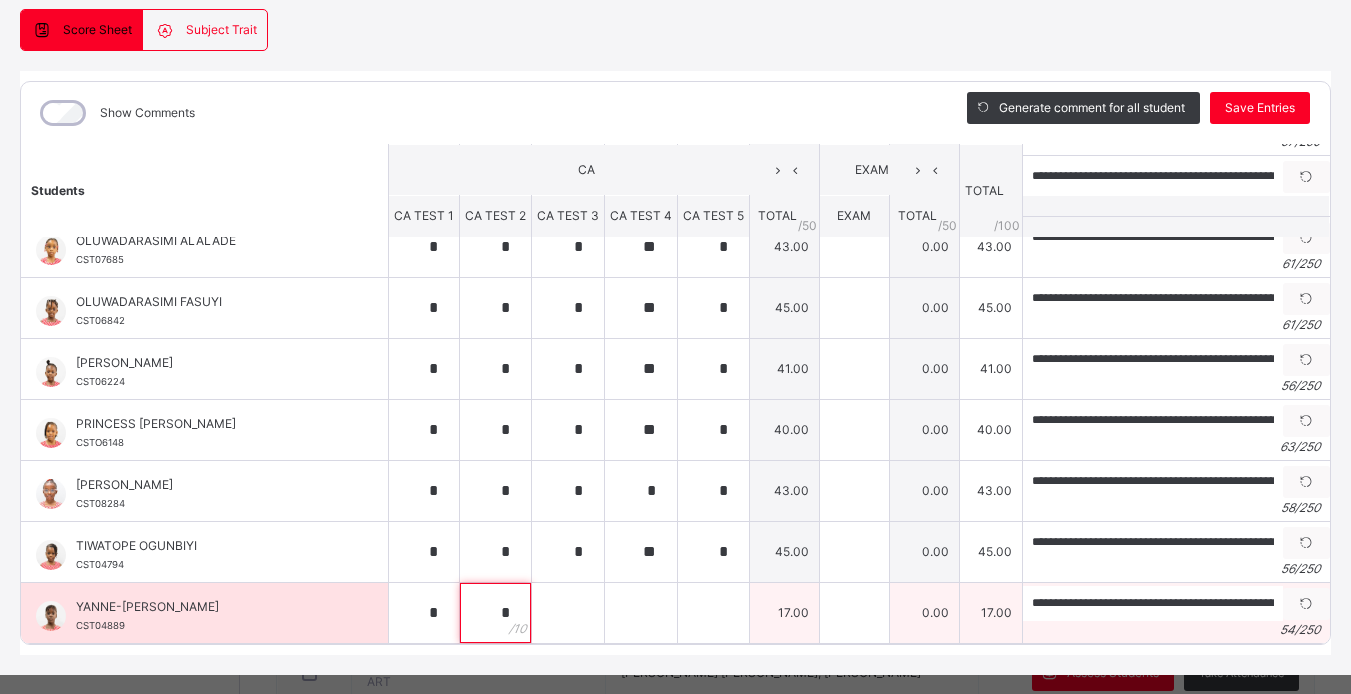 type on "*" 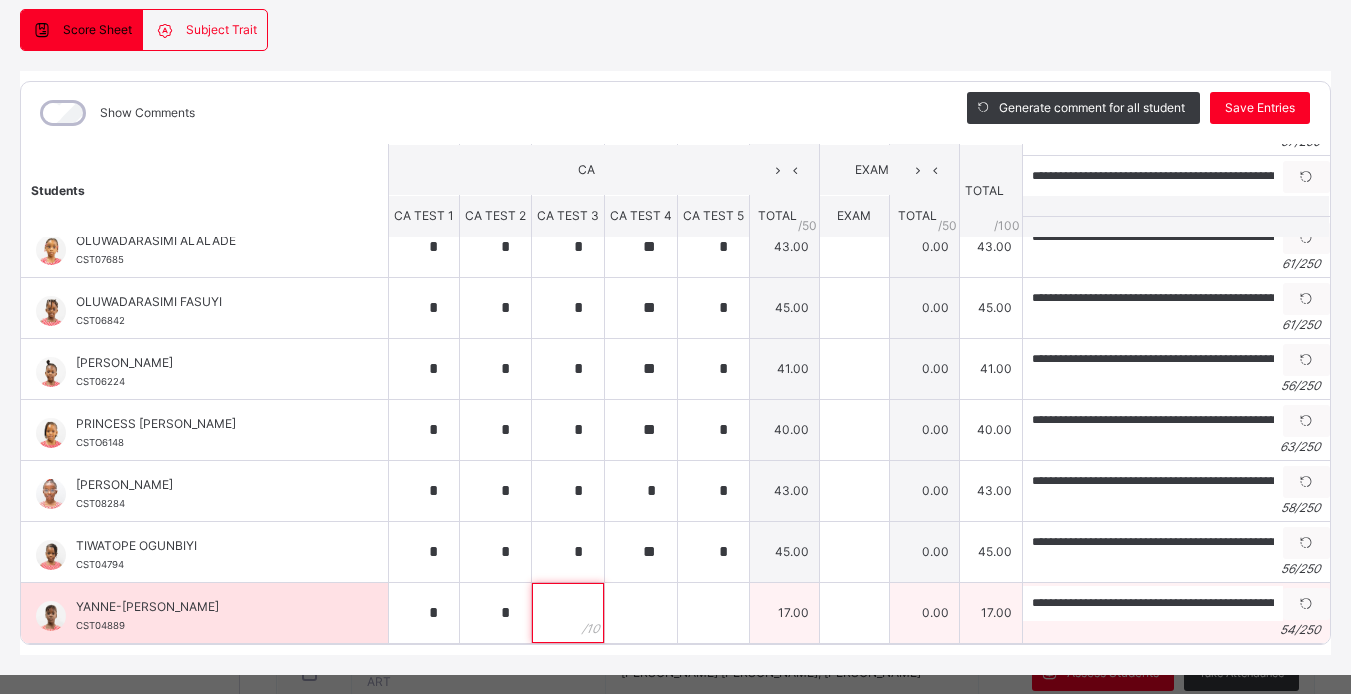click at bounding box center [568, 613] 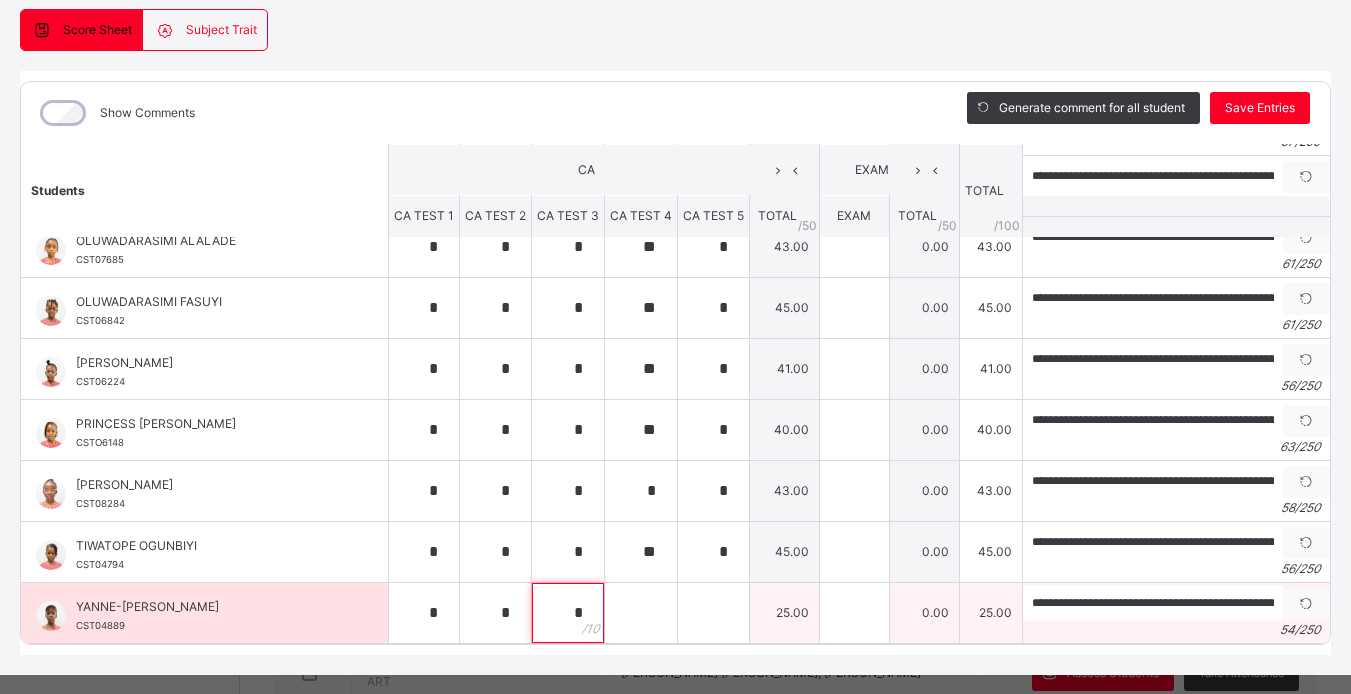 type on "*" 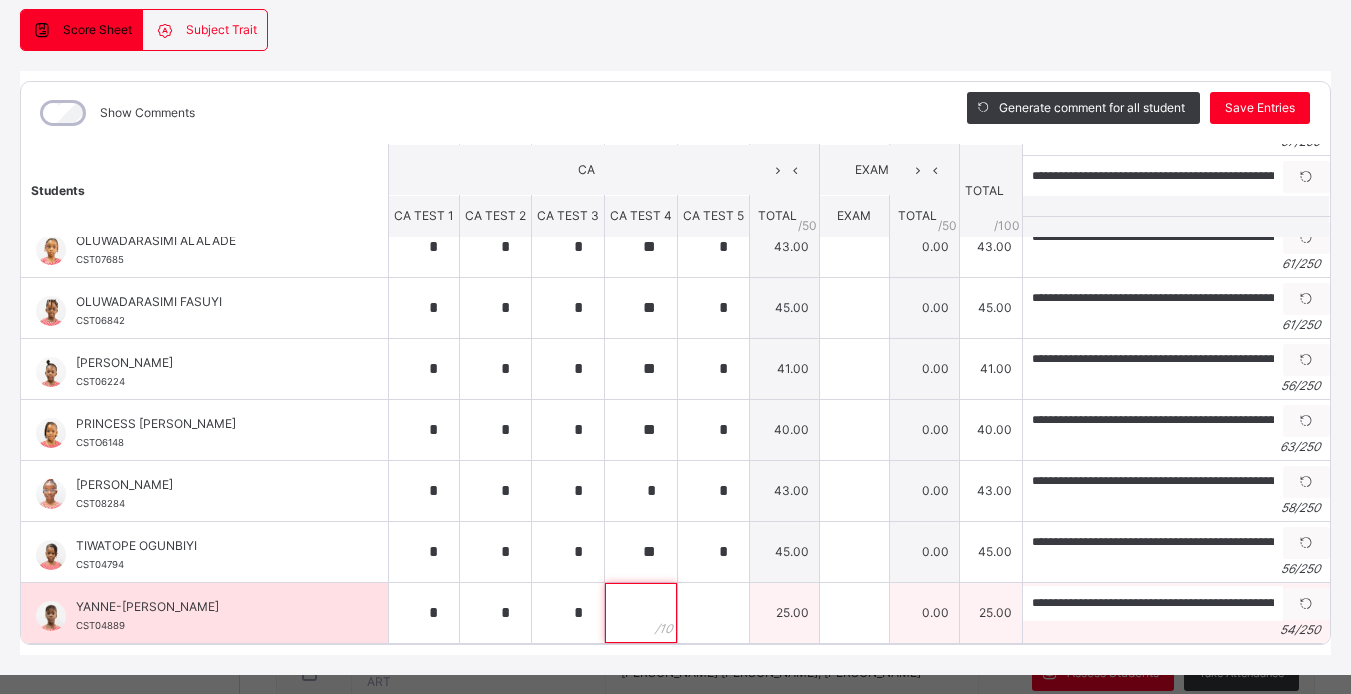 click at bounding box center [641, 613] 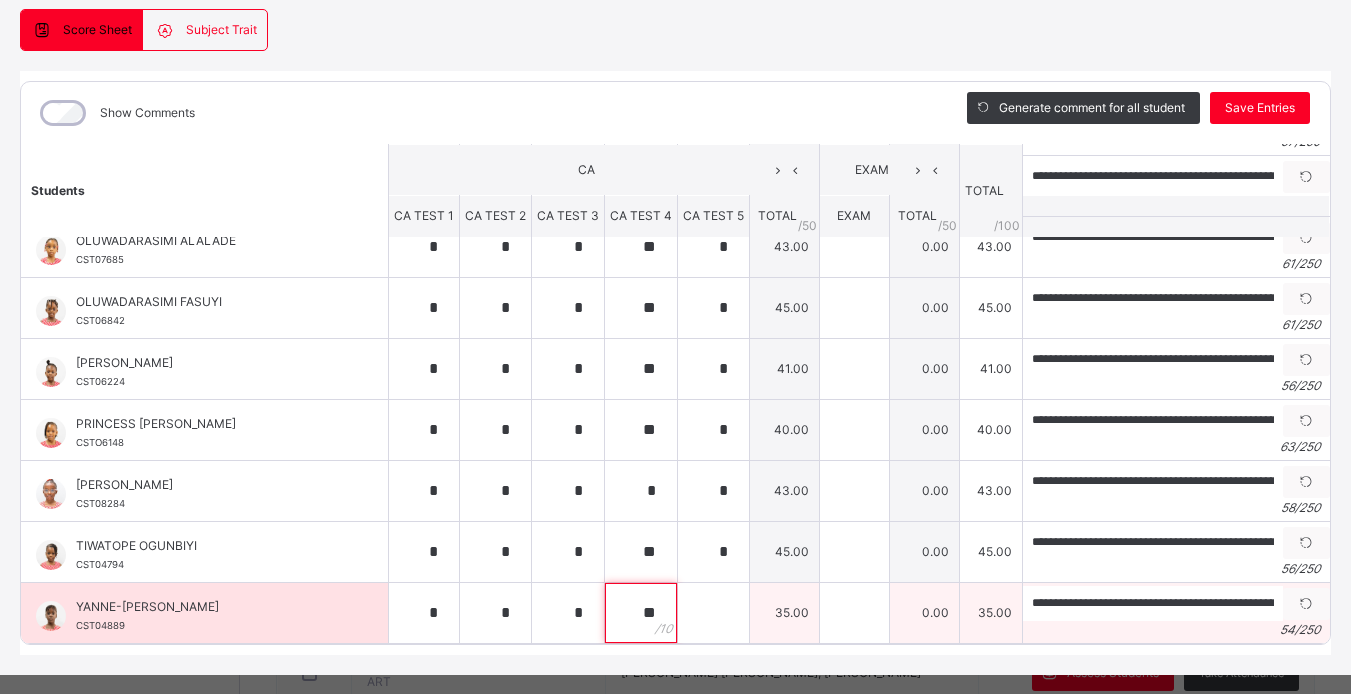 type on "**" 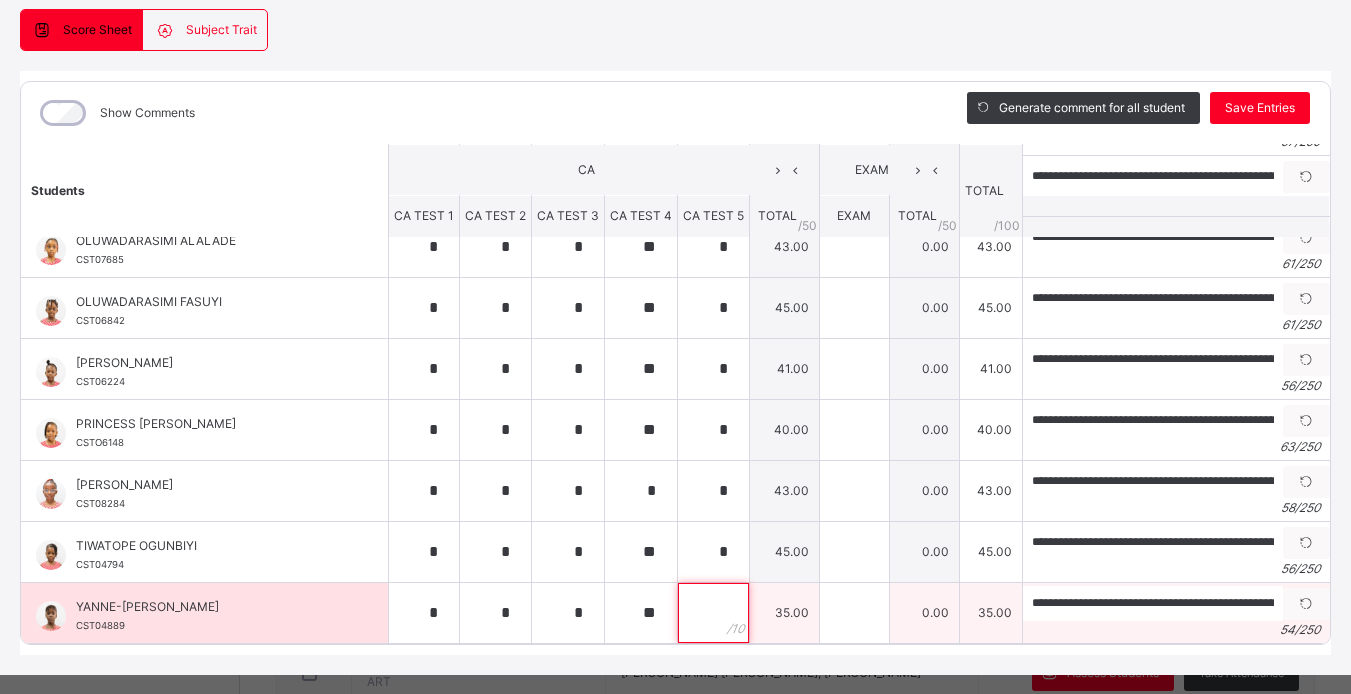 click at bounding box center (713, 613) 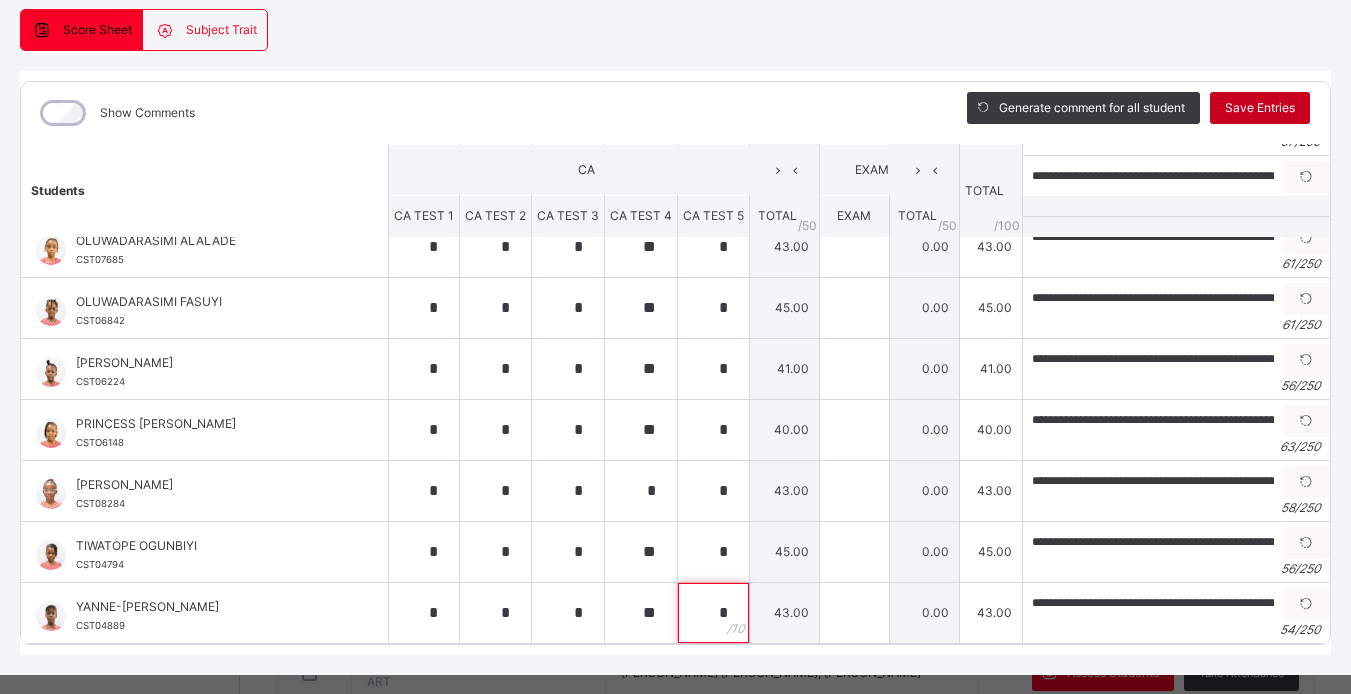 type on "*" 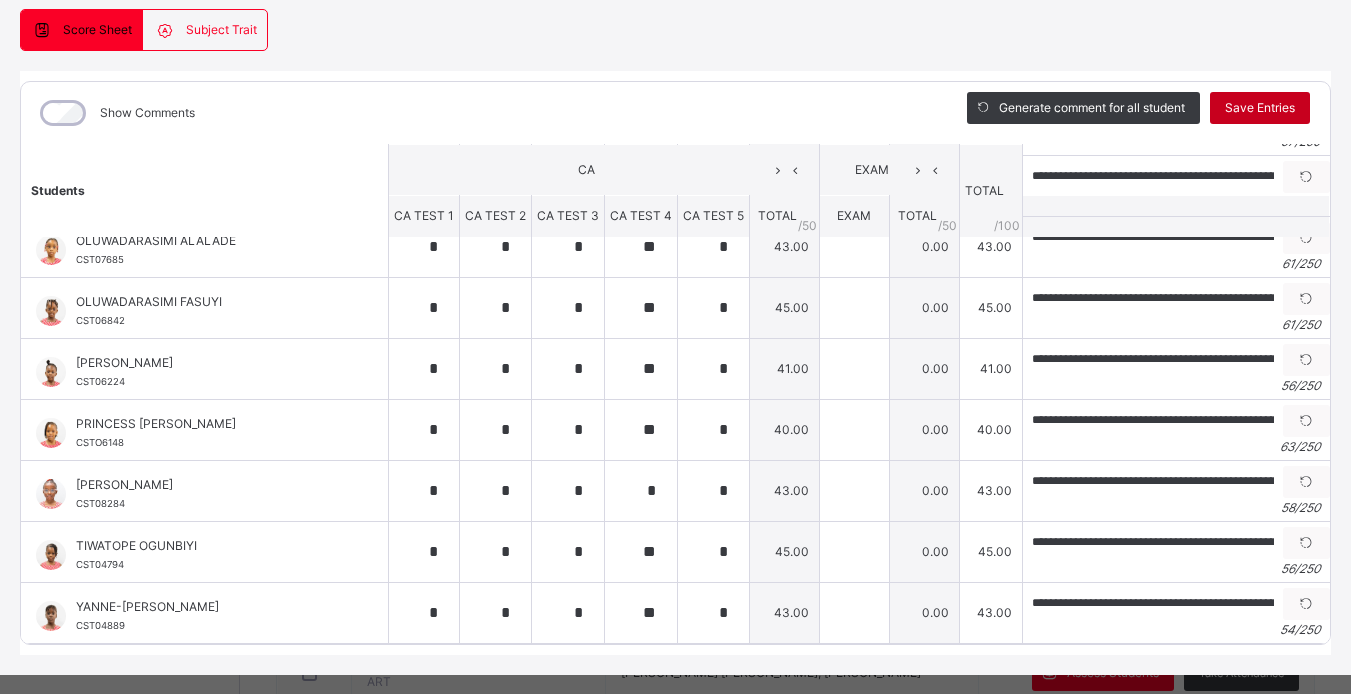 click on "Save Entries" at bounding box center (1260, 108) 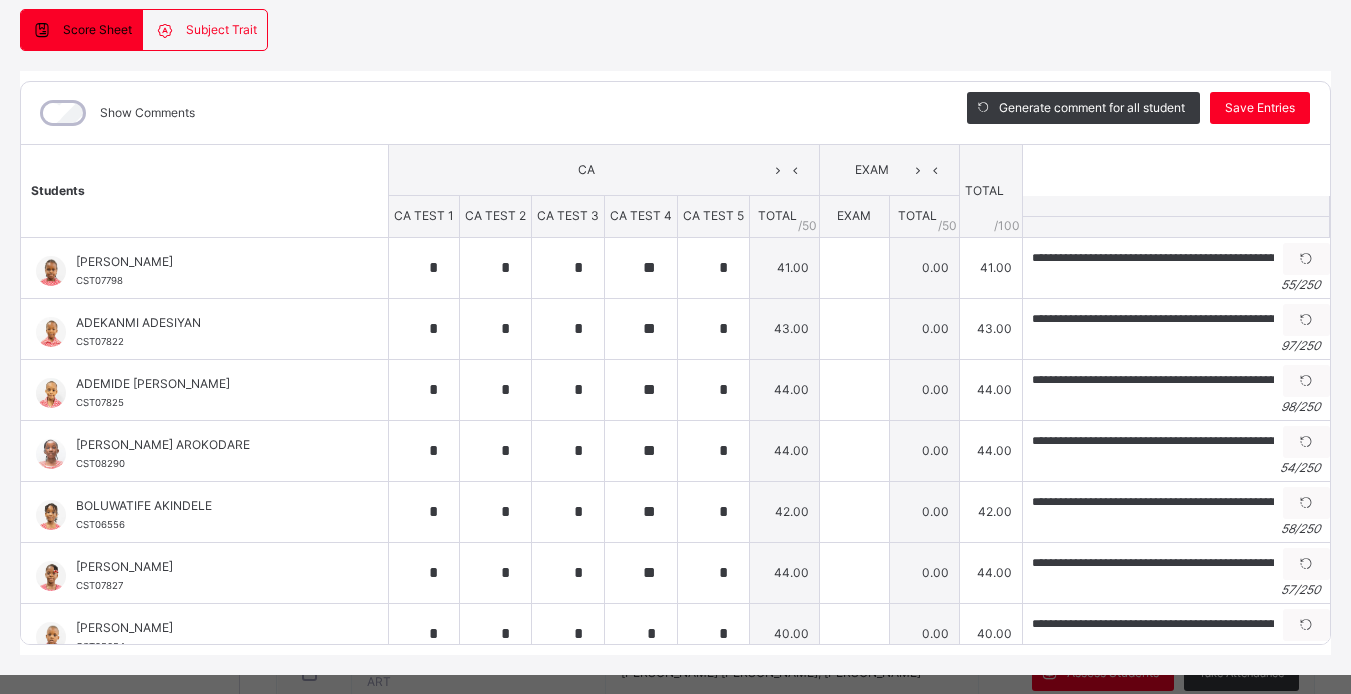 scroll, scrollTop: 37, scrollLeft: 0, axis: vertical 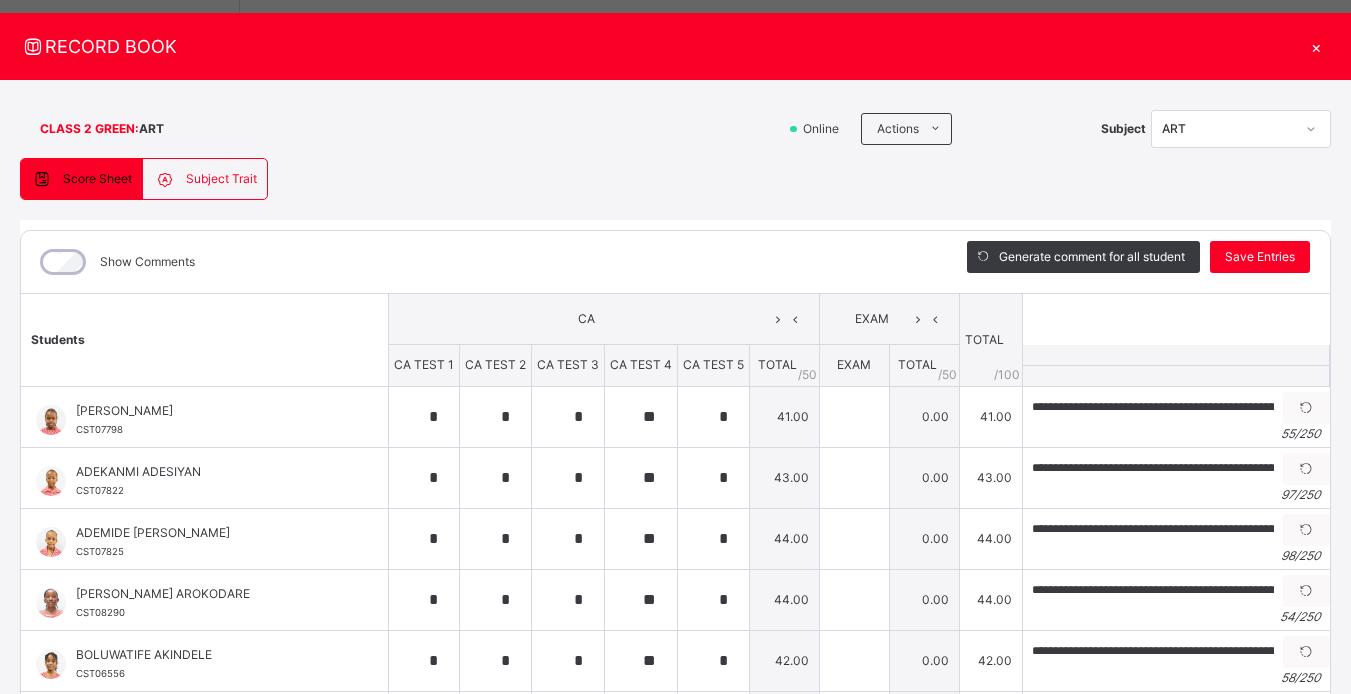 click on "×" at bounding box center (1316, 46) 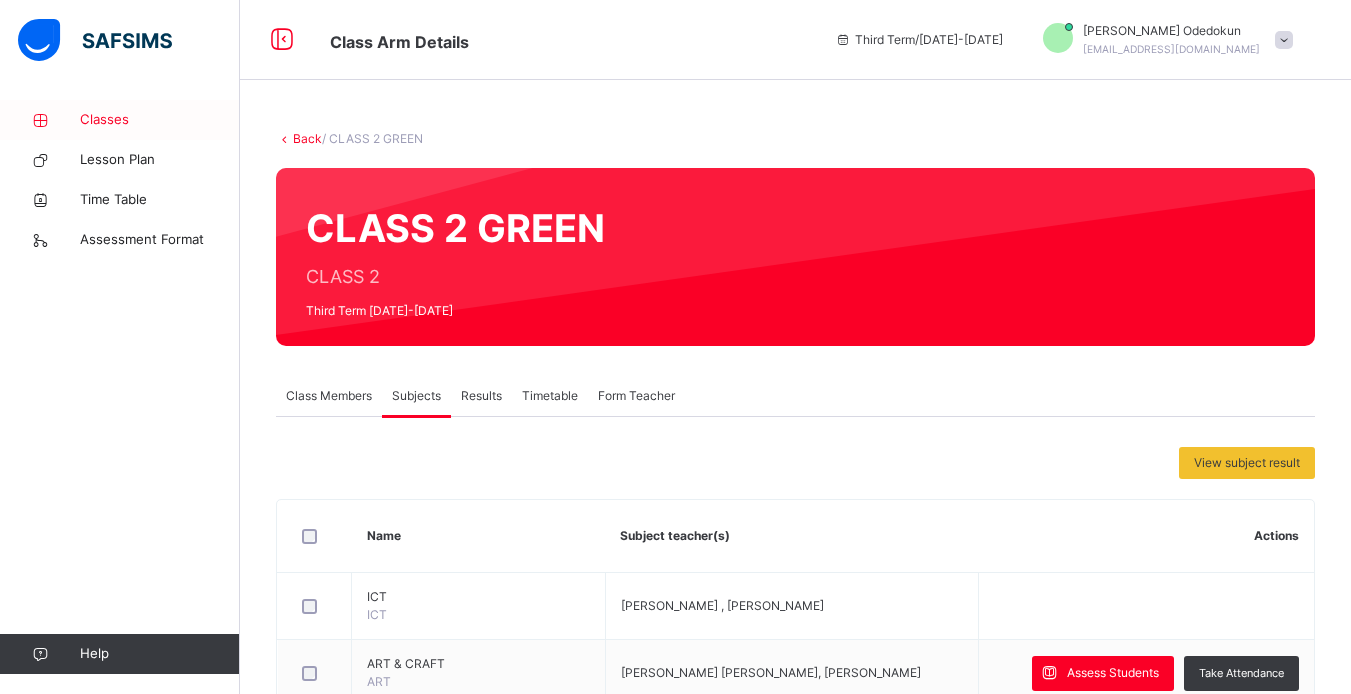 click on "Classes" at bounding box center [120, 120] 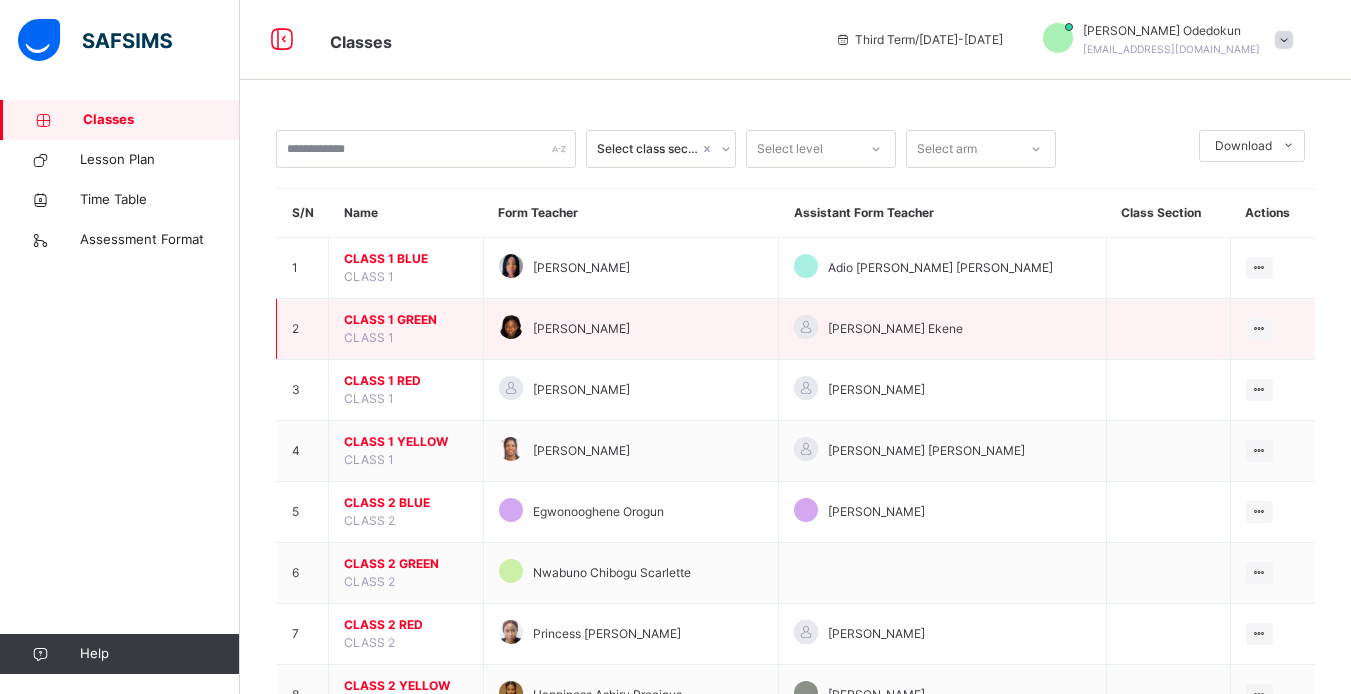 click on "CLASS 1   GREEN" at bounding box center (406, 320) 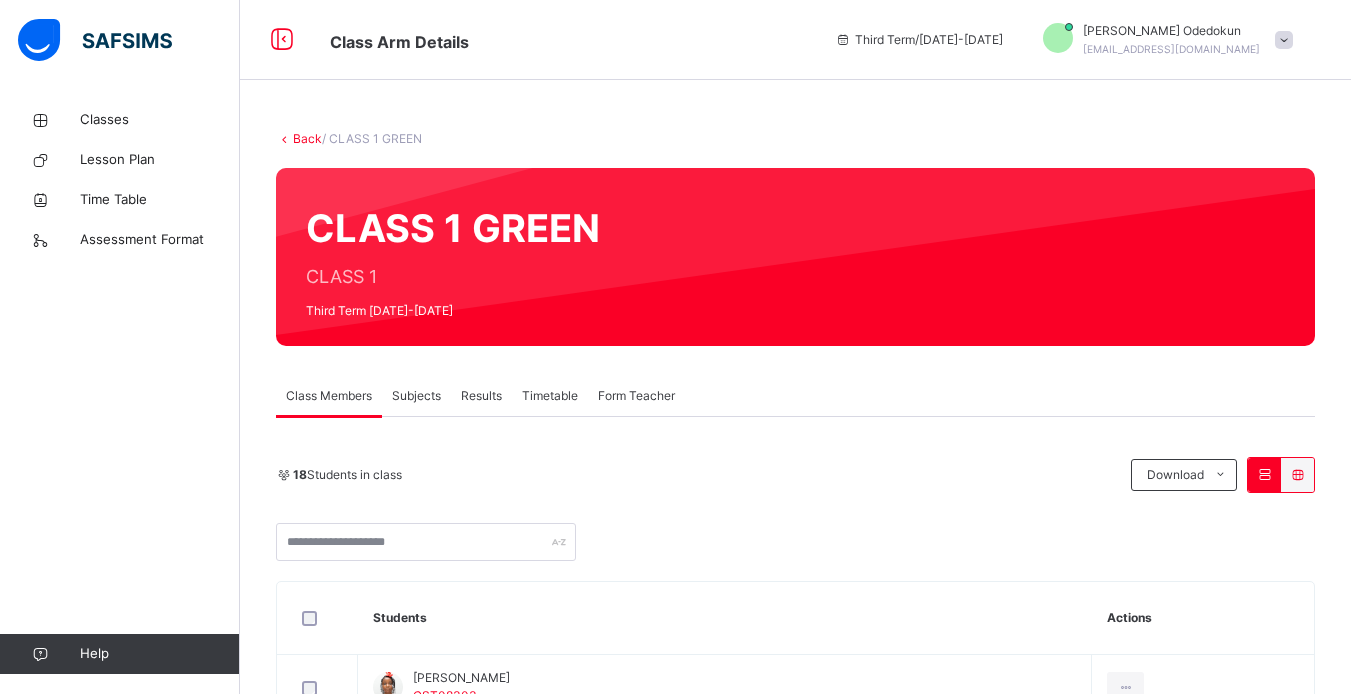 click on "Subjects" at bounding box center [416, 396] 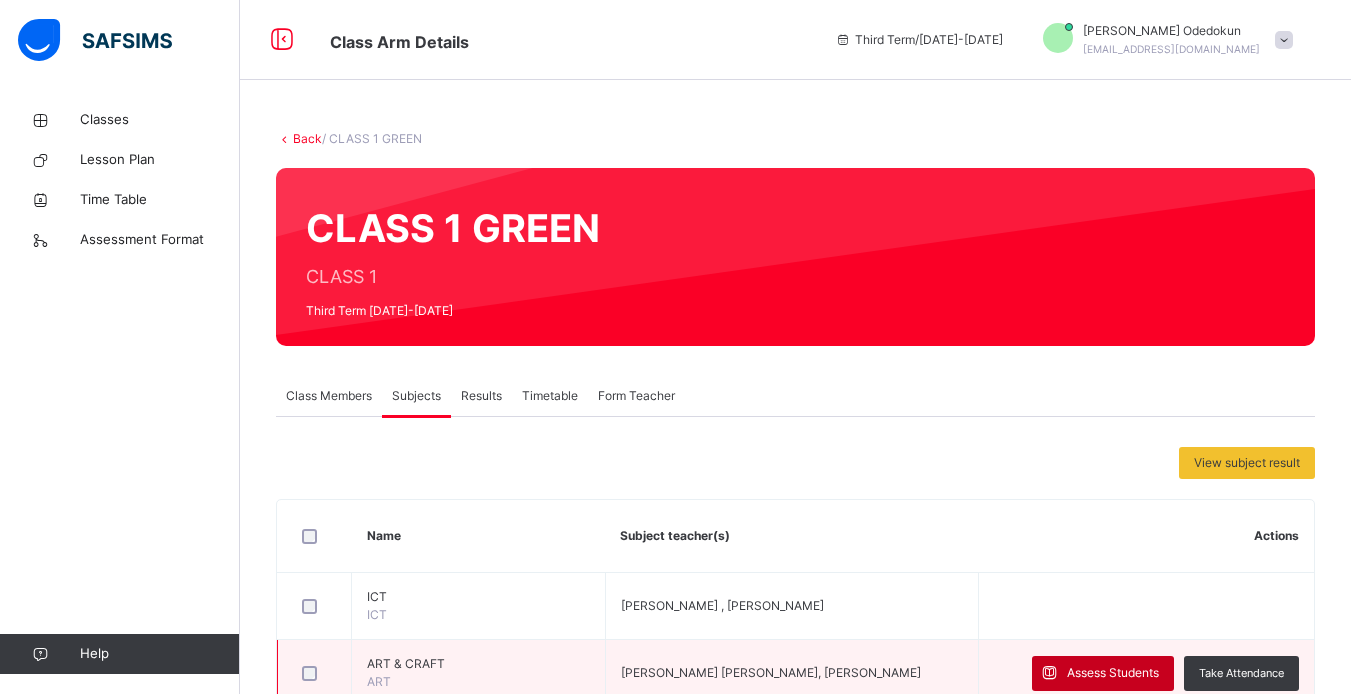 click on "Assess Students" at bounding box center [1103, 673] 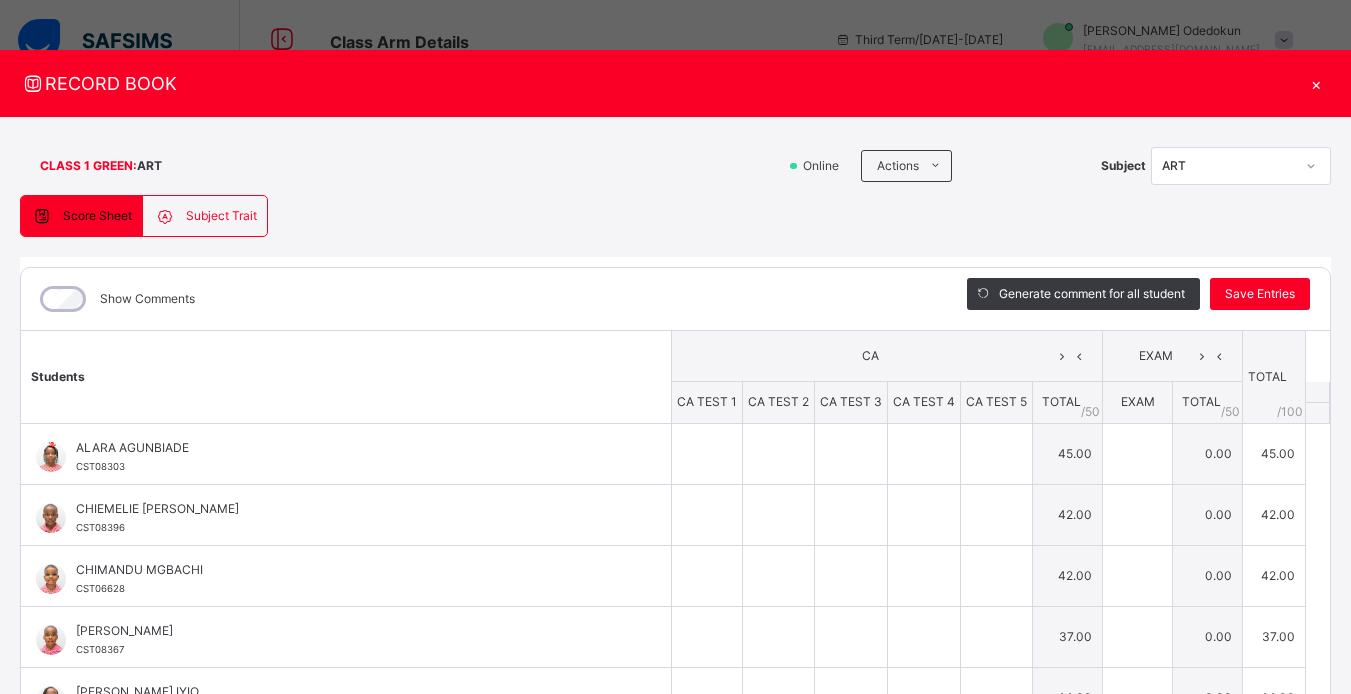 type on "*" 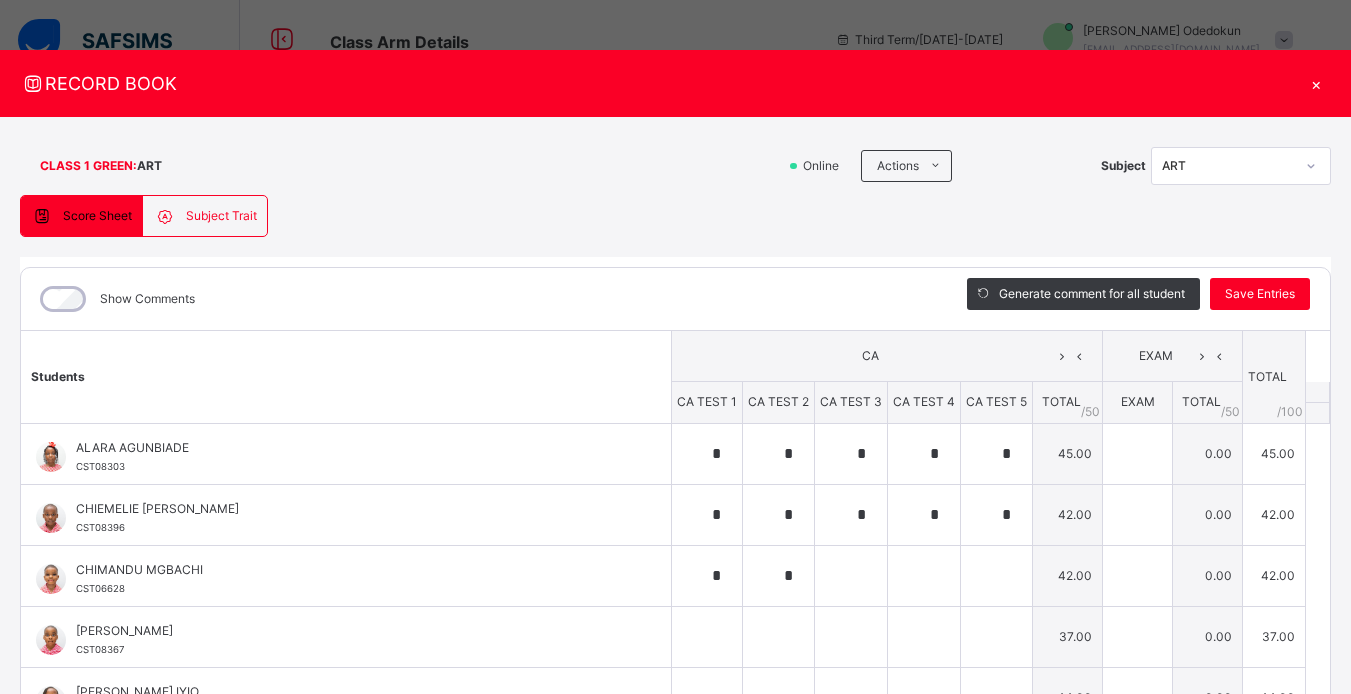 type on "*" 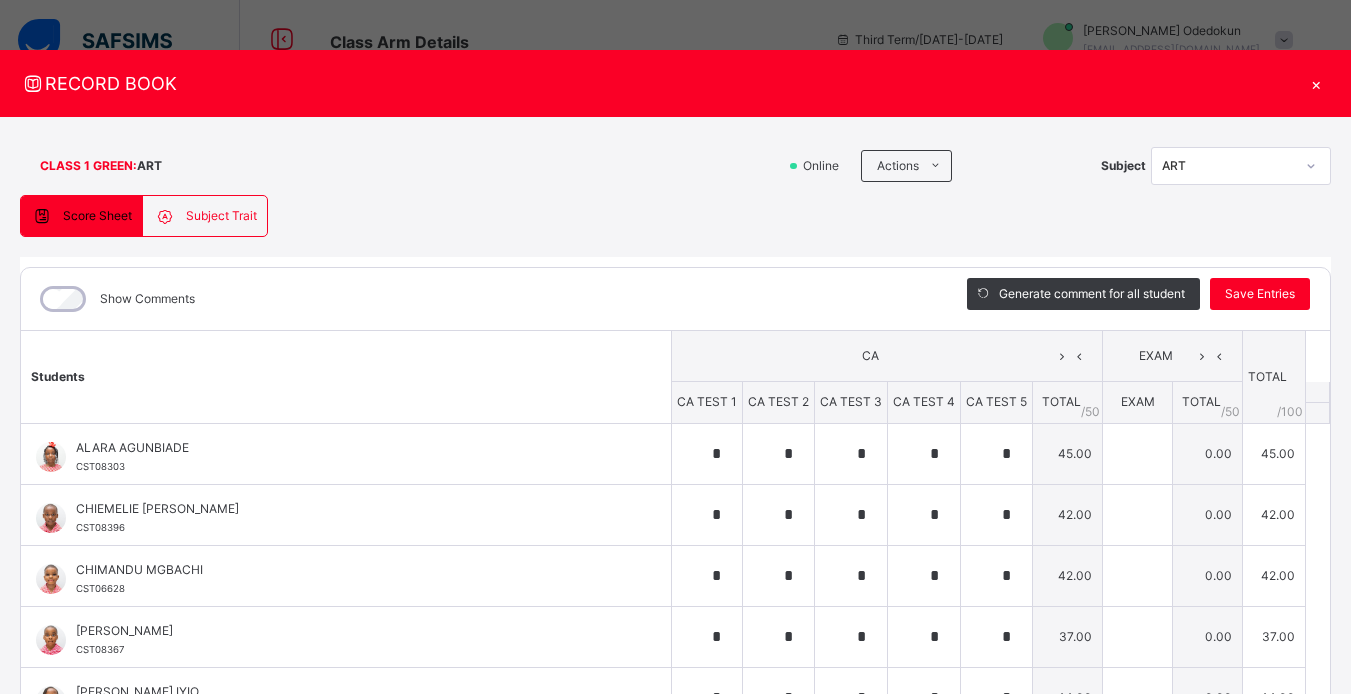 type on "*" 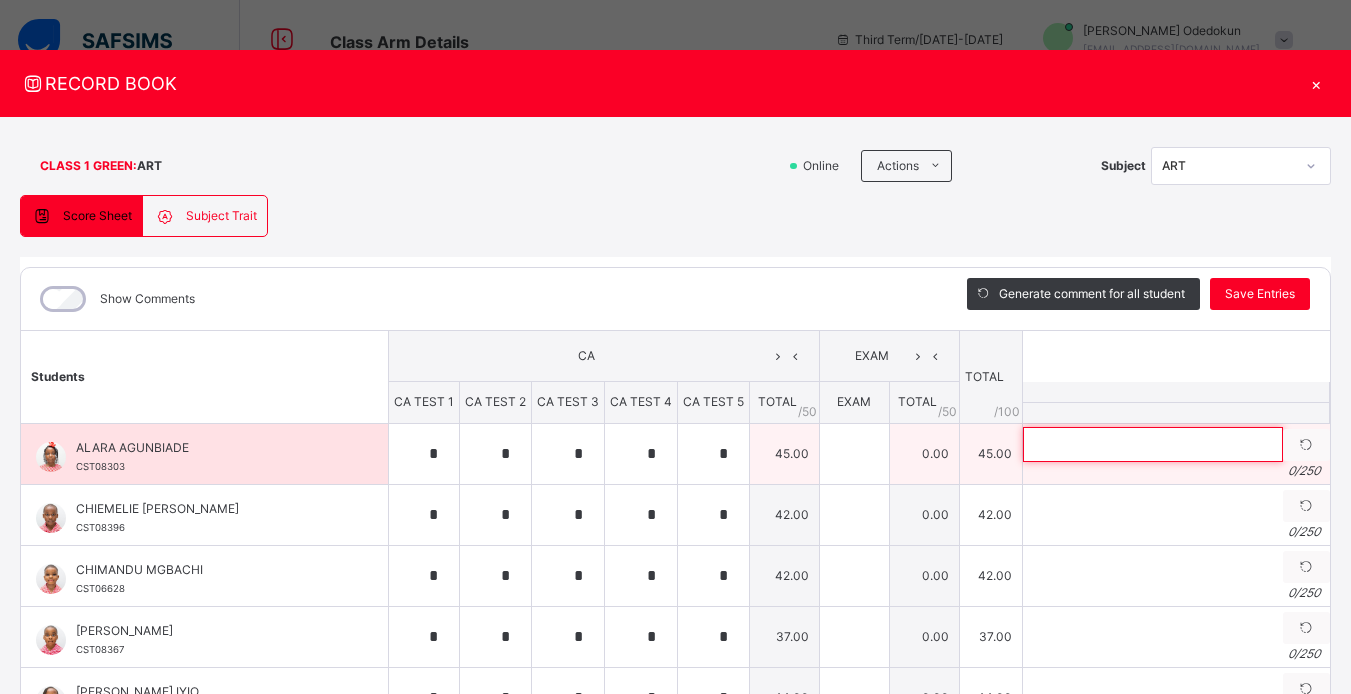 click at bounding box center (1153, 444) 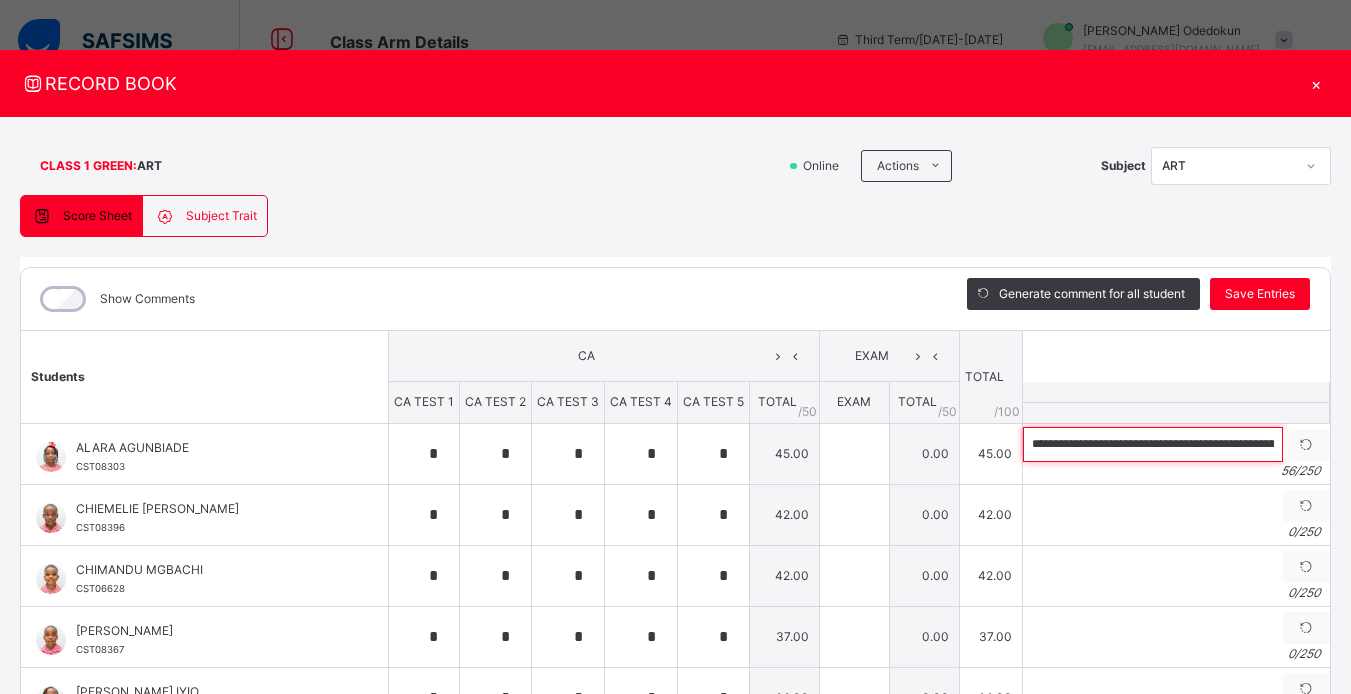 scroll, scrollTop: 0, scrollLeft: 41, axis: horizontal 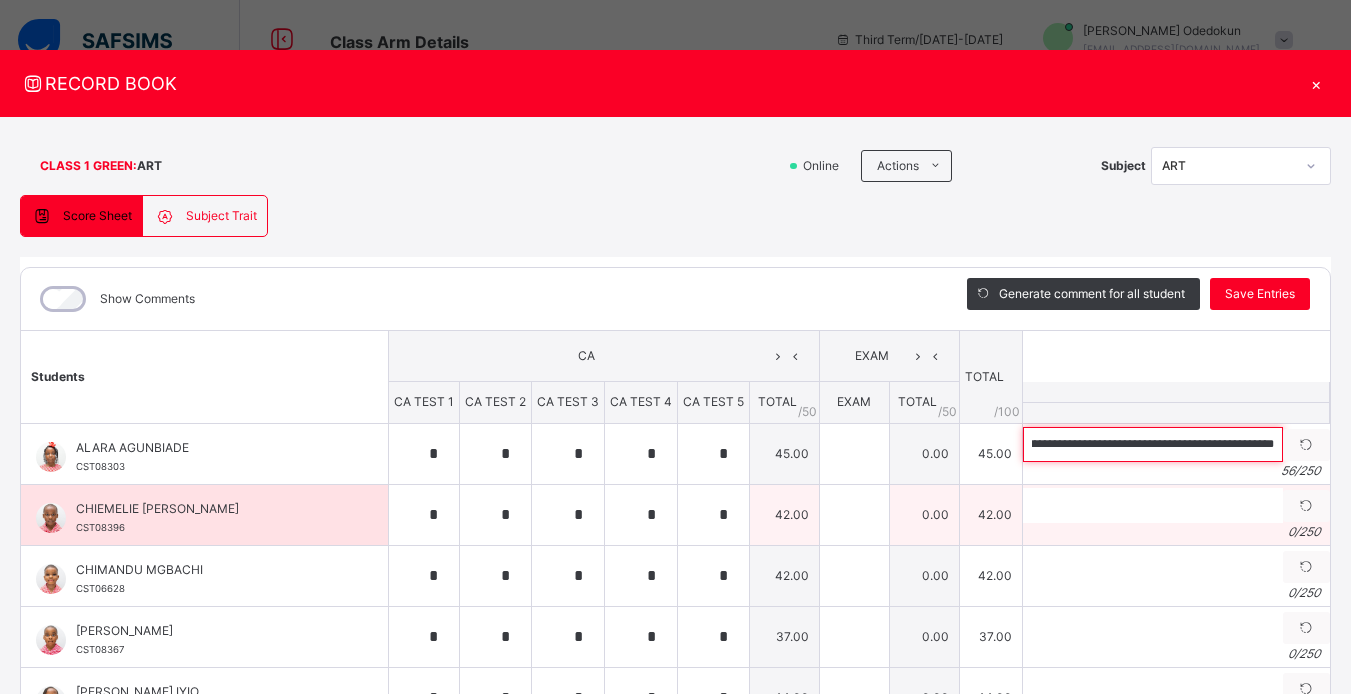 type on "**********" 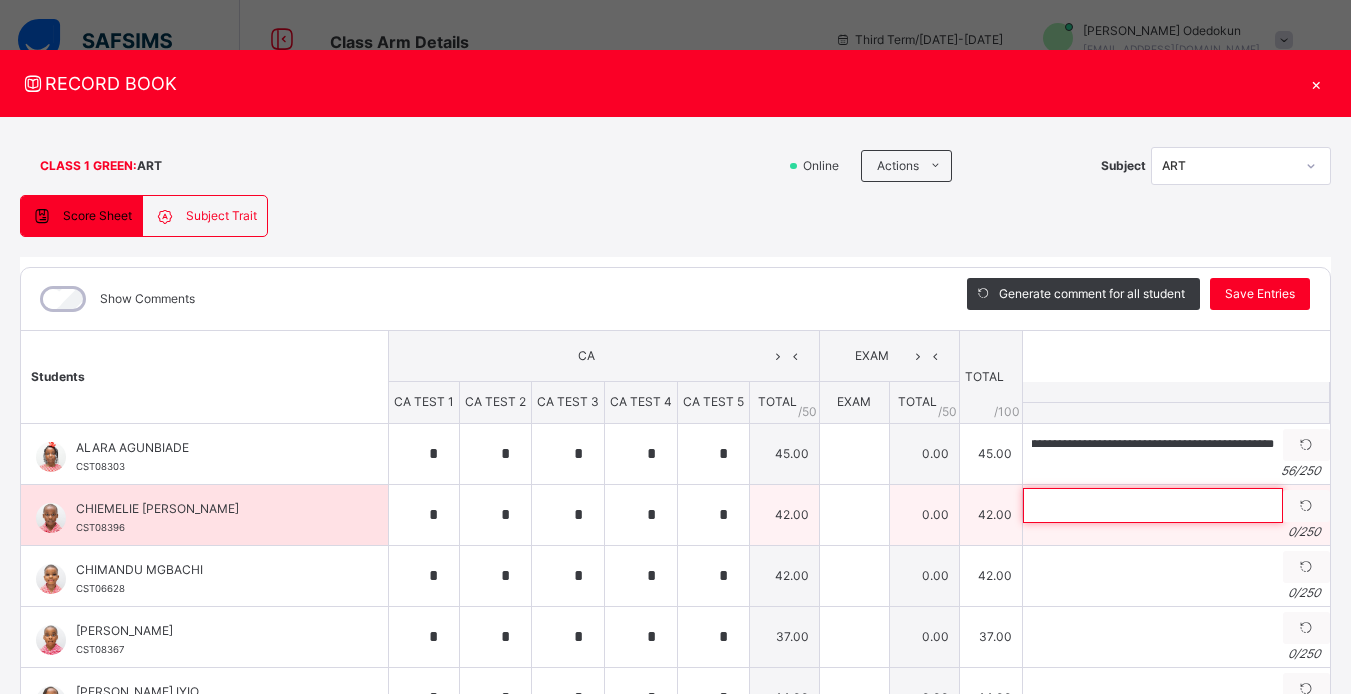 scroll, scrollTop: 0, scrollLeft: 0, axis: both 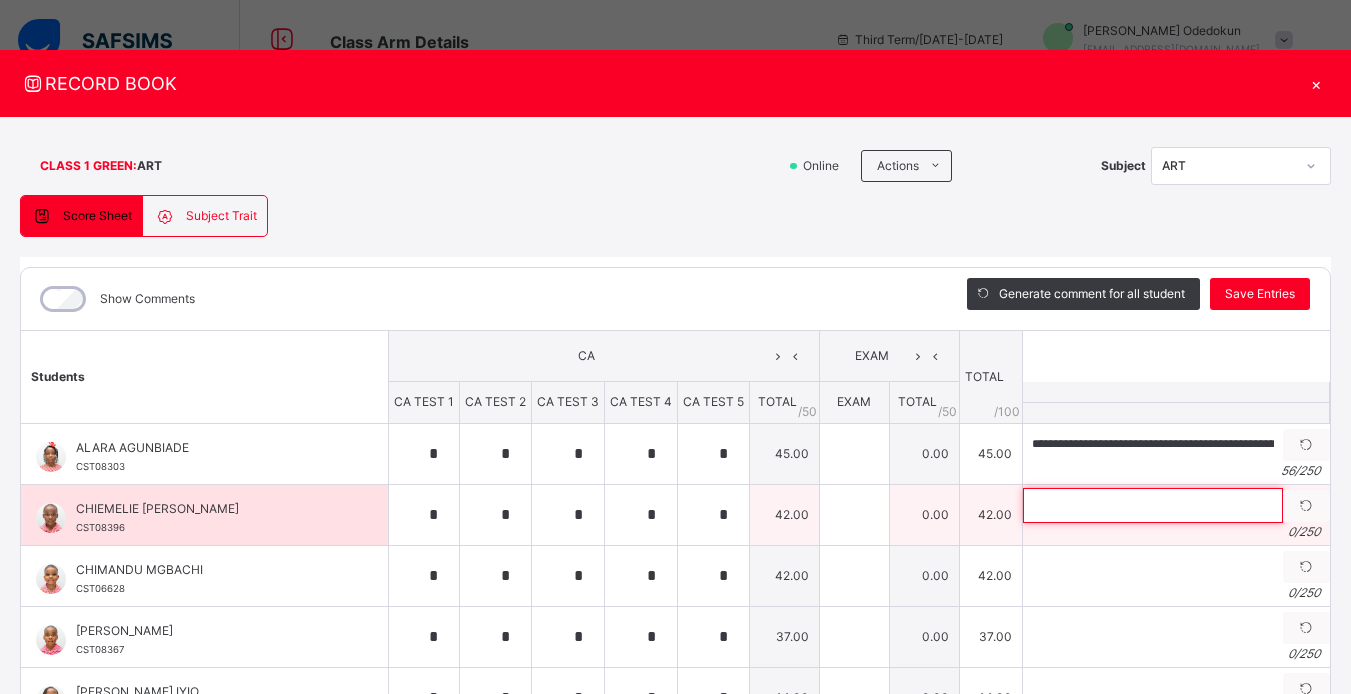 click at bounding box center (1153, 505) 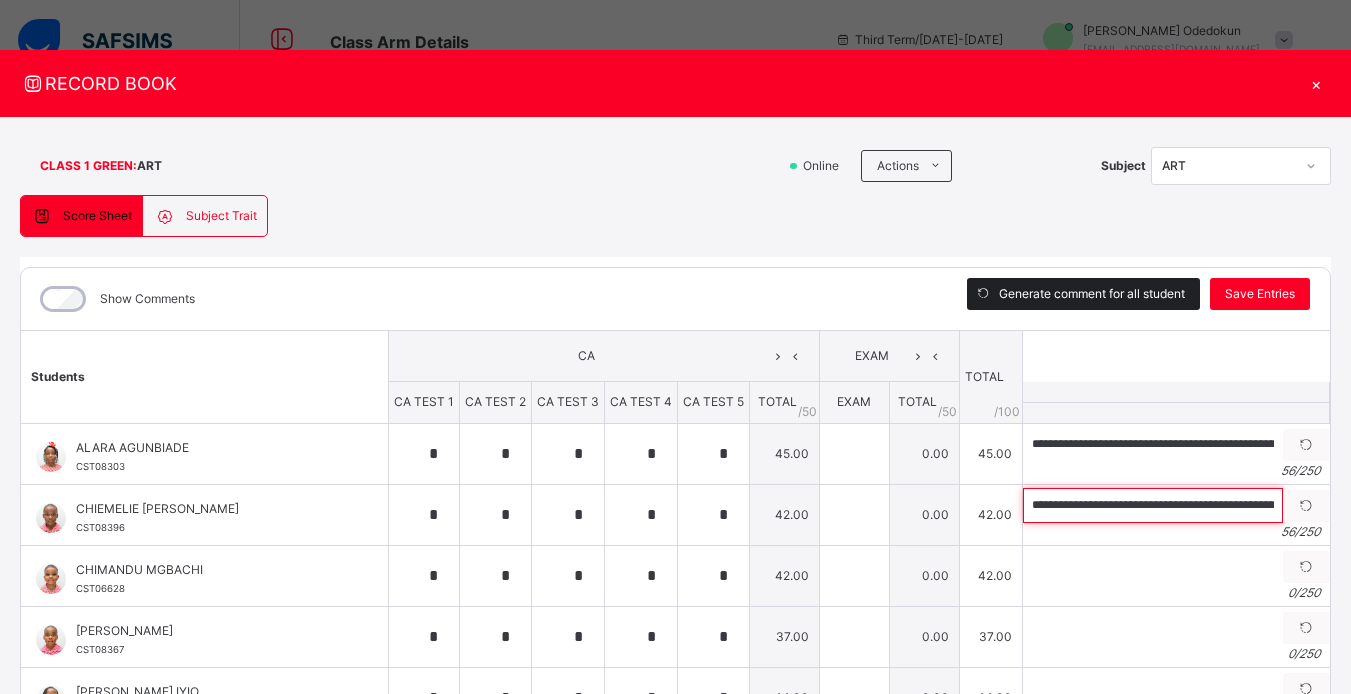 scroll, scrollTop: 0, scrollLeft: 41, axis: horizontal 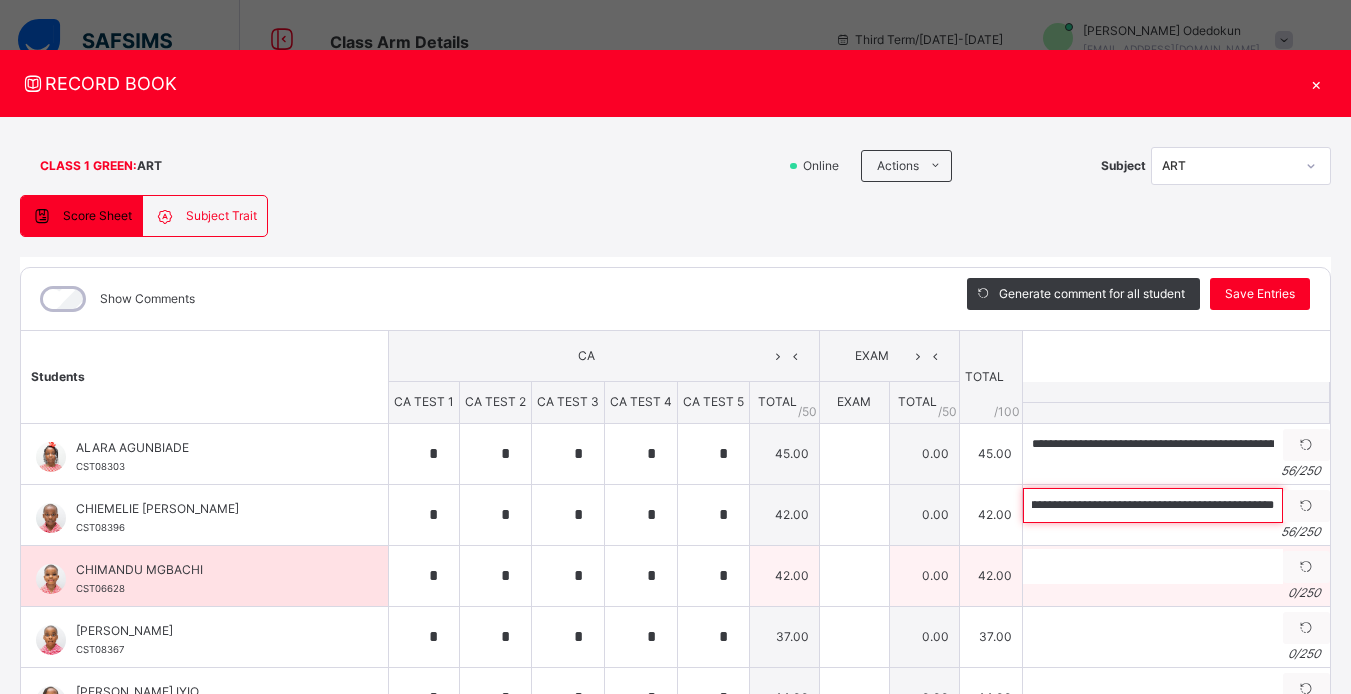 type on "**********" 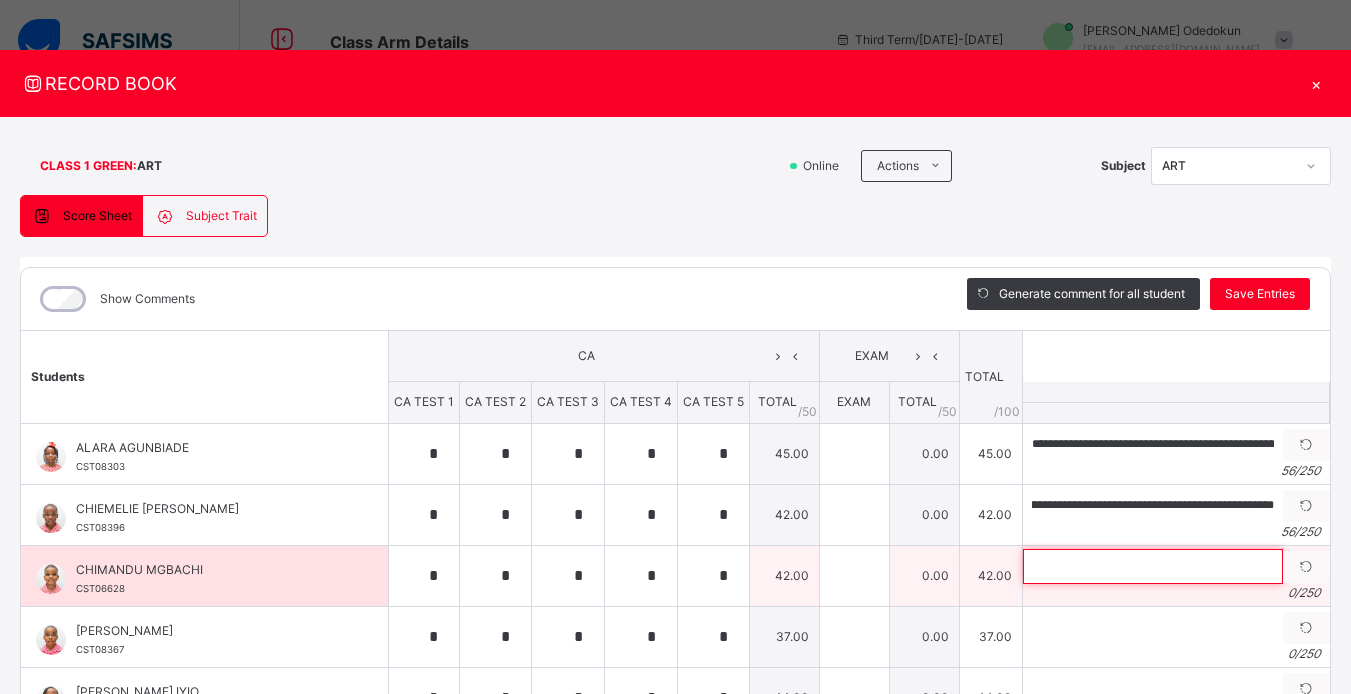 click at bounding box center [1153, 566] 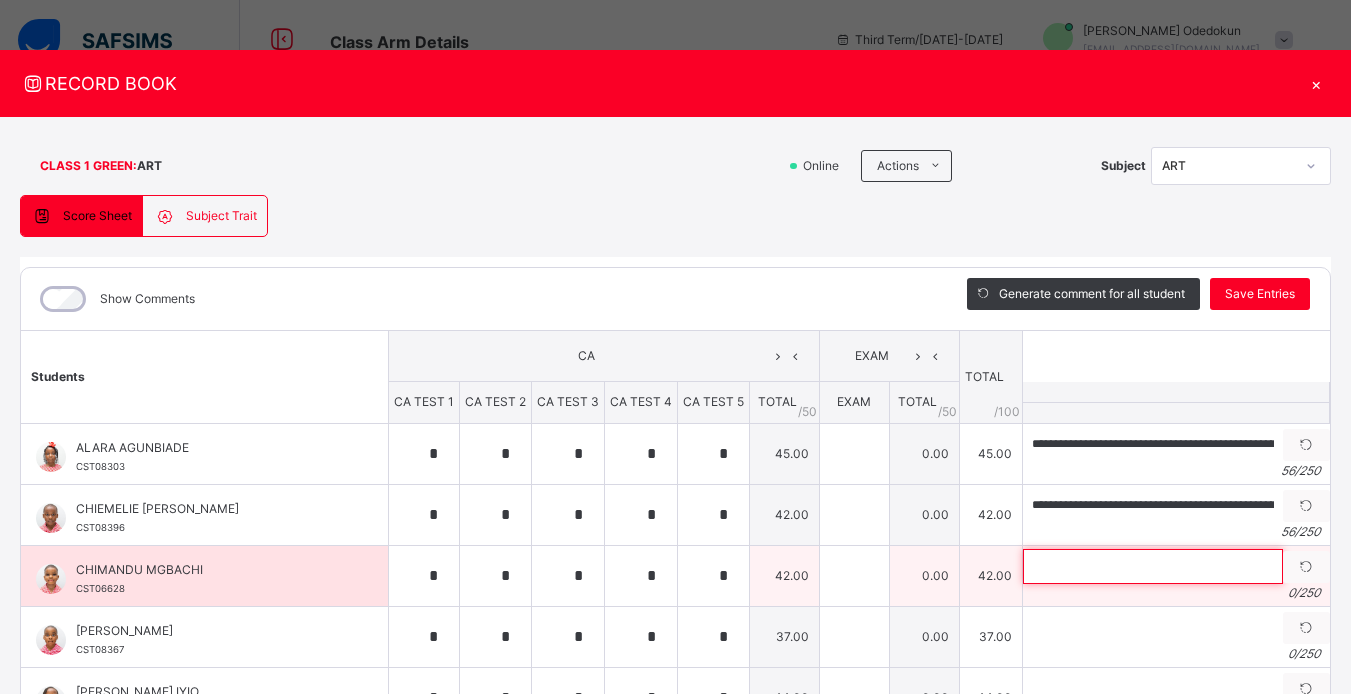 paste on "**********" 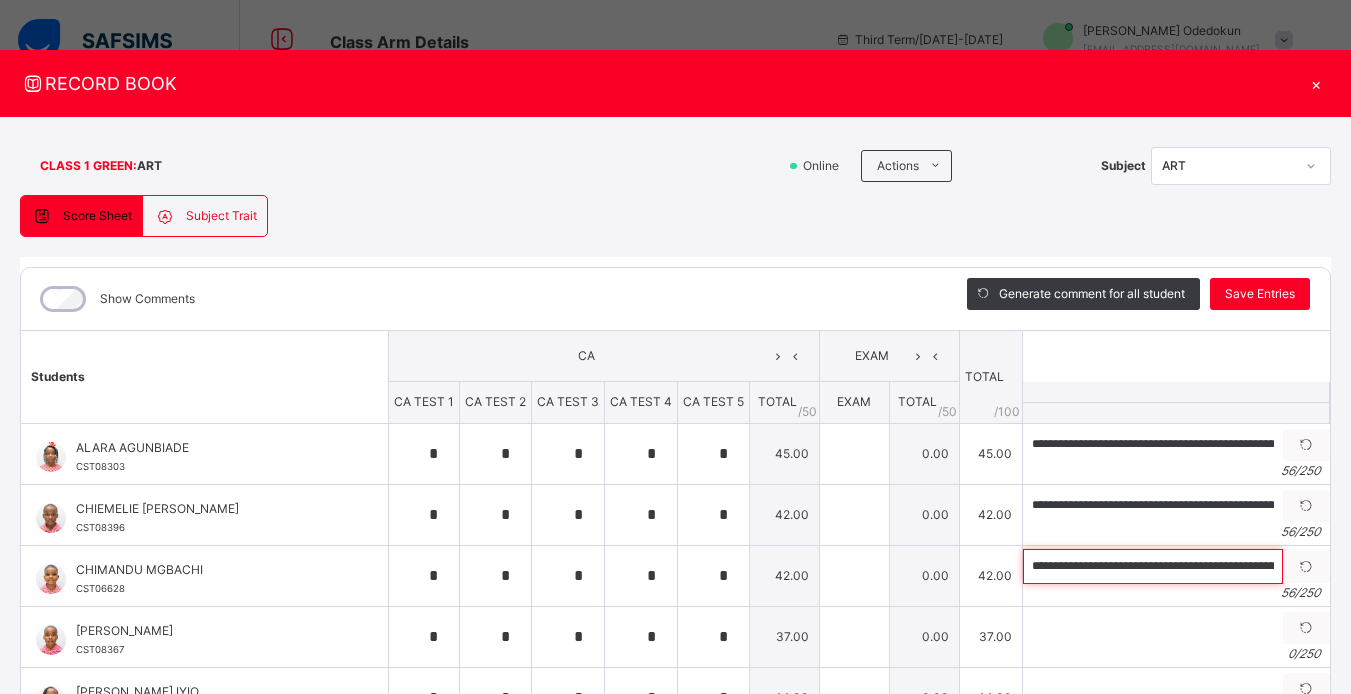 scroll, scrollTop: 0, scrollLeft: 41, axis: horizontal 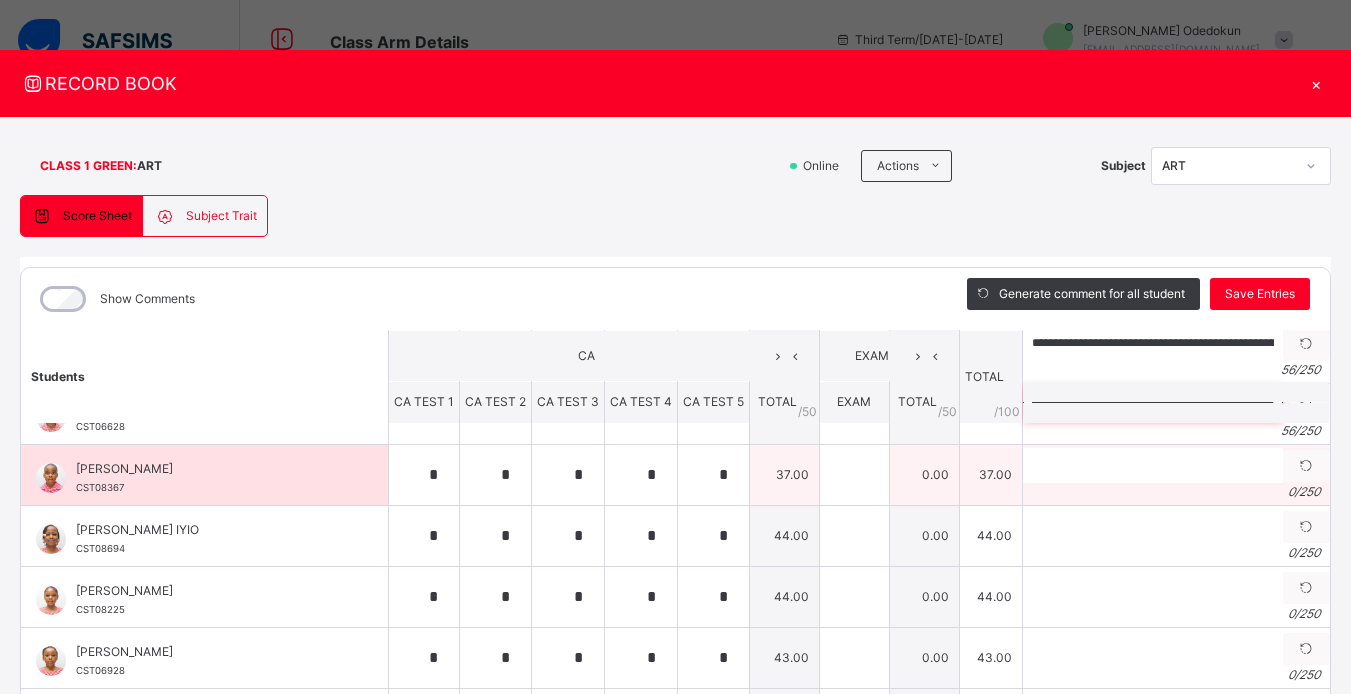 type on "**********" 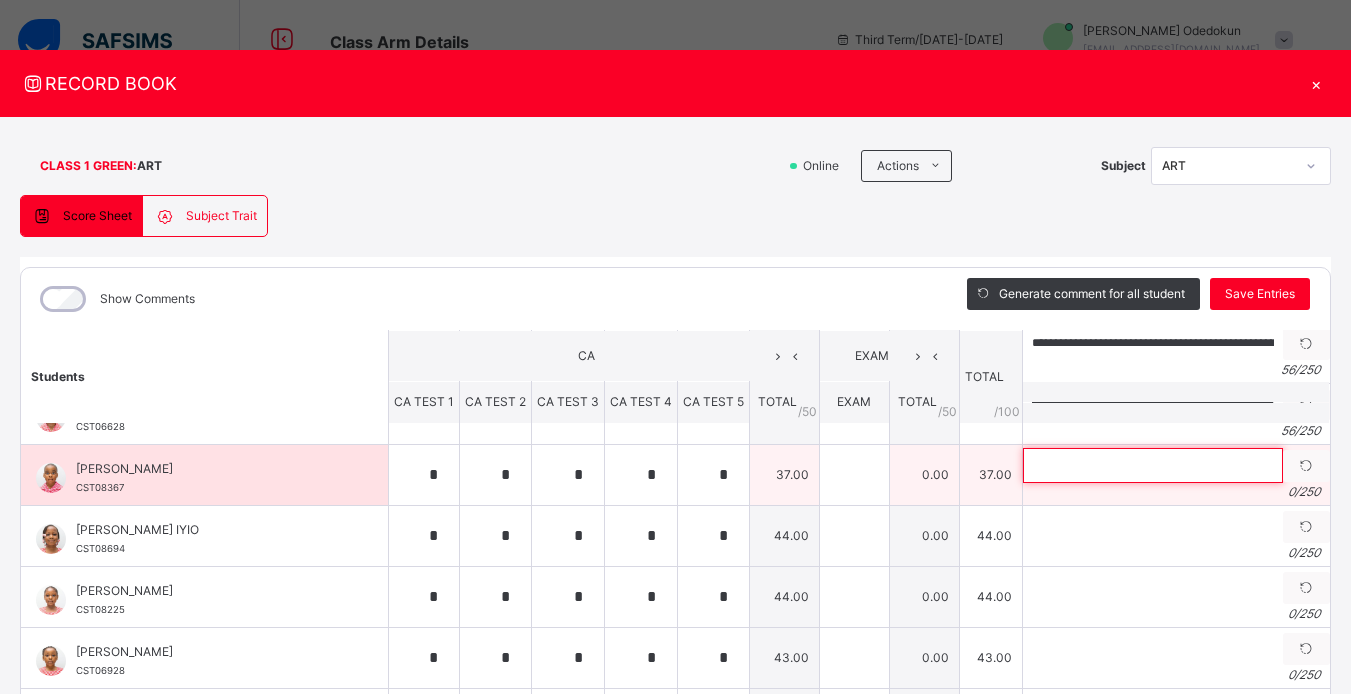 click at bounding box center (1153, 465) 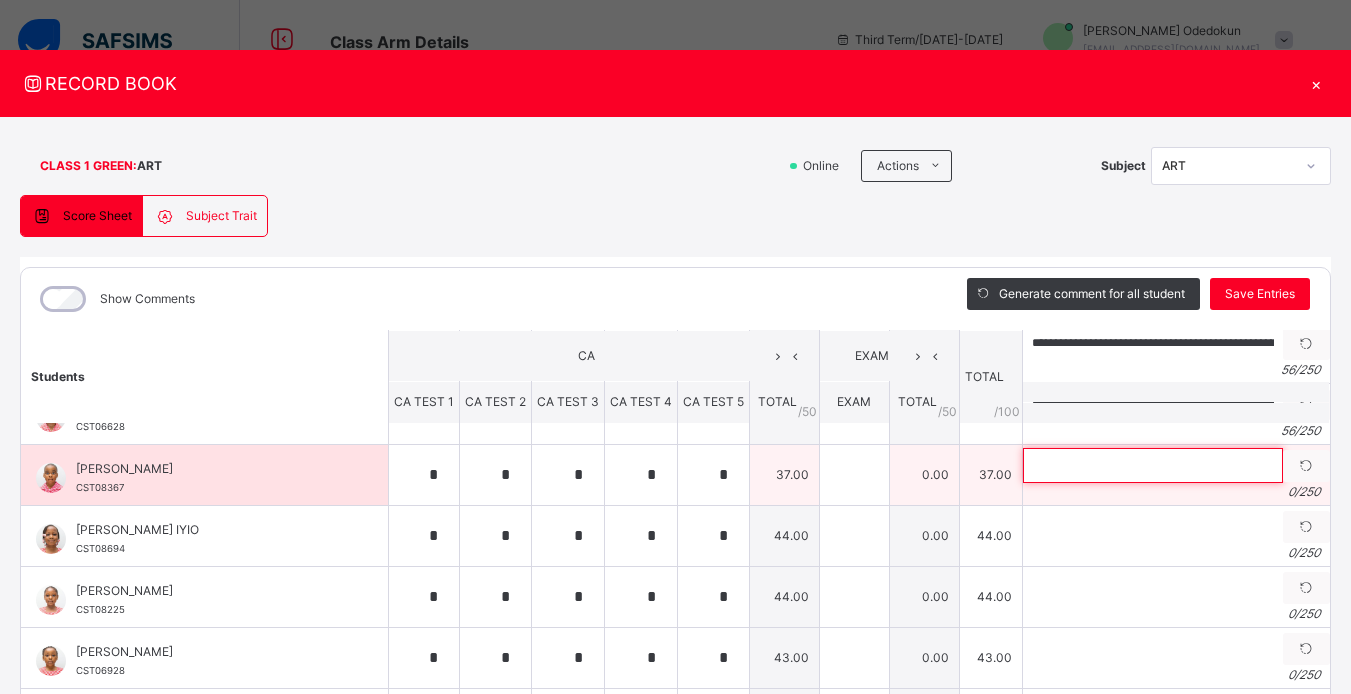 paste on "**********" 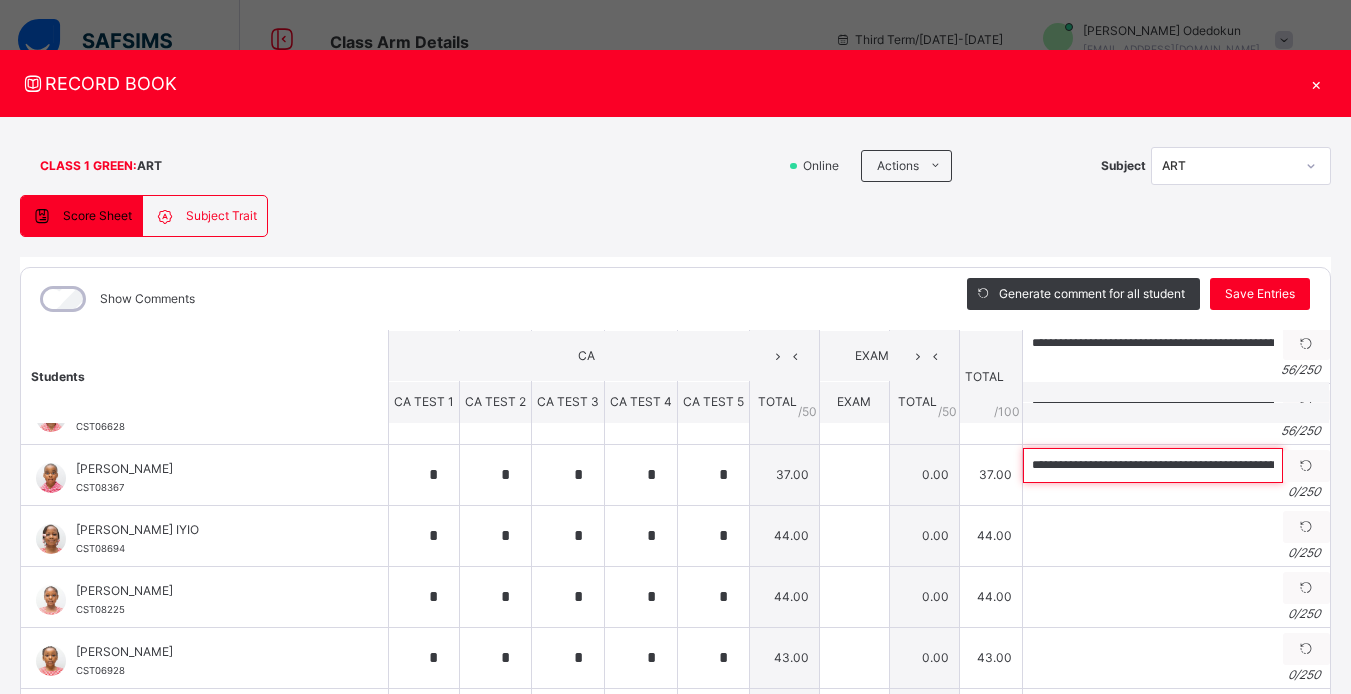 scroll, scrollTop: 0, scrollLeft: 41, axis: horizontal 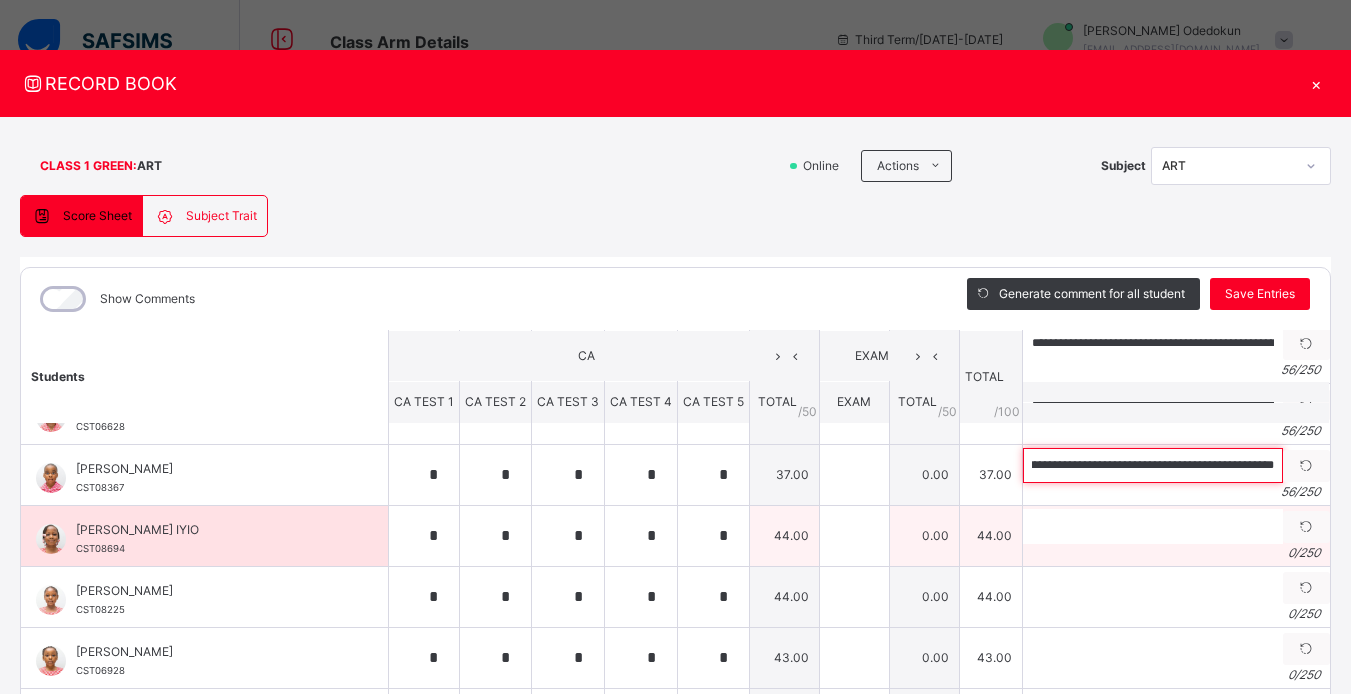 type on "**********" 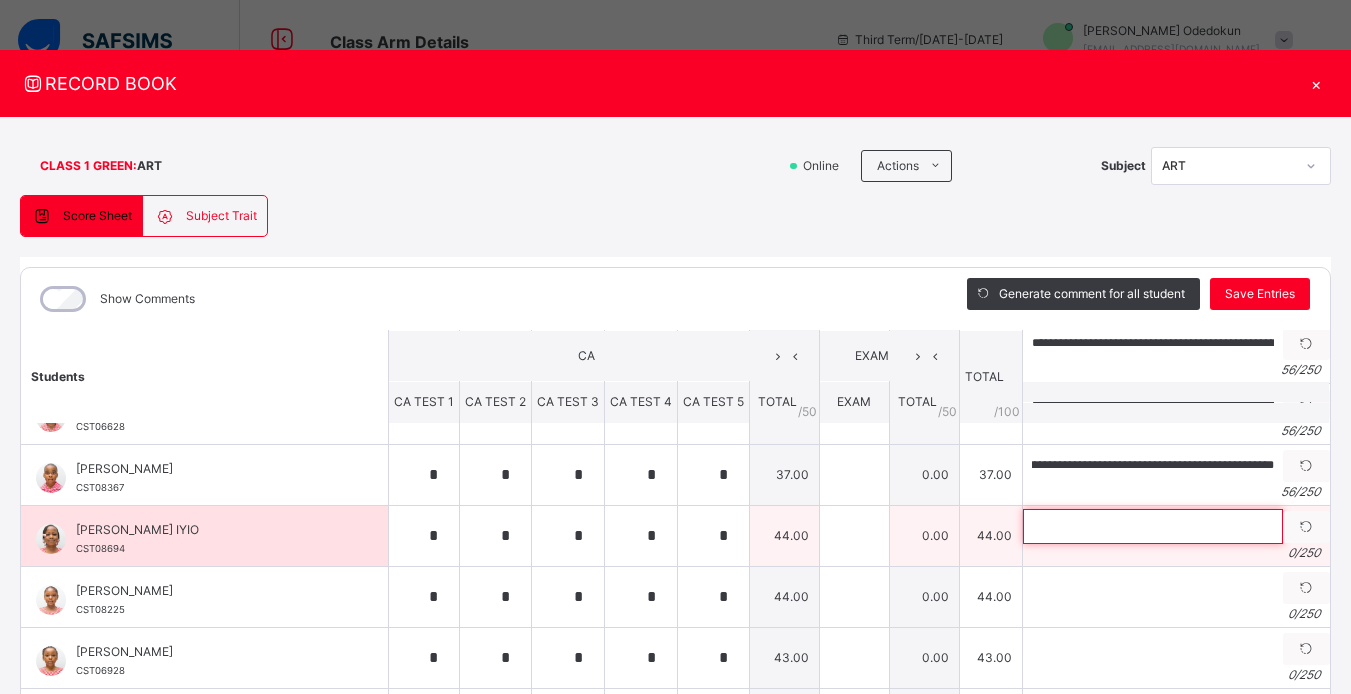 scroll, scrollTop: 0, scrollLeft: 0, axis: both 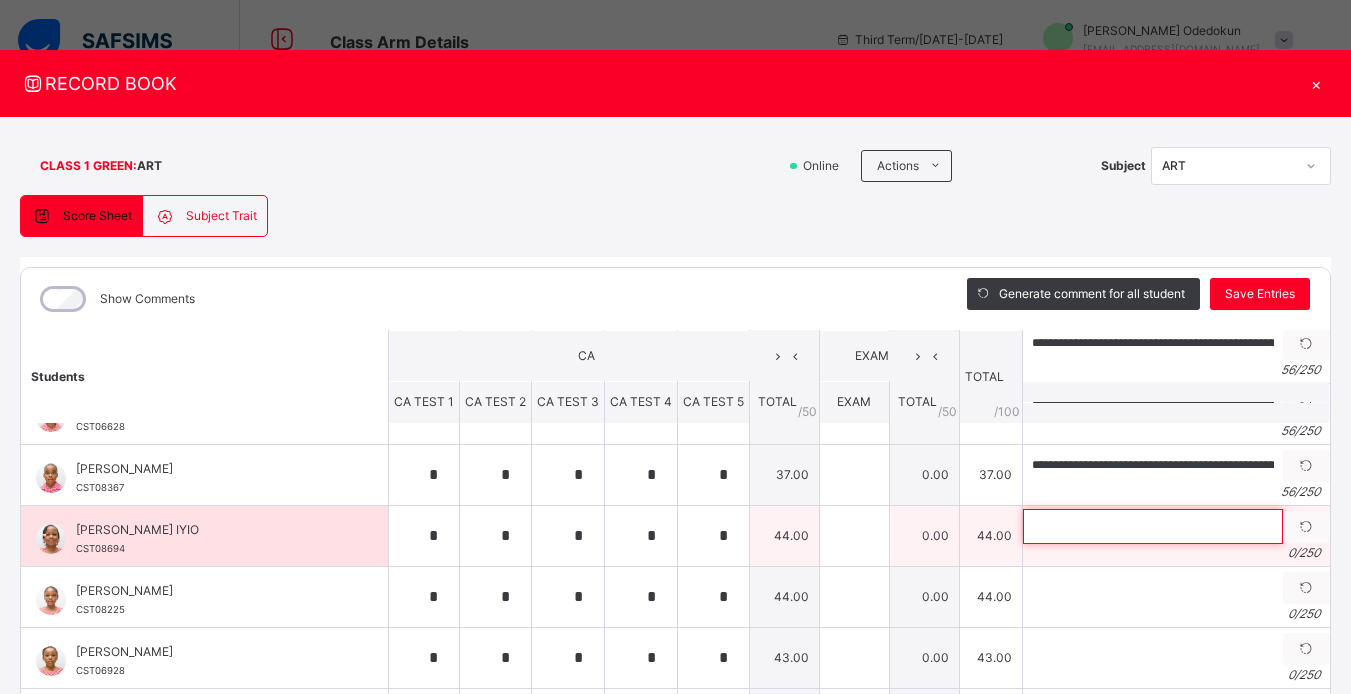 click at bounding box center (1153, 526) 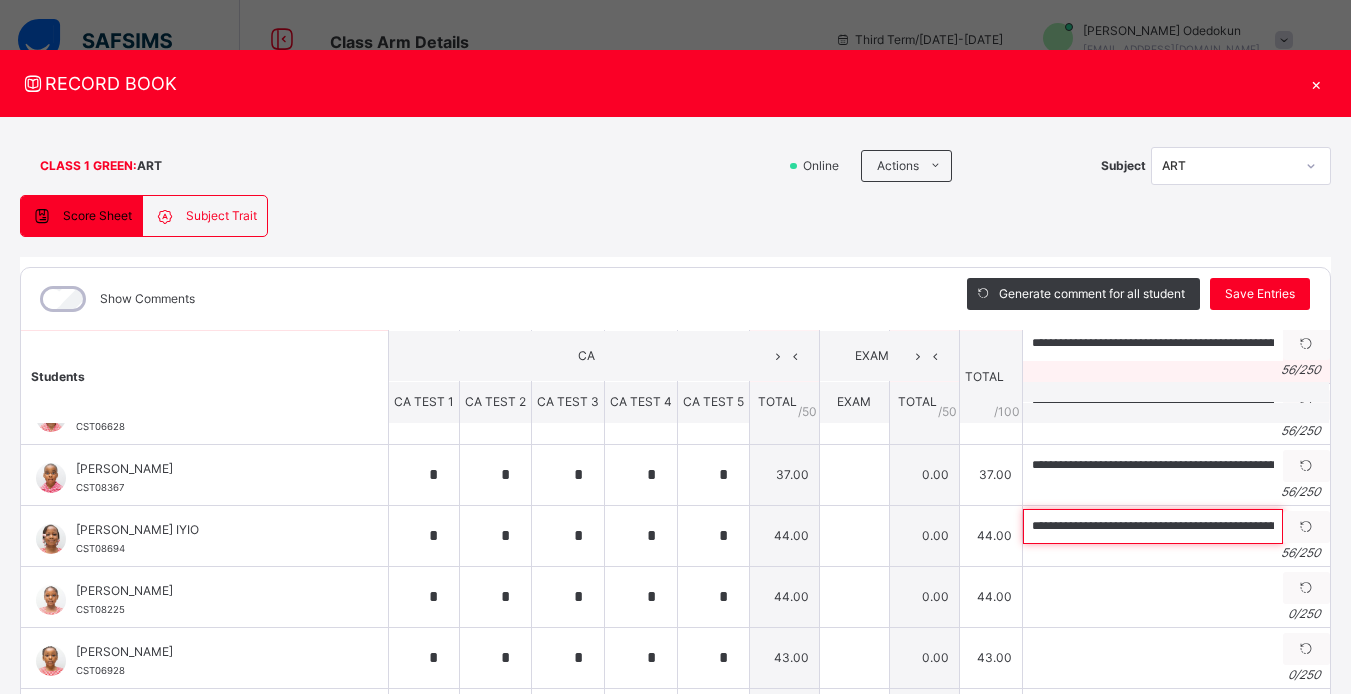 scroll, scrollTop: 0, scrollLeft: 41, axis: horizontal 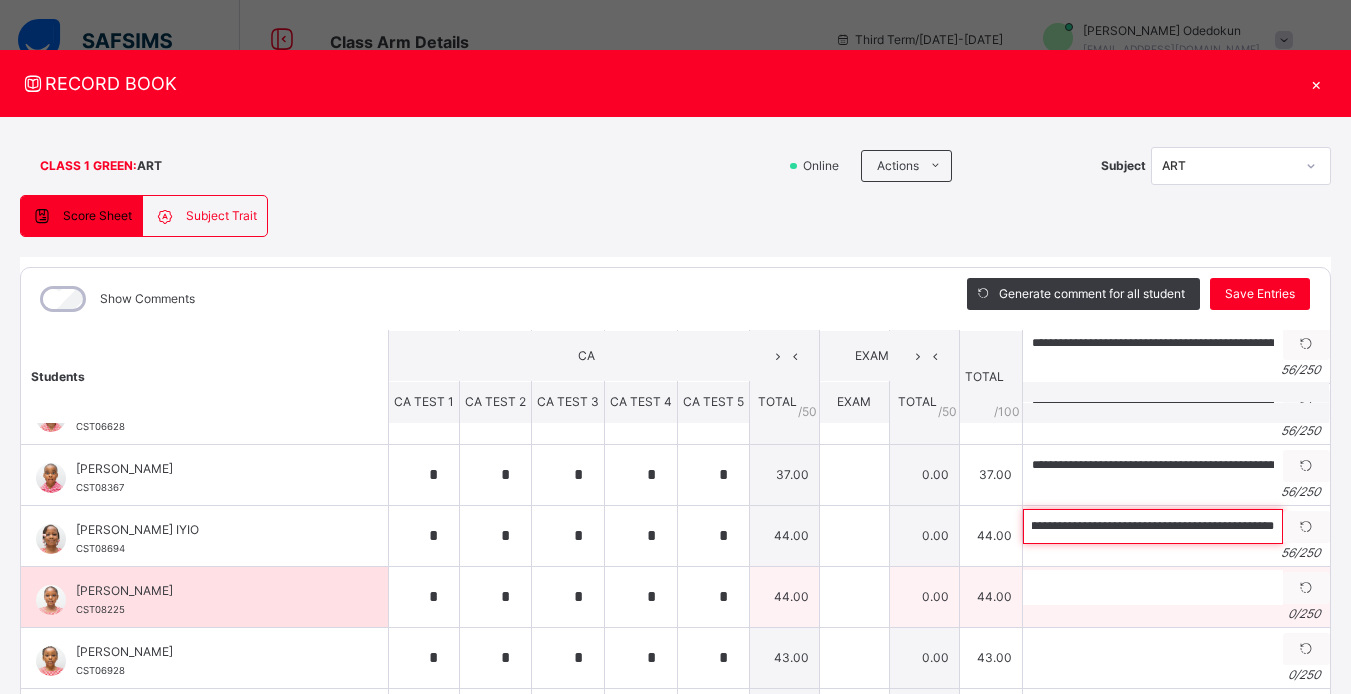 type on "**********" 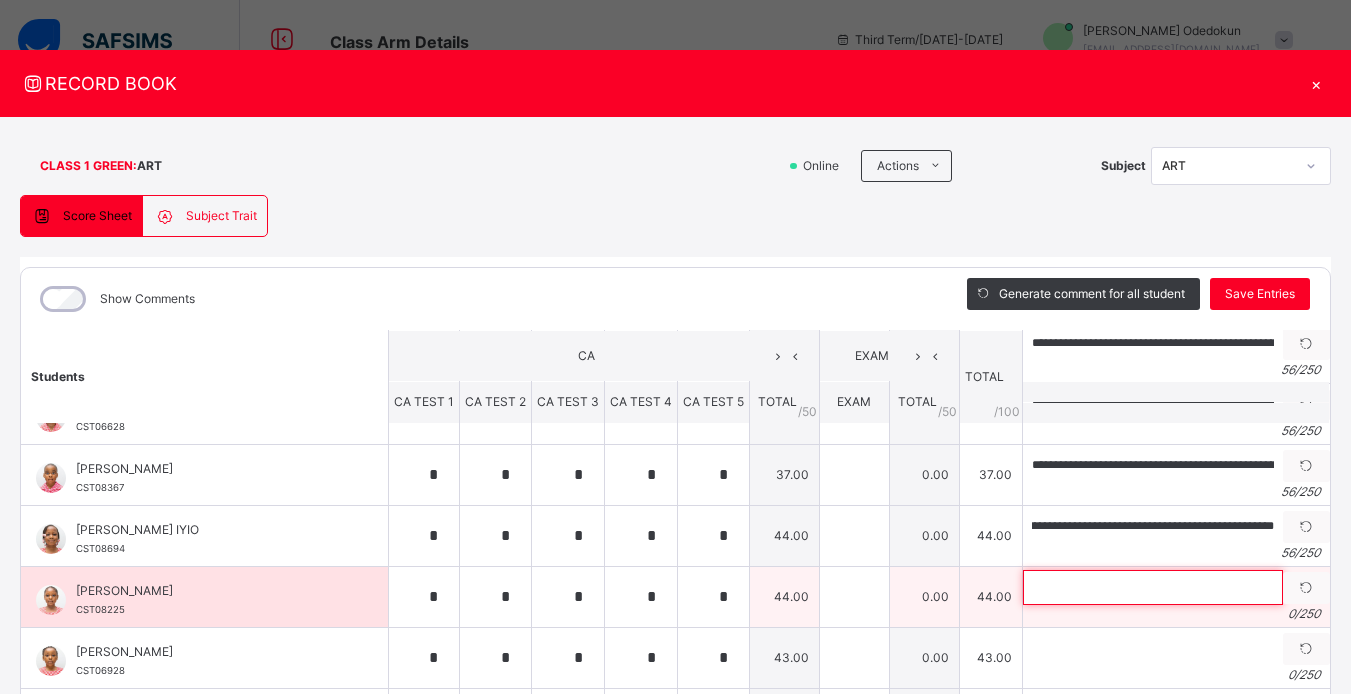 scroll, scrollTop: 0, scrollLeft: 0, axis: both 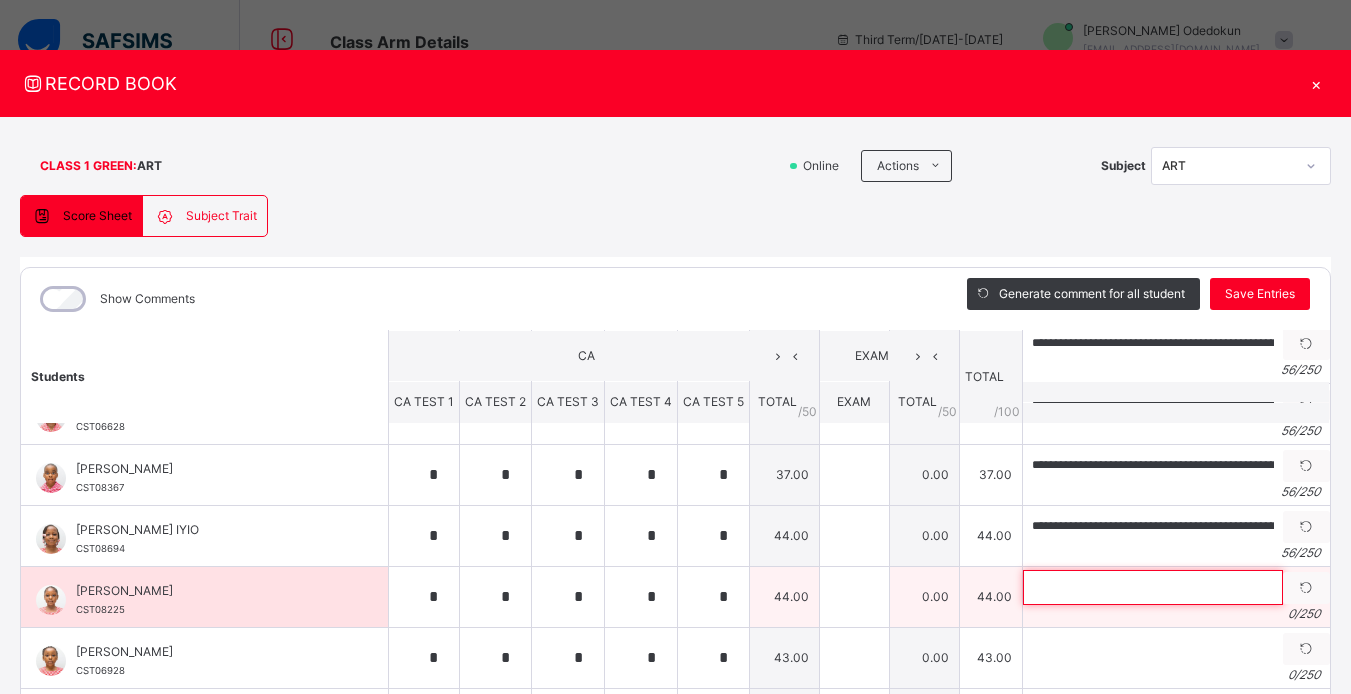 click at bounding box center [1153, 587] 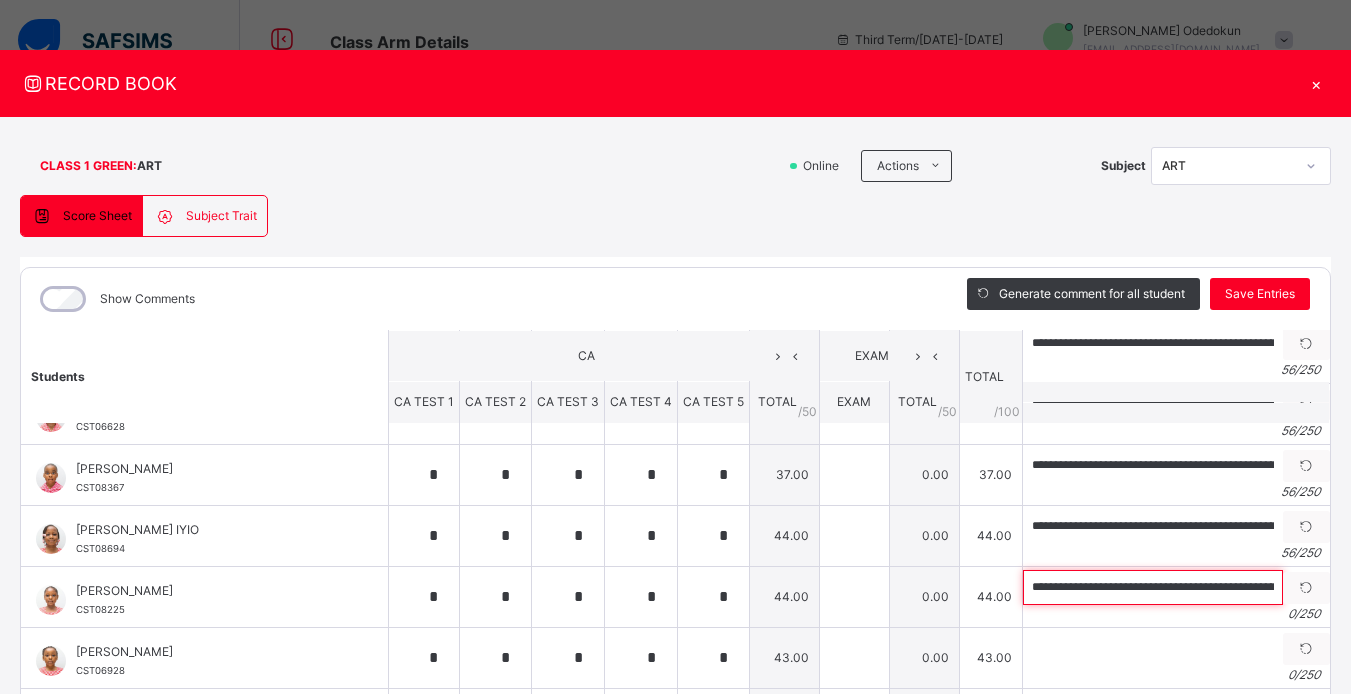 scroll, scrollTop: 0, scrollLeft: 41, axis: horizontal 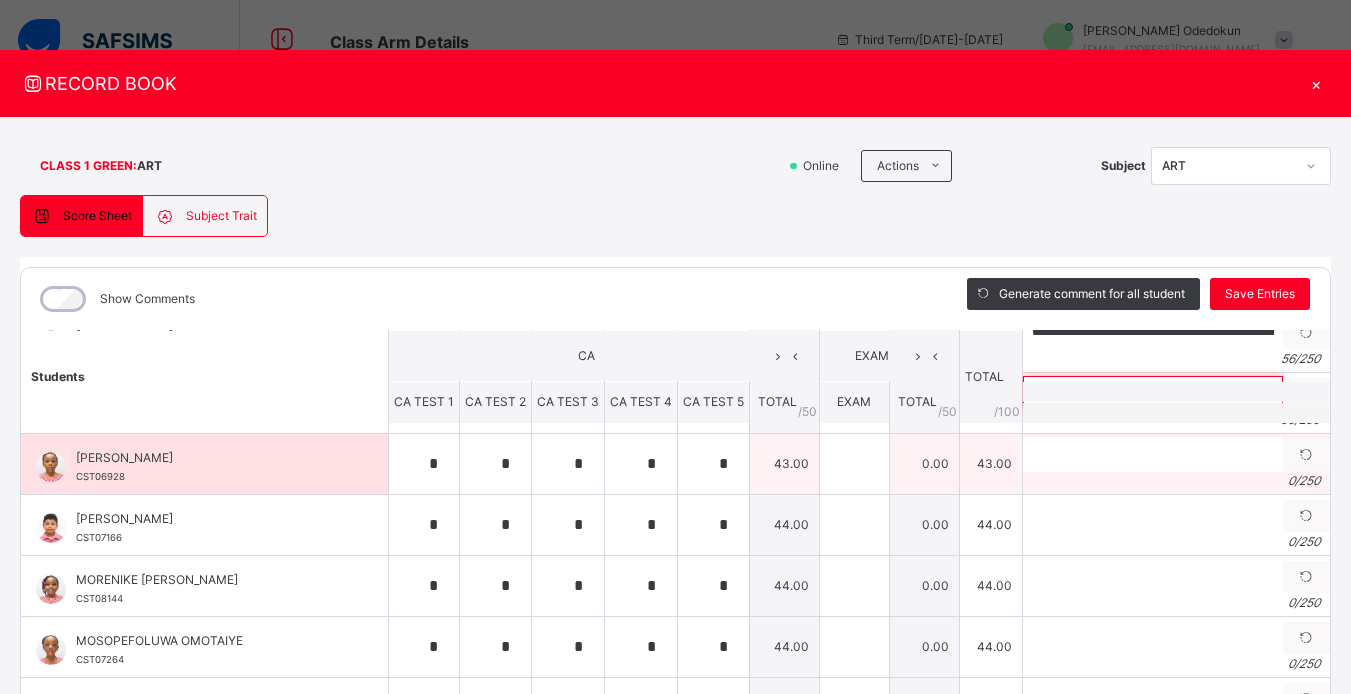 type on "**********" 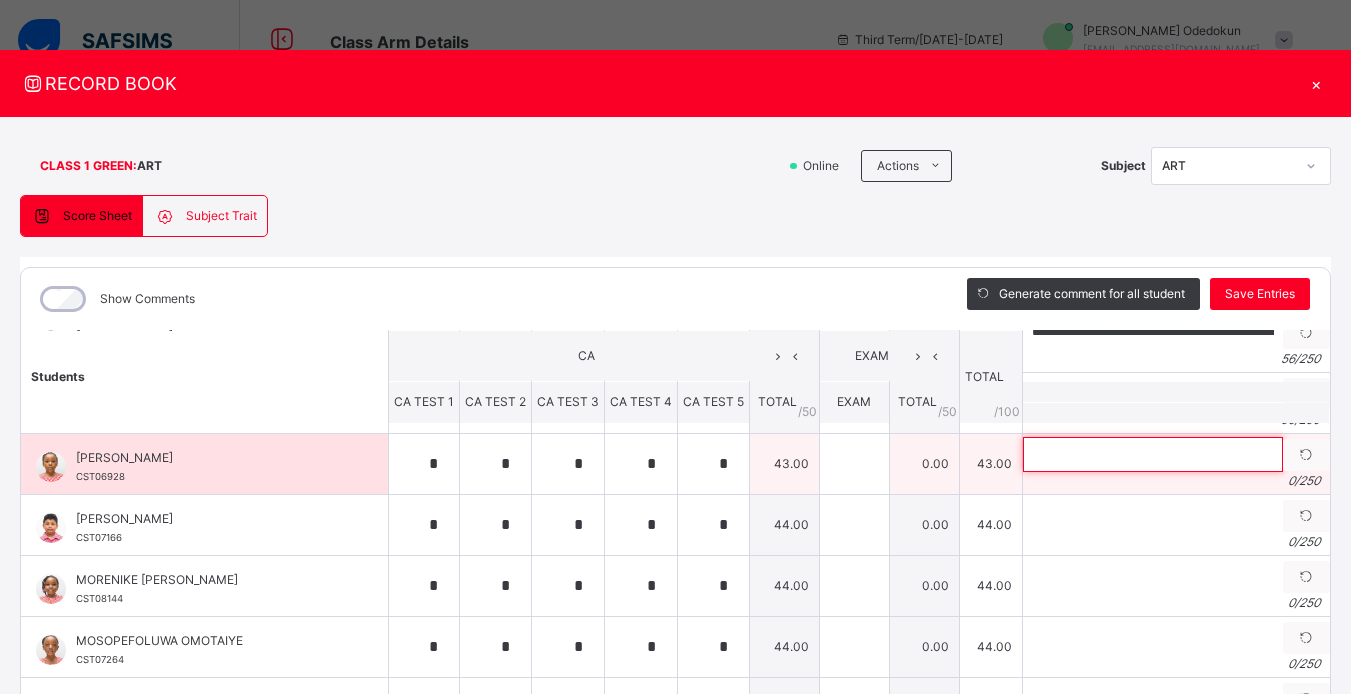 scroll, scrollTop: 0, scrollLeft: 0, axis: both 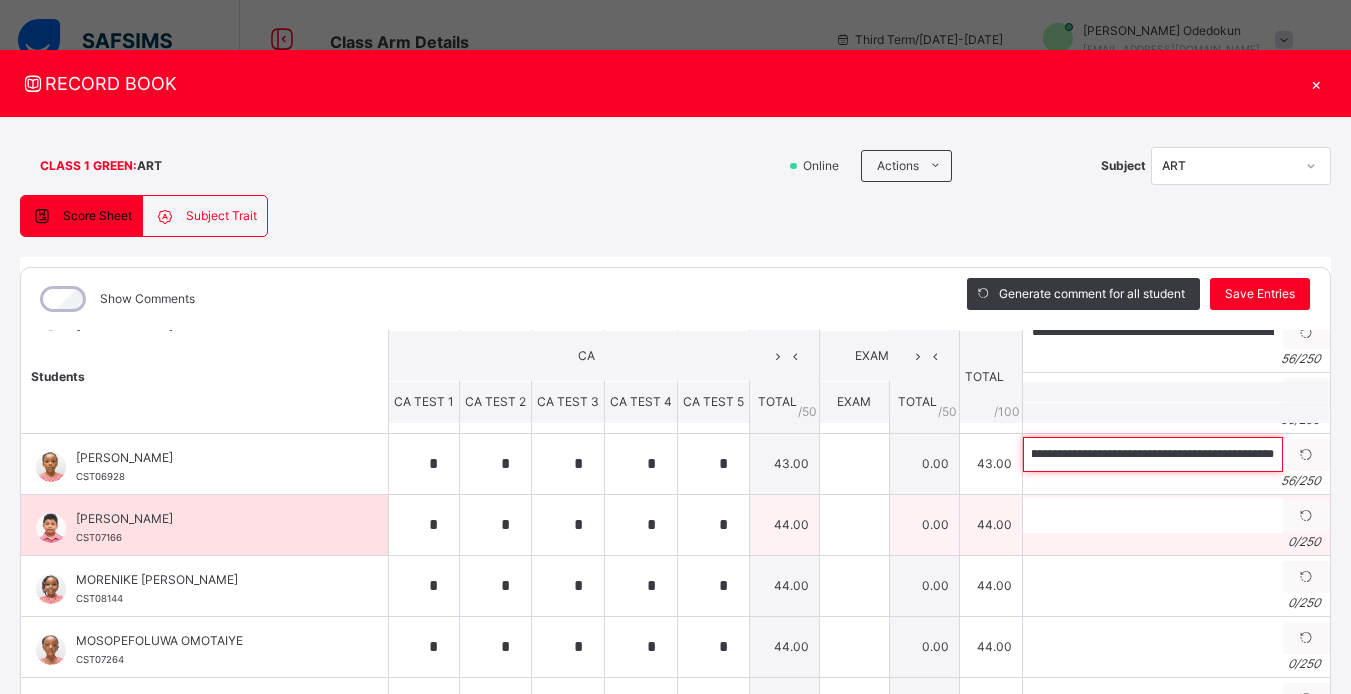 type on "**********" 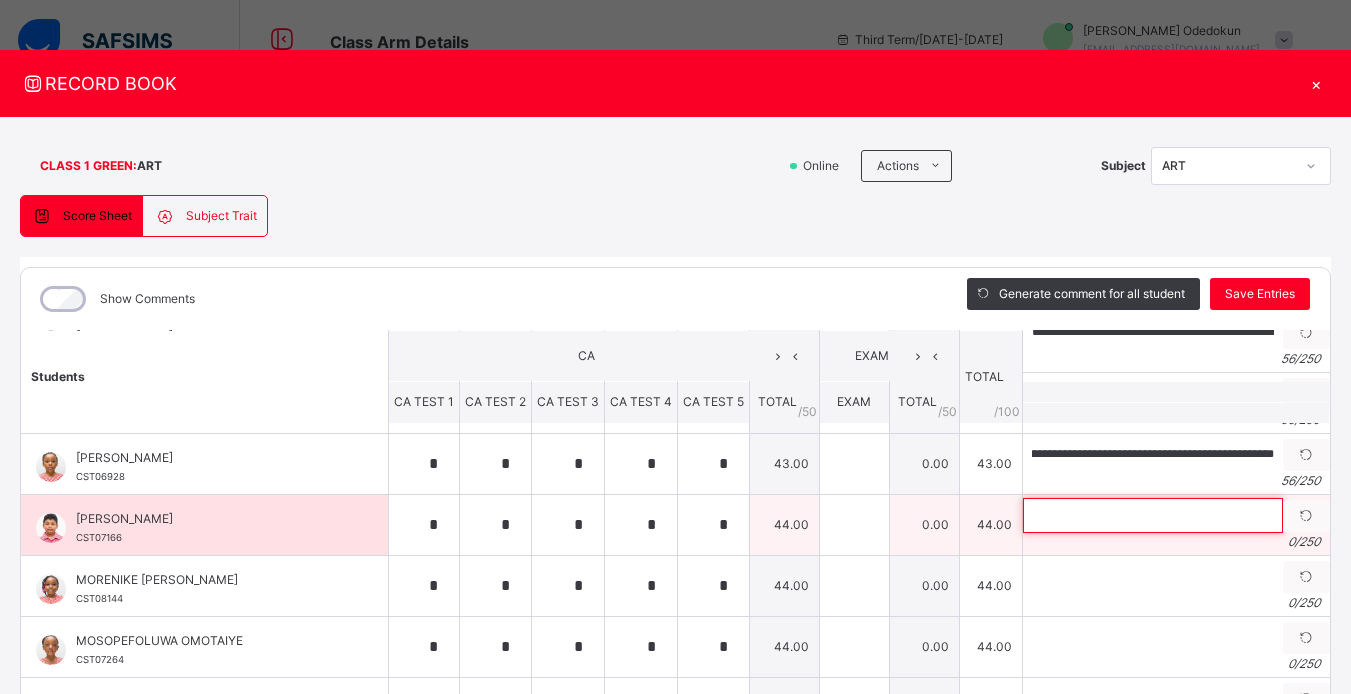 scroll, scrollTop: 0, scrollLeft: 0, axis: both 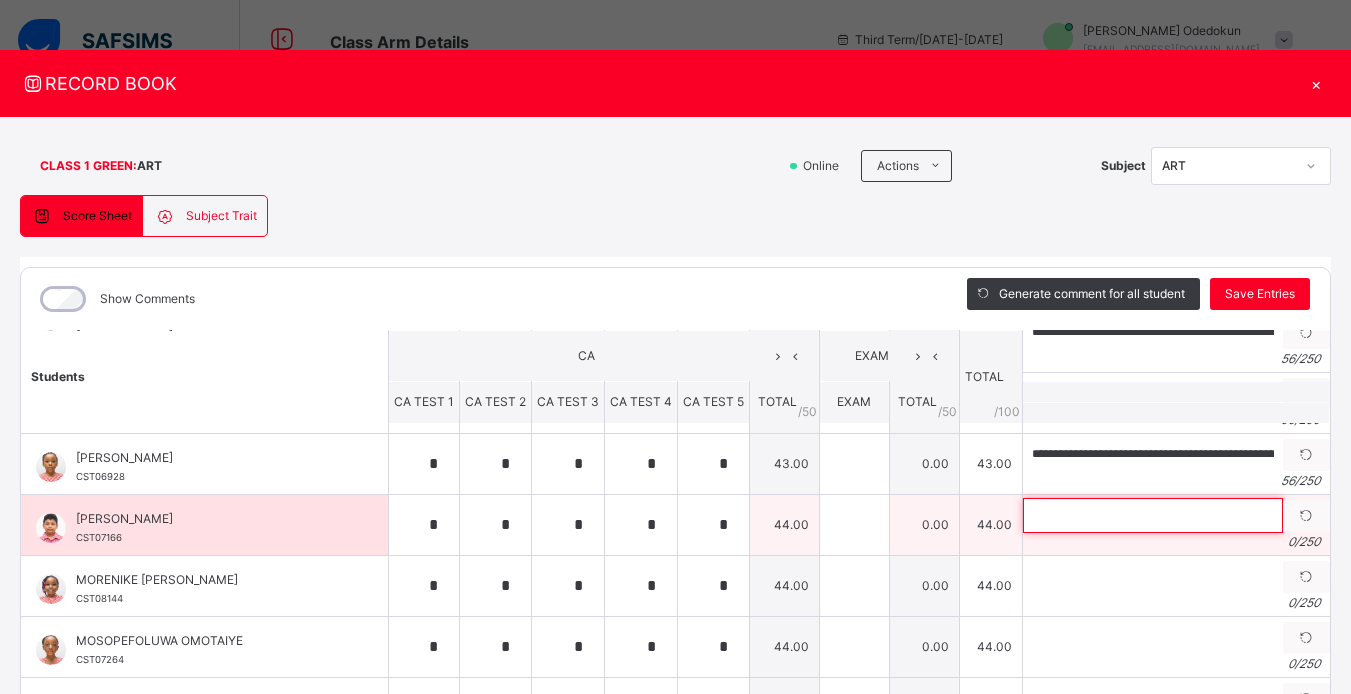 click at bounding box center (1153, 515) 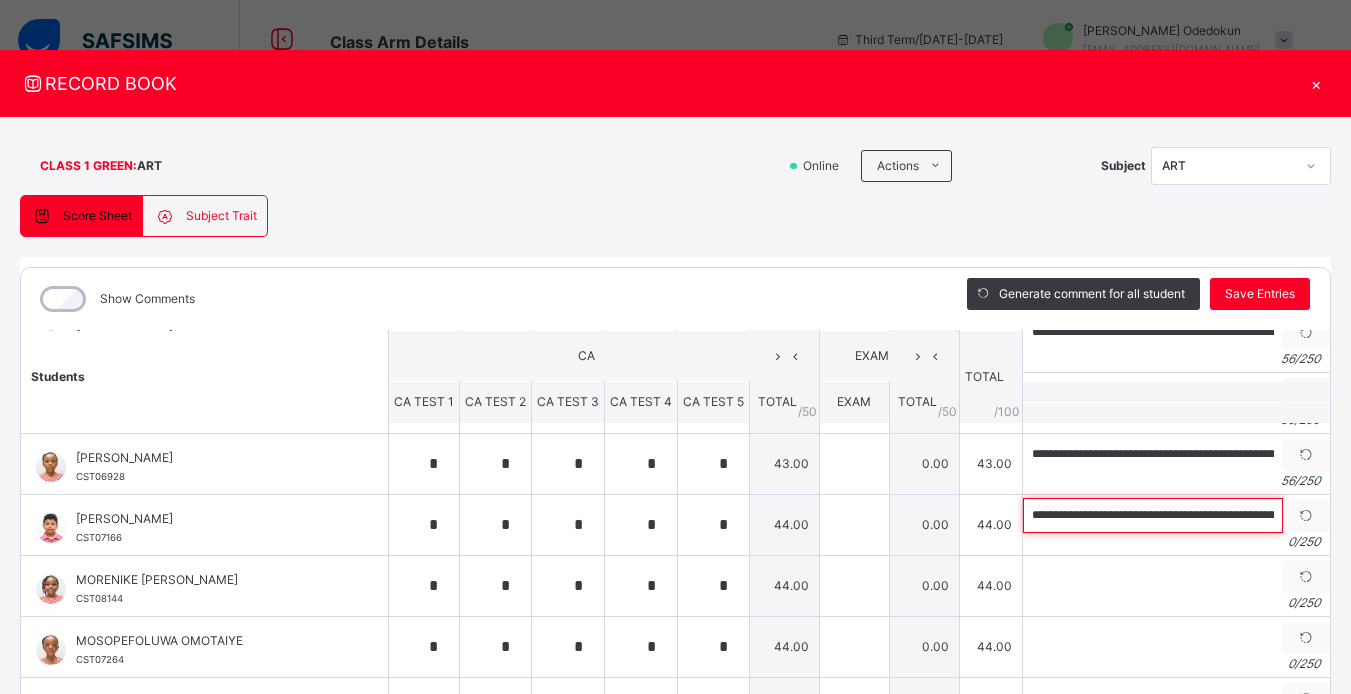scroll, scrollTop: 0, scrollLeft: 41, axis: horizontal 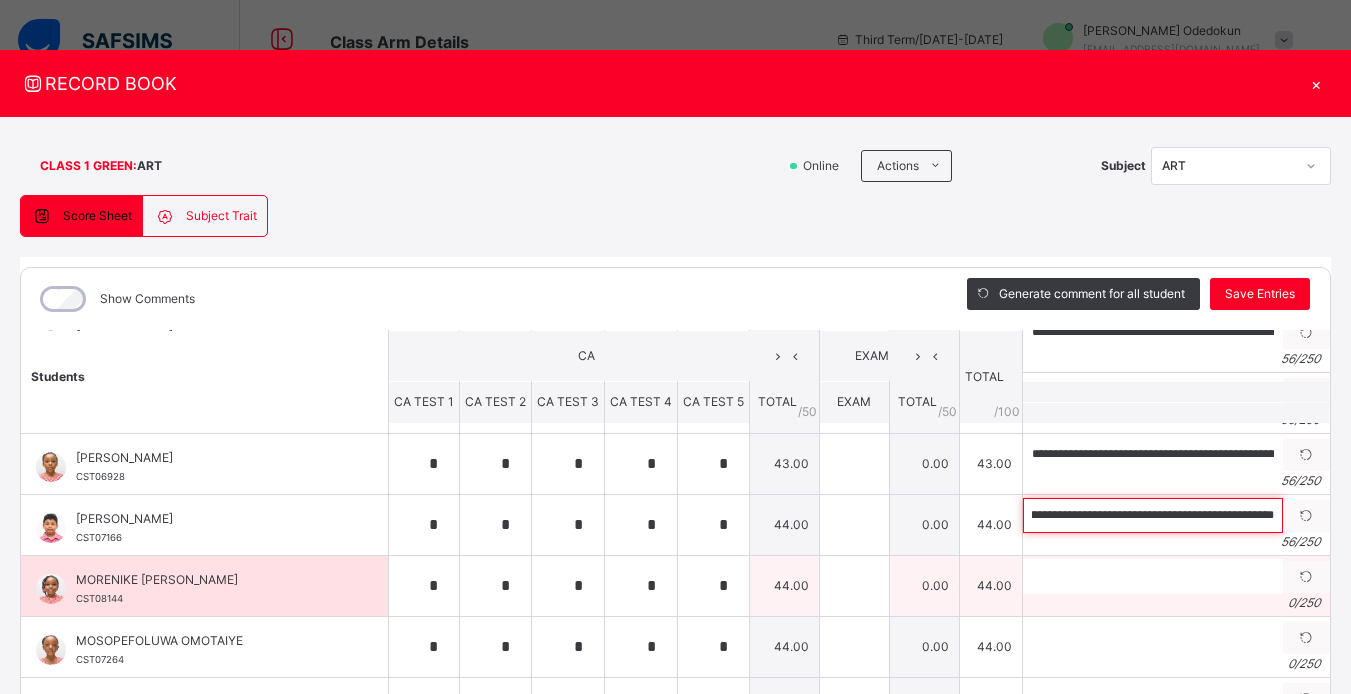 type on "**********" 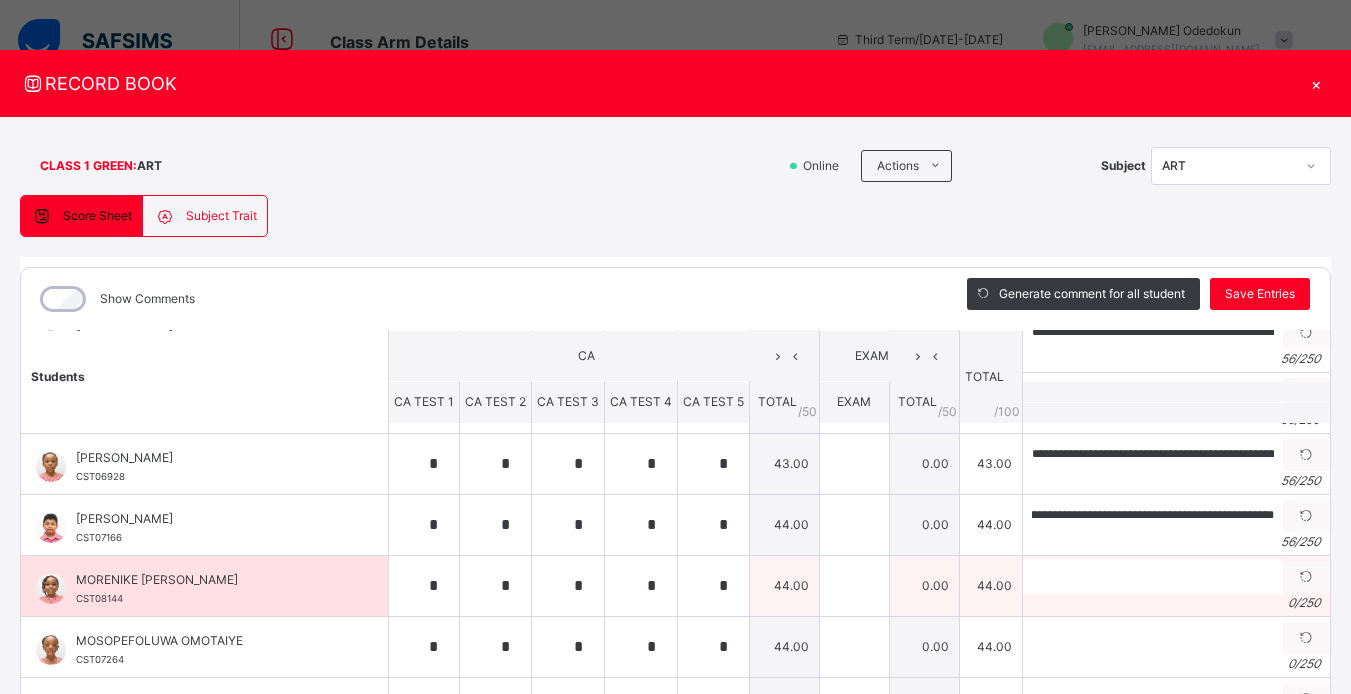 scroll, scrollTop: 0, scrollLeft: 0, axis: both 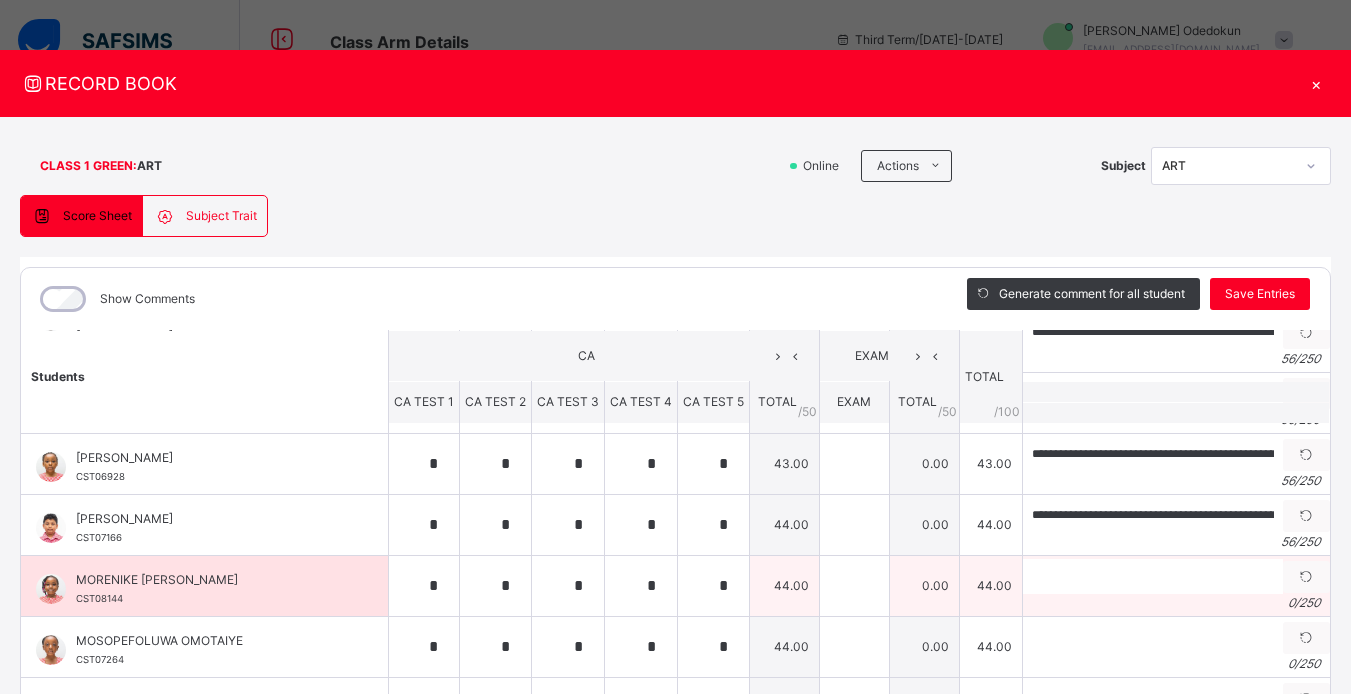 click on "0 / 250" at bounding box center [1176, 603] 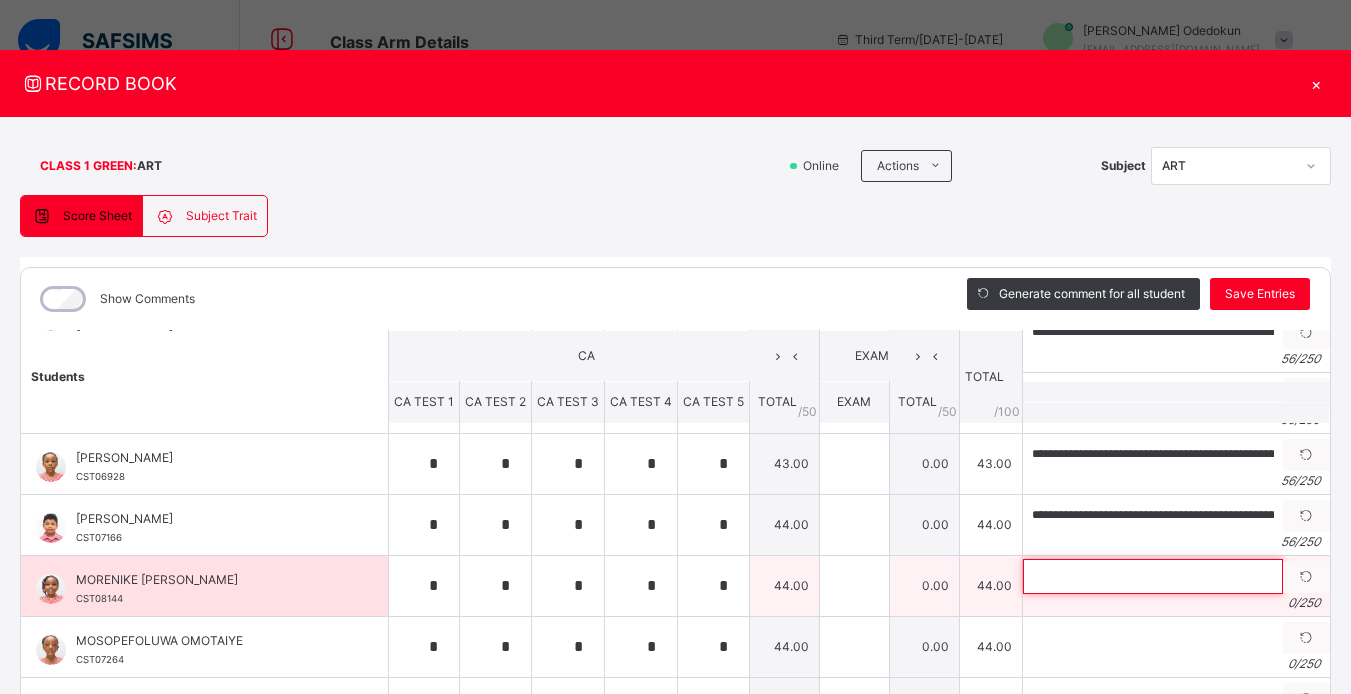 click at bounding box center [1153, 576] 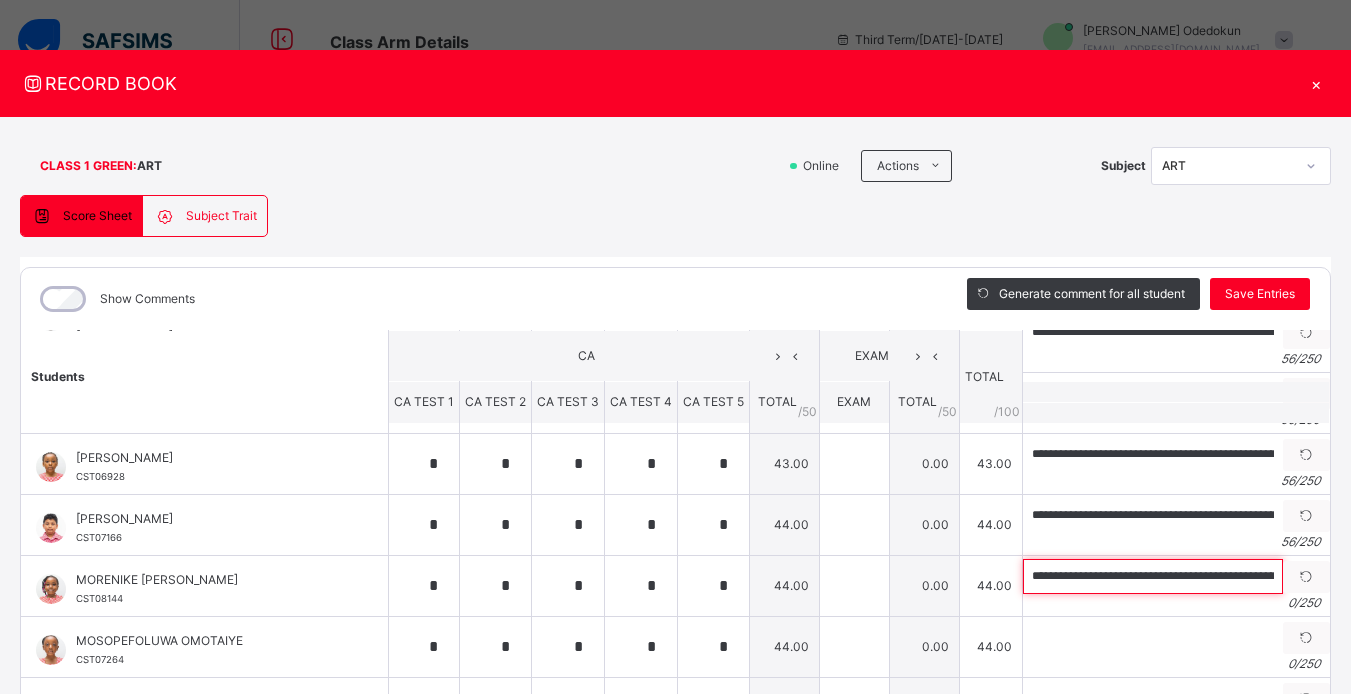 scroll, scrollTop: 0, scrollLeft: 41, axis: horizontal 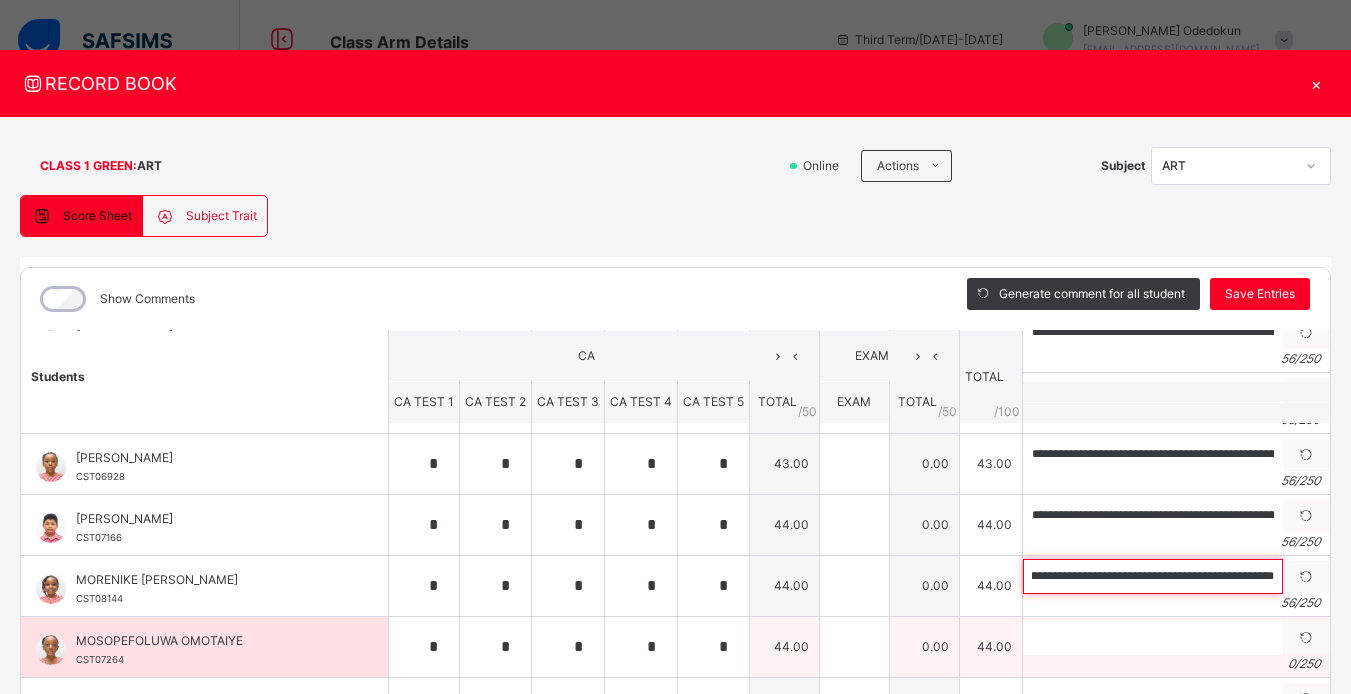 type on "**********" 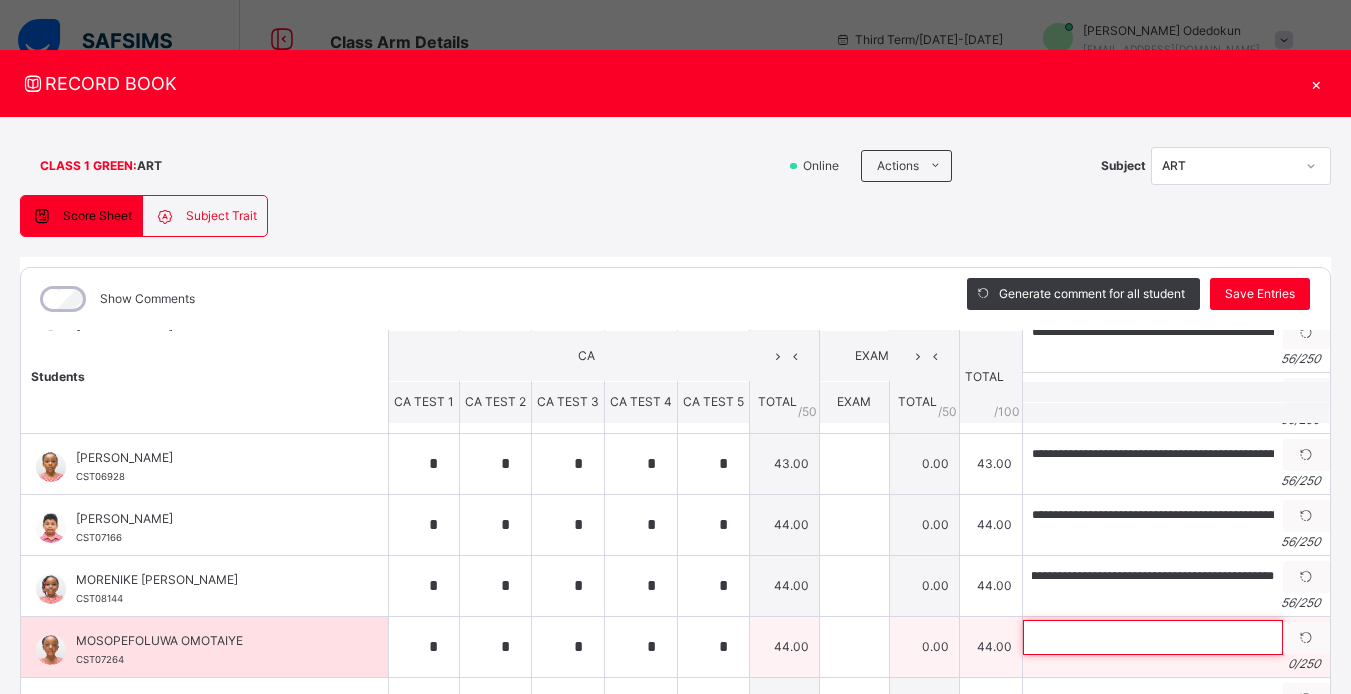 click at bounding box center (1153, 637) 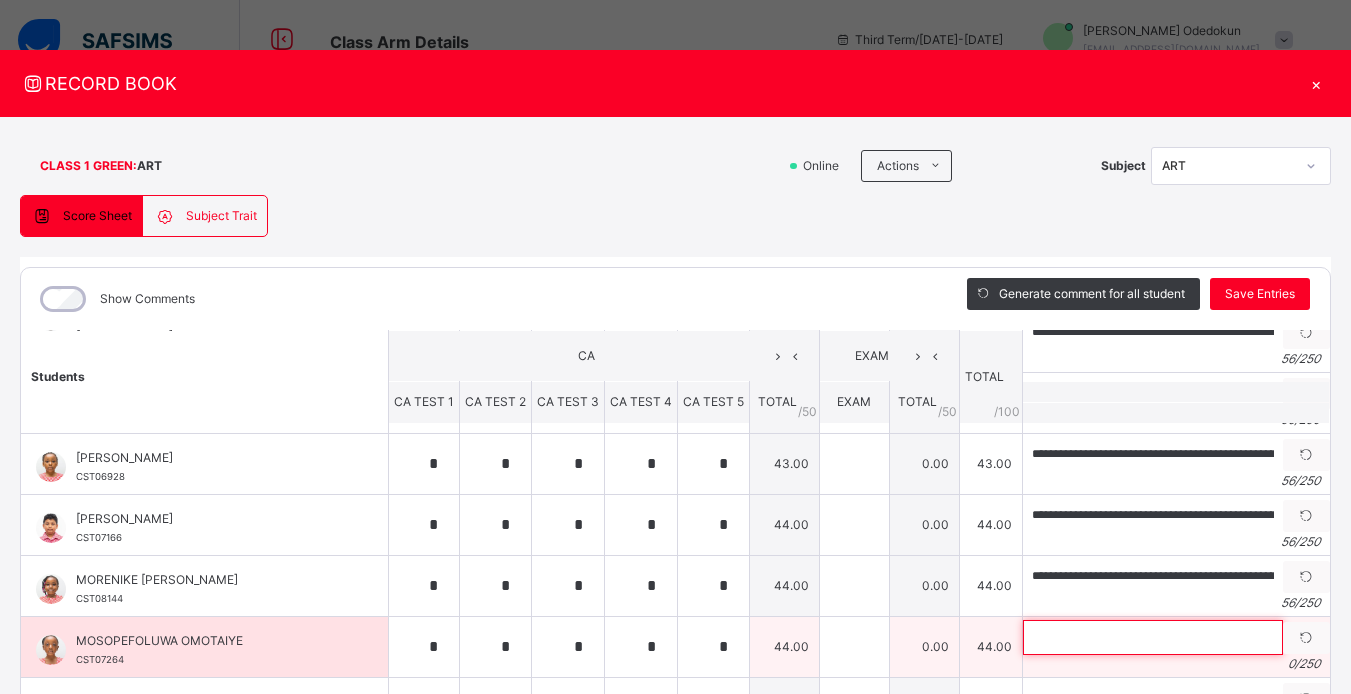 paste on "**********" 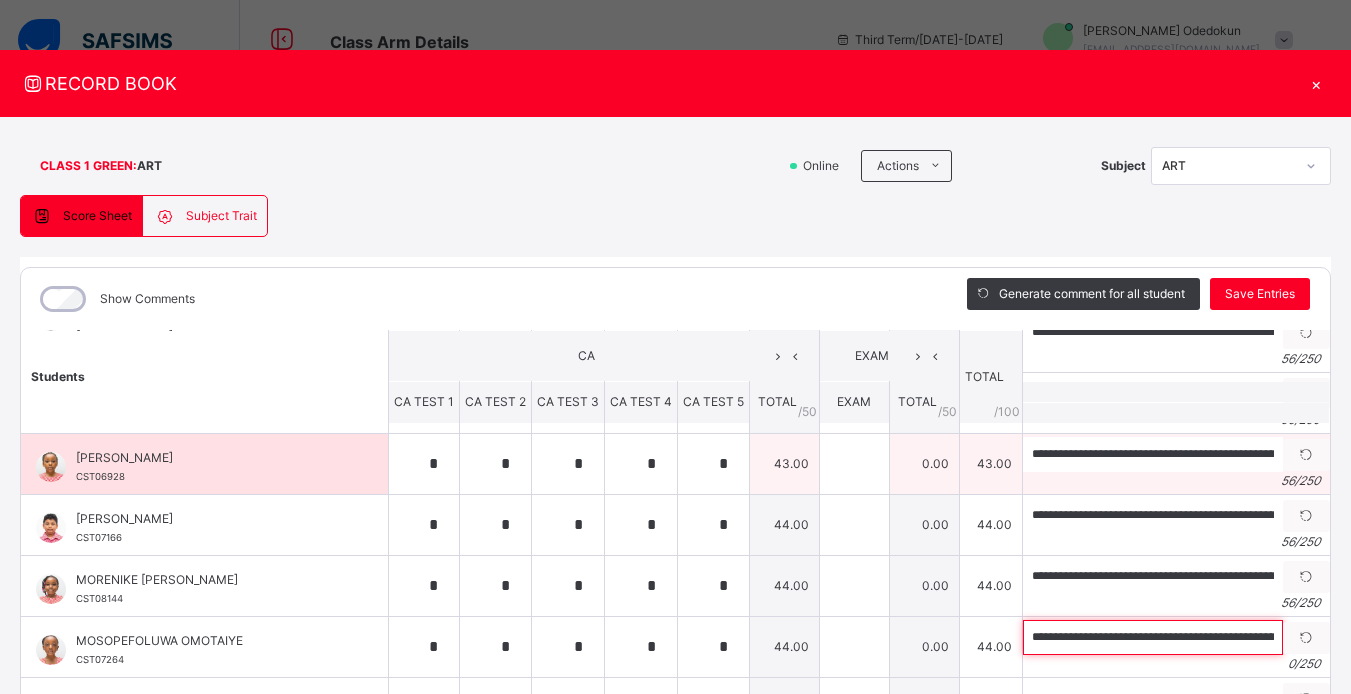 scroll, scrollTop: 0, scrollLeft: 41, axis: horizontal 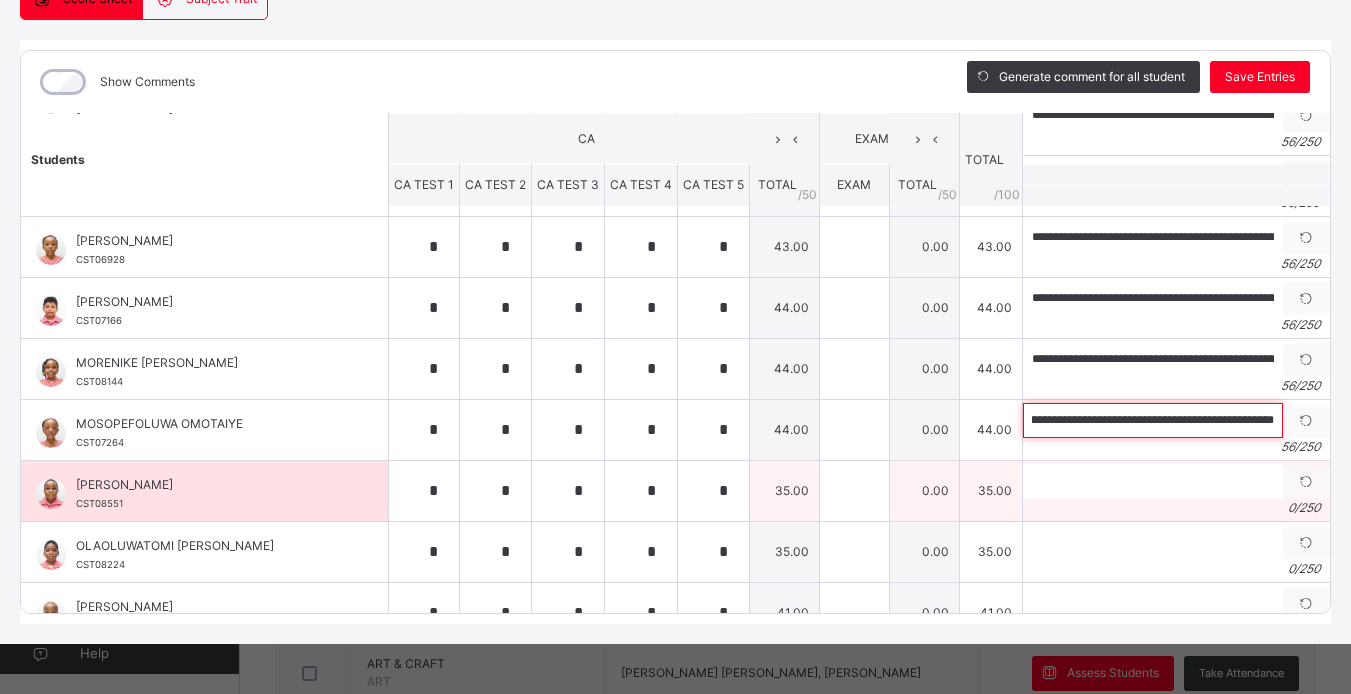 type 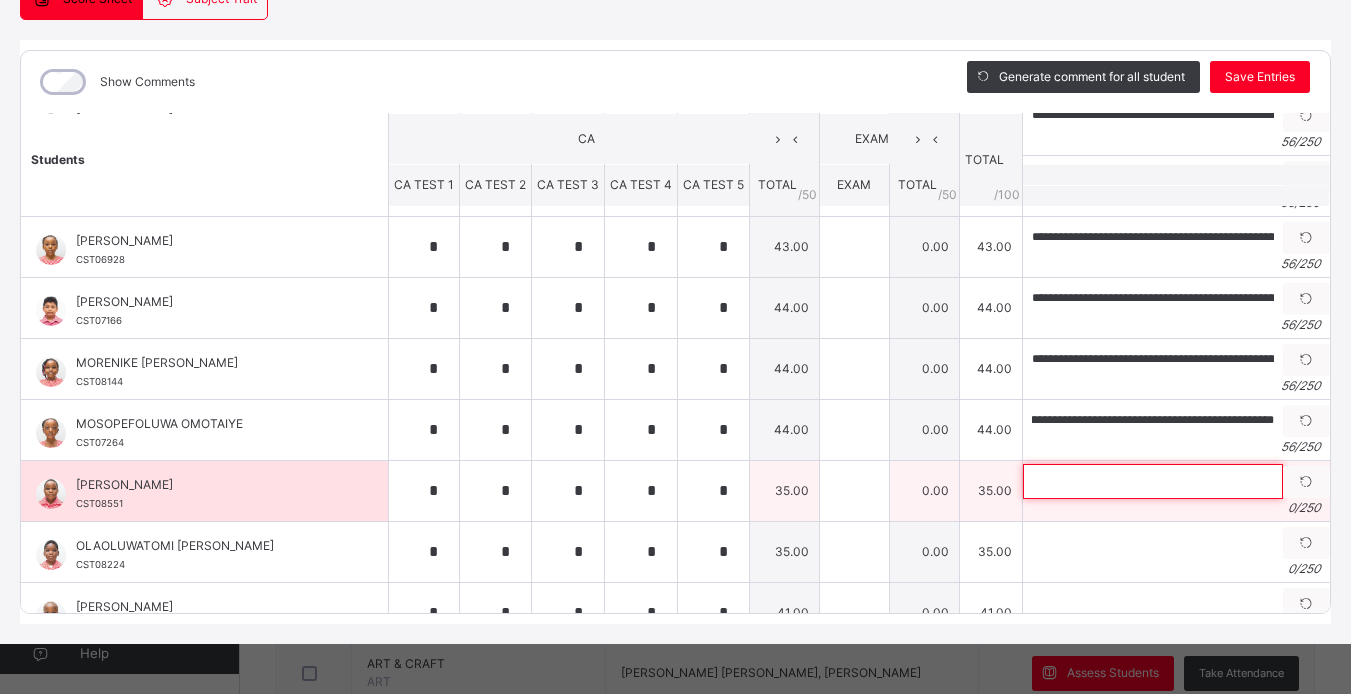 scroll, scrollTop: 0, scrollLeft: 0, axis: both 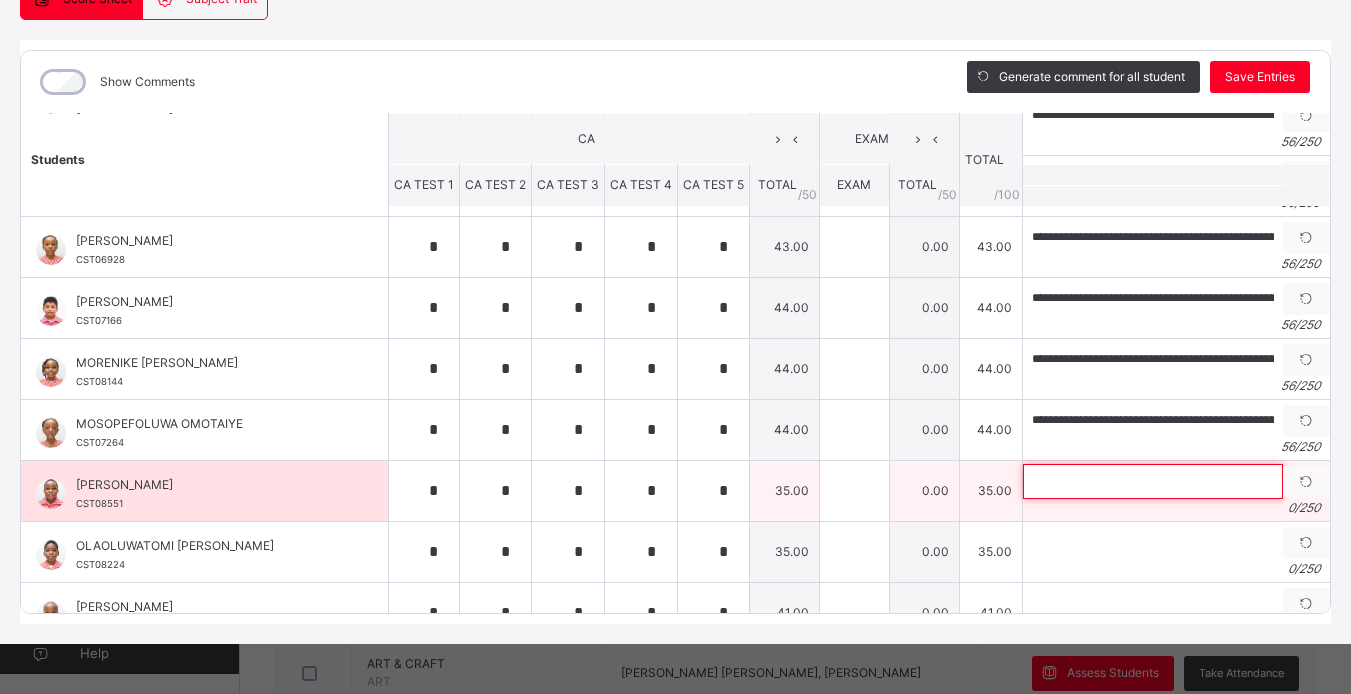 click at bounding box center (1153, 481) 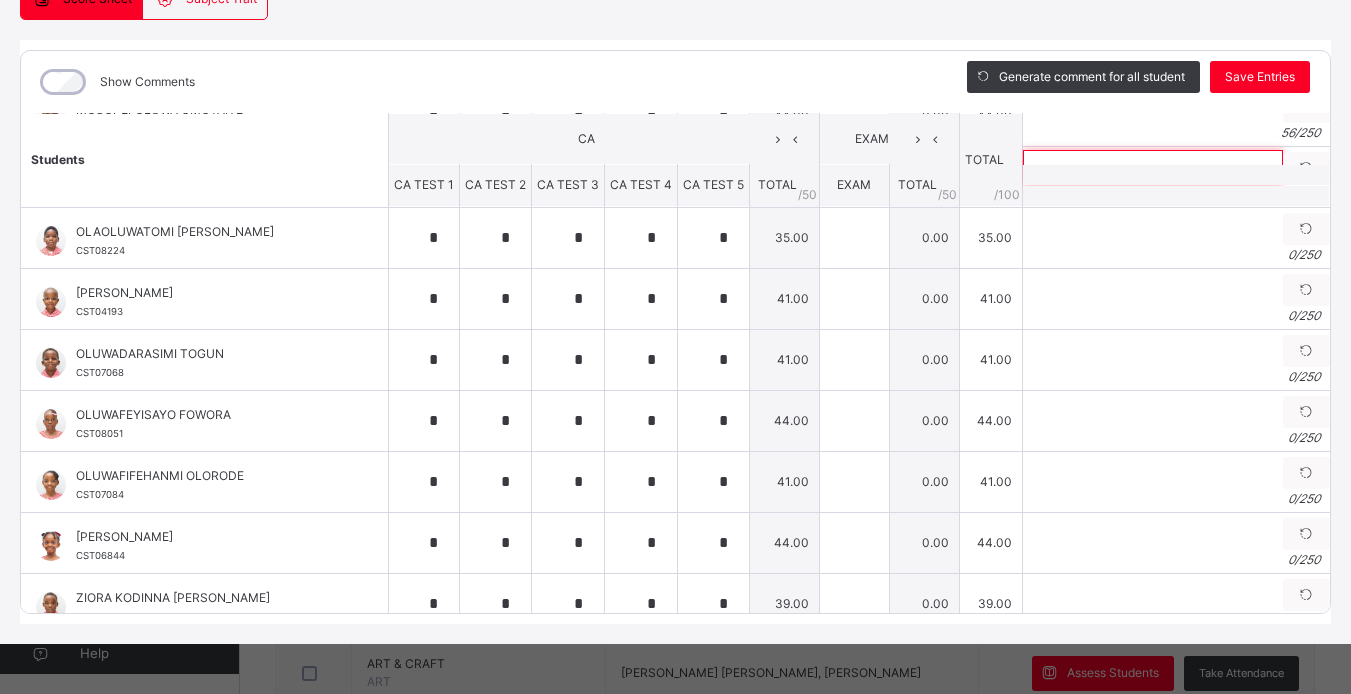 scroll, scrollTop: 678, scrollLeft: 0, axis: vertical 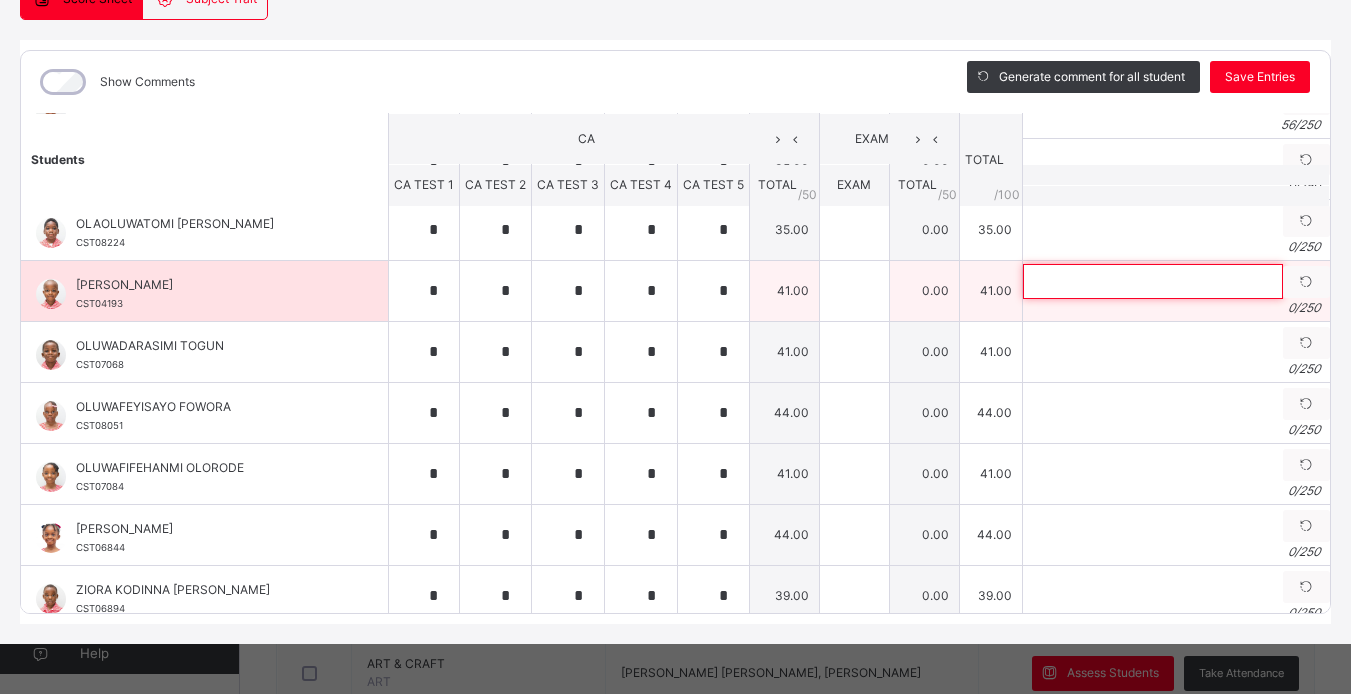 click at bounding box center [1153, 281] 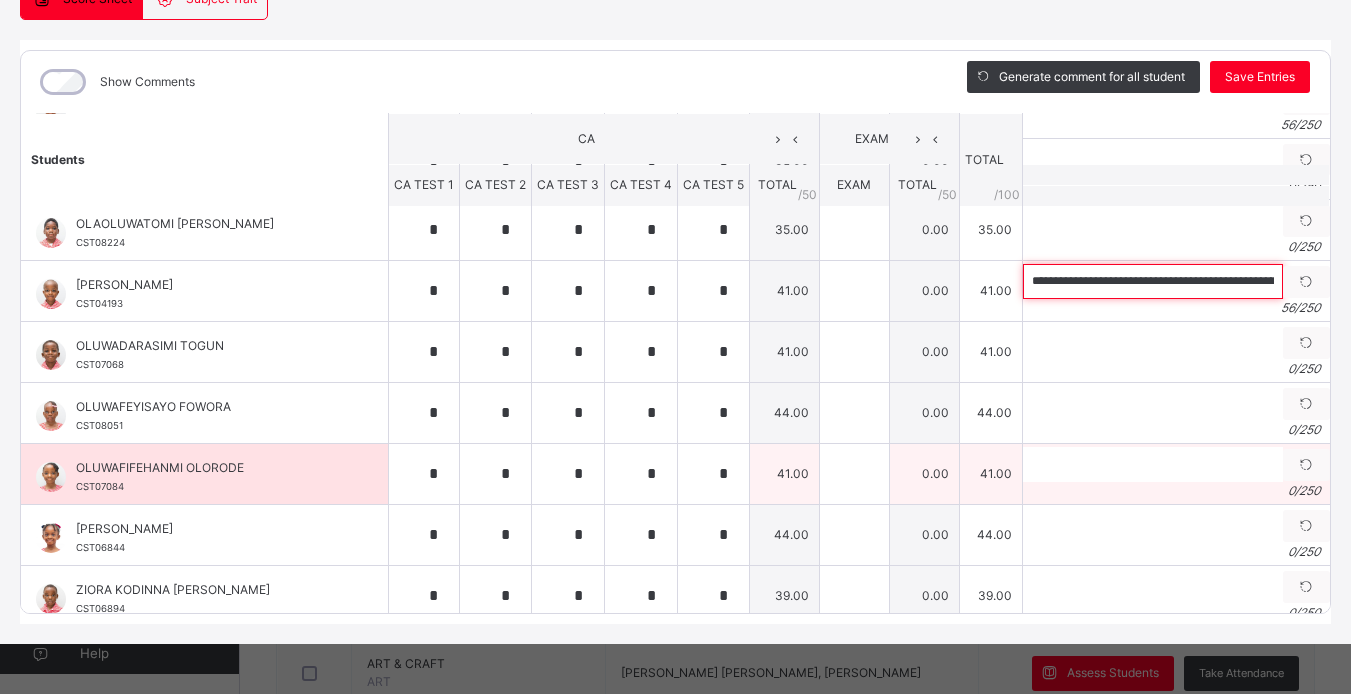 scroll, scrollTop: 0, scrollLeft: 41, axis: horizontal 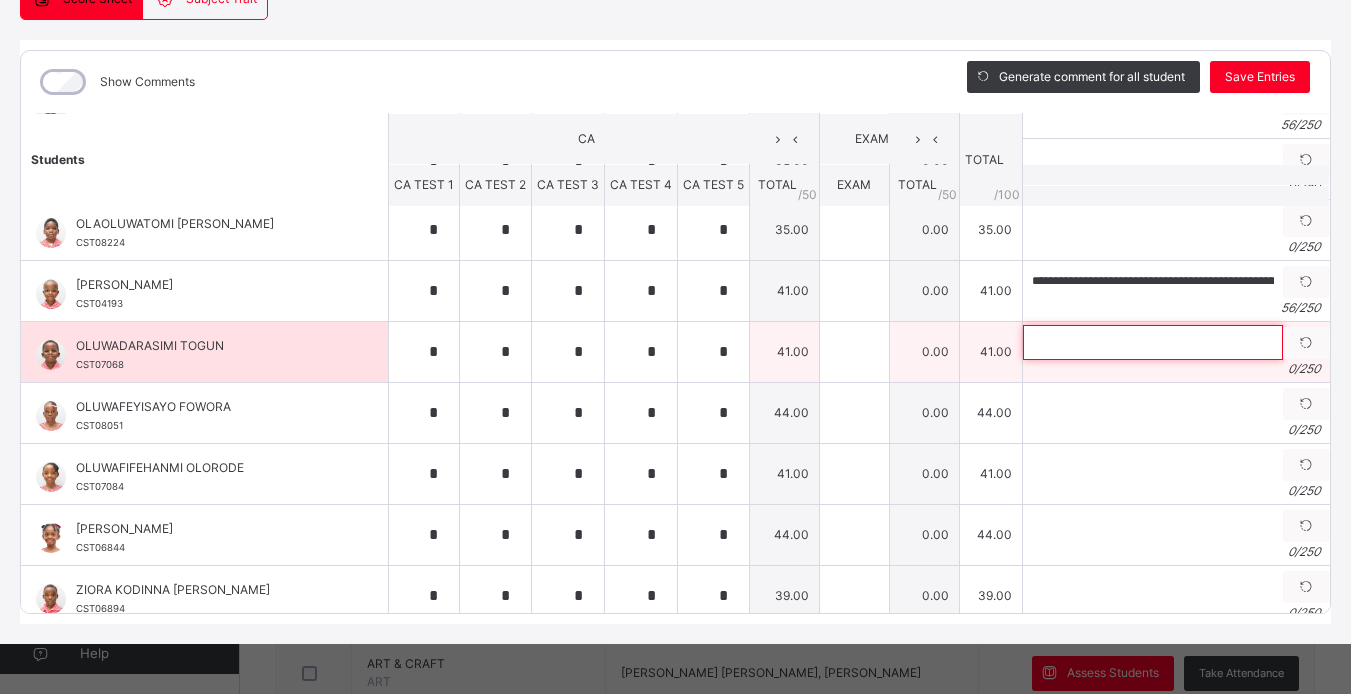 click at bounding box center (1153, 342) 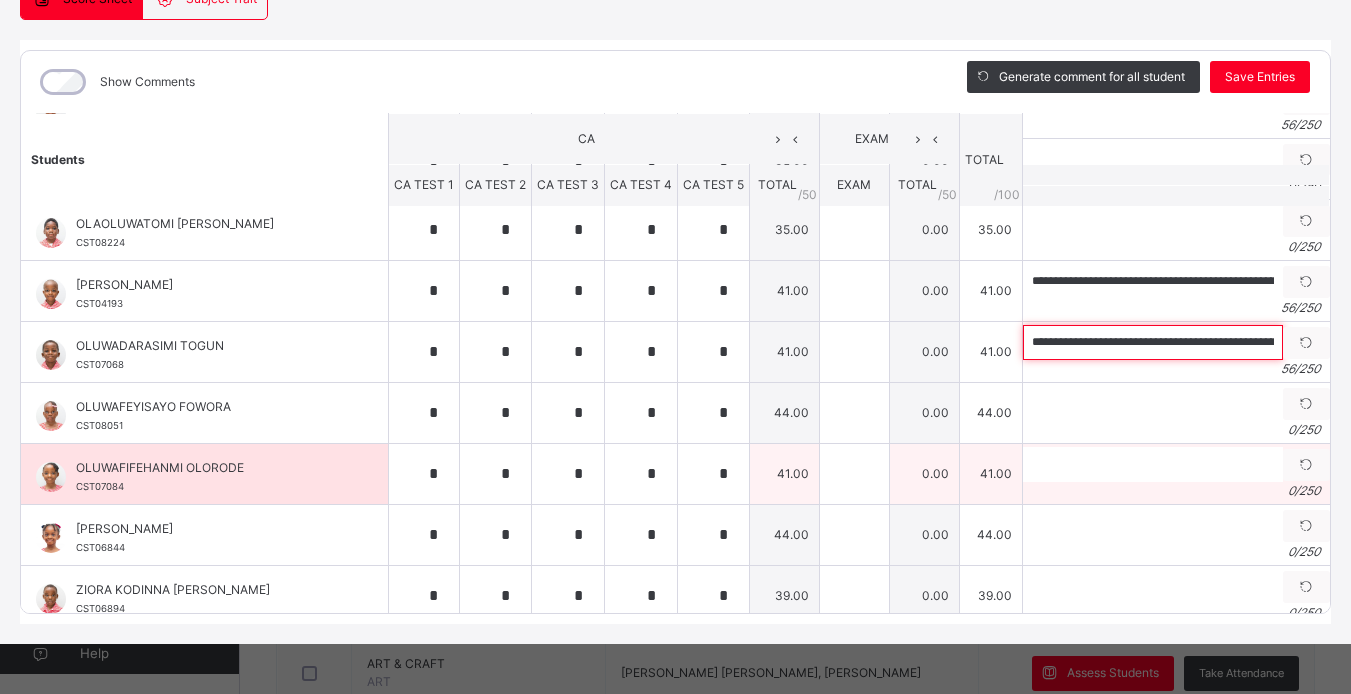 scroll, scrollTop: 0, scrollLeft: 41, axis: horizontal 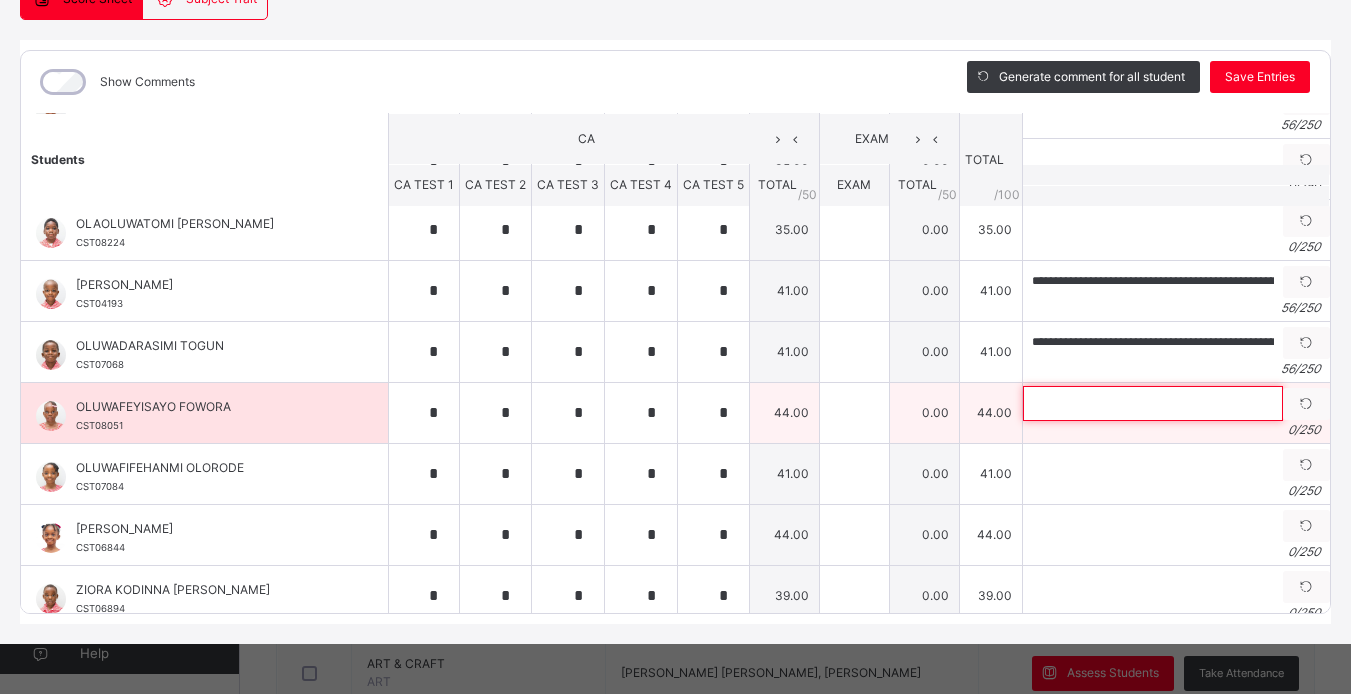 click at bounding box center (1153, 403) 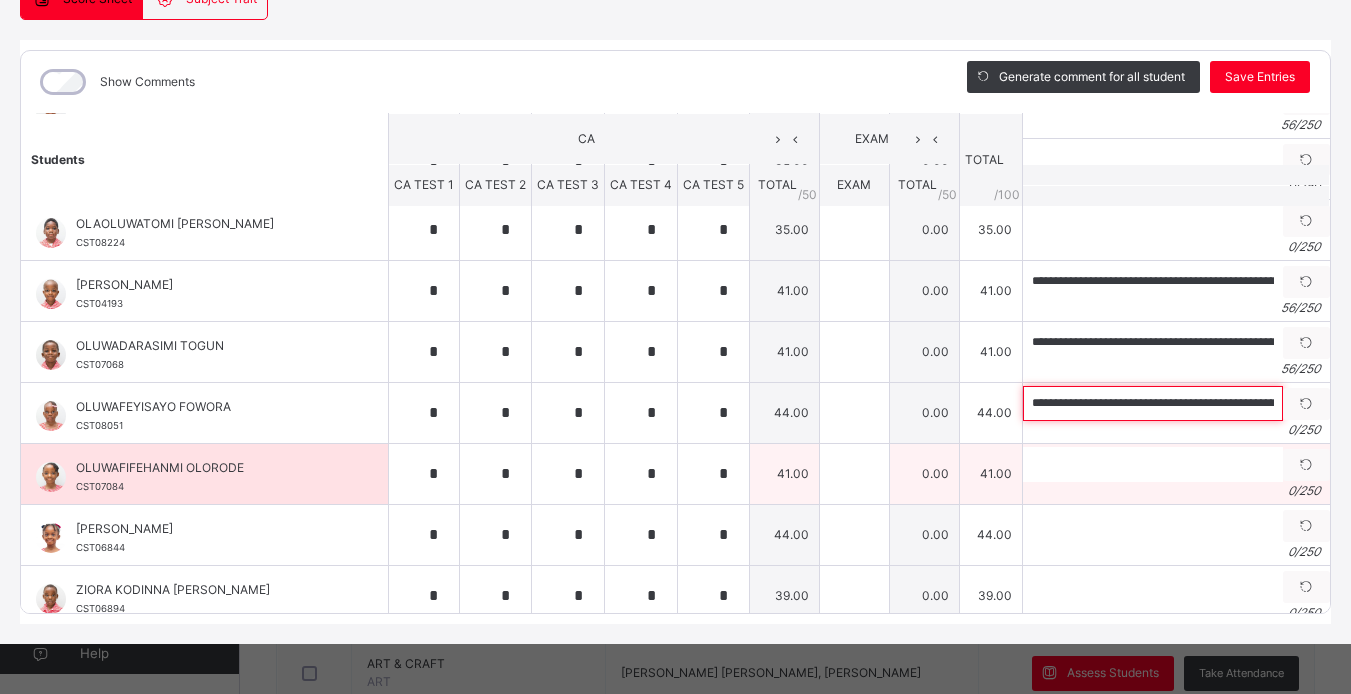 scroll, scrollTop: 0, scrollLeft: 41, axis: horizontal 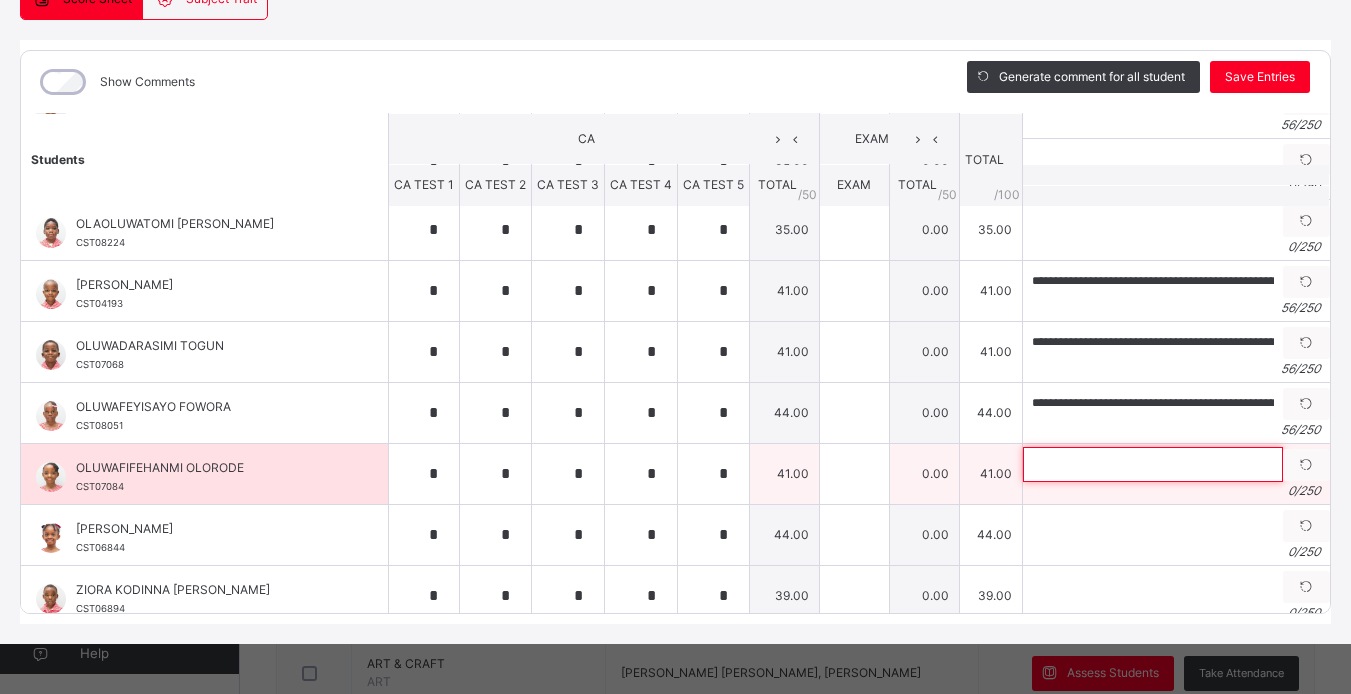click at bounding box center [1153, 464] 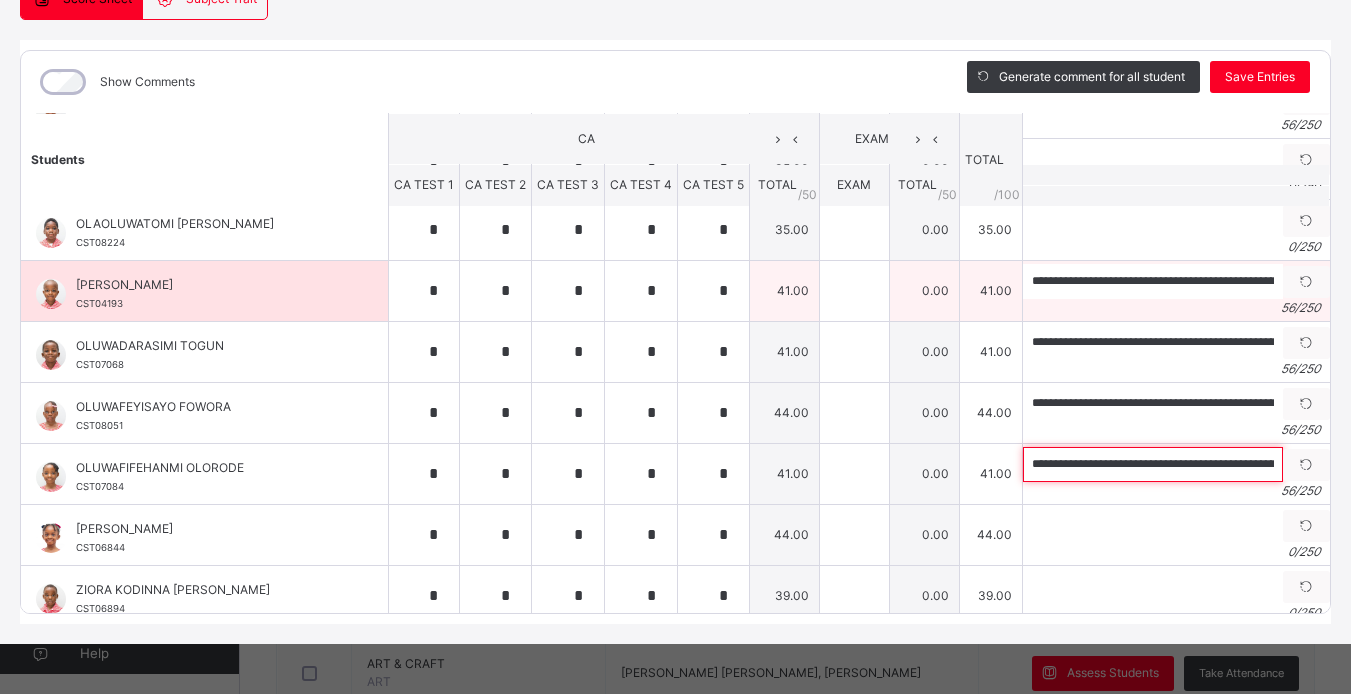 scroll, scrollTop: 0, scrollLeft: 41, axis: horizontal 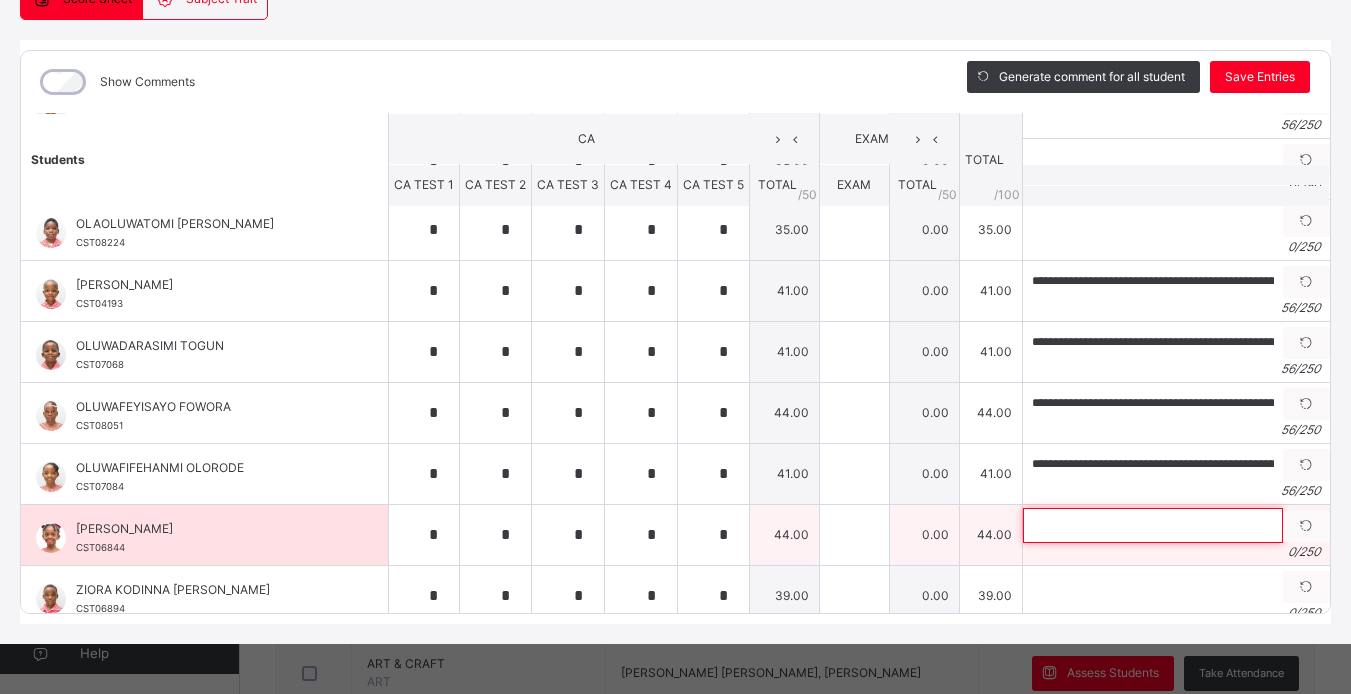 click at bounding box center (1153, 525) 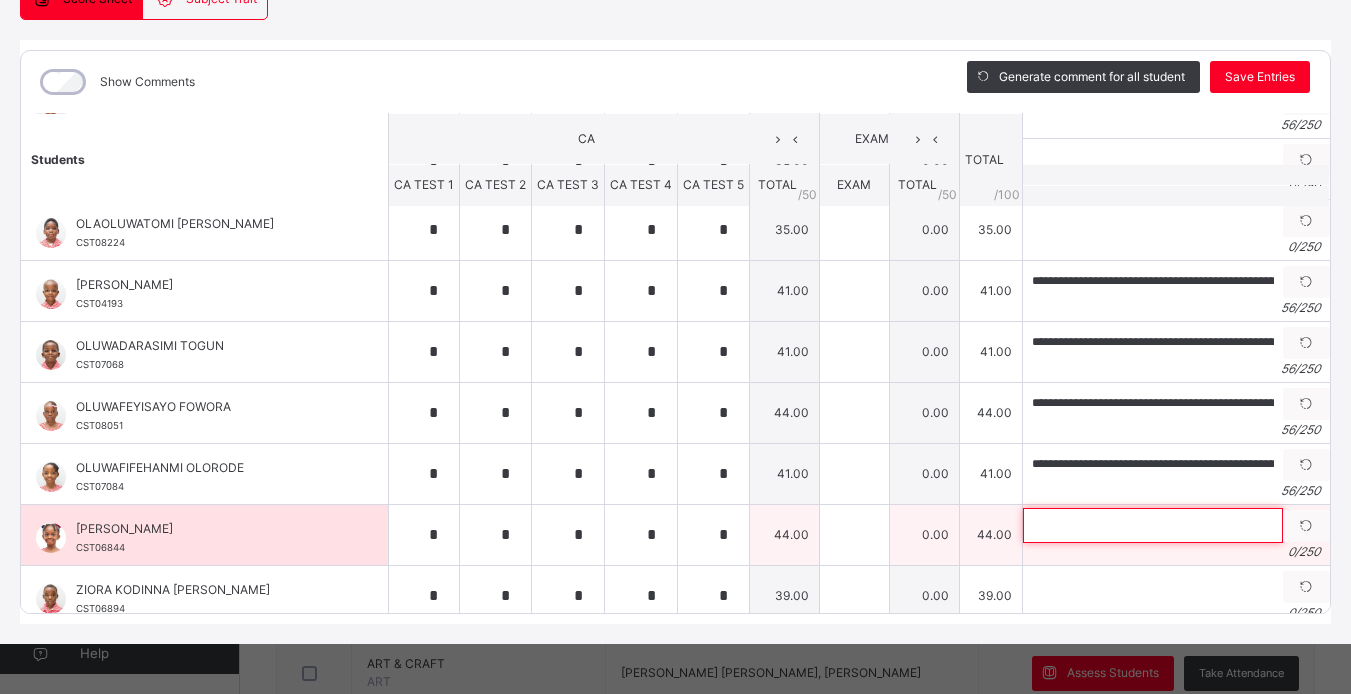 paste on "**********" 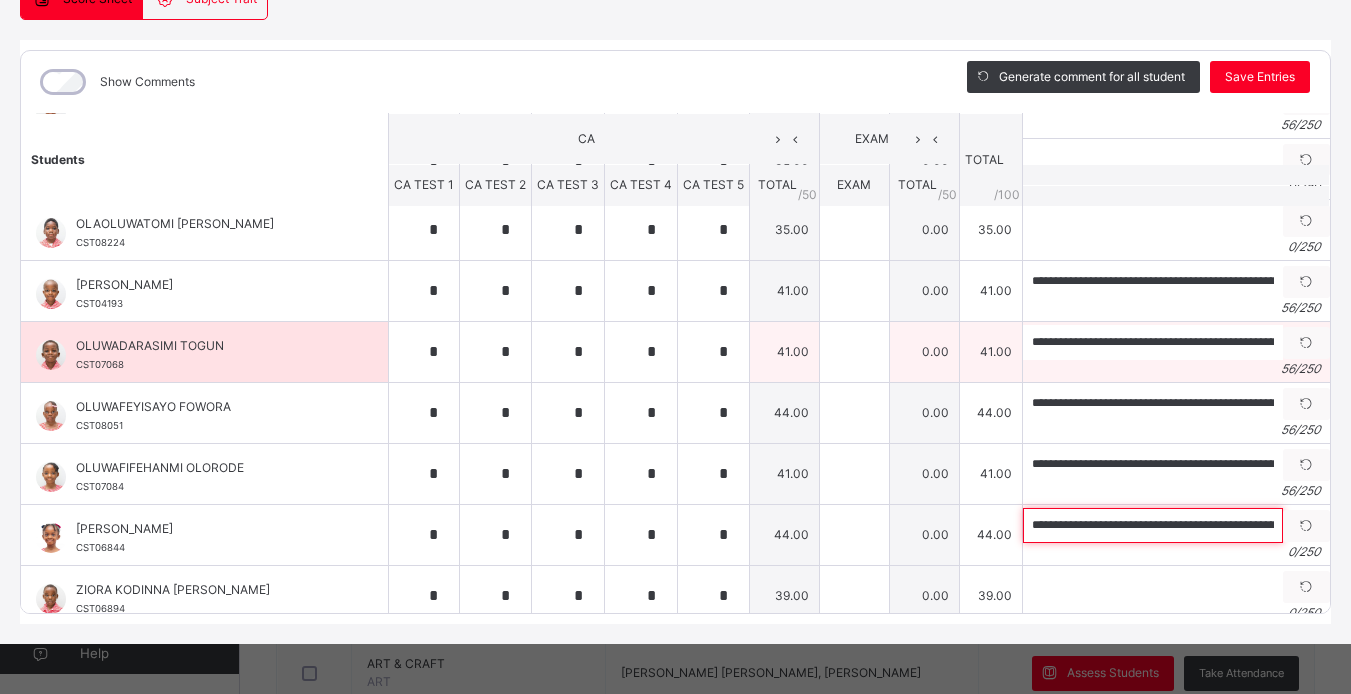 scroll, scrollTop: 0, scrollLeft: 41, axis: horizontal 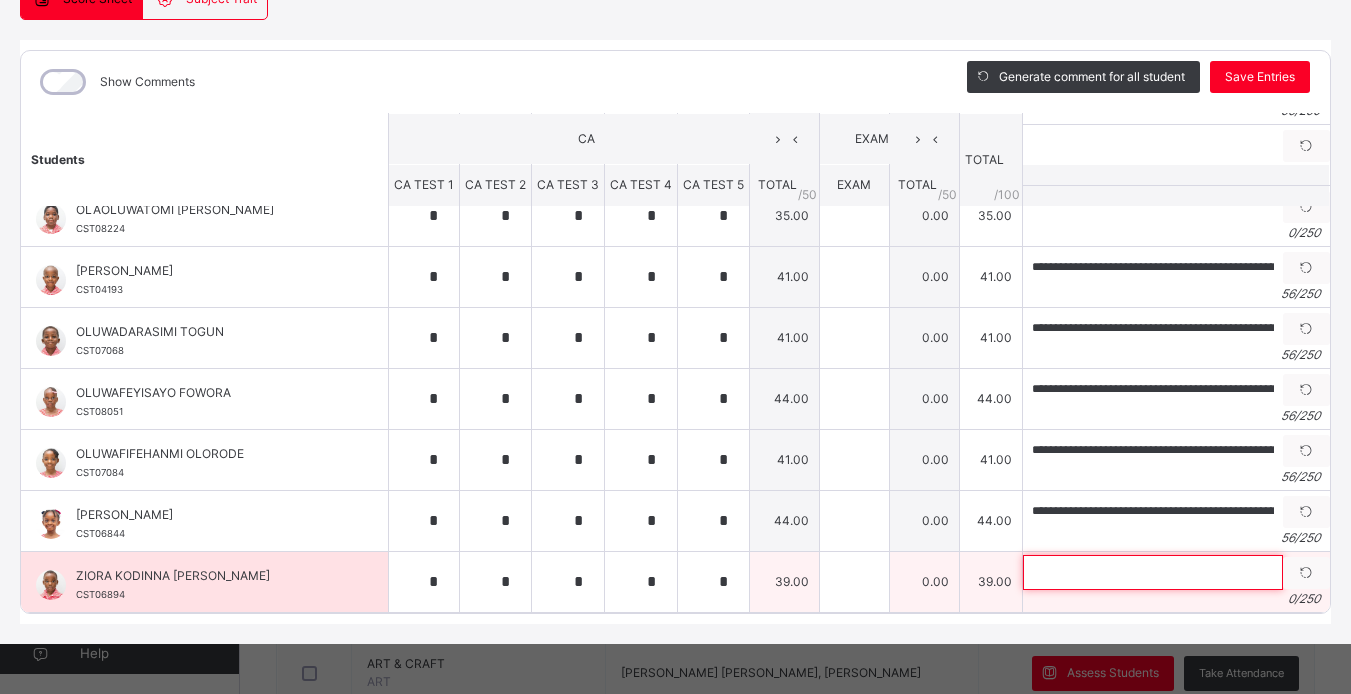 click at bounding box center [1153, 572] 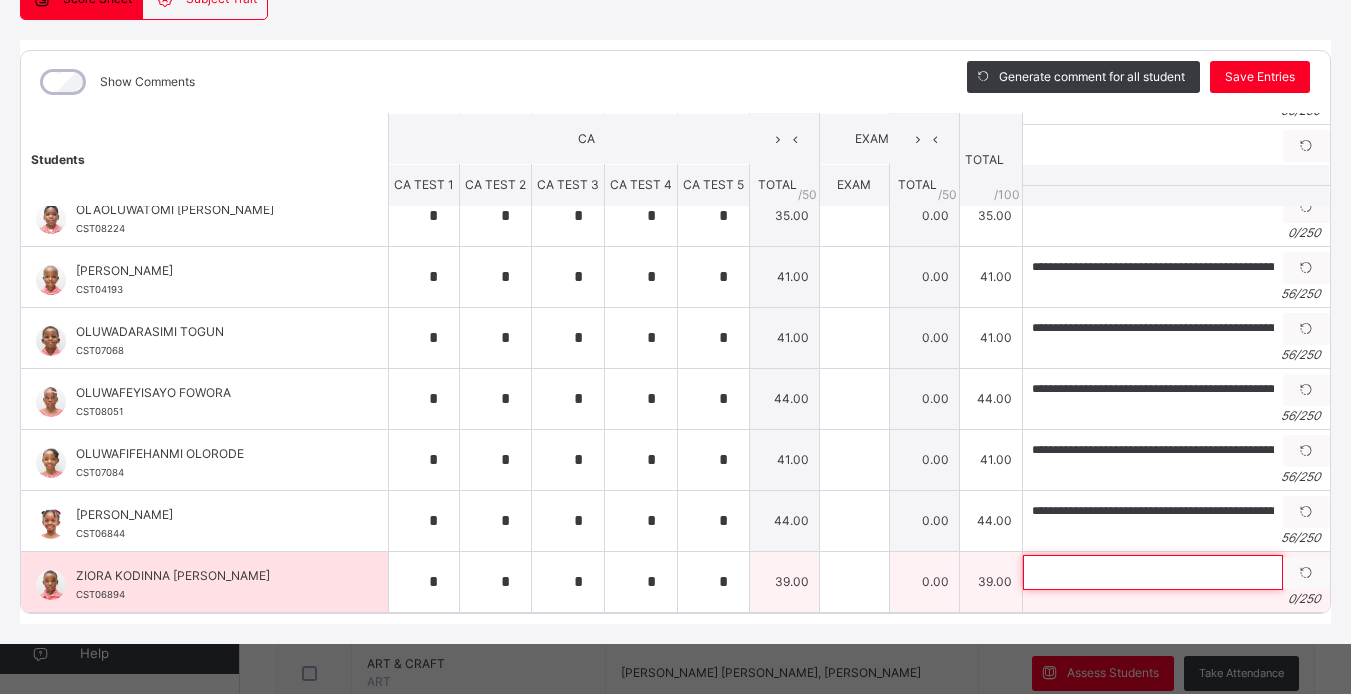 paste on "**********" 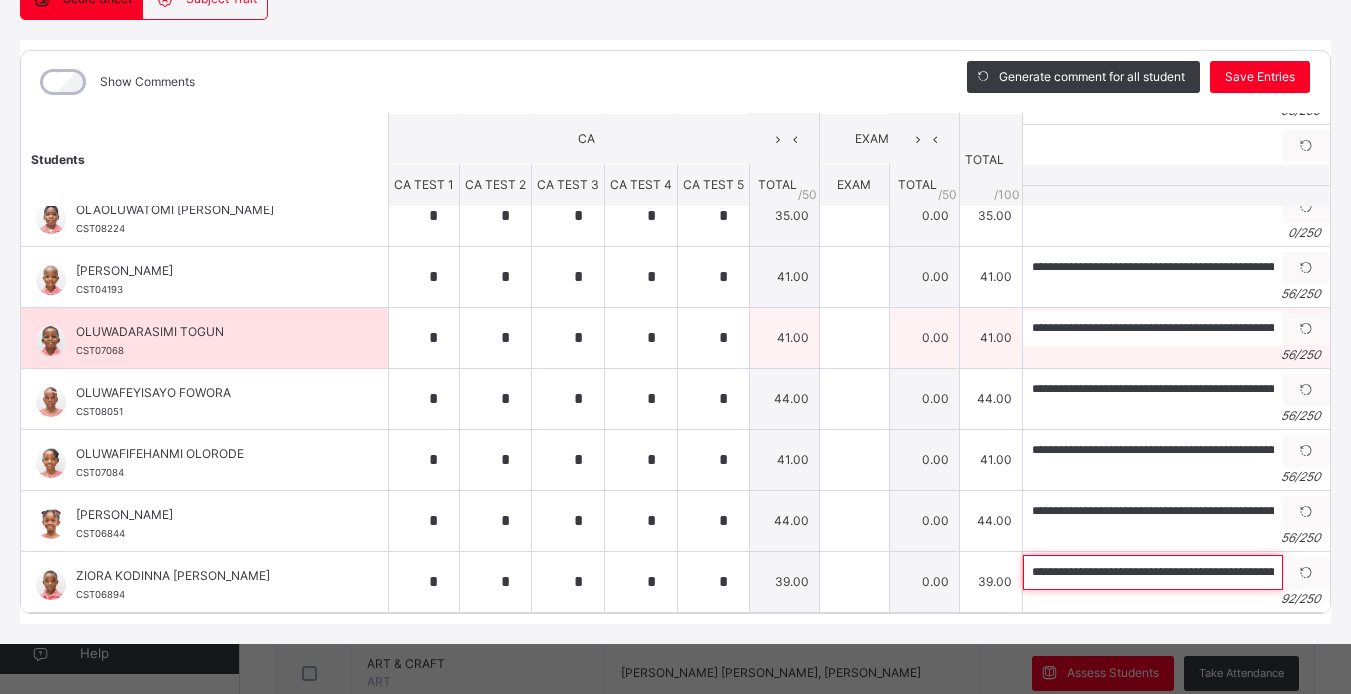 scroll, scrollTop: 0, scrollLeft: 252, axis: horizontal 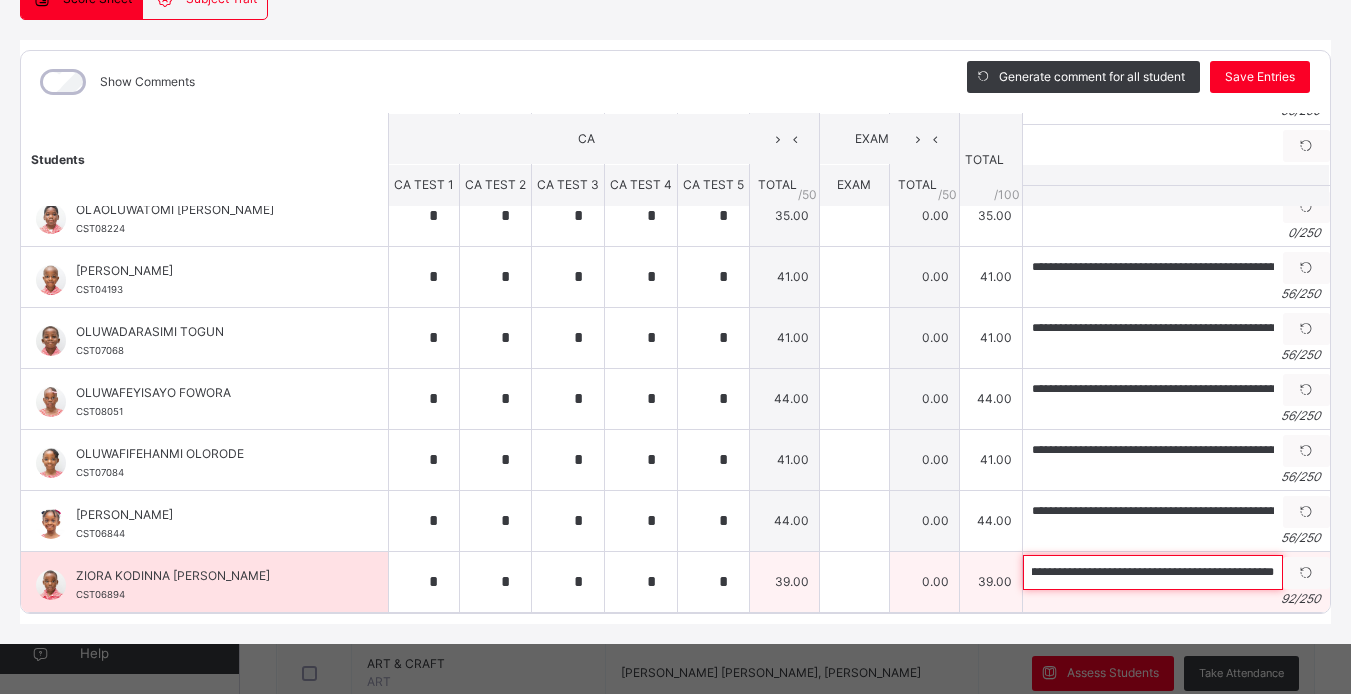 click on "**********" at bounding box center [1153, 572] 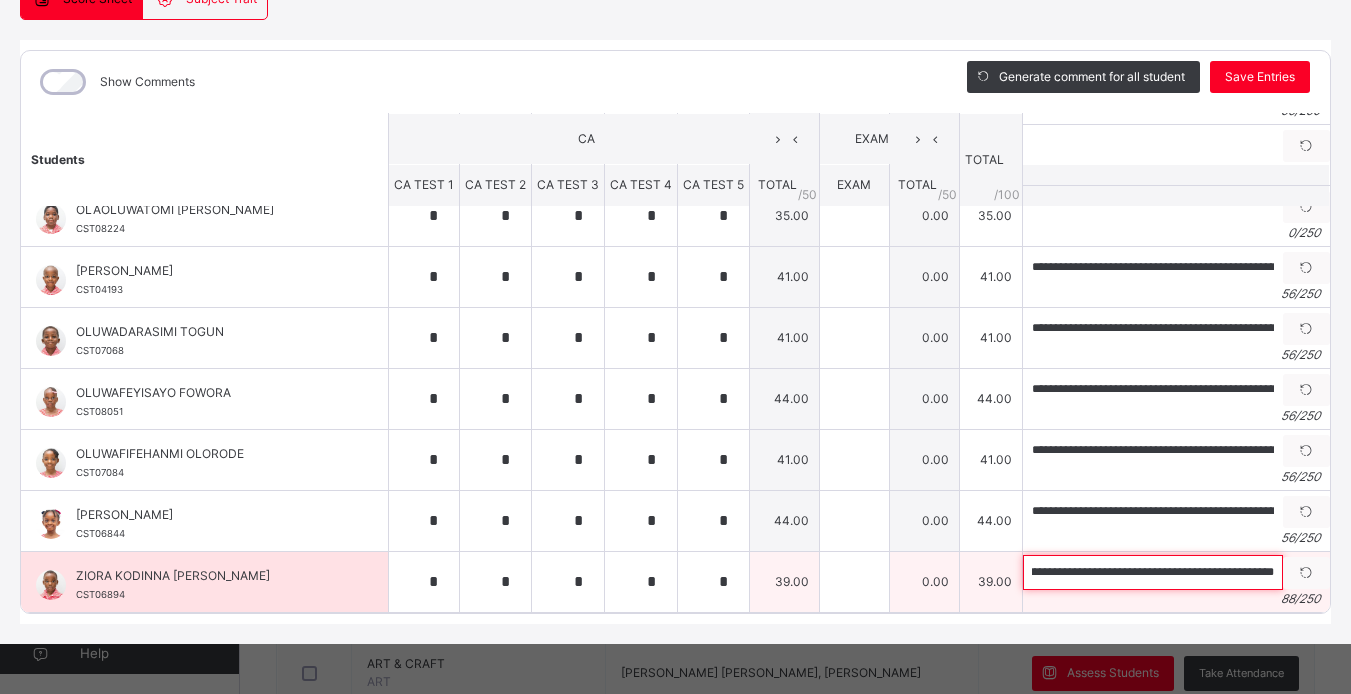 scroll, scrollTop: 0, scrollLeft: 229, axis: horizontal 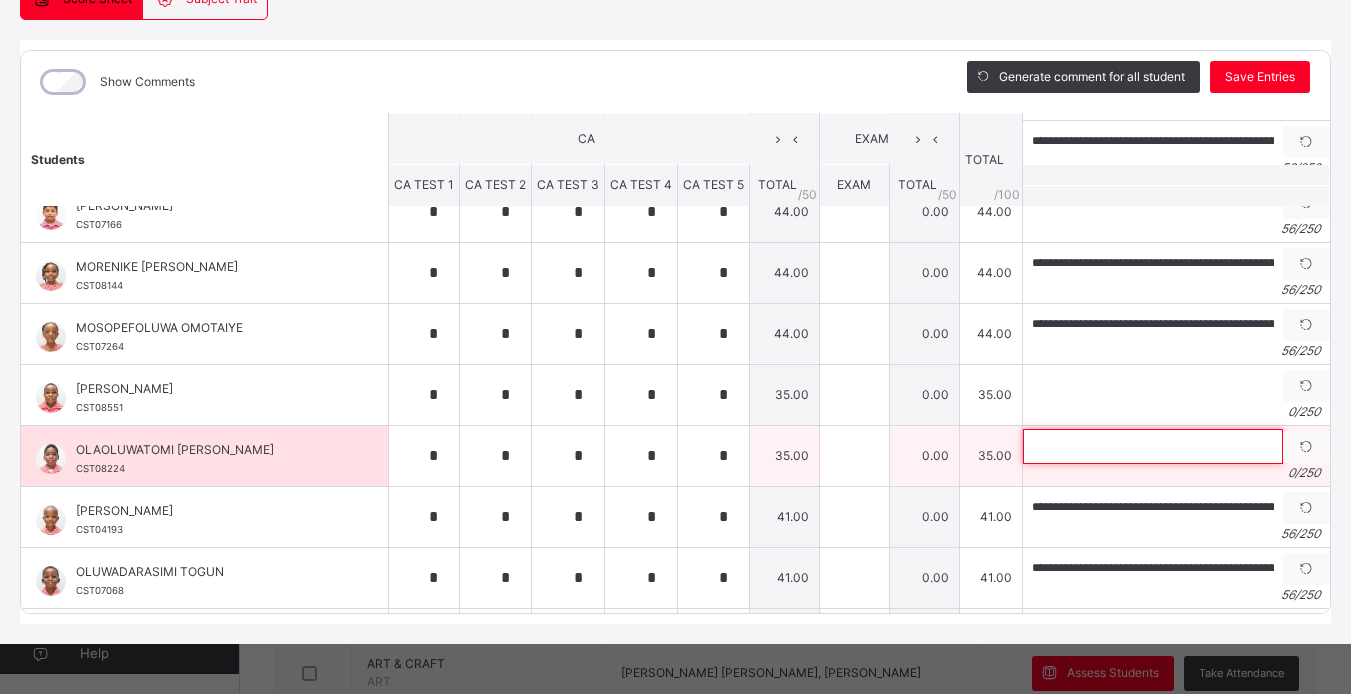 click at bounding box center (1153, 446) 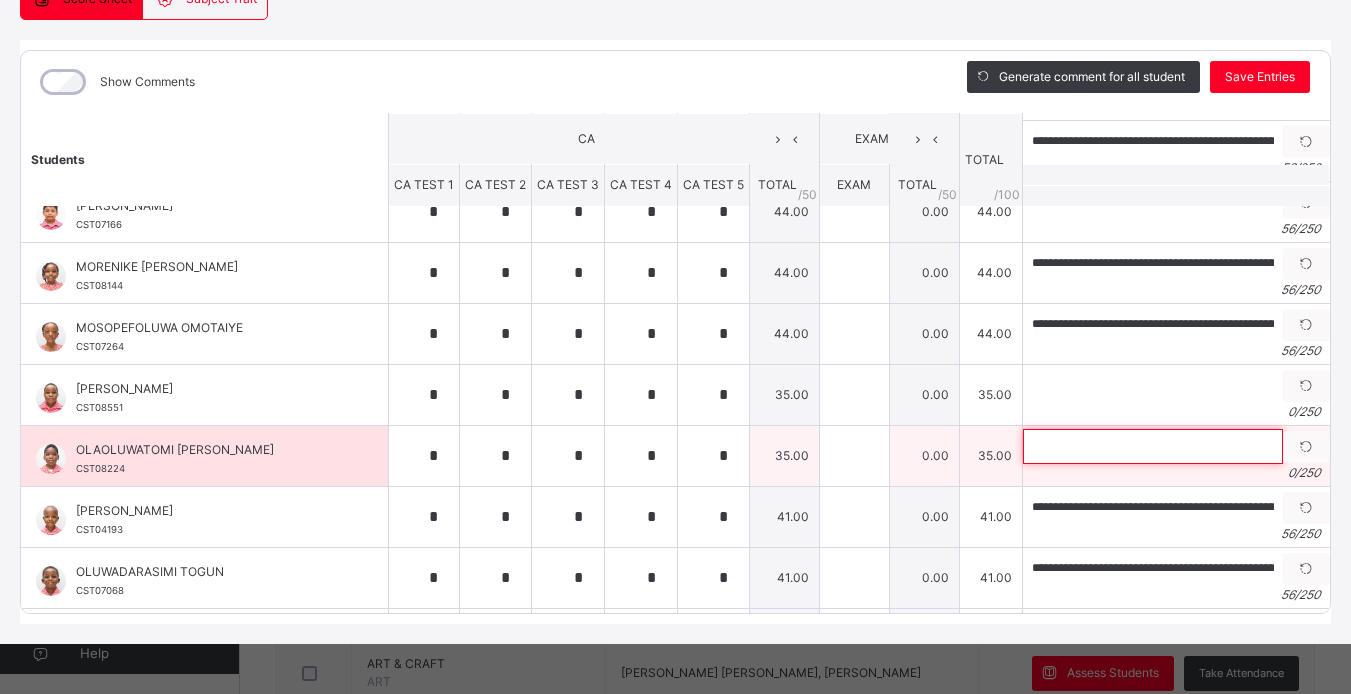 paste on "**********" 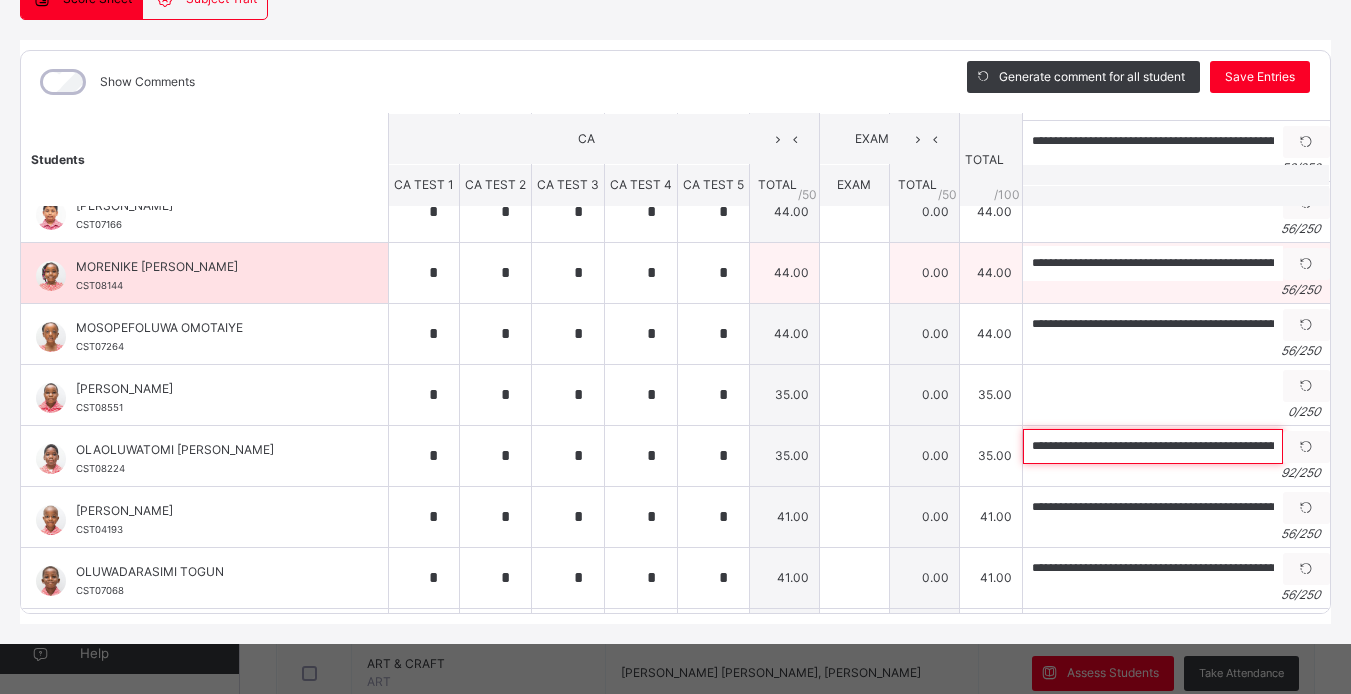 scroll, scrollTop: 0, scrollLeft: 252, axis: horizontal 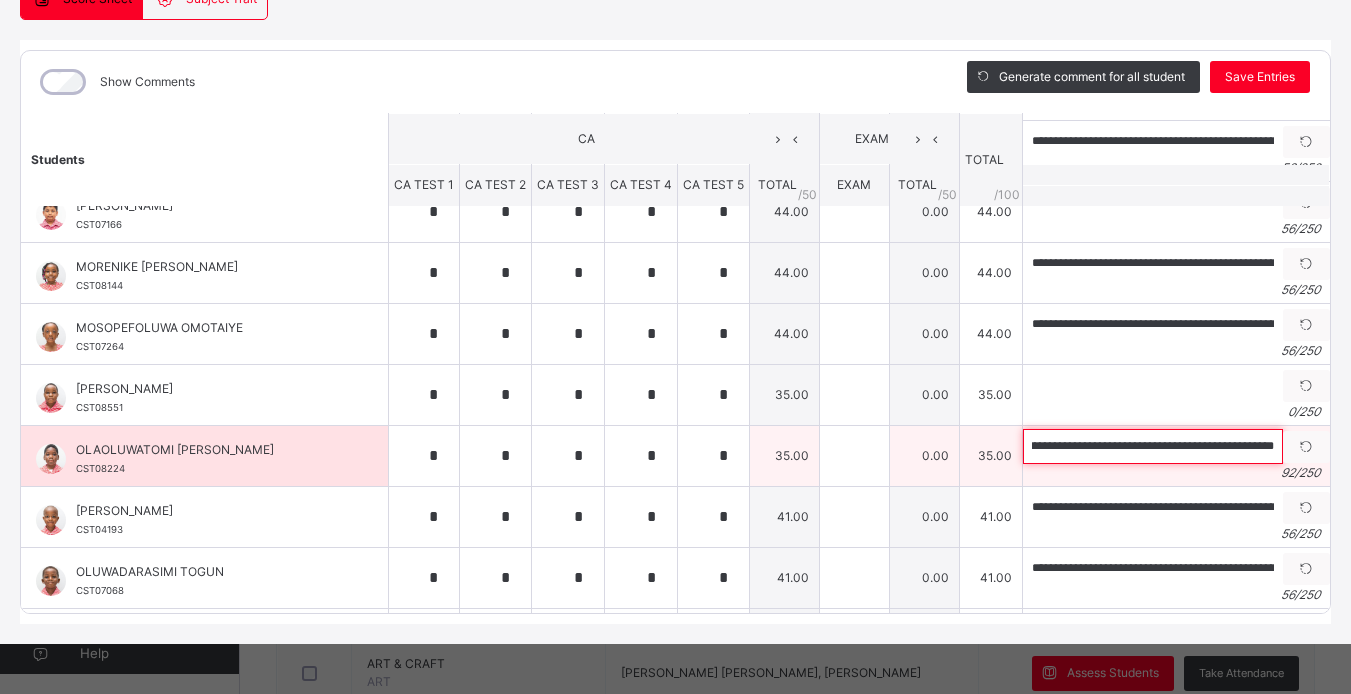 click on "**********" at bounding box center [1153, 446] 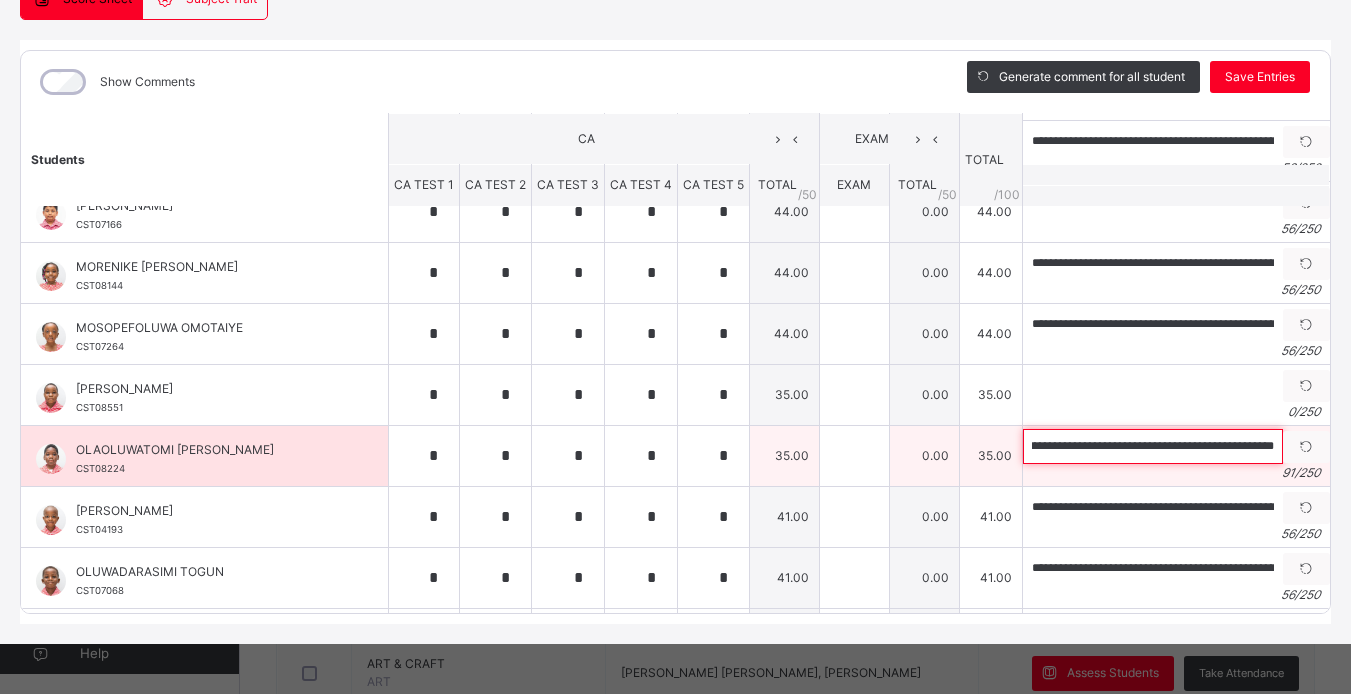 scroll, scrollTop: 0, scrollLeft: 246, axis: horizontal 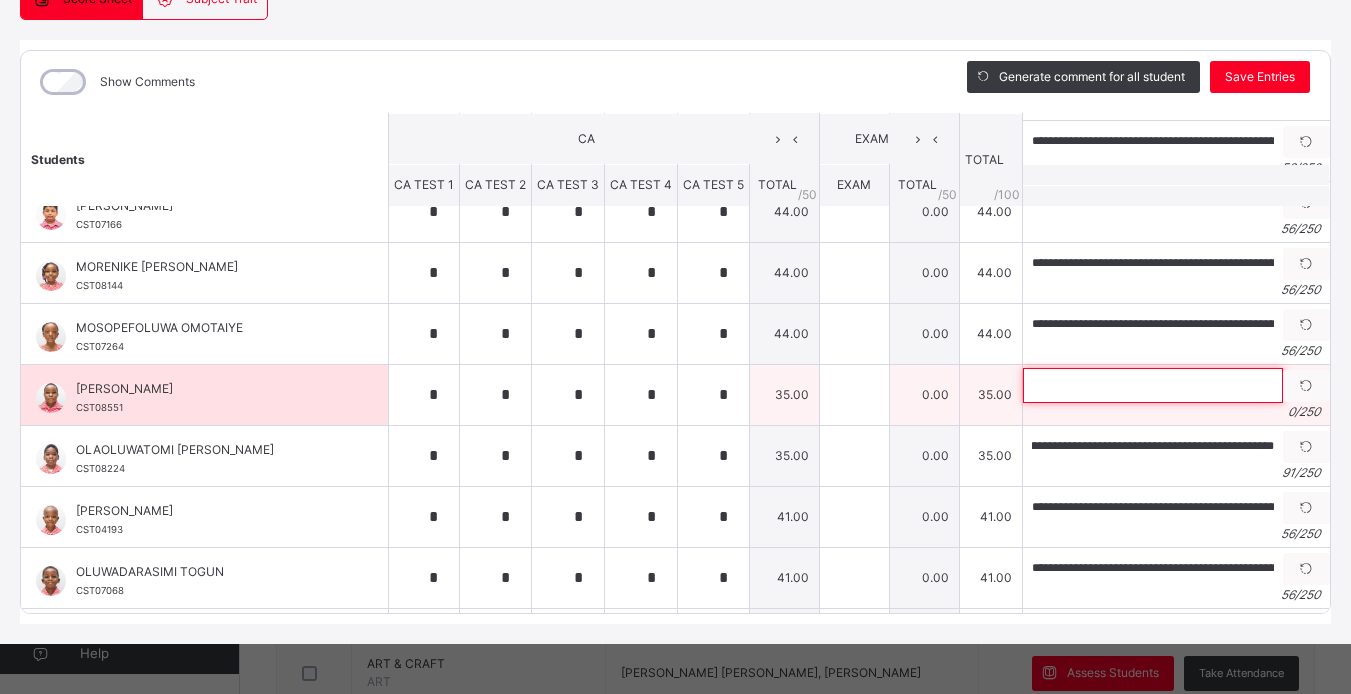 click at bounding box center (1153, 385) 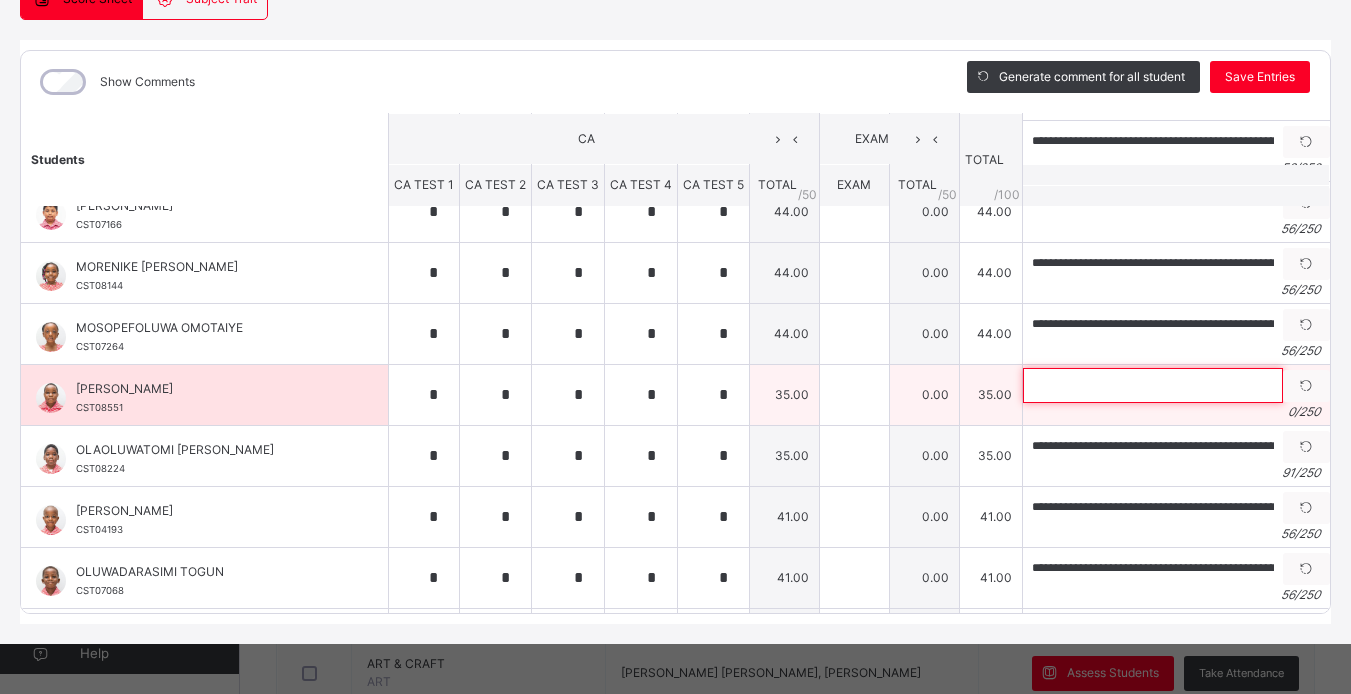 paste on "**********" 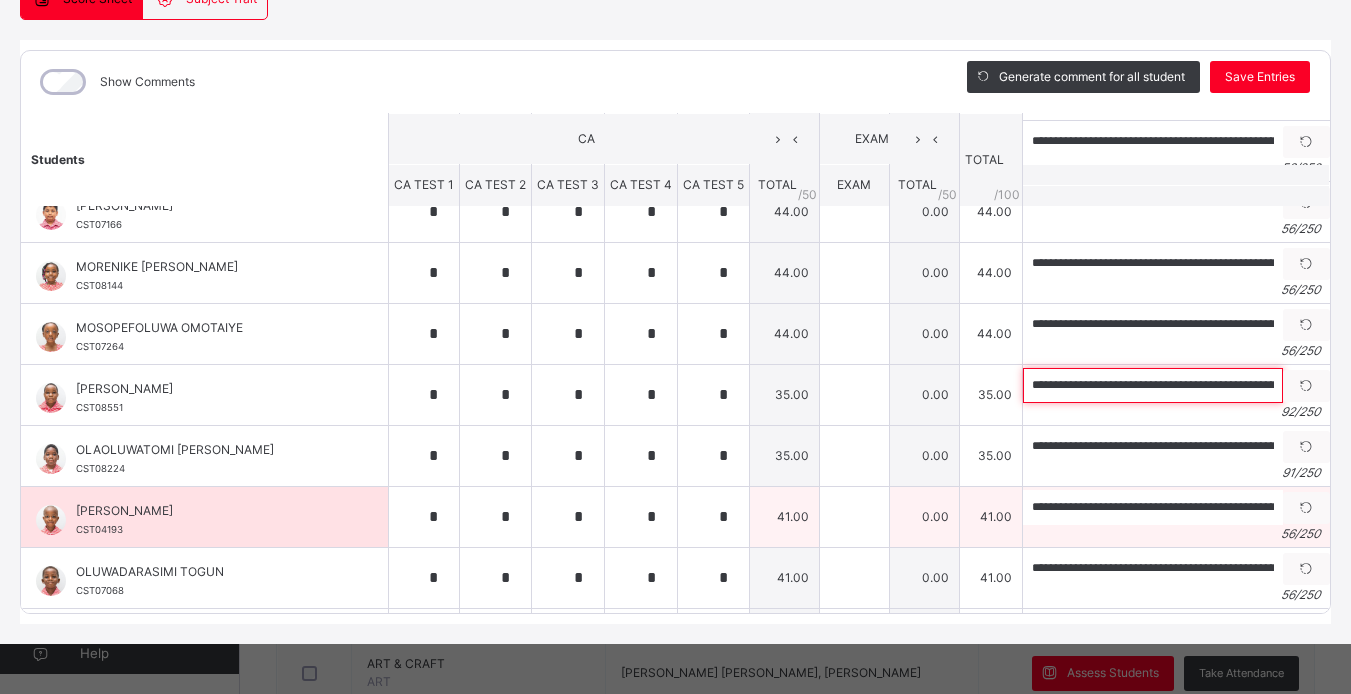 scroll, scrollTop: 0, scrollLeft: 252, axis: horizontal 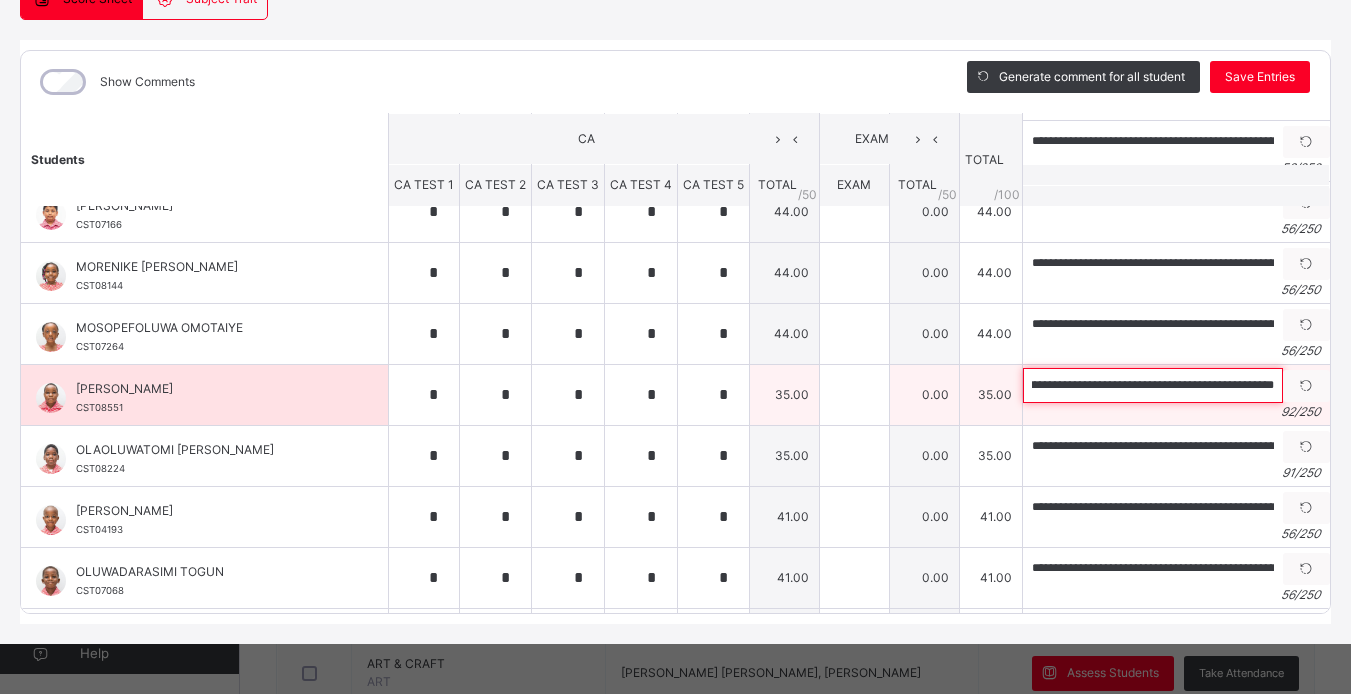 click on "**********" at bounding box center [1153, 385] 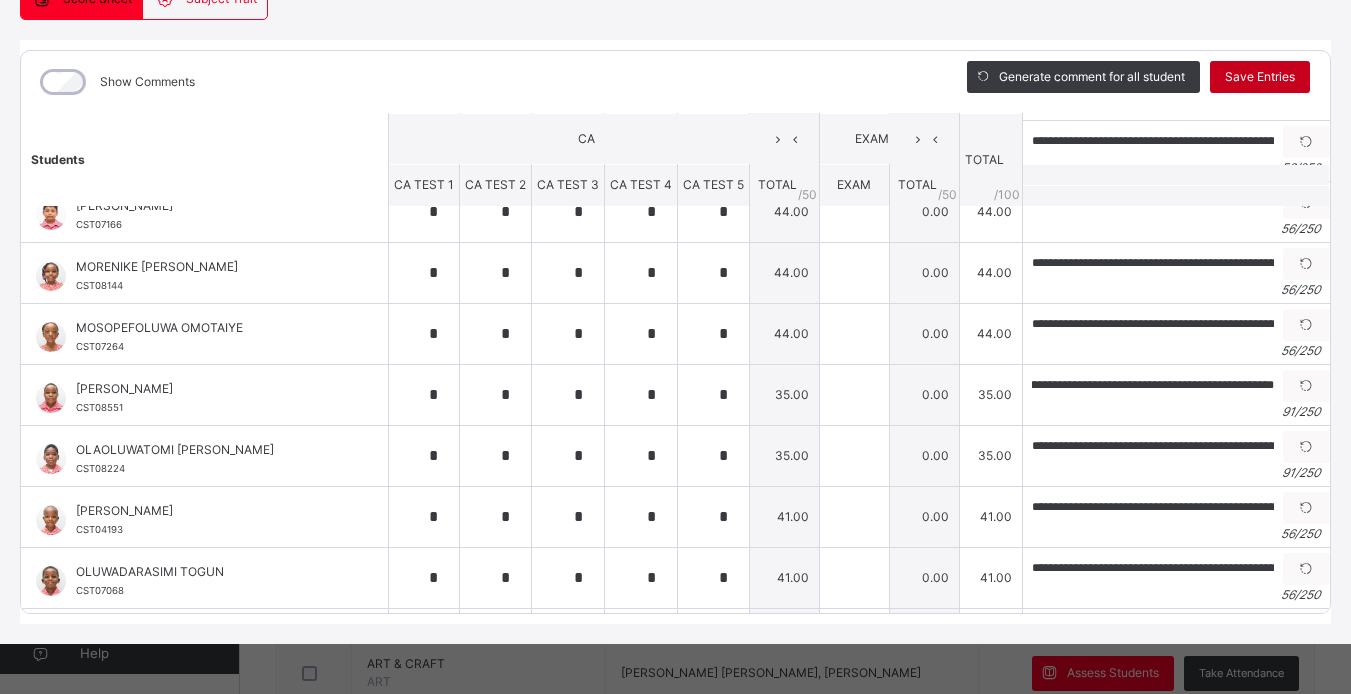 scroll, scrollTop: 0, scrollLeft: 0, axis: both 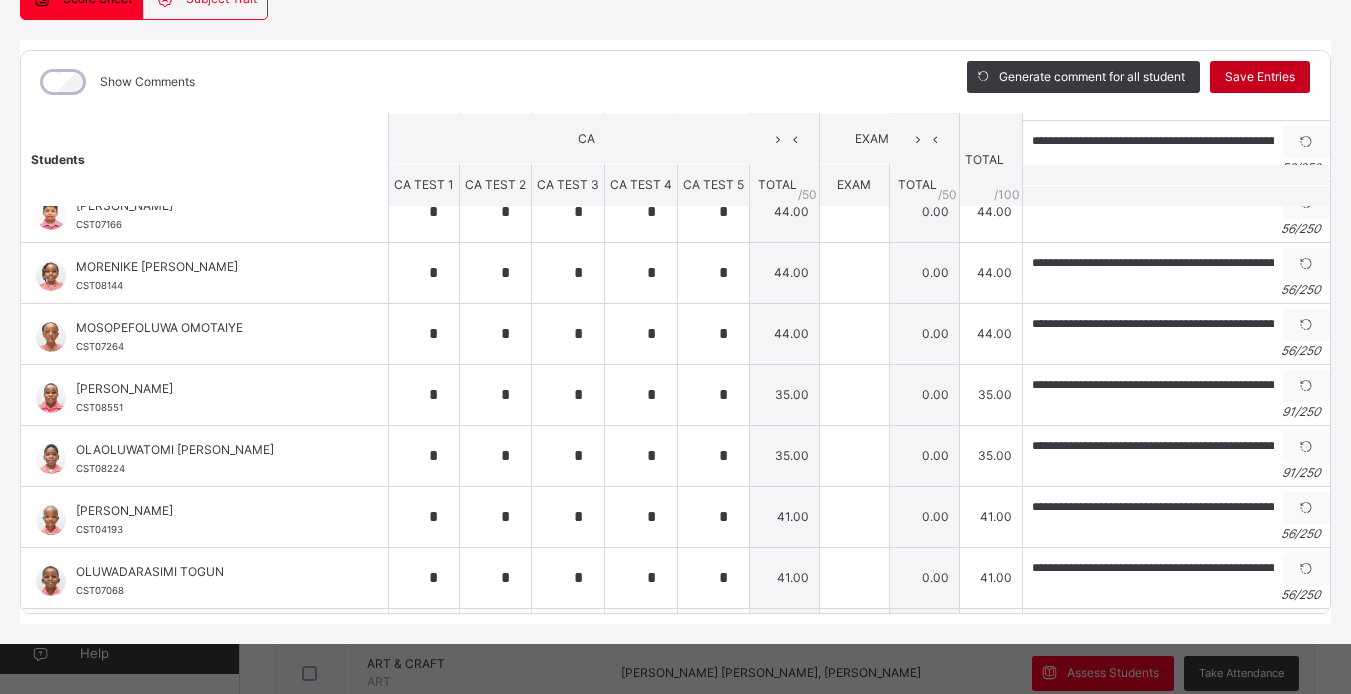 click on "Save Entries" at bounding box center (1260, 77) 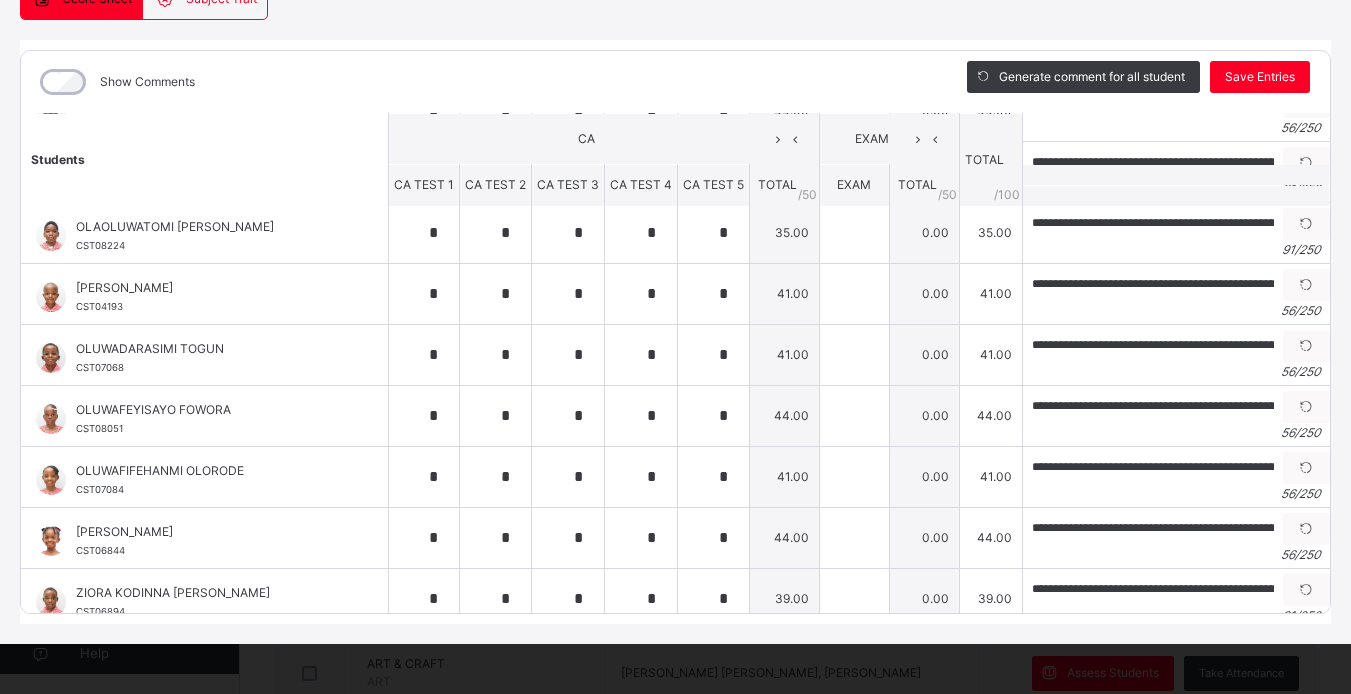 scroll, scrollTop: 707, scrollLeft: 0, axis: vertical 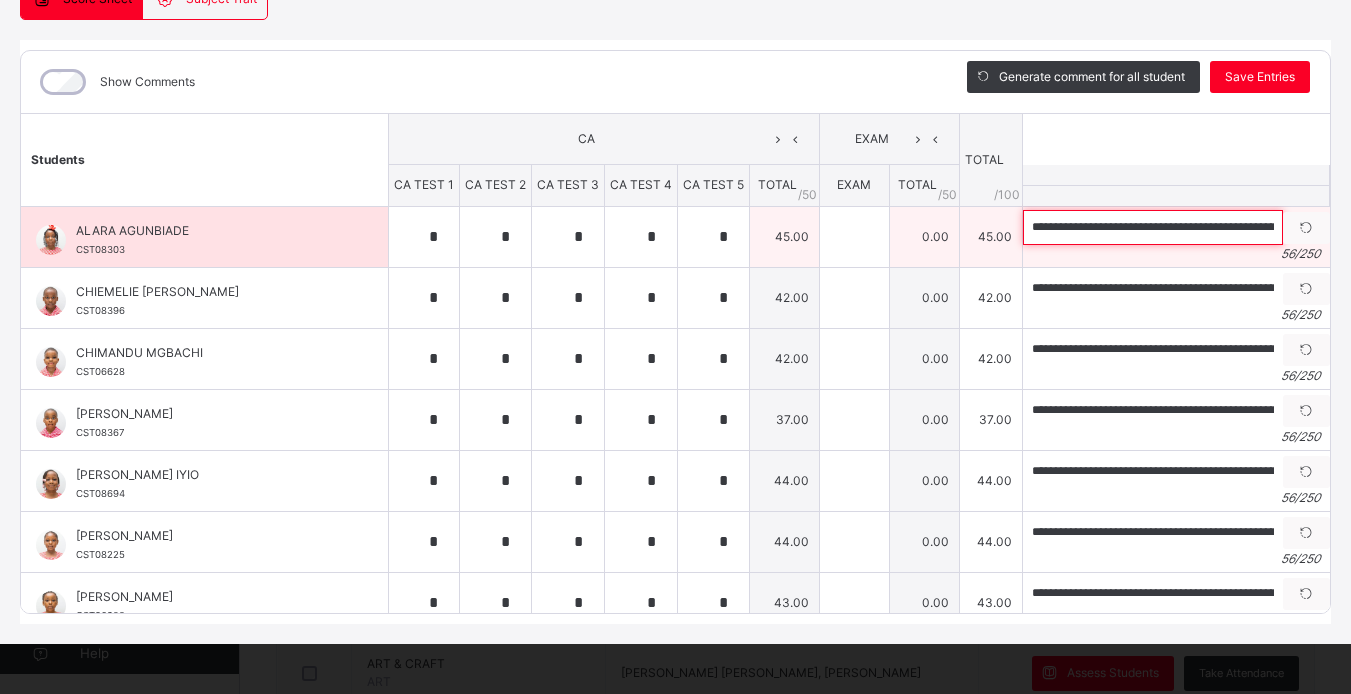 click on "**********" at bounding box center (1153, 227) 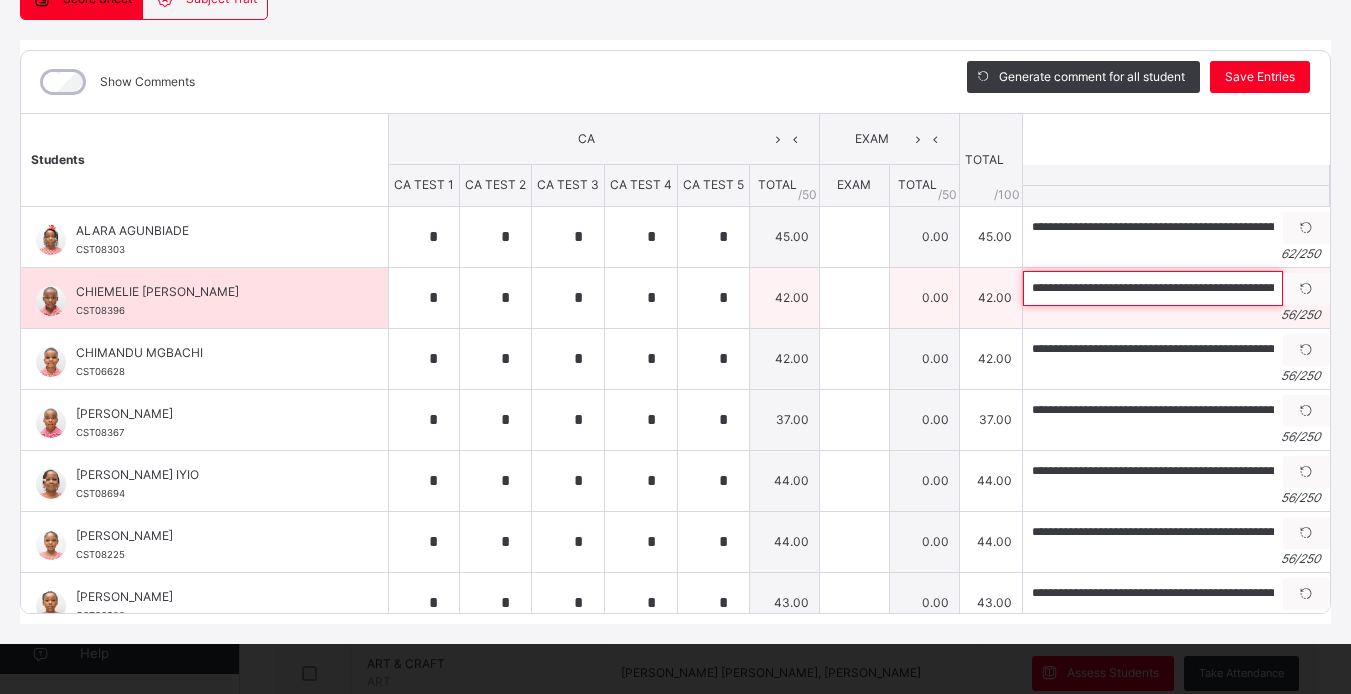 click on "**********" at bounding box center [1153, 288] 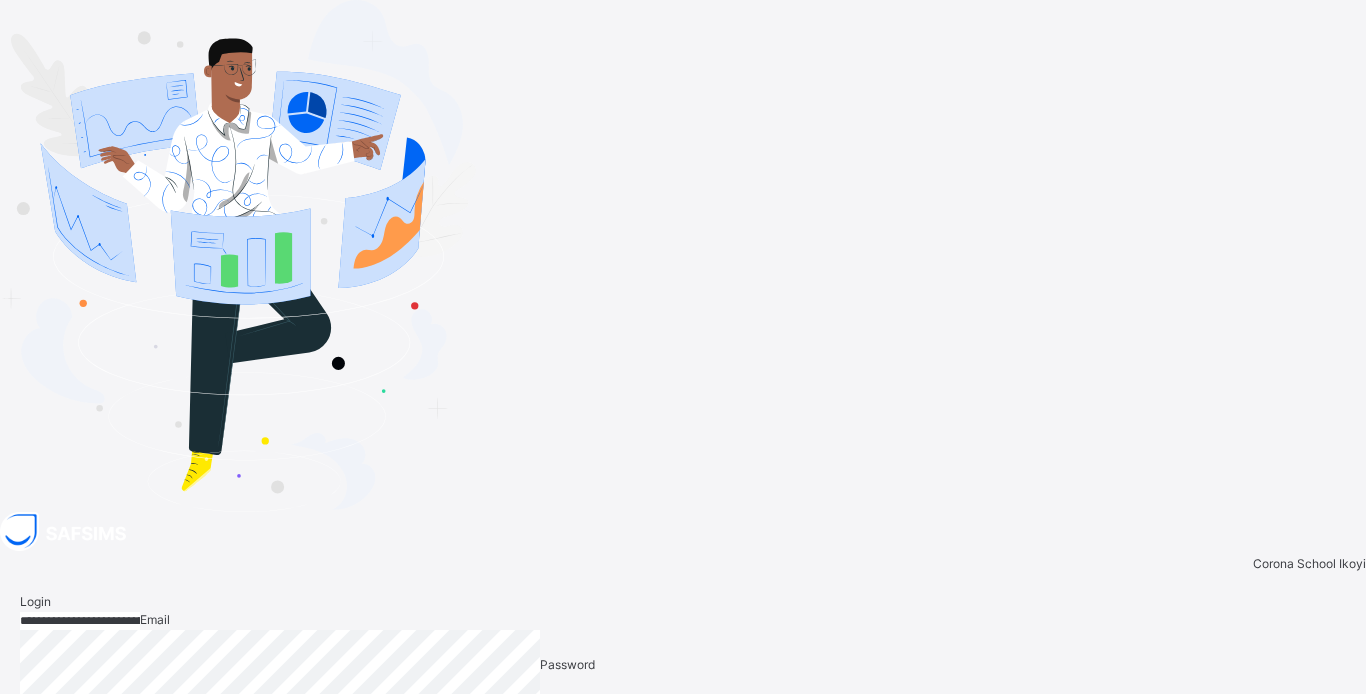 click on "Login" at bounding box center (1322, 801) 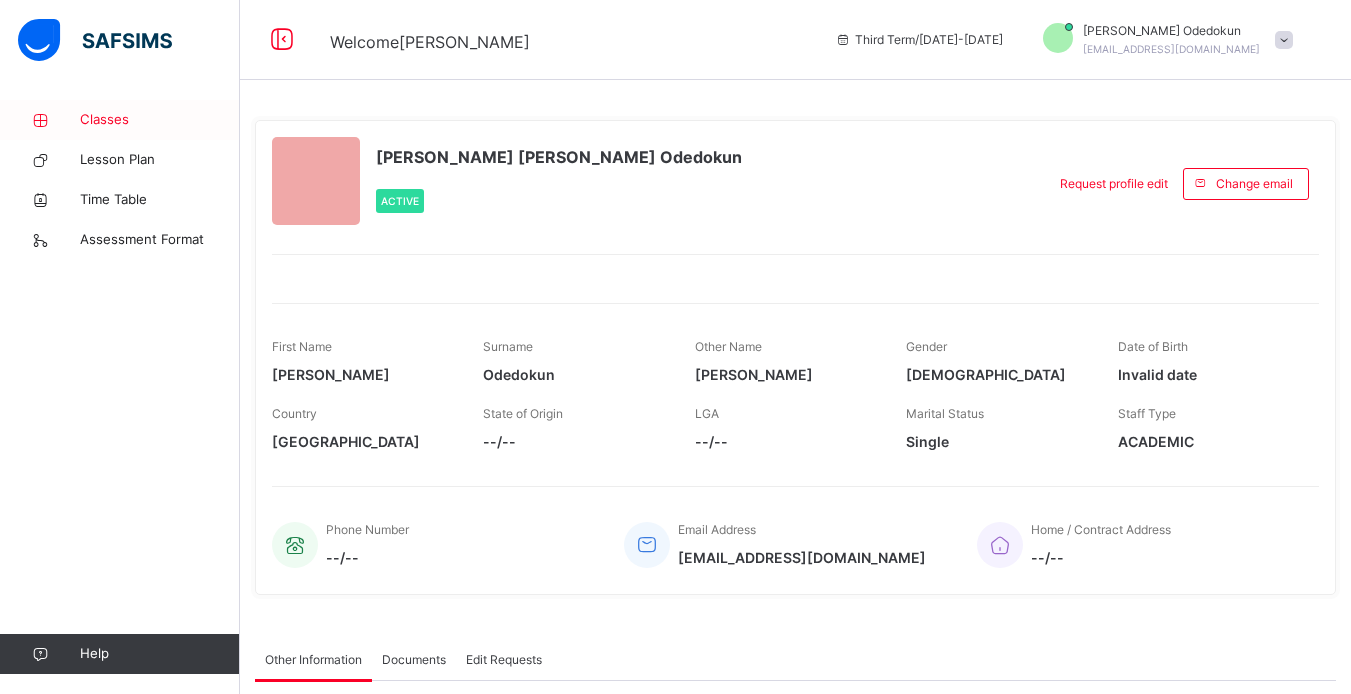 click on "Classes" at bounding box center (160, 120) 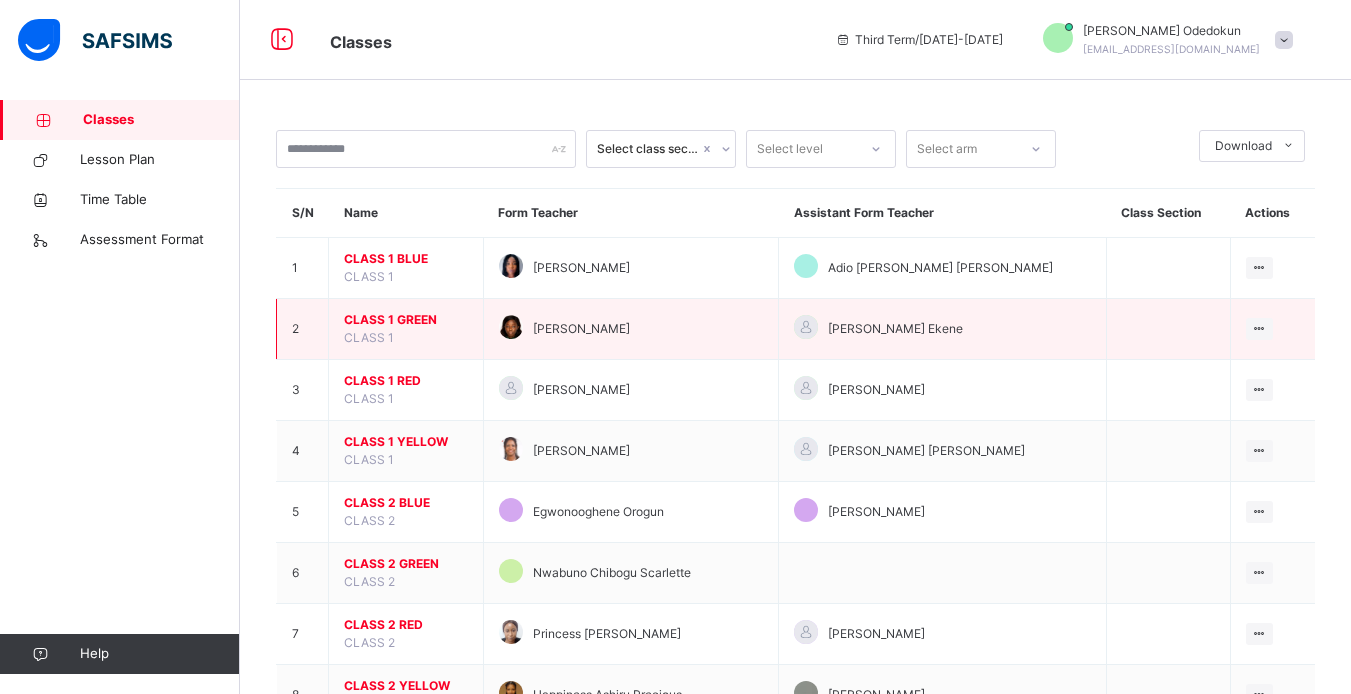 click on "CLASS 1   GREEN" at bounding box center [406, 320] 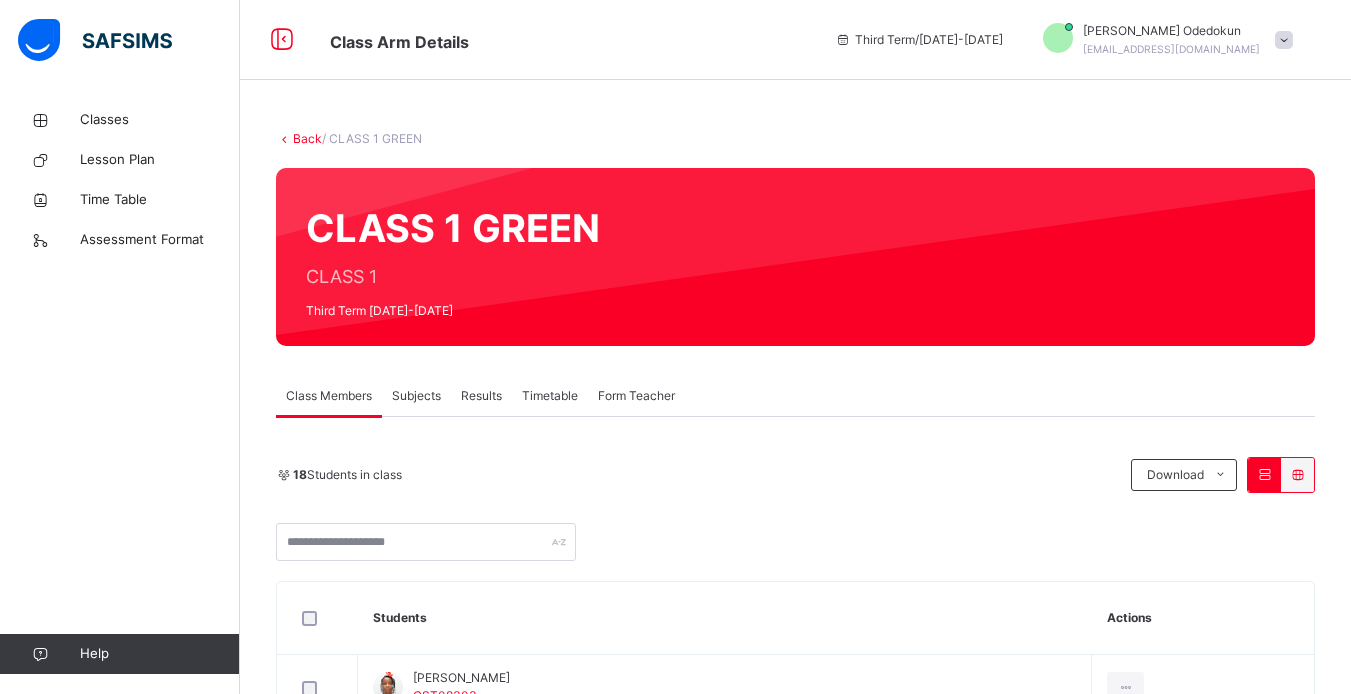 click on "18  Students in class Download Pdf Report Excel Report Corona School Ikoyi Date: [DATE] 9:53:30 am Class Members Class:  CLASS 1 GREEN Total no. of Students:  18 Term:  Third Term Session:  [DATE]-[DATE] S/NO Admission No. Last Name First Name Other Name 1 CST08303 AGUNBIADE ALARA 2 CST08396 [PERSON_NAME]  CHIEMELIE 3 CST06628 MGBACHI  CHIMANDU 4 CST08367 [PERSON_NAME]  5 CST08694 IYIO  [PERSON_NAME] 6 CST08225 [PERSON_NAME]  7 CST06928 [PERSON_NAME] 8 CST07166 [PERSON_NAME] 9 CST08144 [PERSON_NAME] TIARAOLUWANI 10 CST07264 OMOTAIYE MOSOPEFOLUWA 11 CST08551 [PERSON_NAME] 12 CST08224 OGUNTUYO OLAOLUWATOMI JAMIN 13 CST04193 LASISI  OLUMIDUN 14 CST07068 TOGUN  OLUWADARASIMI 15 CST08051 FOWORA  OLUWAFEYISAYO  16 CST07084 OLORODE OLUWAFIFEHANMI 17 CST06844 FASUYI  TEMILOLUWA 18 CST06894 IWUAGWU ZIORA KODINNA [PERSON_NAME] Students Actions Alara  Agunbiade CST08303 Chiemelie  [PERSON_NAME]  CST08396 Chimandu  Mgbachi  CST06628 [PERSON_NAME]  CST08367 [PERSON_NAME]  CST08694 [PERSON_NAME]  CST08225 [PERSON_NAME] CST06928" at bounding box center [795, 1169] 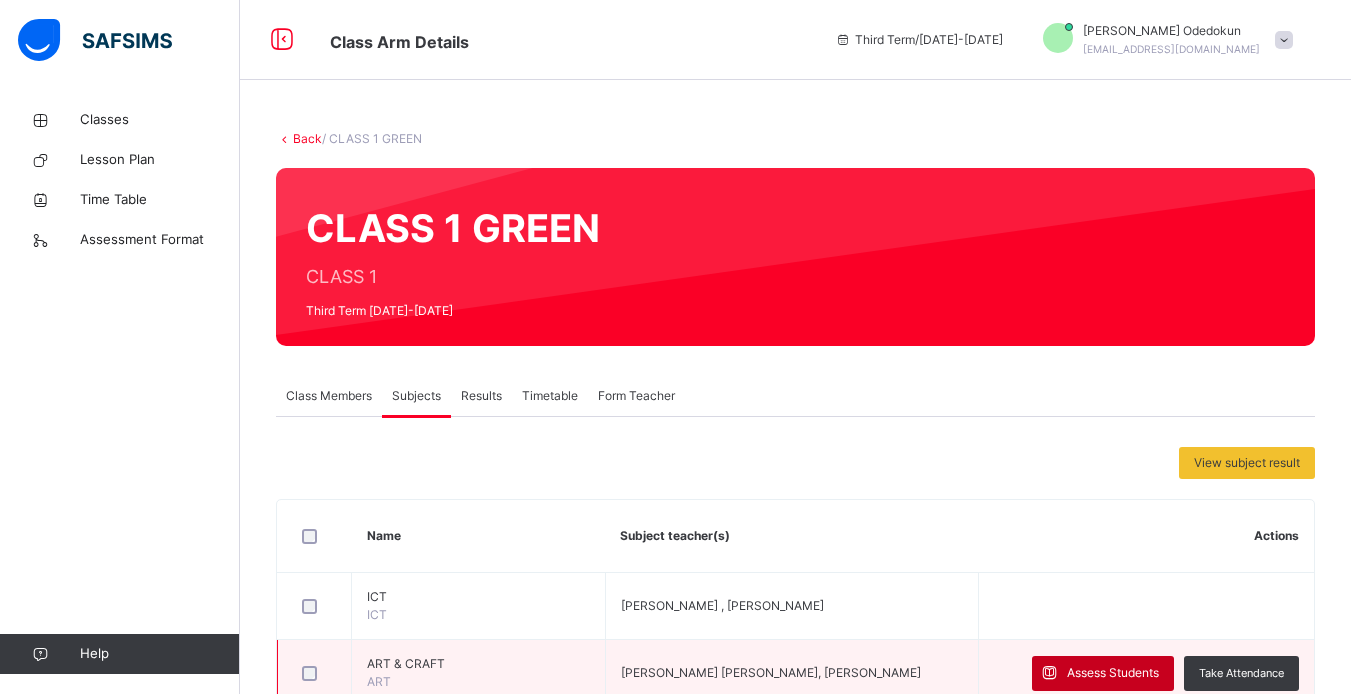 click on "Assess Students" at bounding box center (1113, 673) 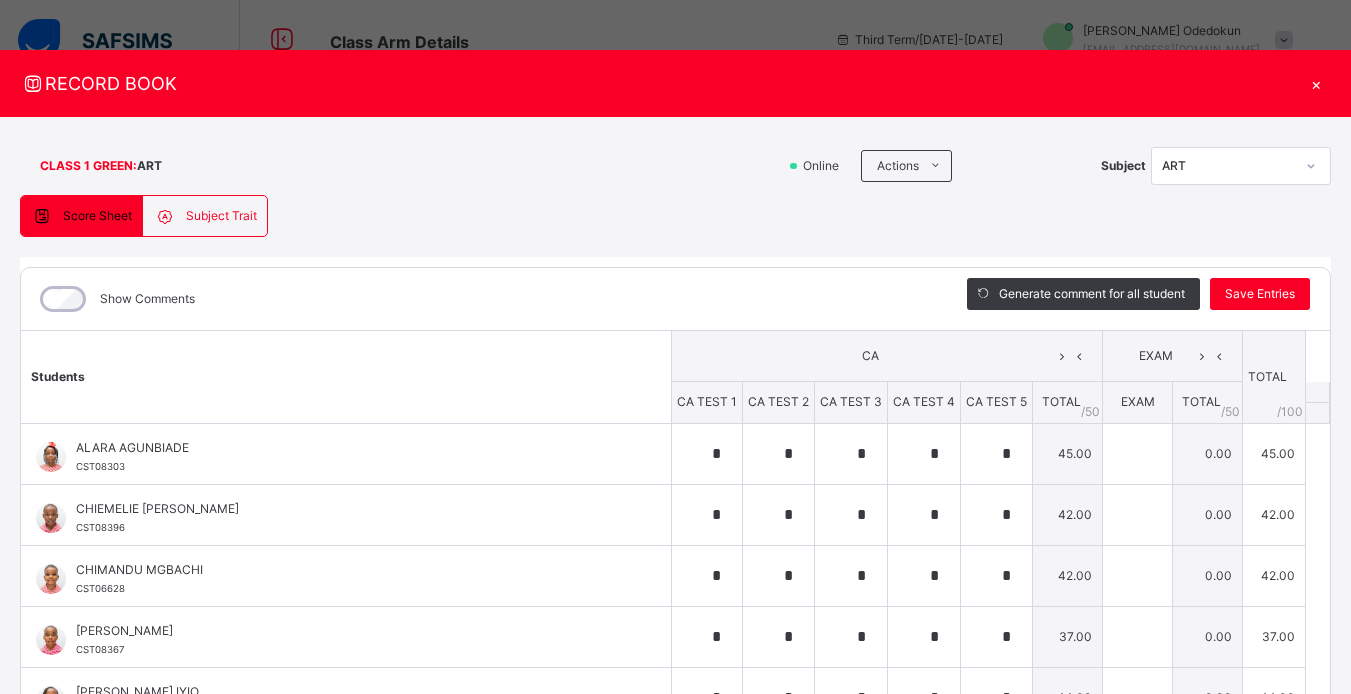 click on "Show Comments" at bounding box center (115, 299) 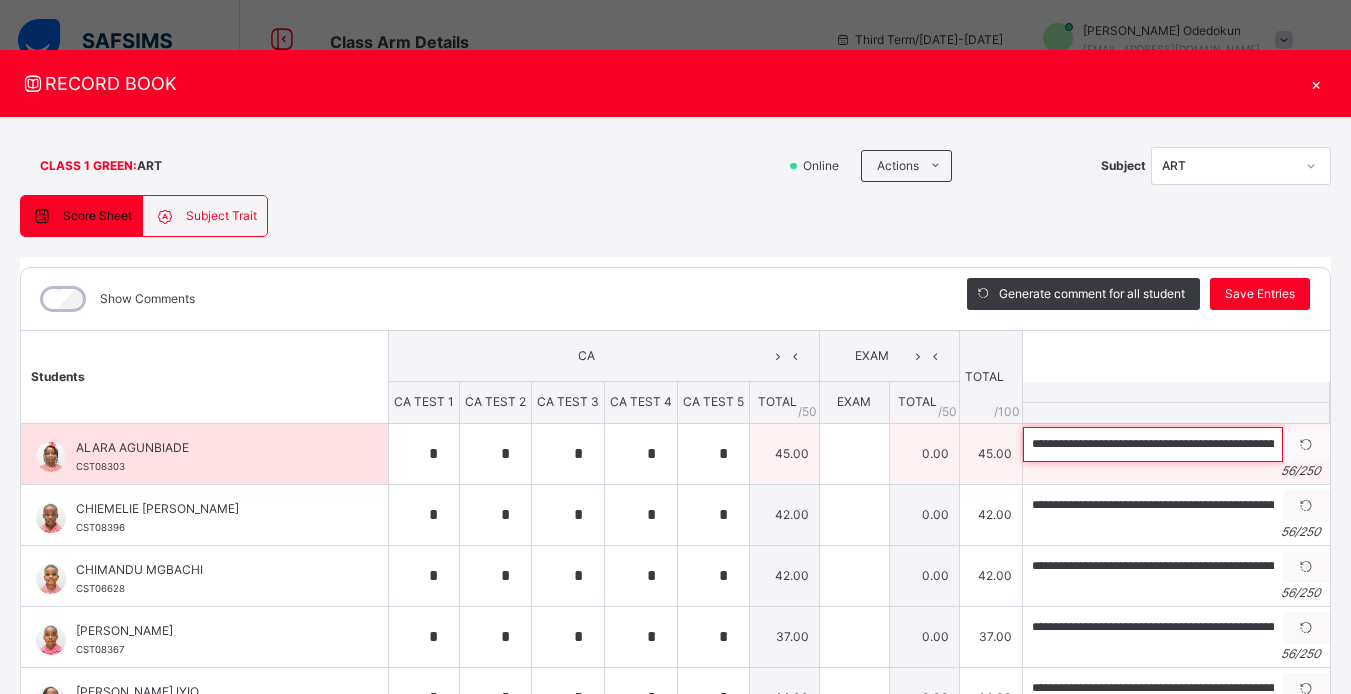 click on "**********" at bounding box center (1153, 444) 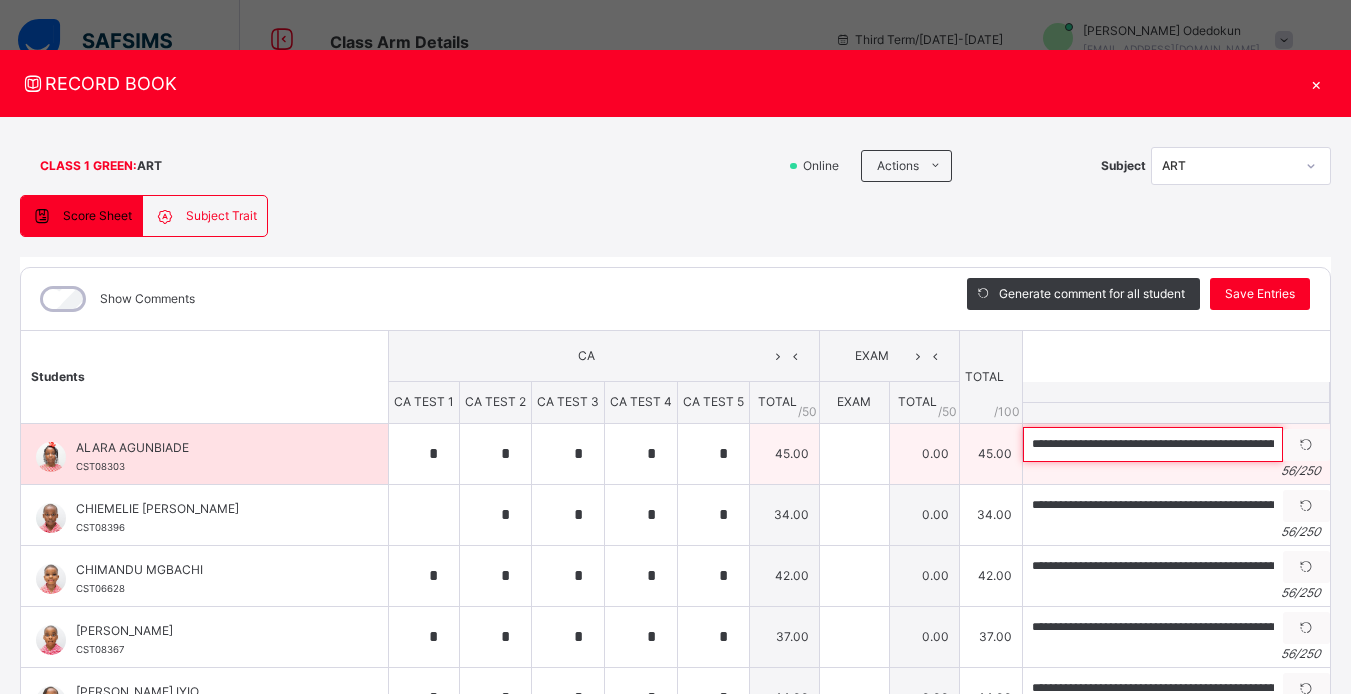 click on "**********" at bounding box center (1153, 444) 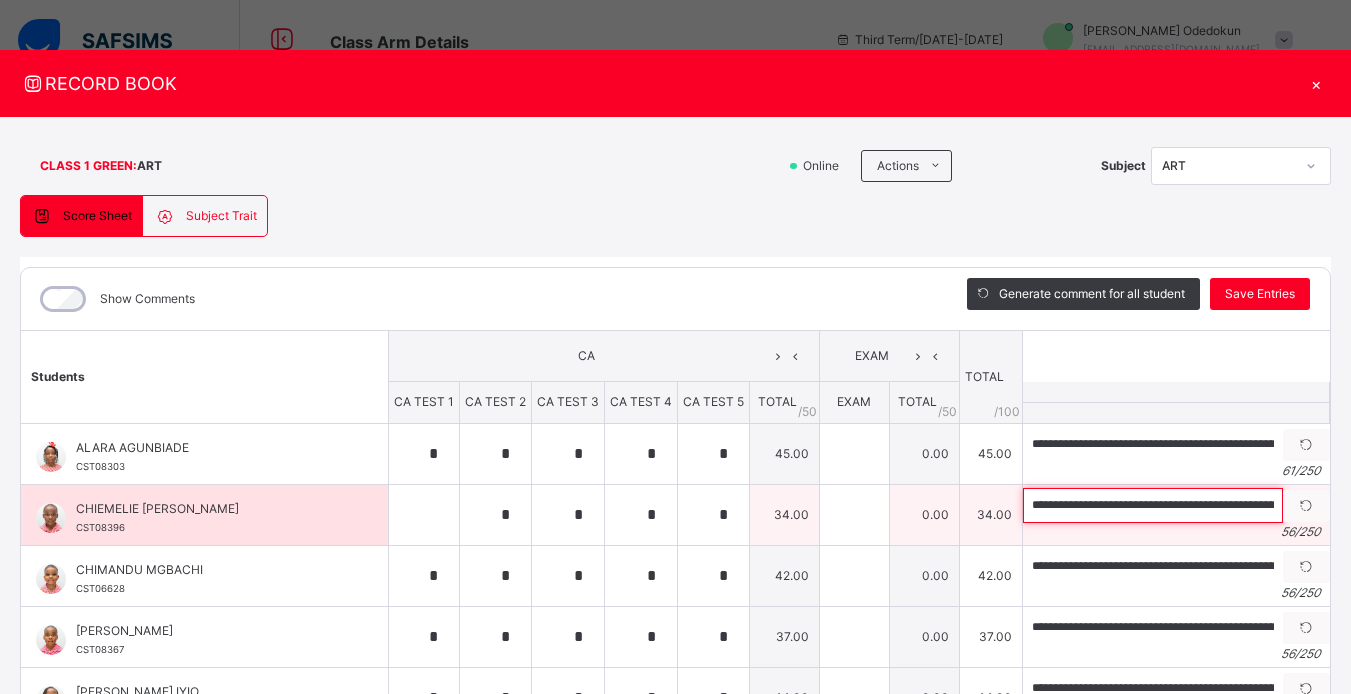 click on "**********" at bounding box center [1153, 505] 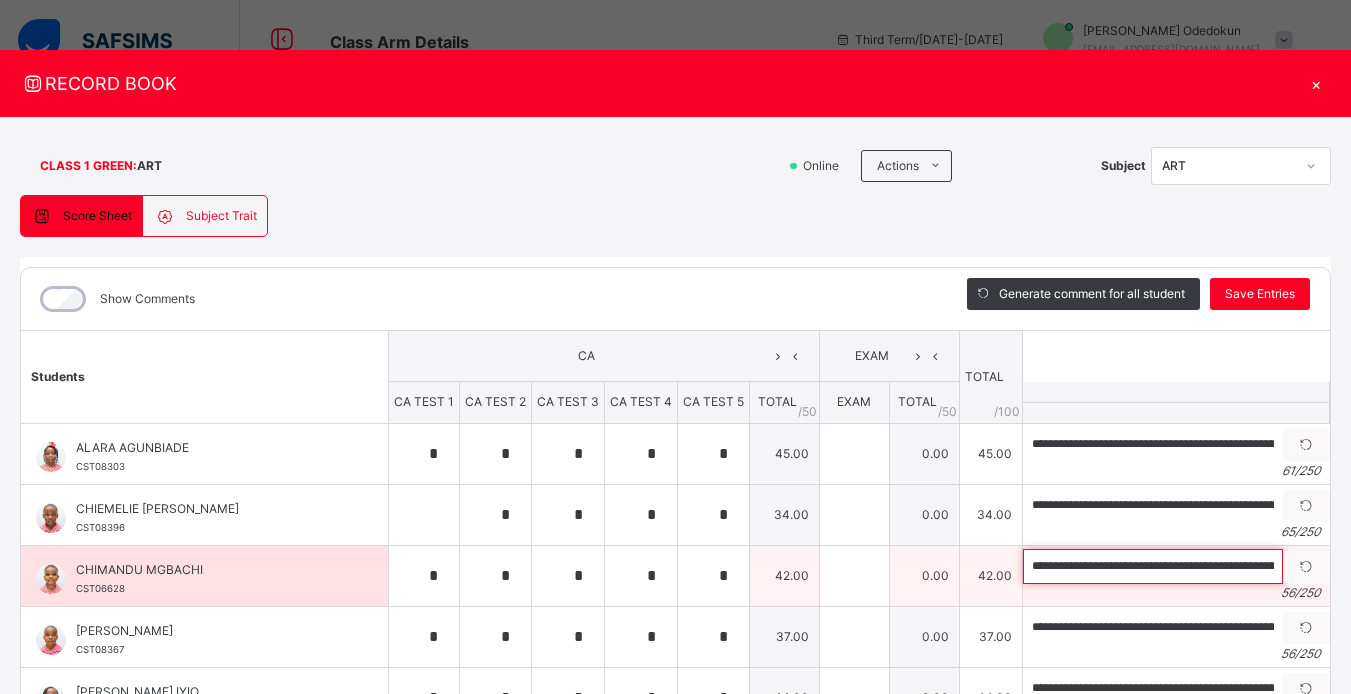 click on "**********" at bounding box center [1153, 566] 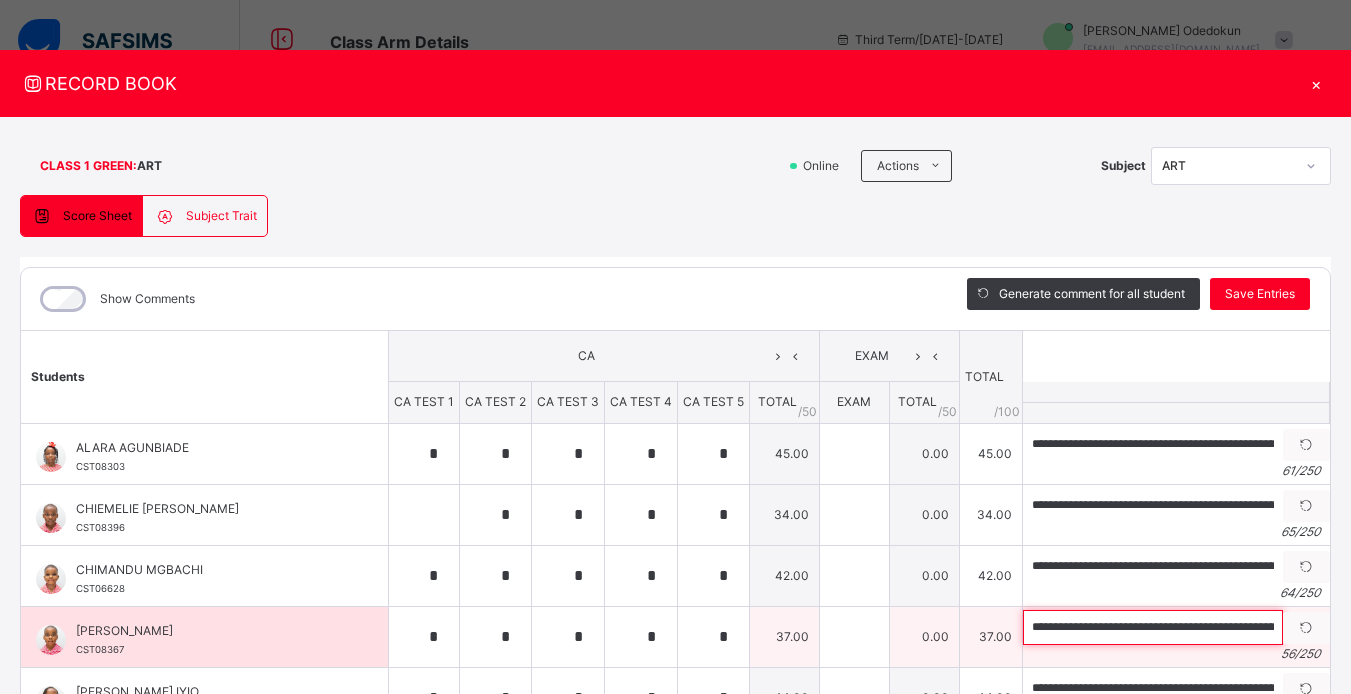 click on "**********" at bounding box center (1153, 627) 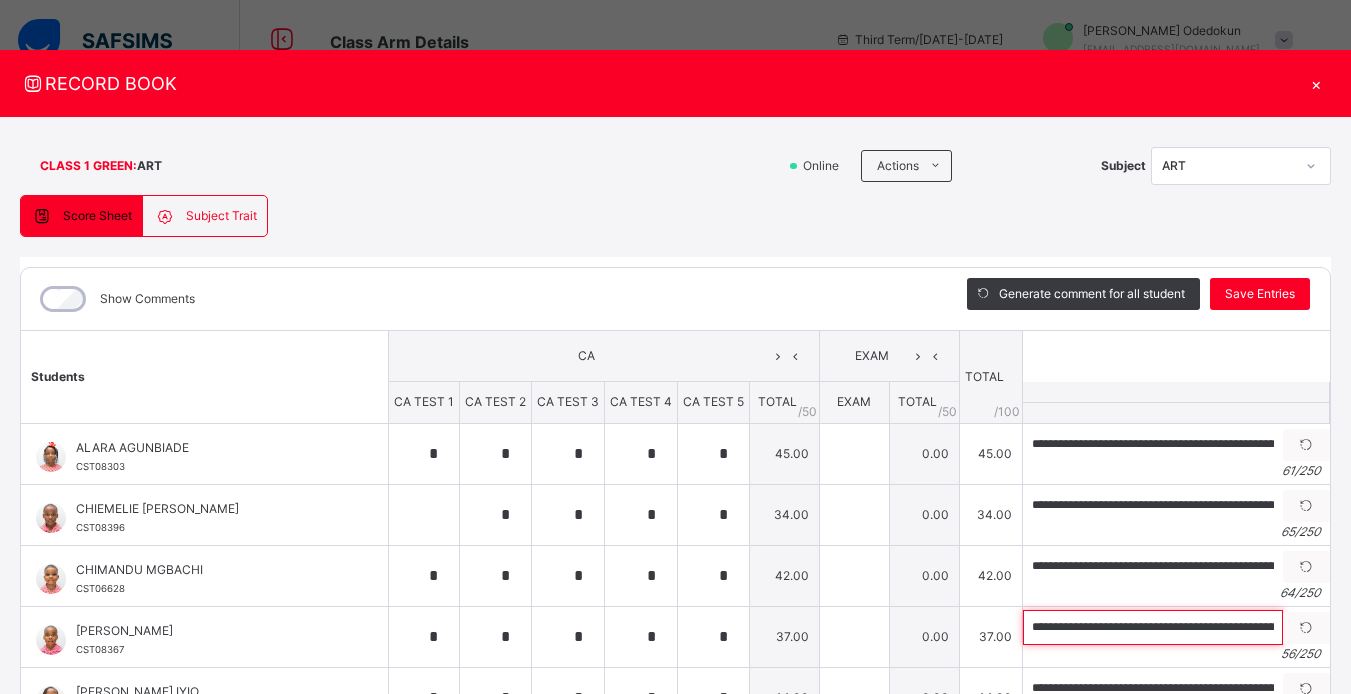 scroll, scrollTop: 0, scrollLeft: 42, axis: horizontal 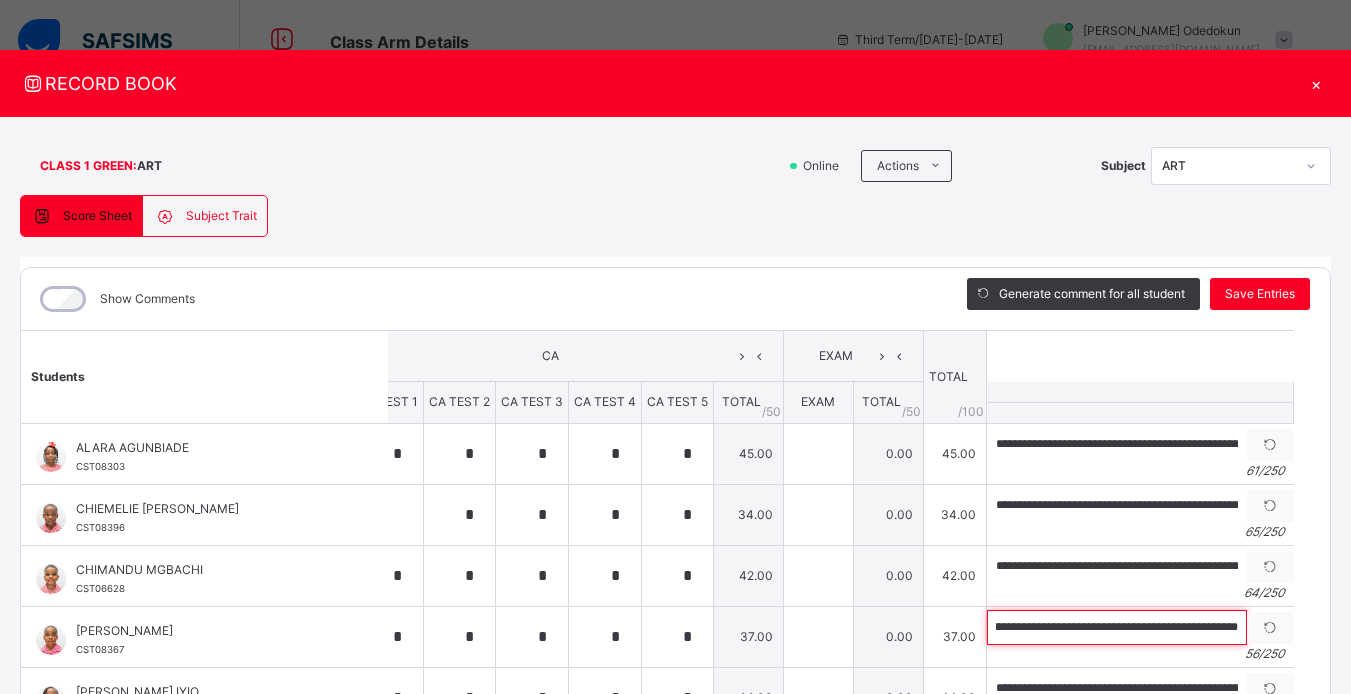 drag, startPoint x: 1003, startPoint y: 629, endPoint x: 1365, endPoint y: 635, distance: 362.0497 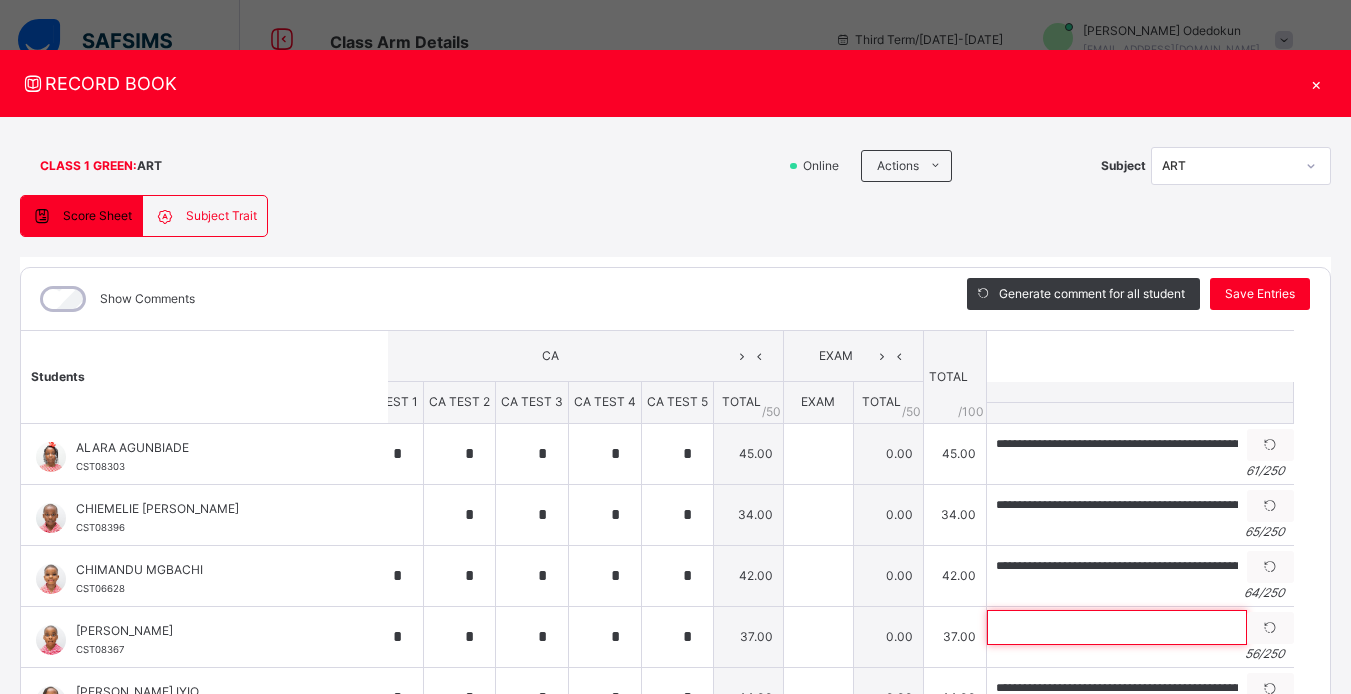 scroll, scrollTop: 0, scrollLeft: 0, axis: both 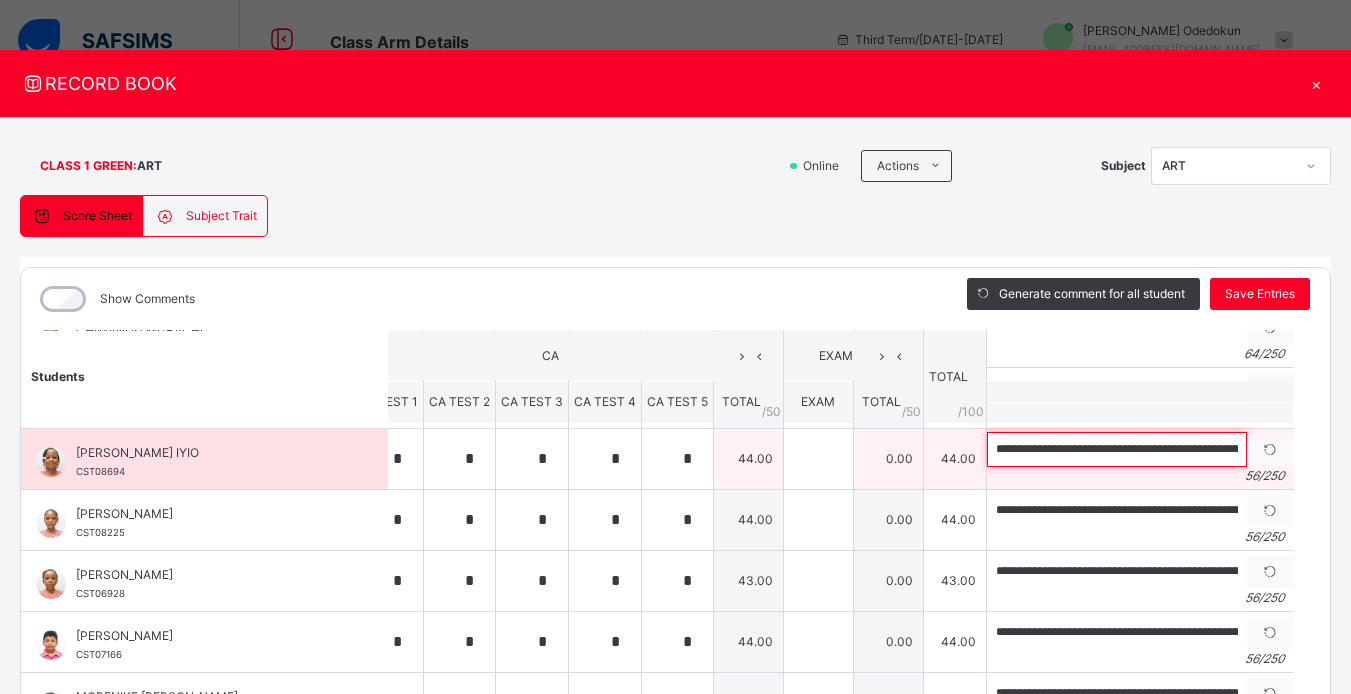 click on "**********" at bounding box center [1117, 449] 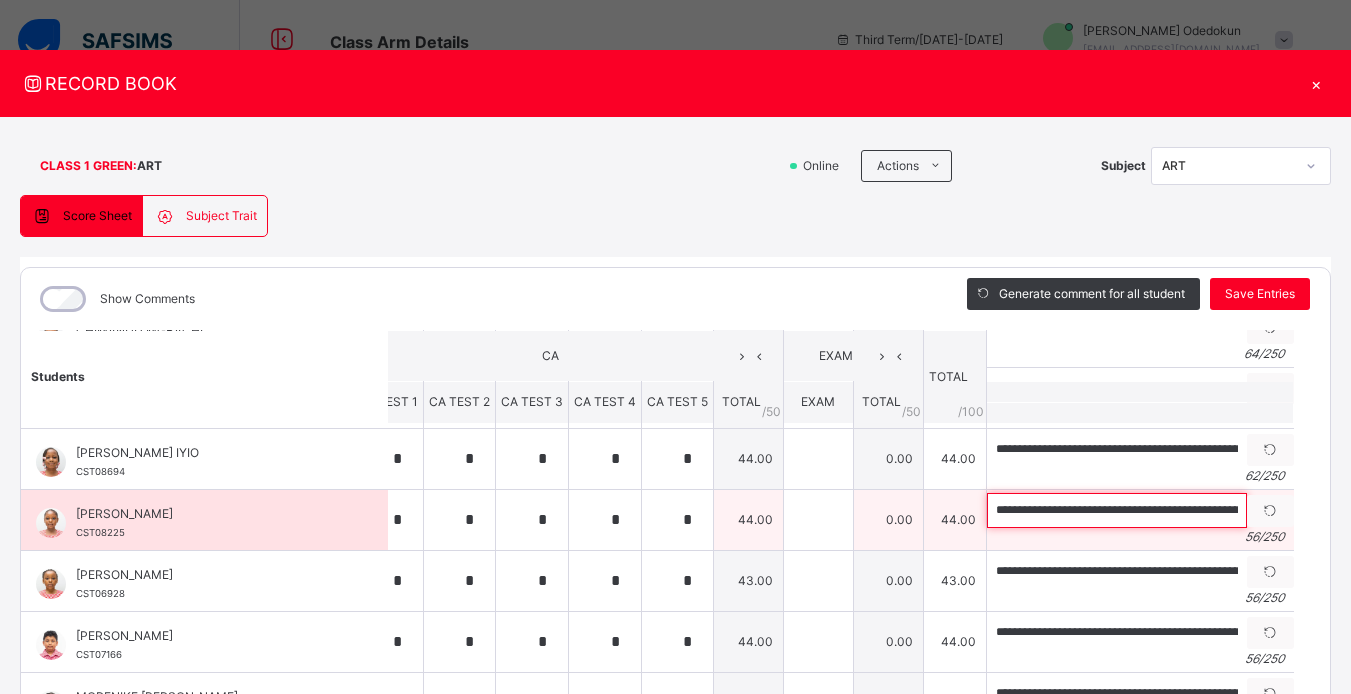 click on "**********" at bounding box center (1117, 510) 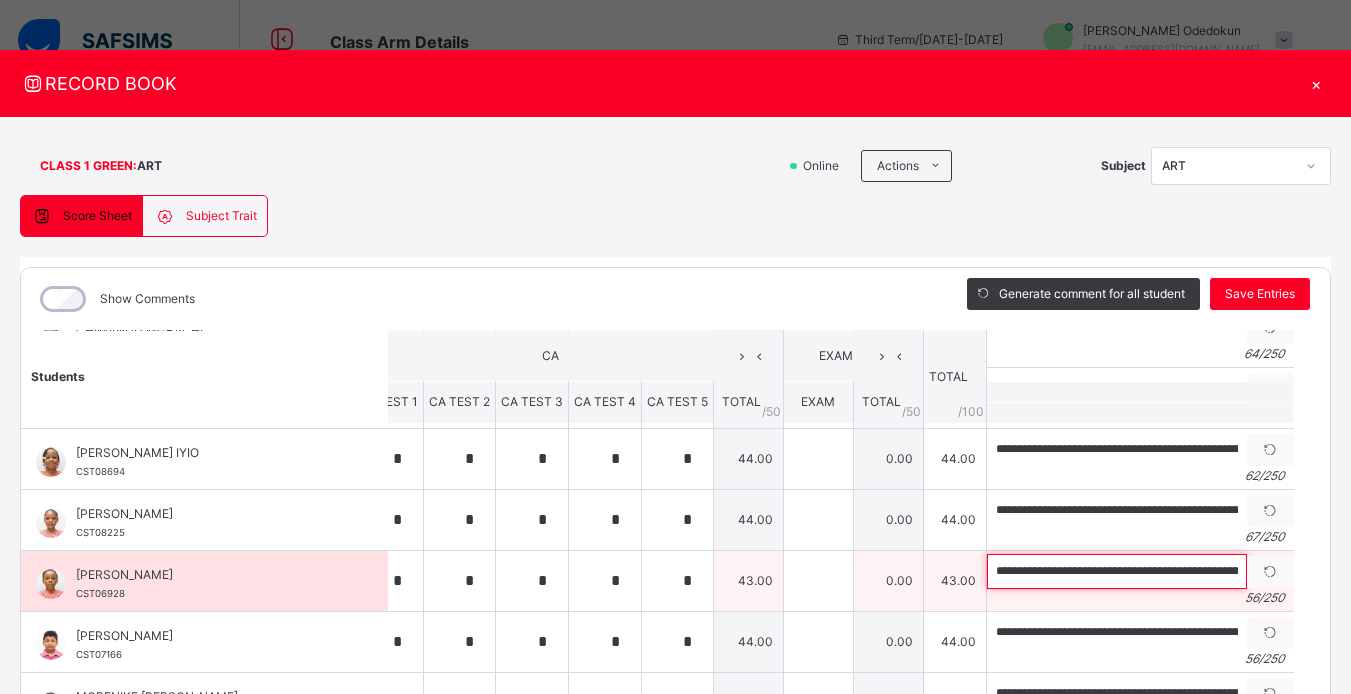 click on "**********" at bounding box center [1117, 571] 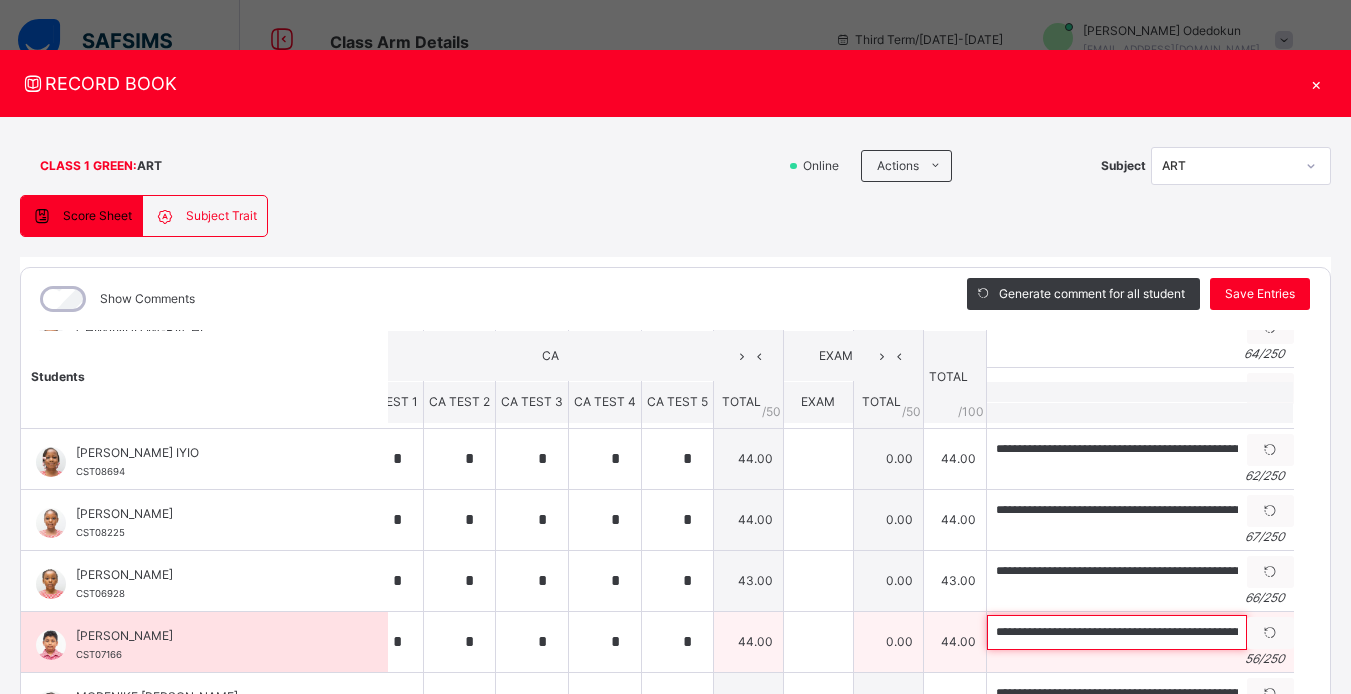 click on "**********" at bounding box center (1117, 632) 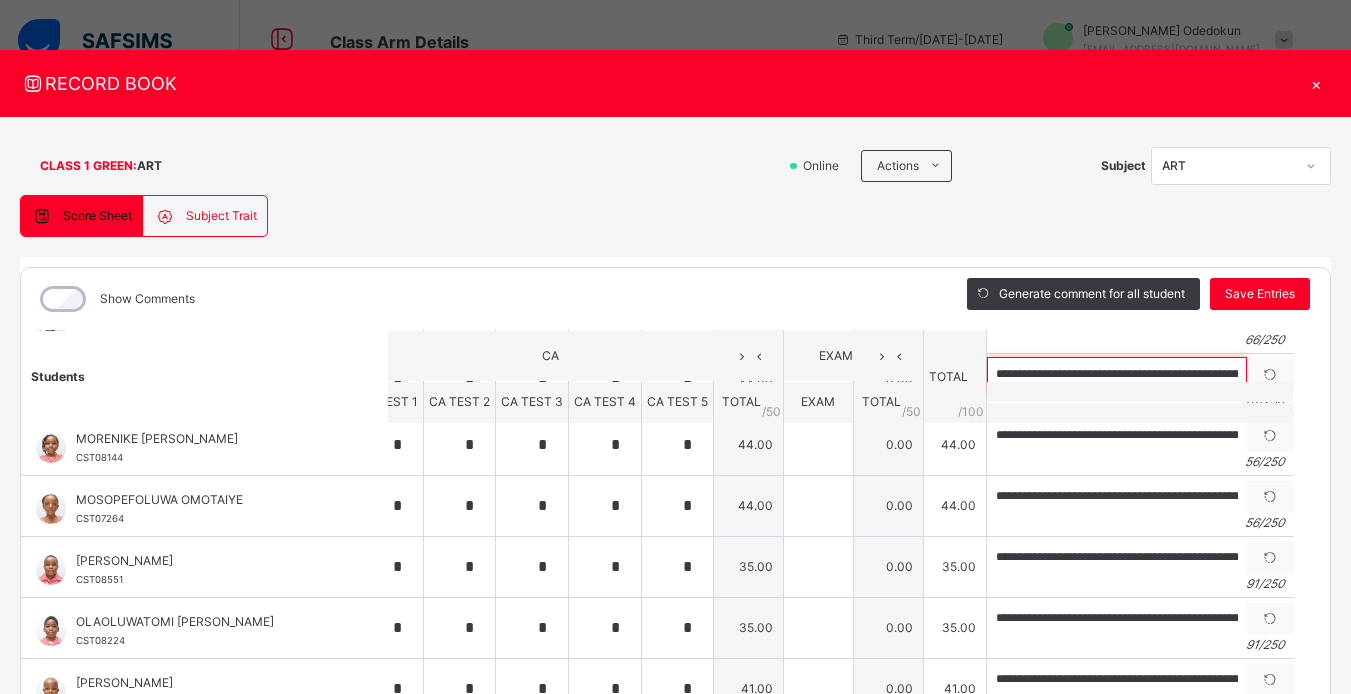 scroll, scrollTop: 508, scrollLeft: 36, axis: both 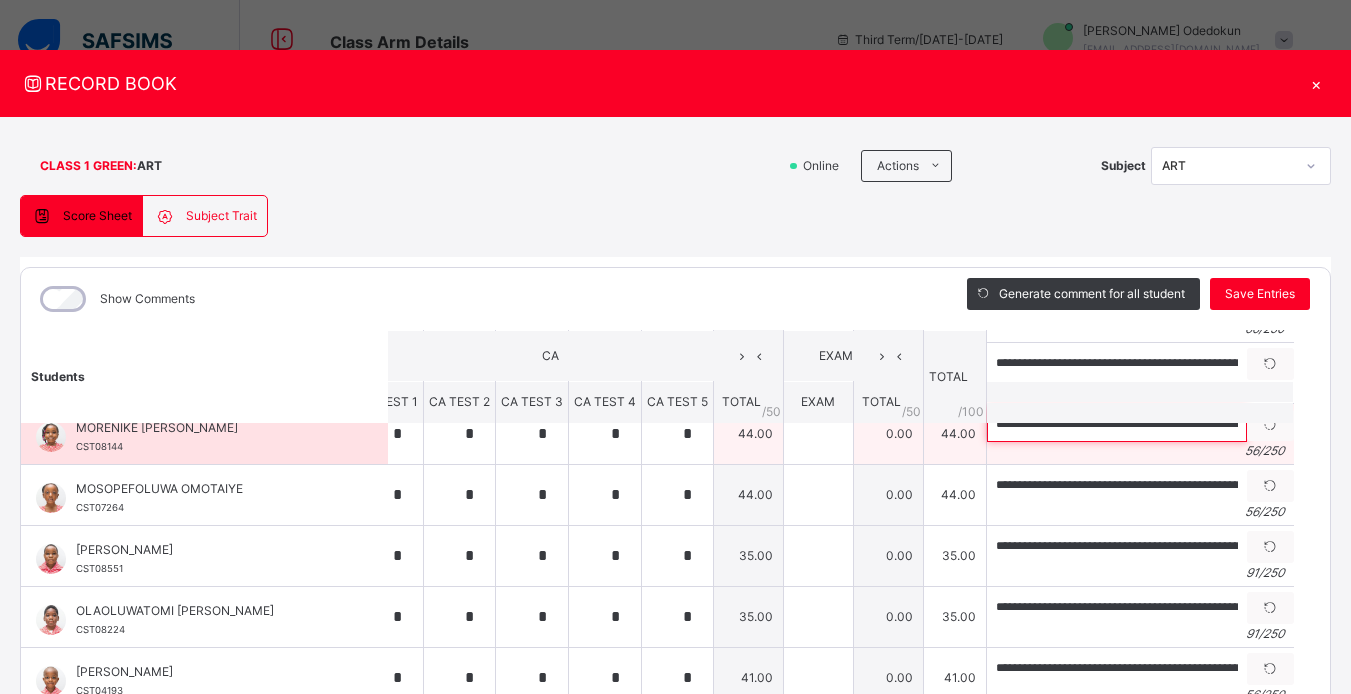 click on "**********" at bounding box center [1117, 424] 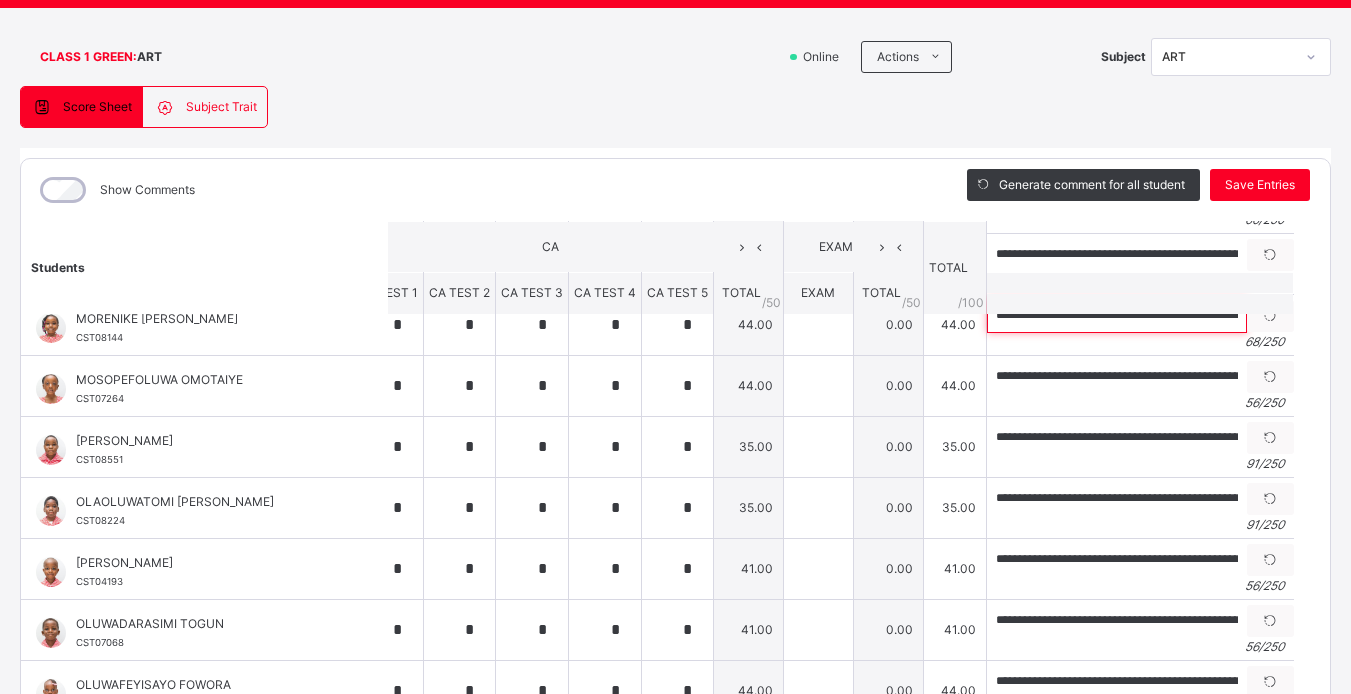 scroll, scrollTop: 111, scrollLeft: 0, axis: vertical 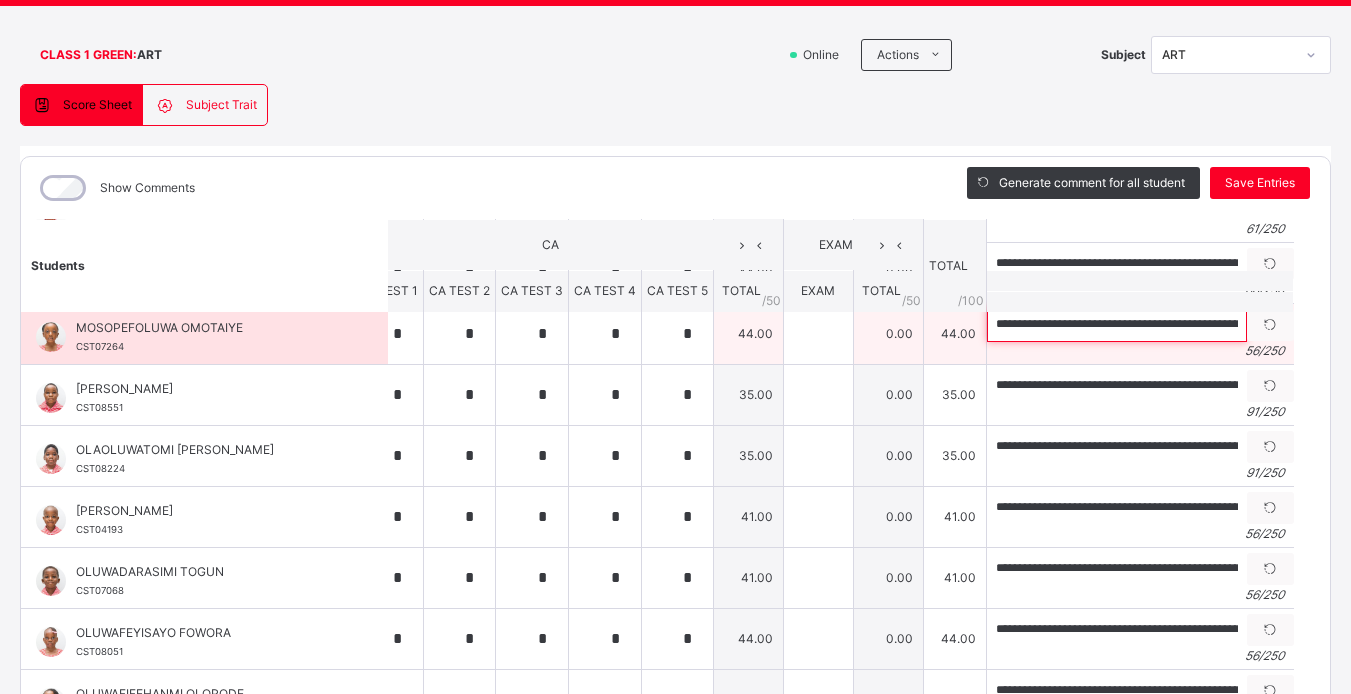 click on "**********" at bounding box center [1117, 324] 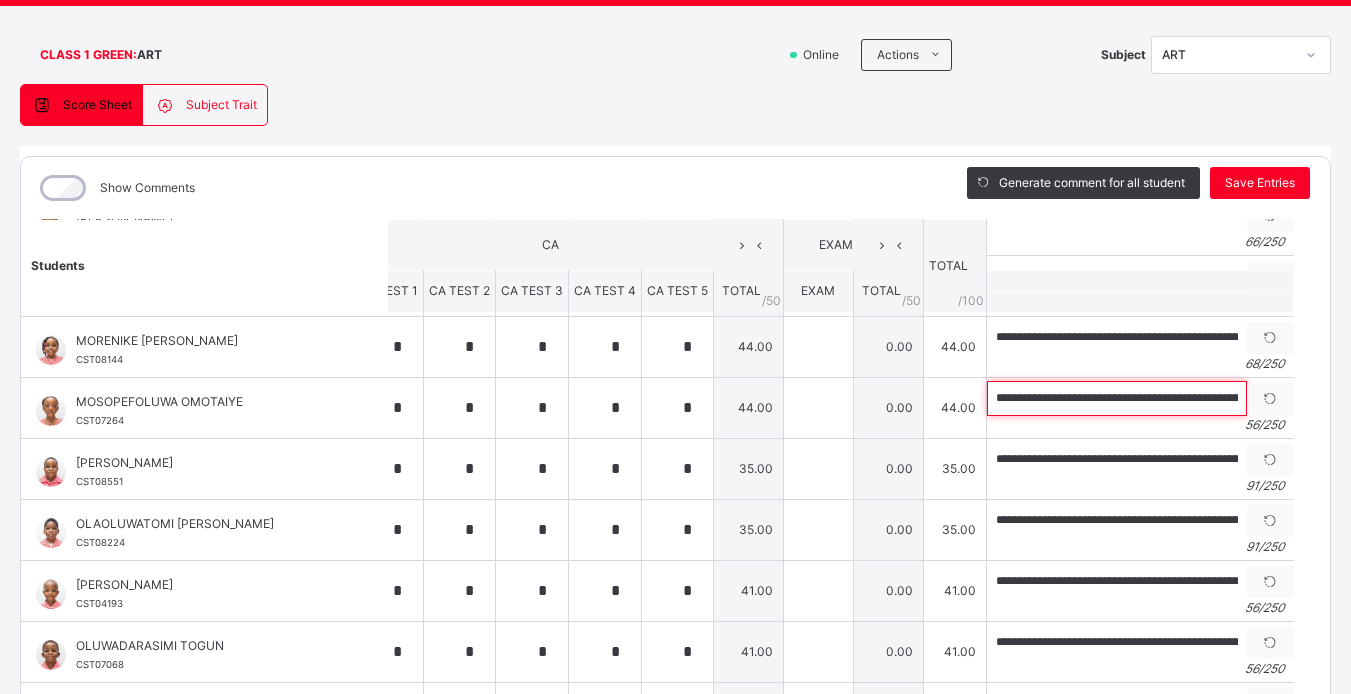 scroll, scrollTop: 460, scrollLeft: 36, axis: both 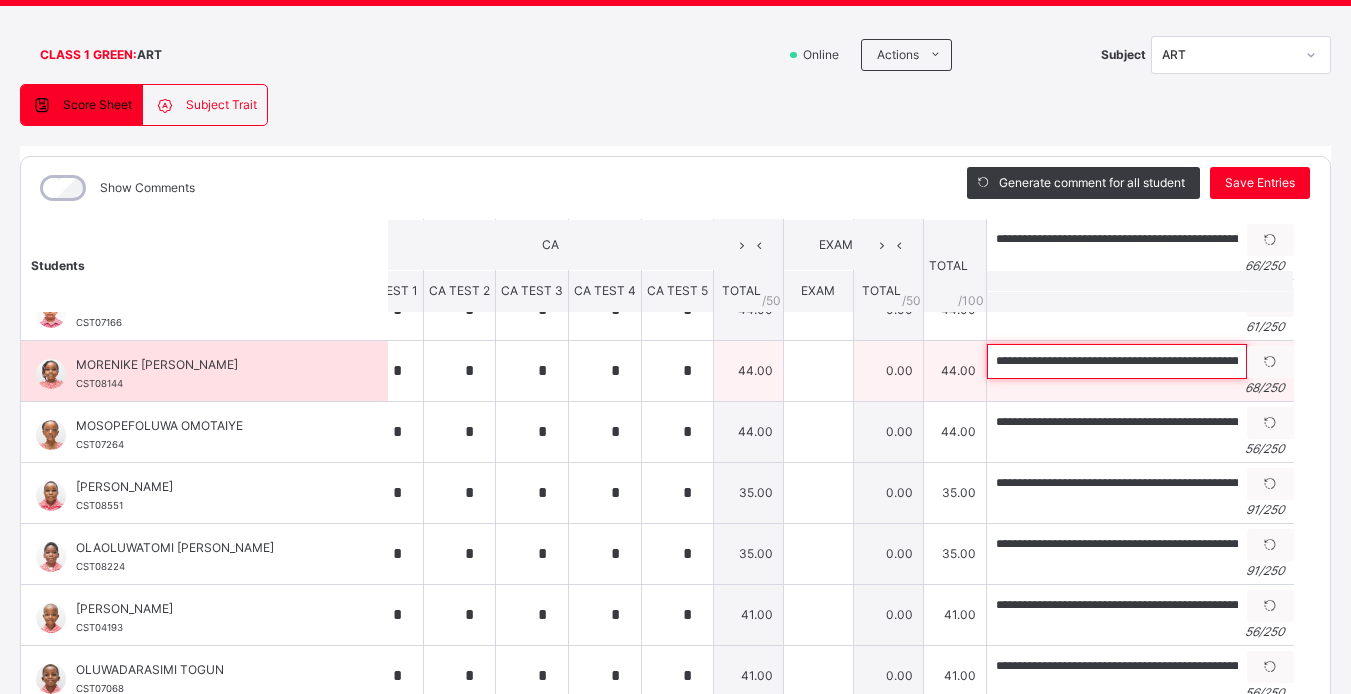 click on "**********" at bounding box center (1117, 361) 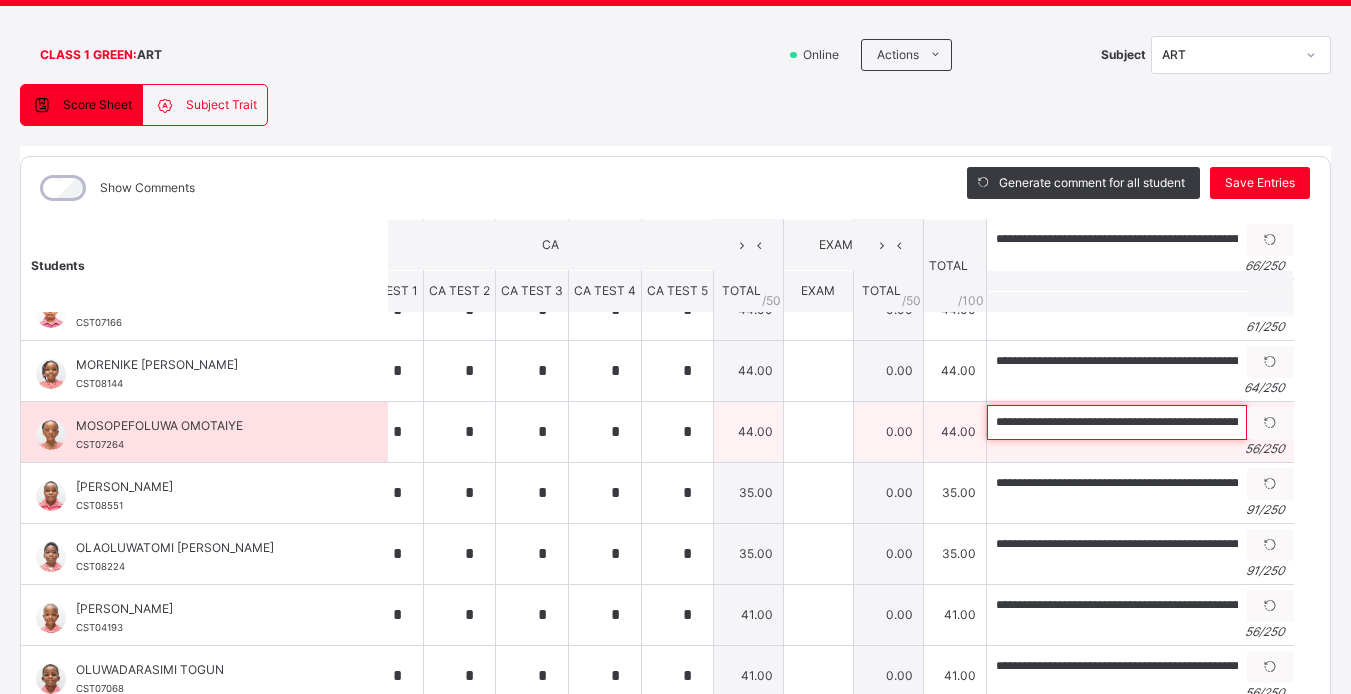 click on "**********" at bounding box center [1117, 422] 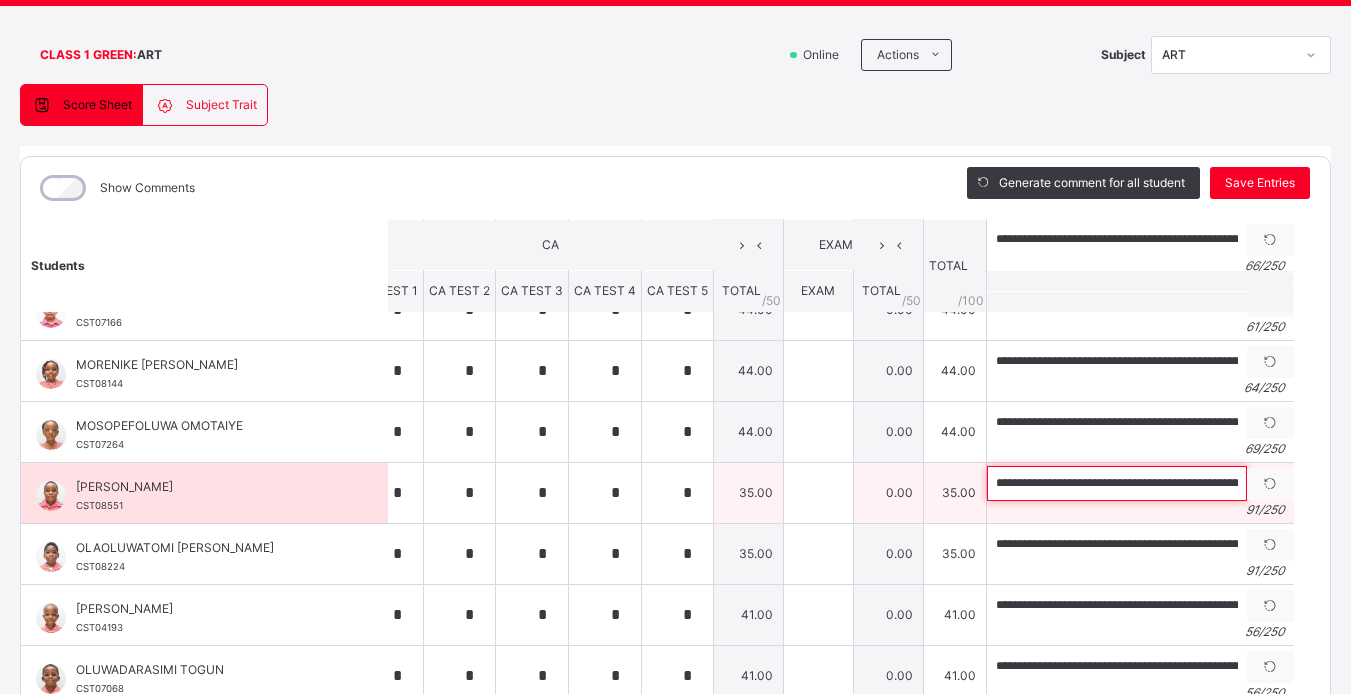 click on "**********" at bounding box center [1117, 483] 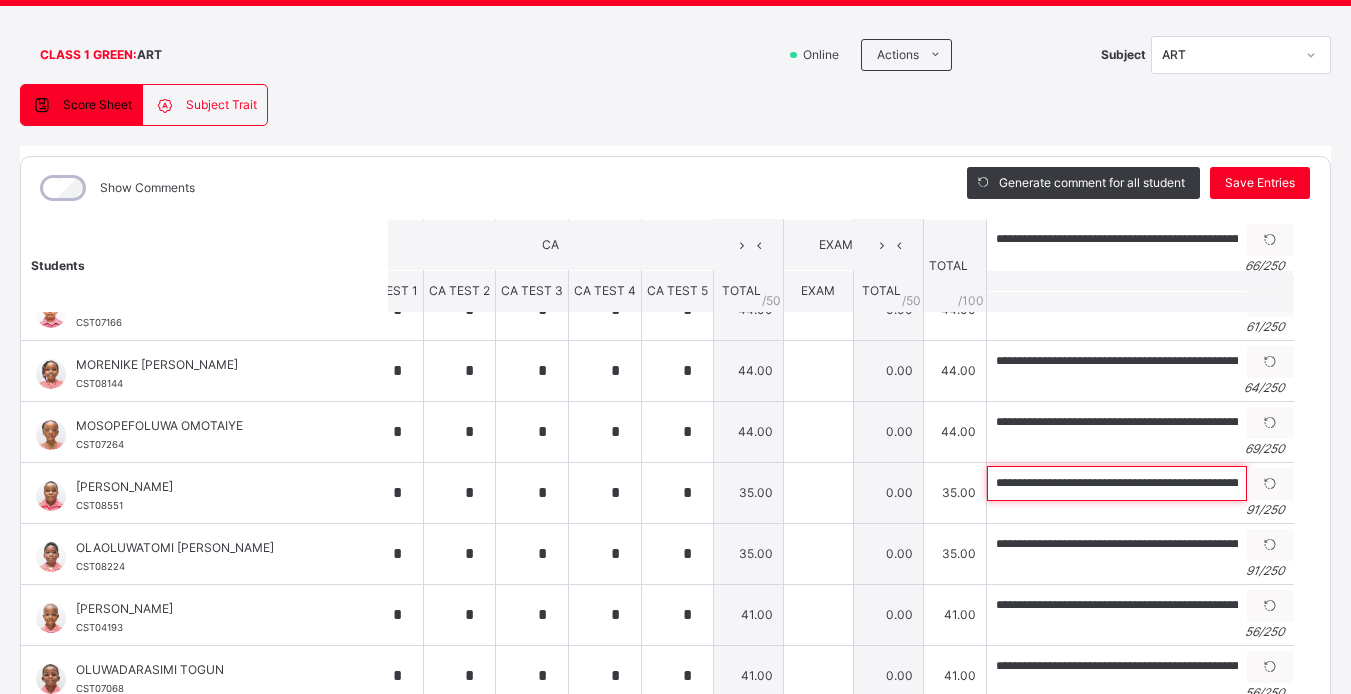 scroll, scrollTop: 0, scrollLeft: 246, axis: horizontal 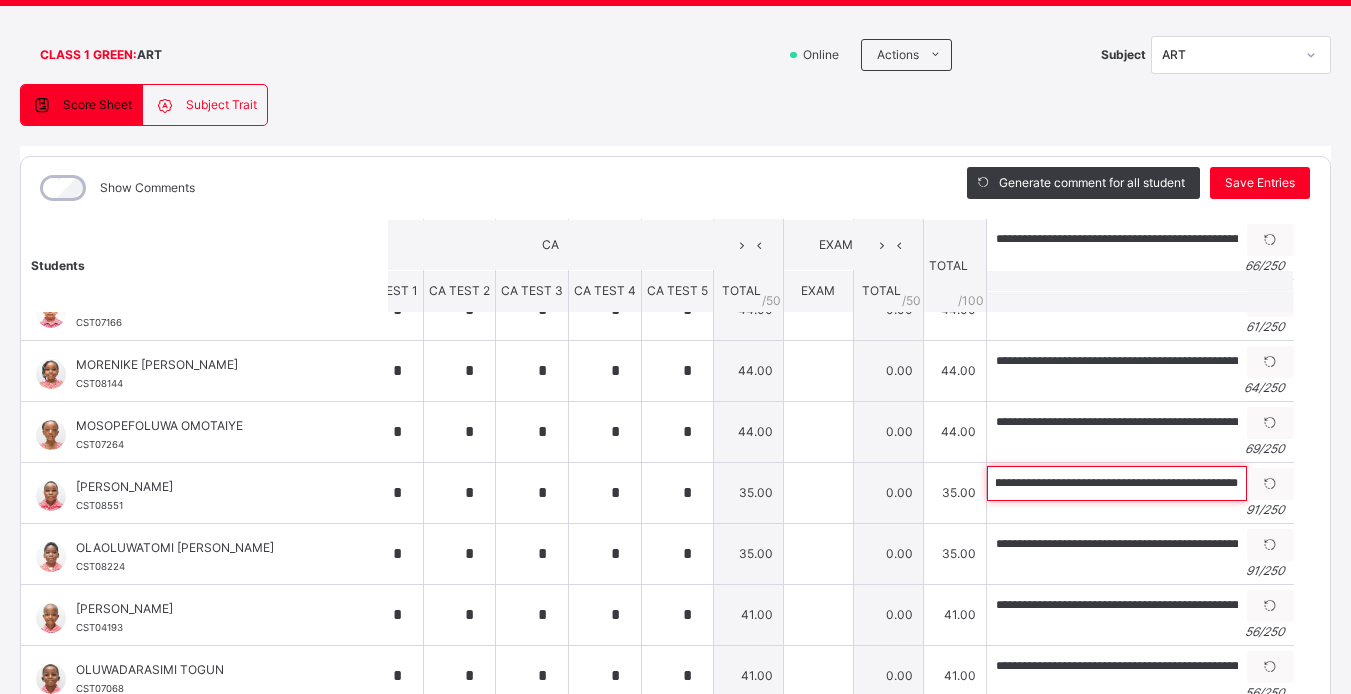 drag, startPoint x: 966, startPoint y: 480, endPoint x: 1320, endPoint y: 489, distance: 354.11438 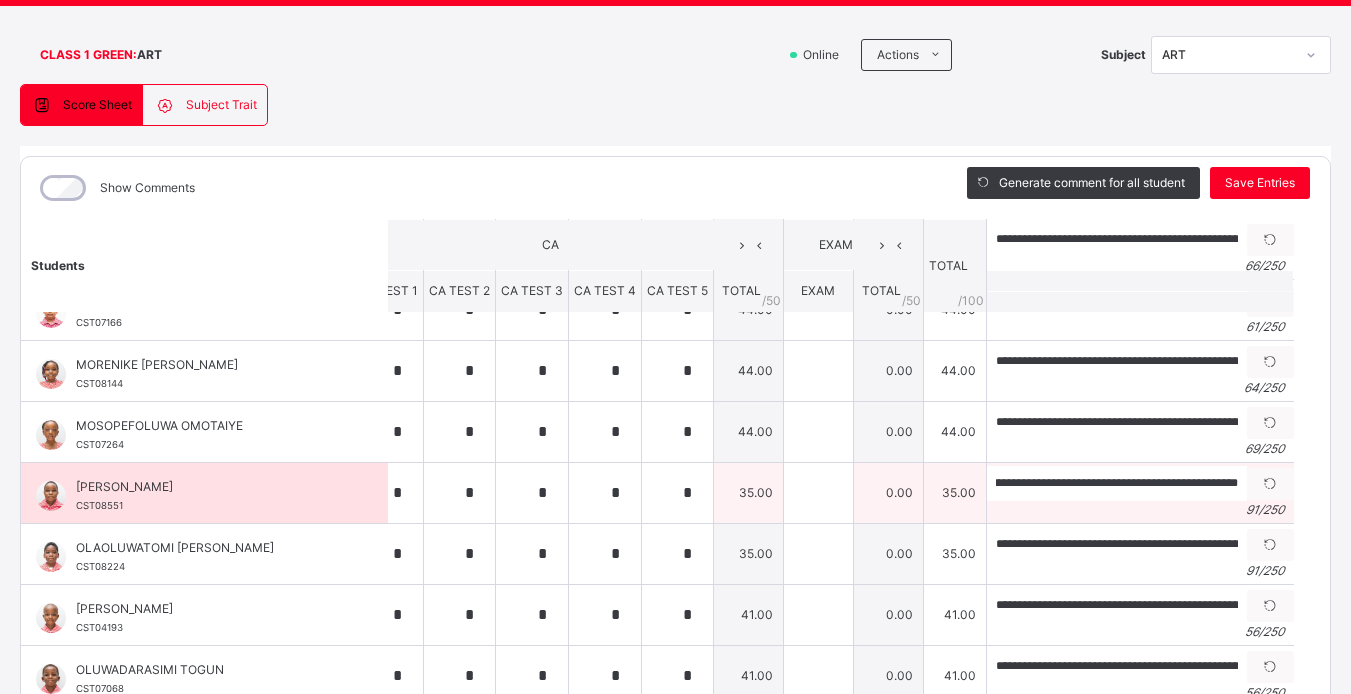 scroll, scrollTop: 0, scrollLeft: 0, axis: both 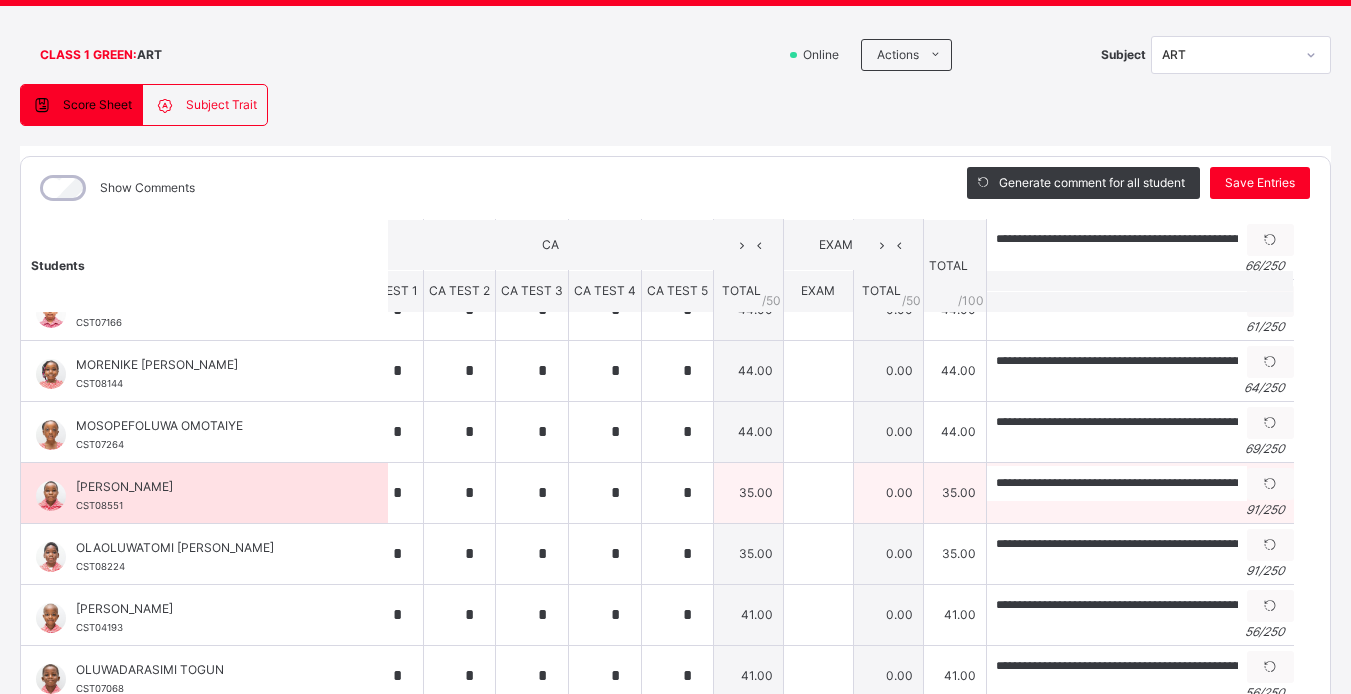 click on "91 / 250" at bounding box center (1140, 510) 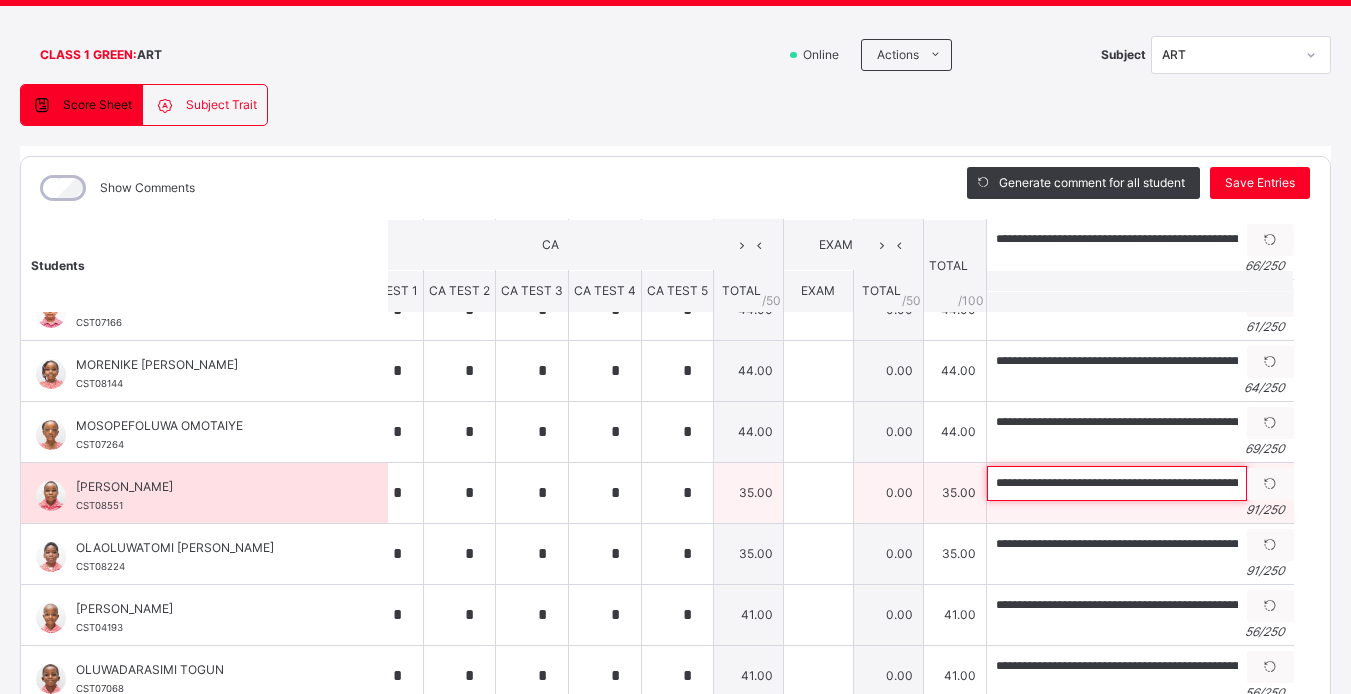 click on "**********" at bounding box center (1117, 483) 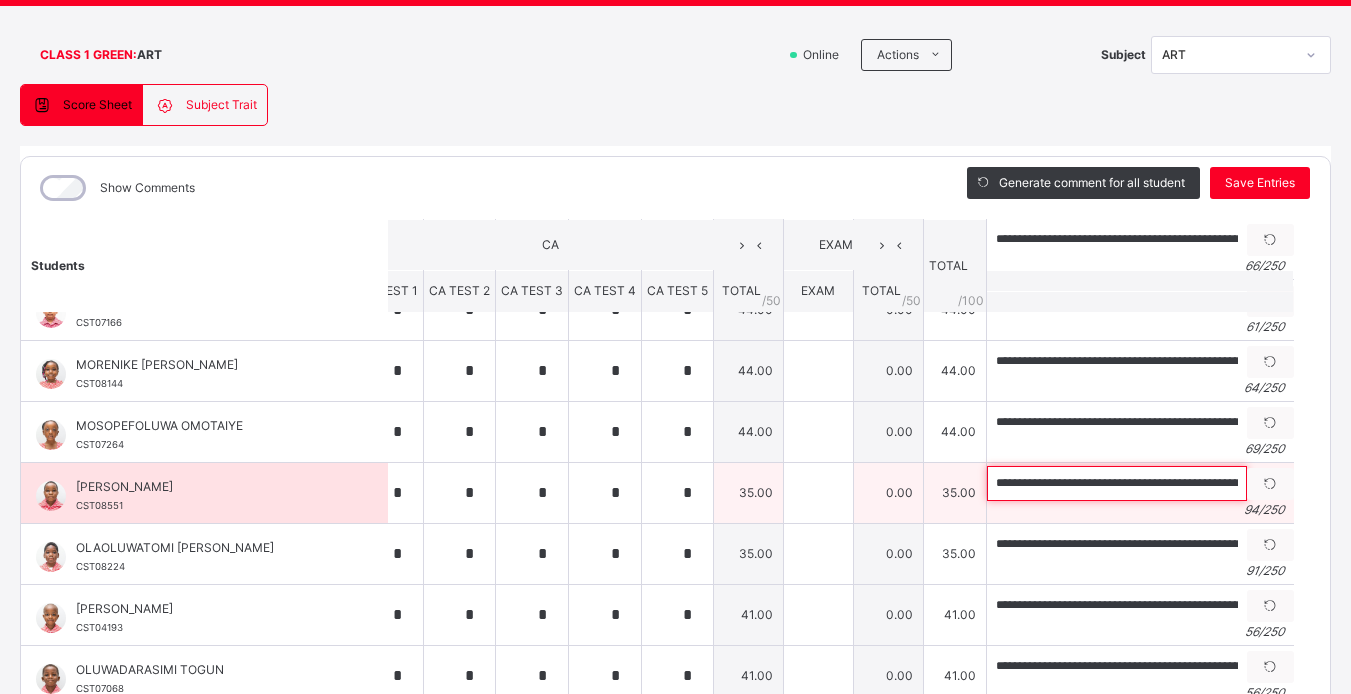 click on "**********" at bounding box center (1117, 483) 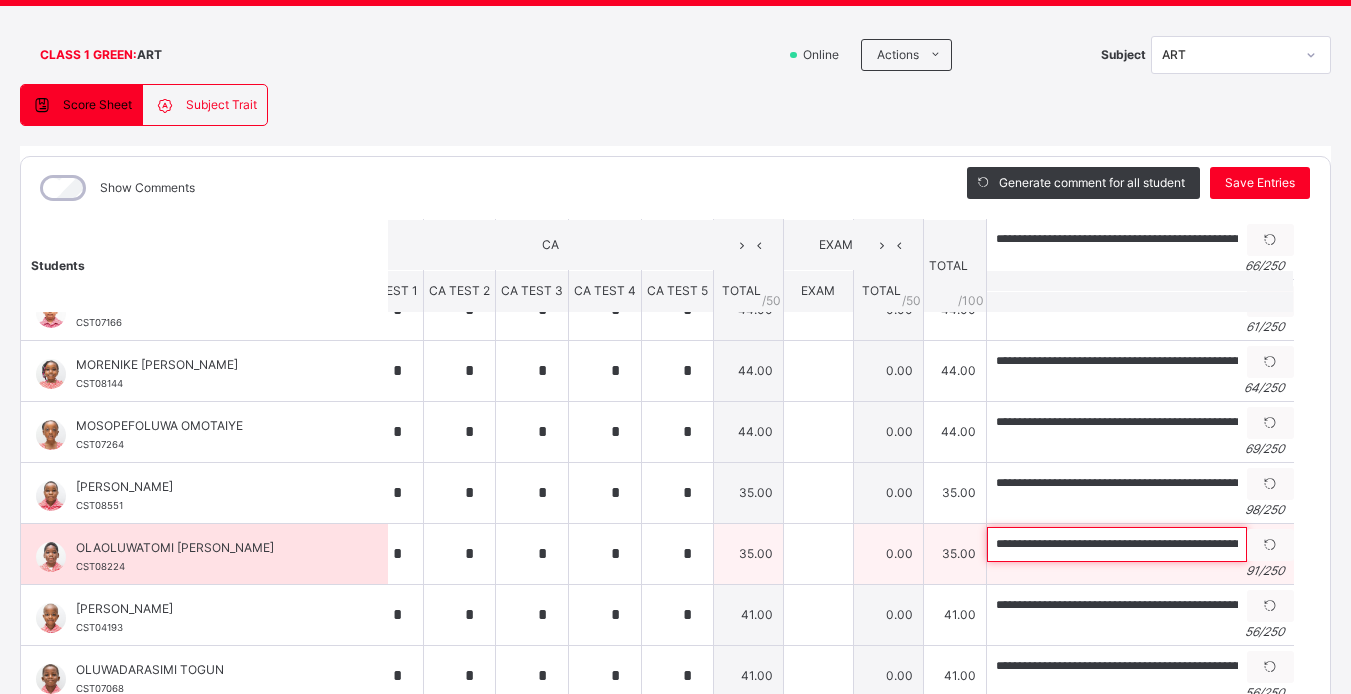 click on "**********" at bounding box center (1117, 544) 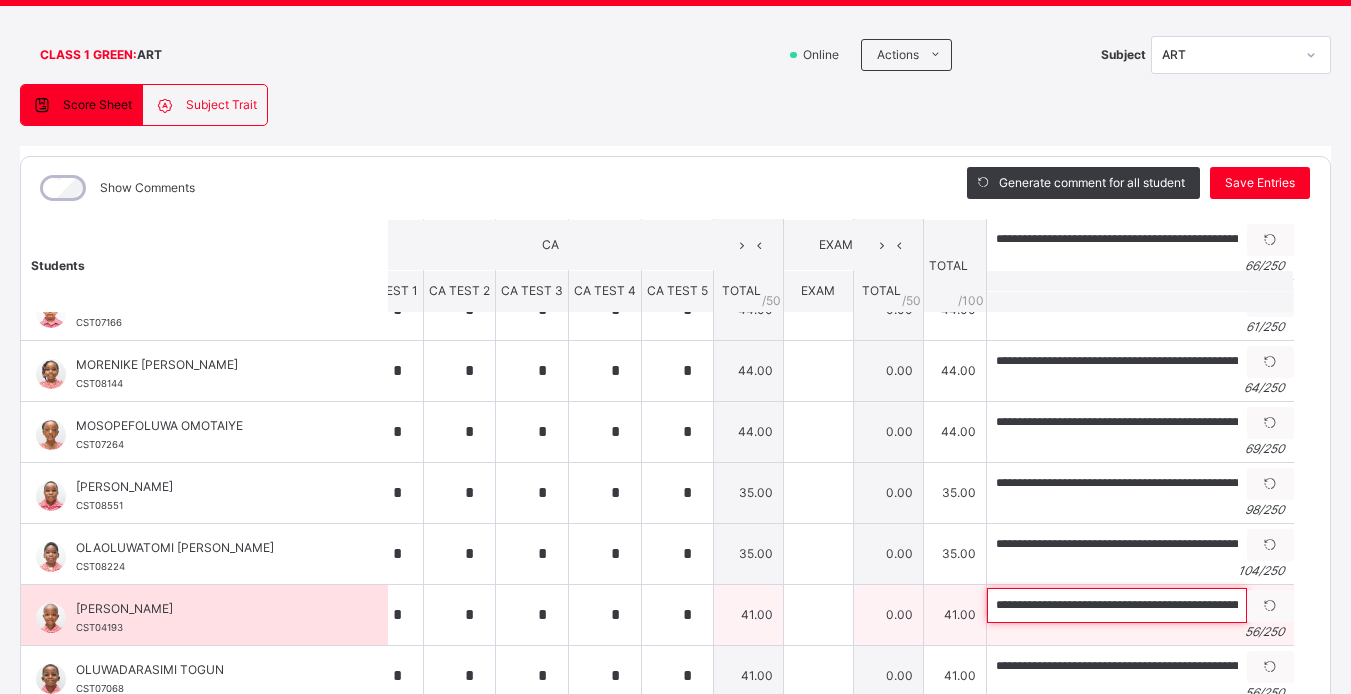 click on "**********" at bounding box center (1117, 605) 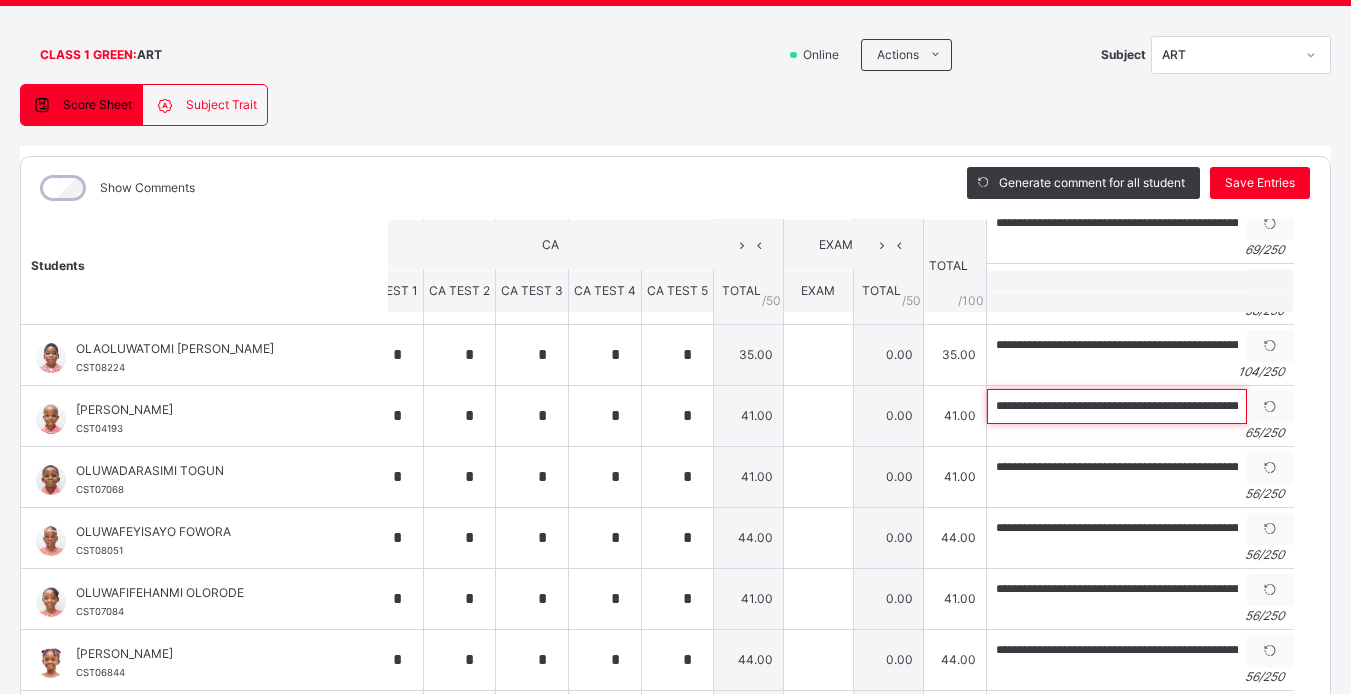 scroll, scrollTop: 664, scrollLeft: 36, axis: both 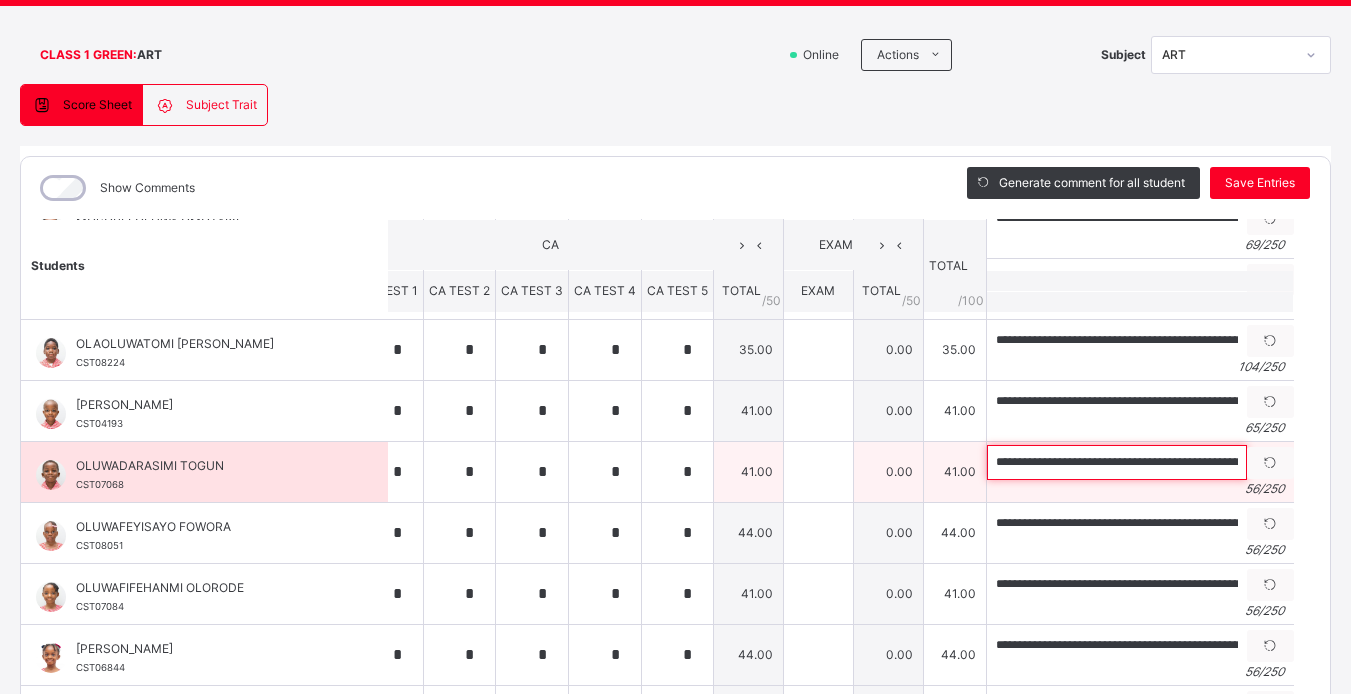 click on "**********" at bounding box center [1117, 462] 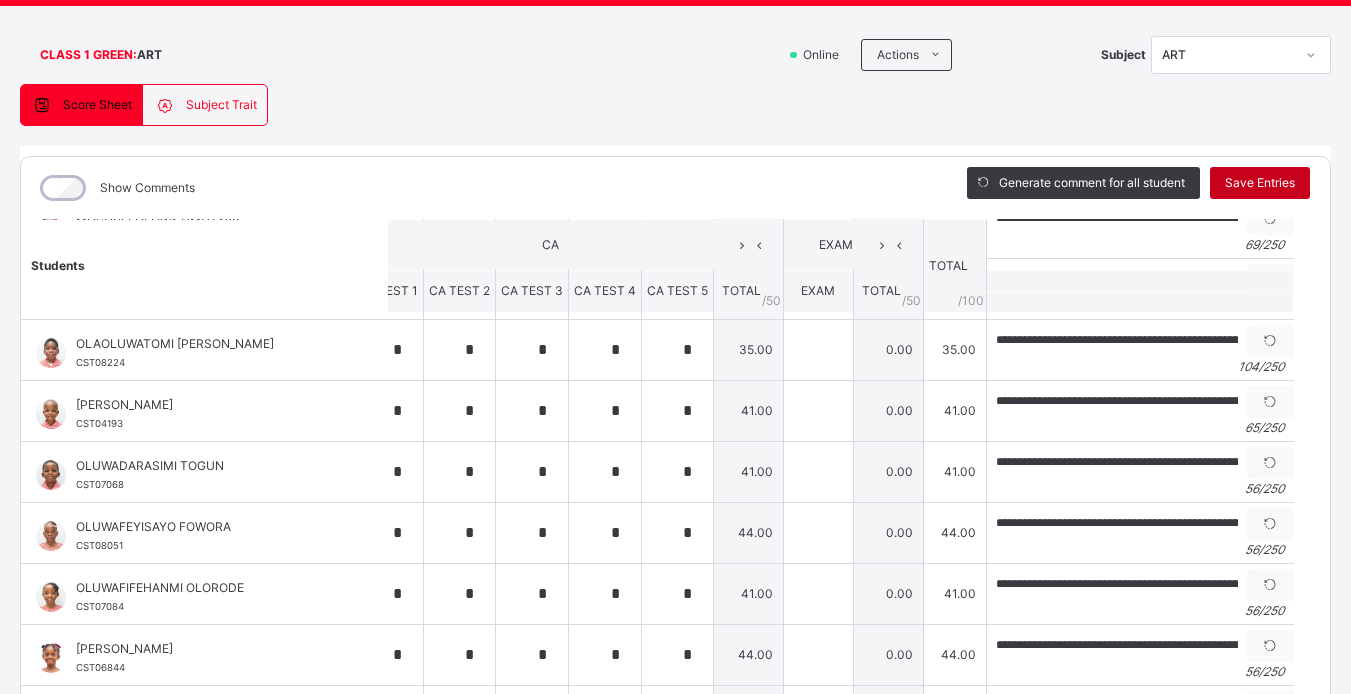 click on "Save Entries" at bounding box center (1260, 183) 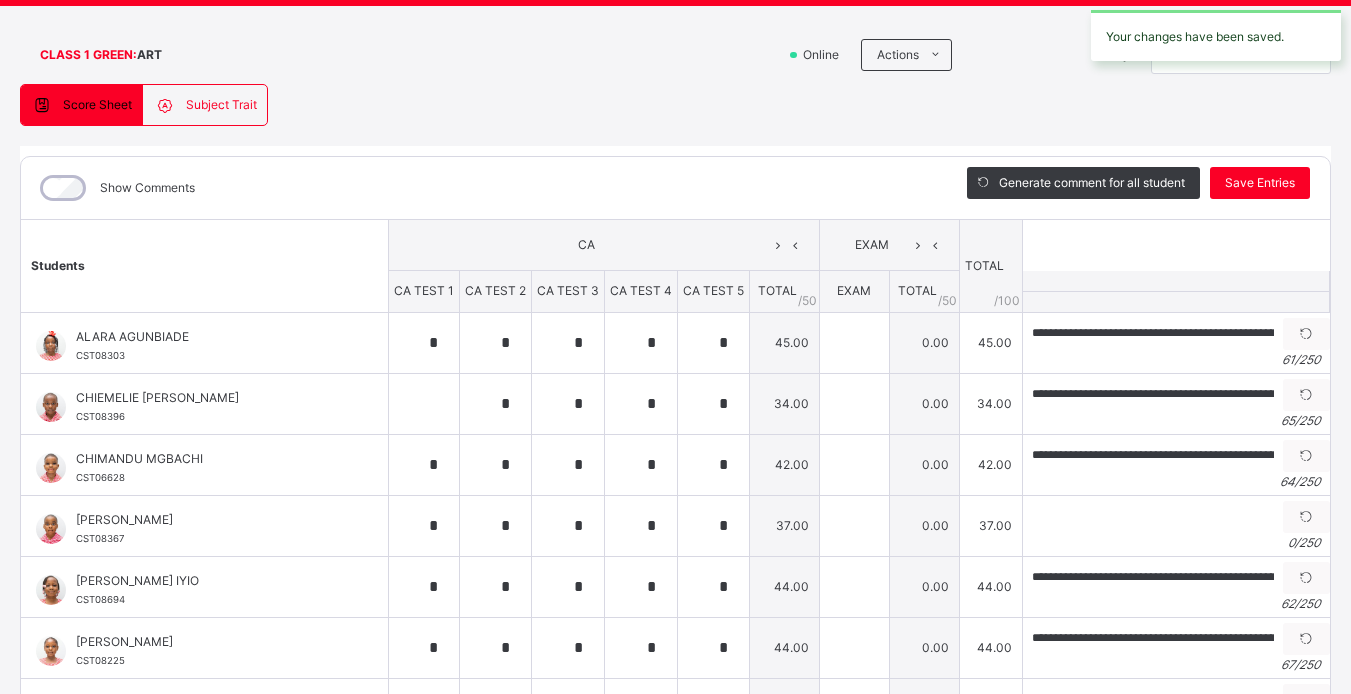 click on "Subject Trait" at bounding box center (221, 105) 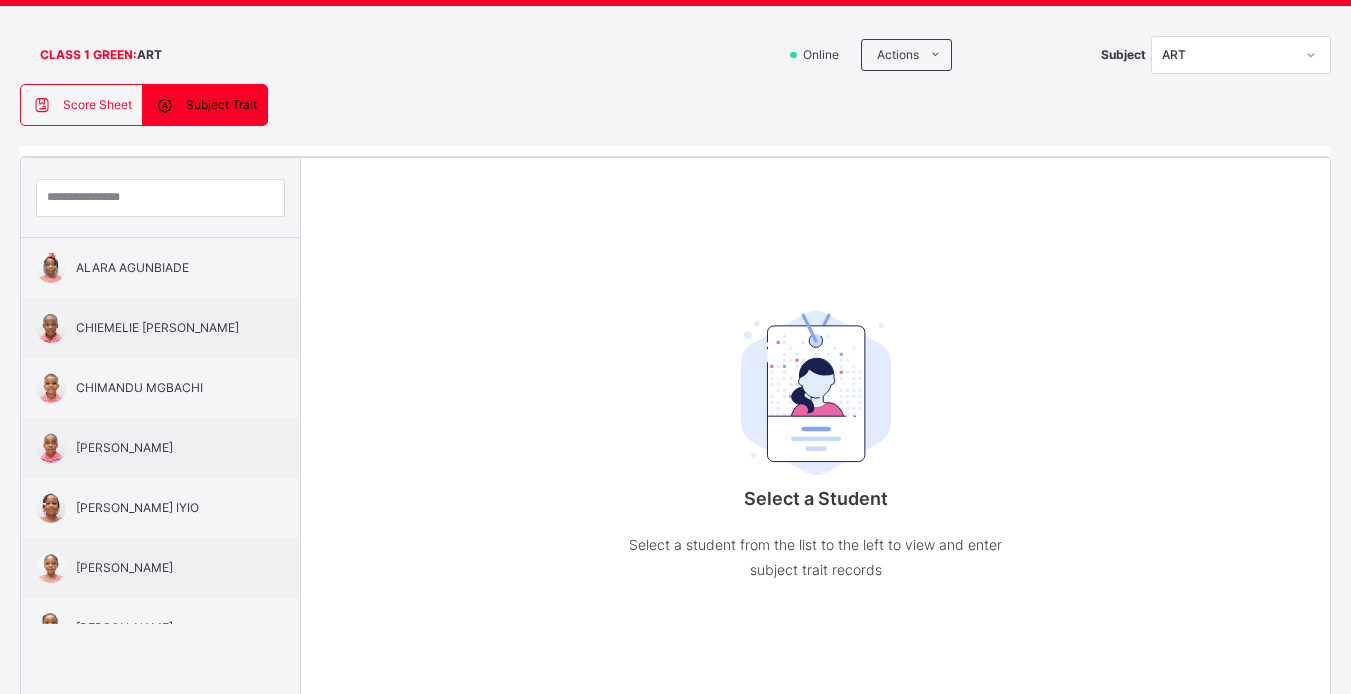 click on "**********" at bounding box center [675, 473] 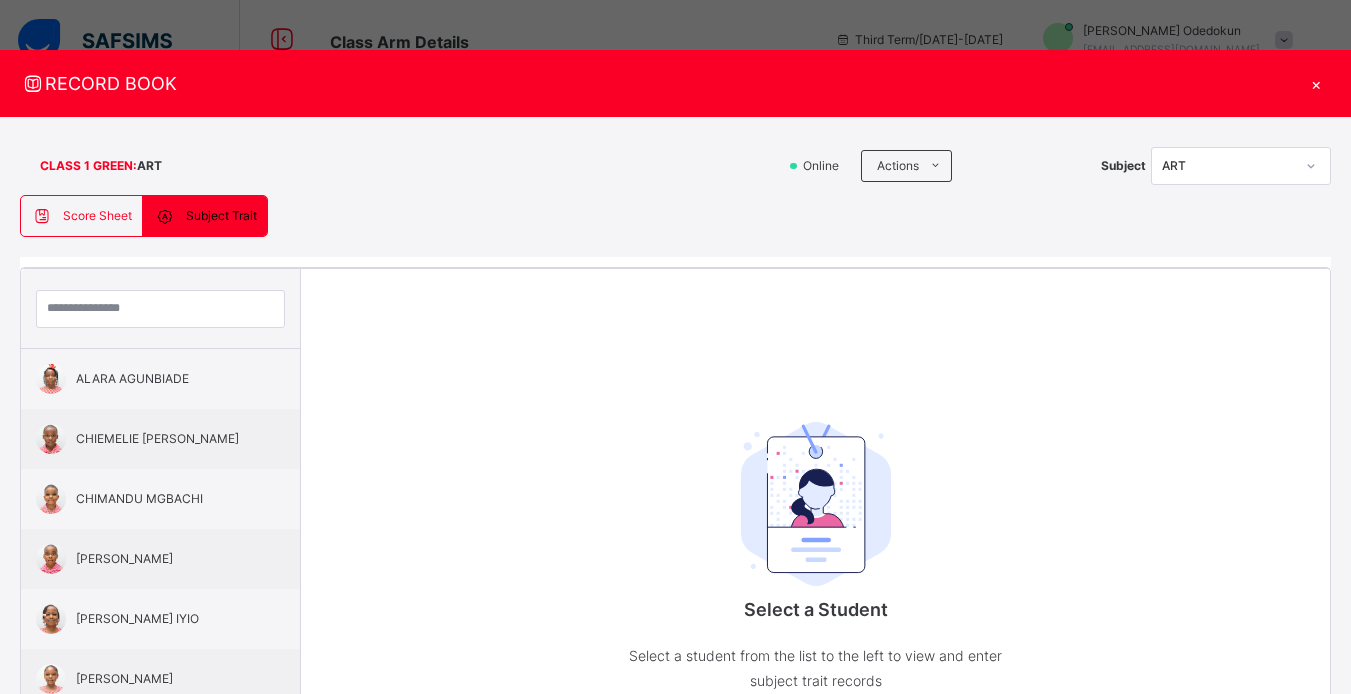 click on "×" at bounding box center [1316, 83] 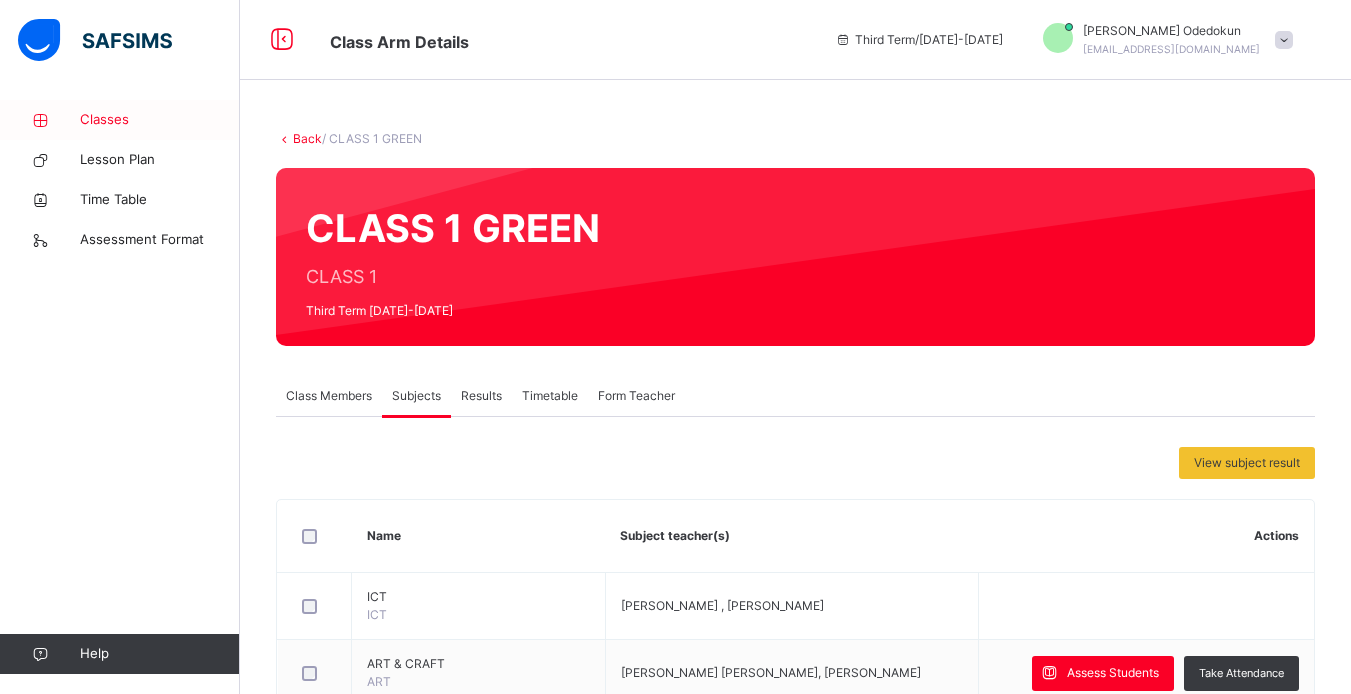 click on "Classes" at bounding box center [160, 120] 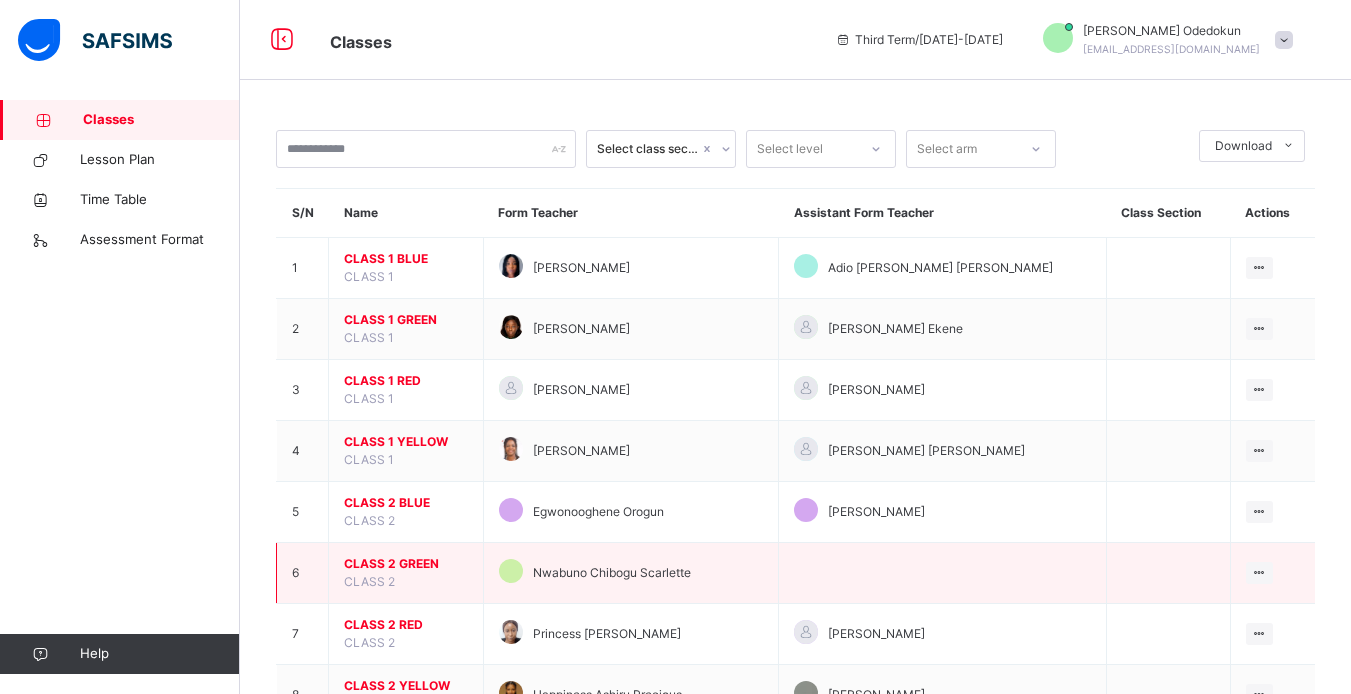 click on "CLASS 2   GREEN   CLASS 2" at bounding box center (406, 573) 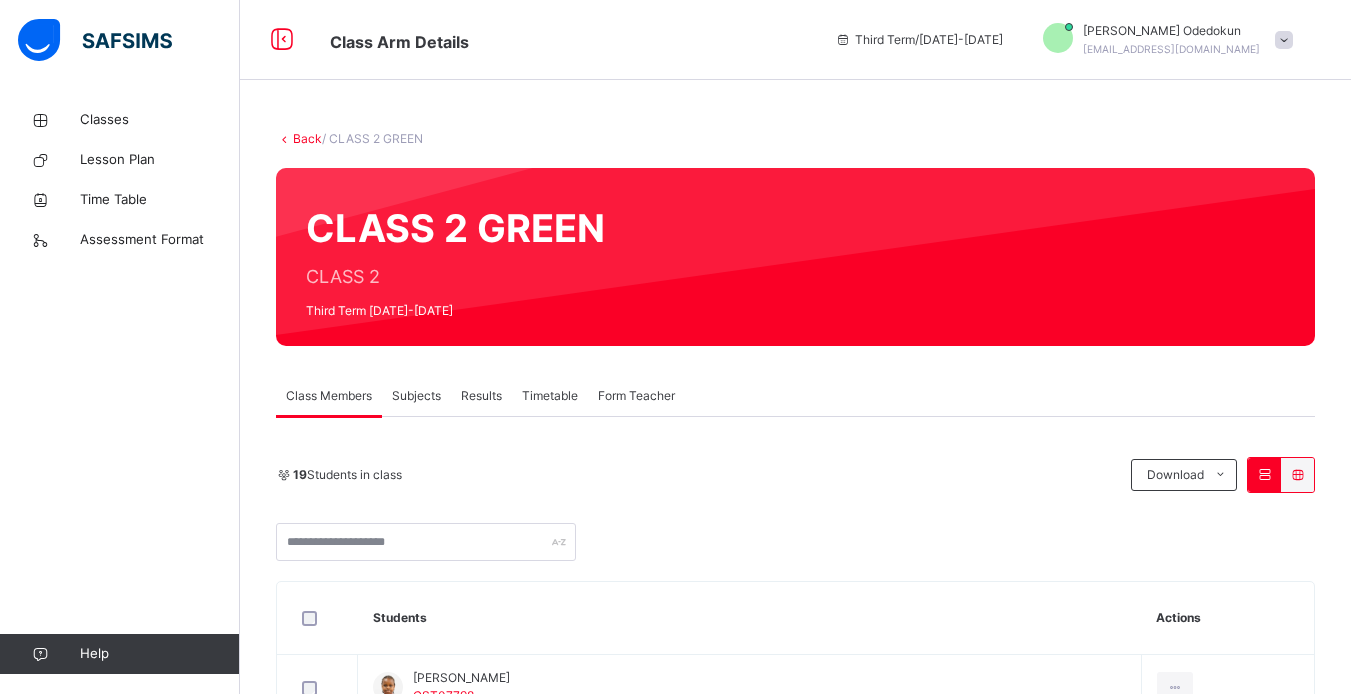 click on "Subjects" at bounding box center [416, 396] 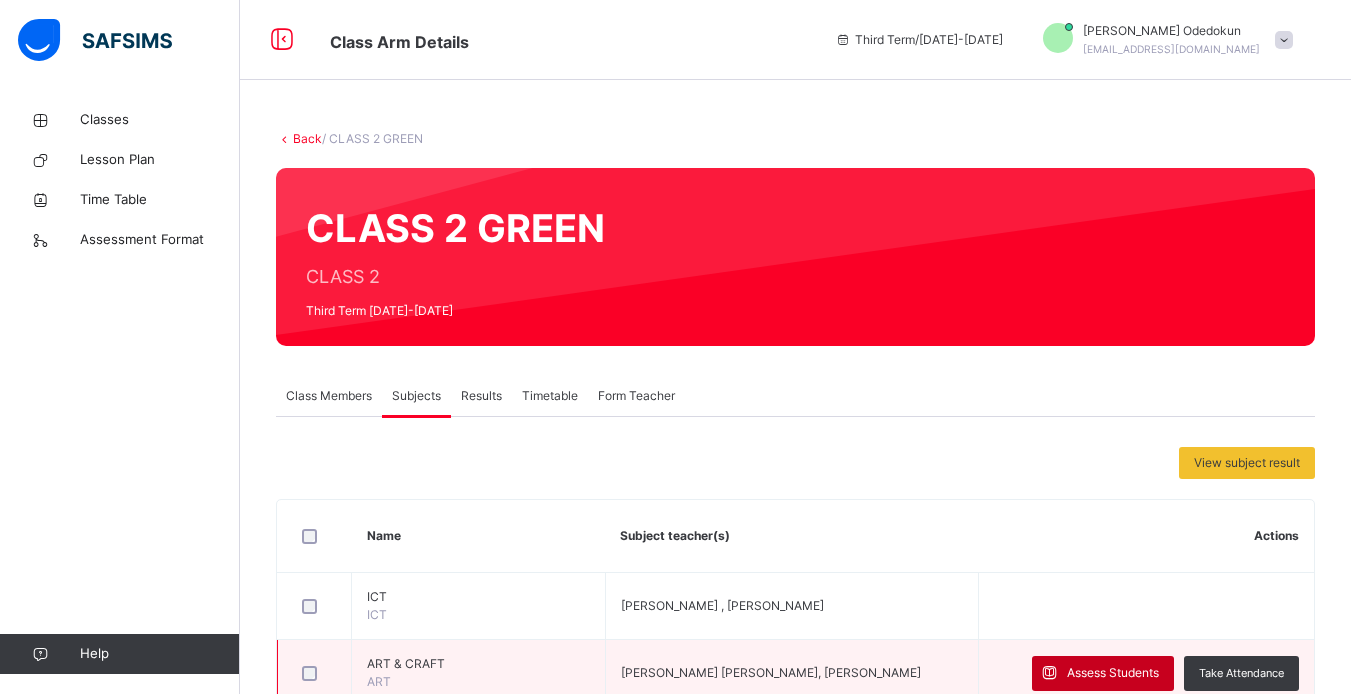 click on "Assess Students" at bounding box center (1103, 673) 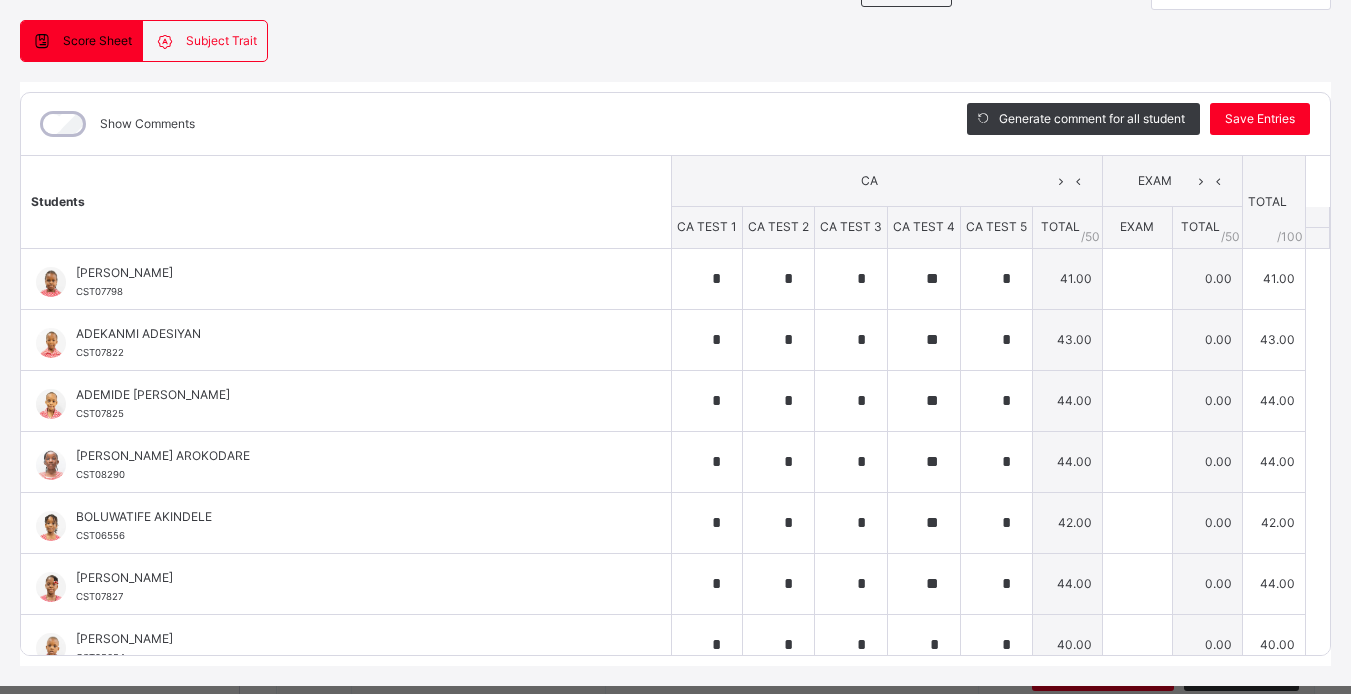 scroll, scrollTop: 217, scrollLeft: 0, axis: vertical 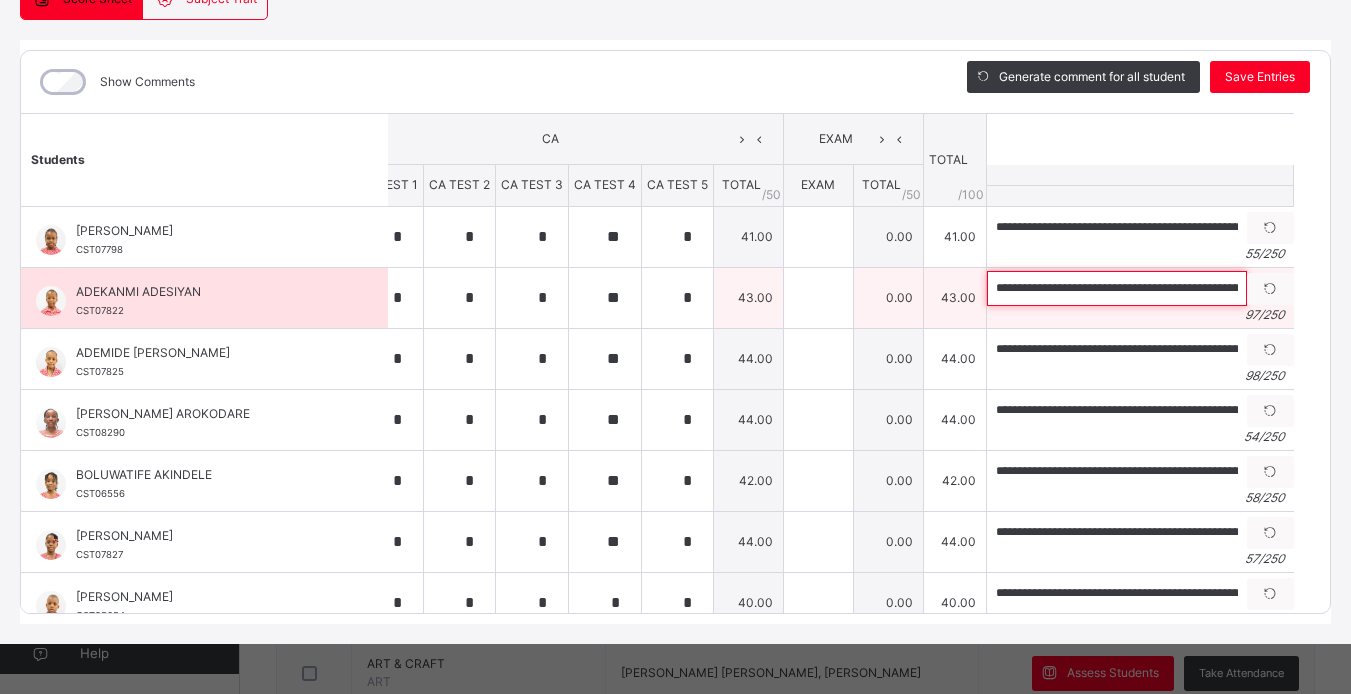 click on "**********" at bounding box center (1117, 288) 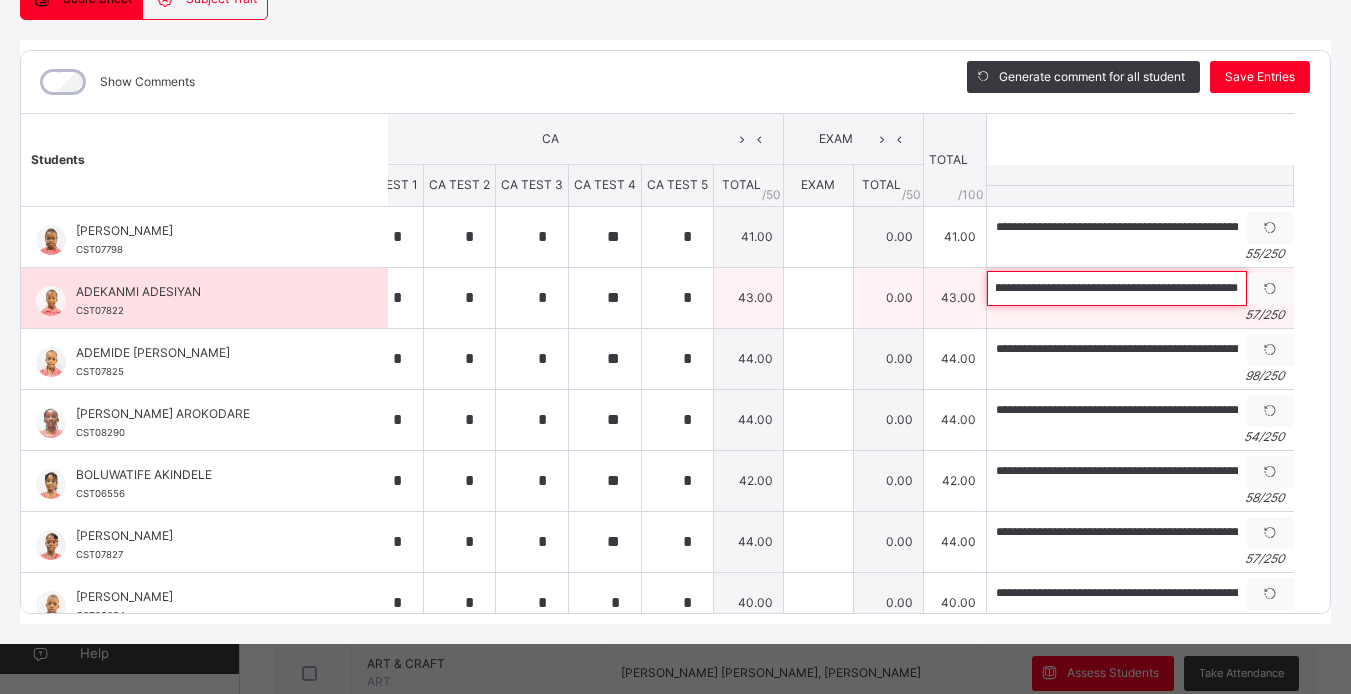 scroll, scrollTop: 0, scrollLeft: 86, axis: horizontal 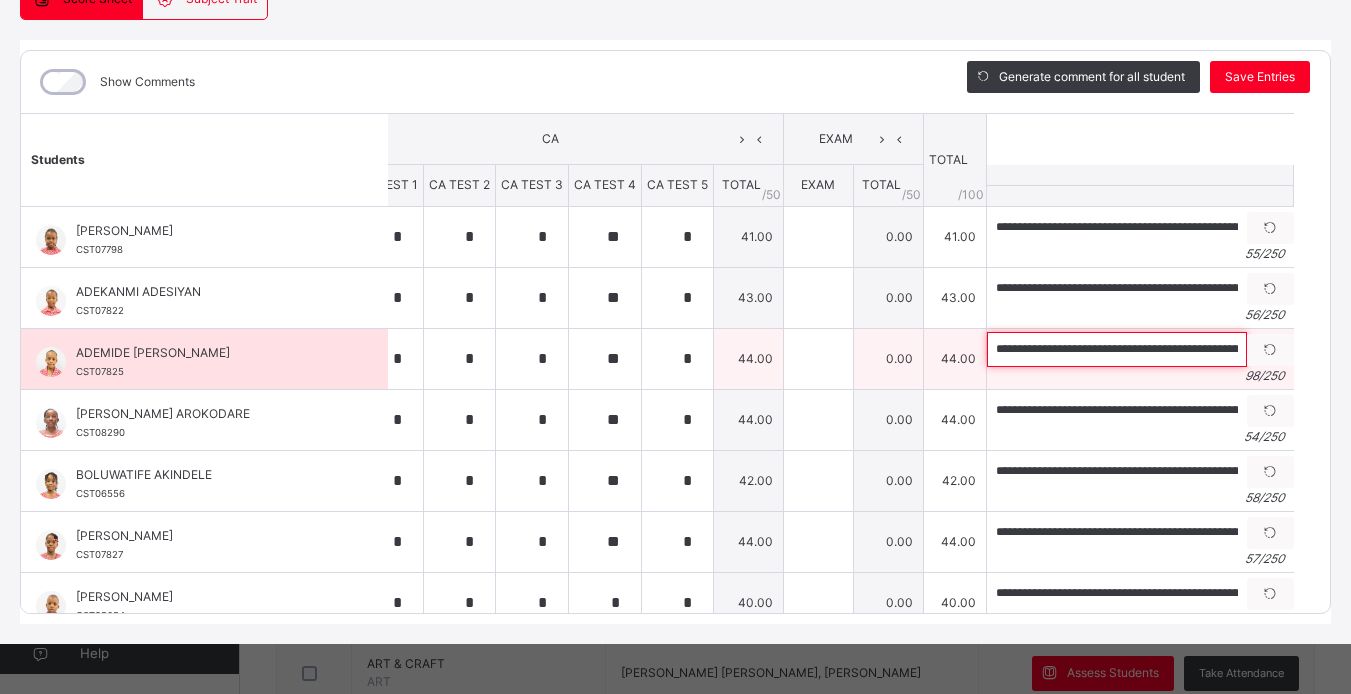click on "**********" at bounding box center [1117, 349] 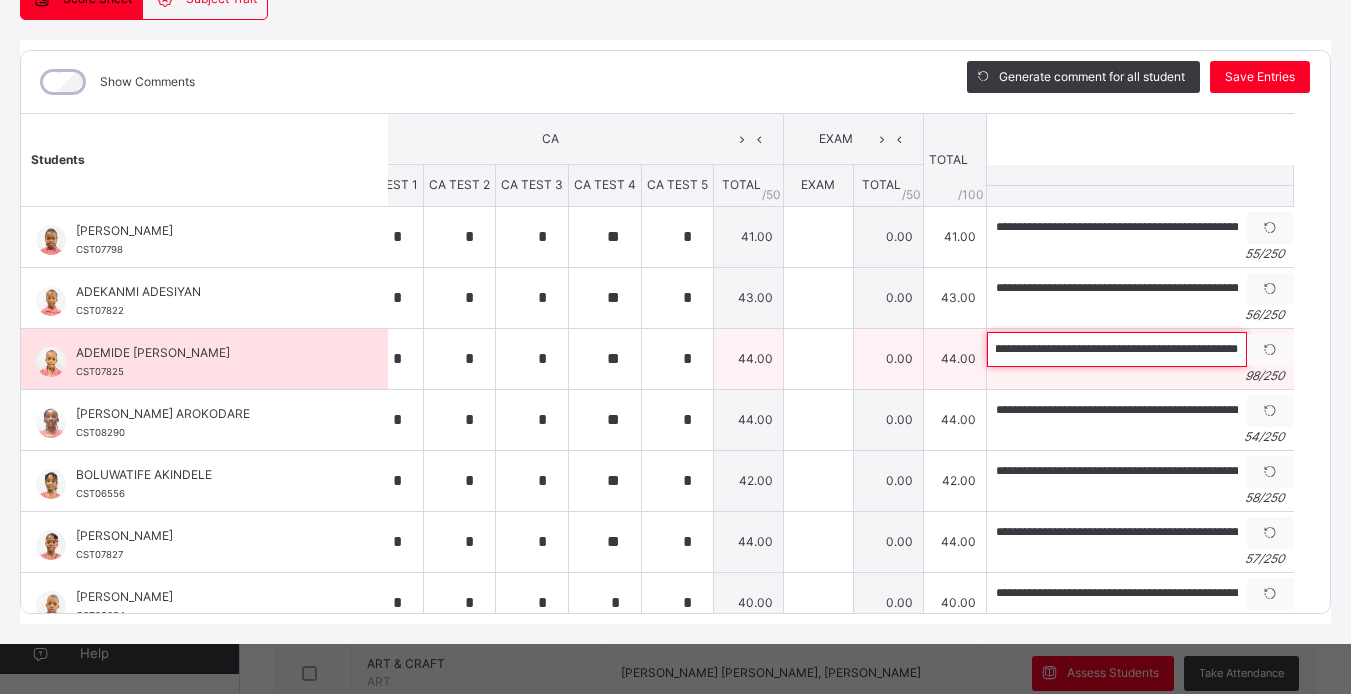scroll, scrollTop: 0, scrollLeft: 319, axis: horizontal 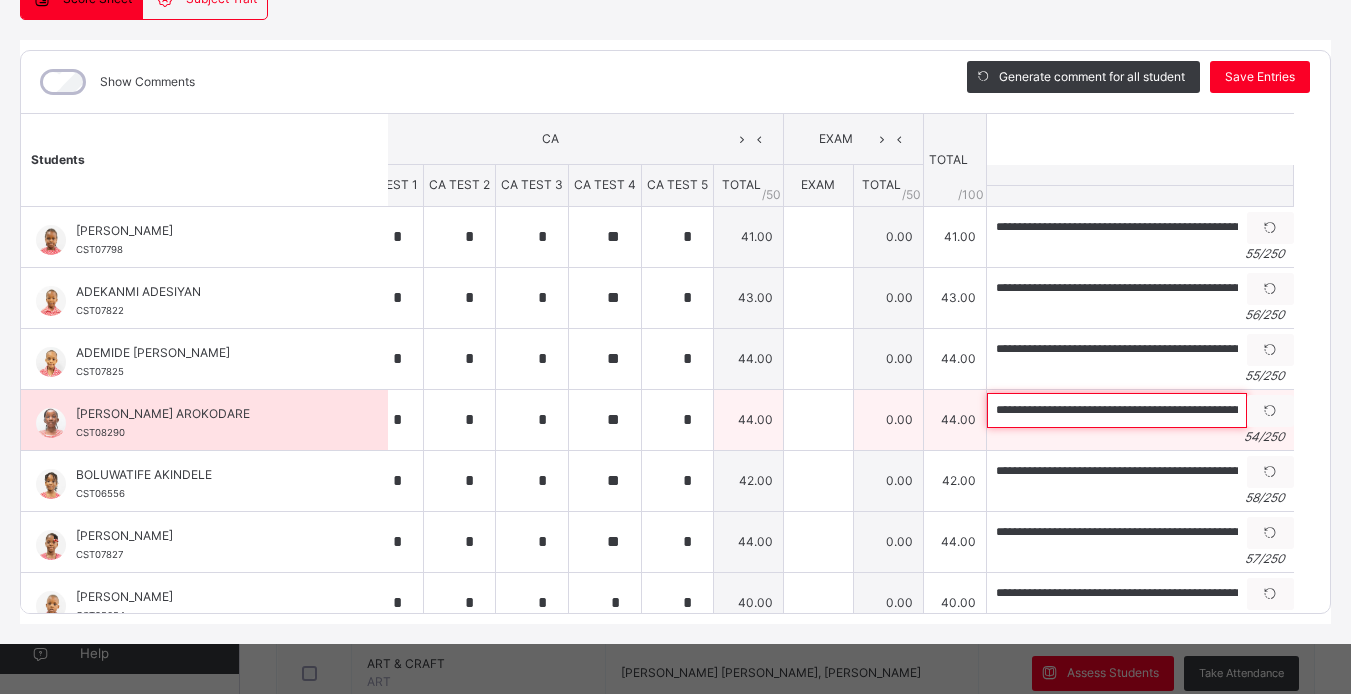 click on "**********" at bounding box center (1117, 410) 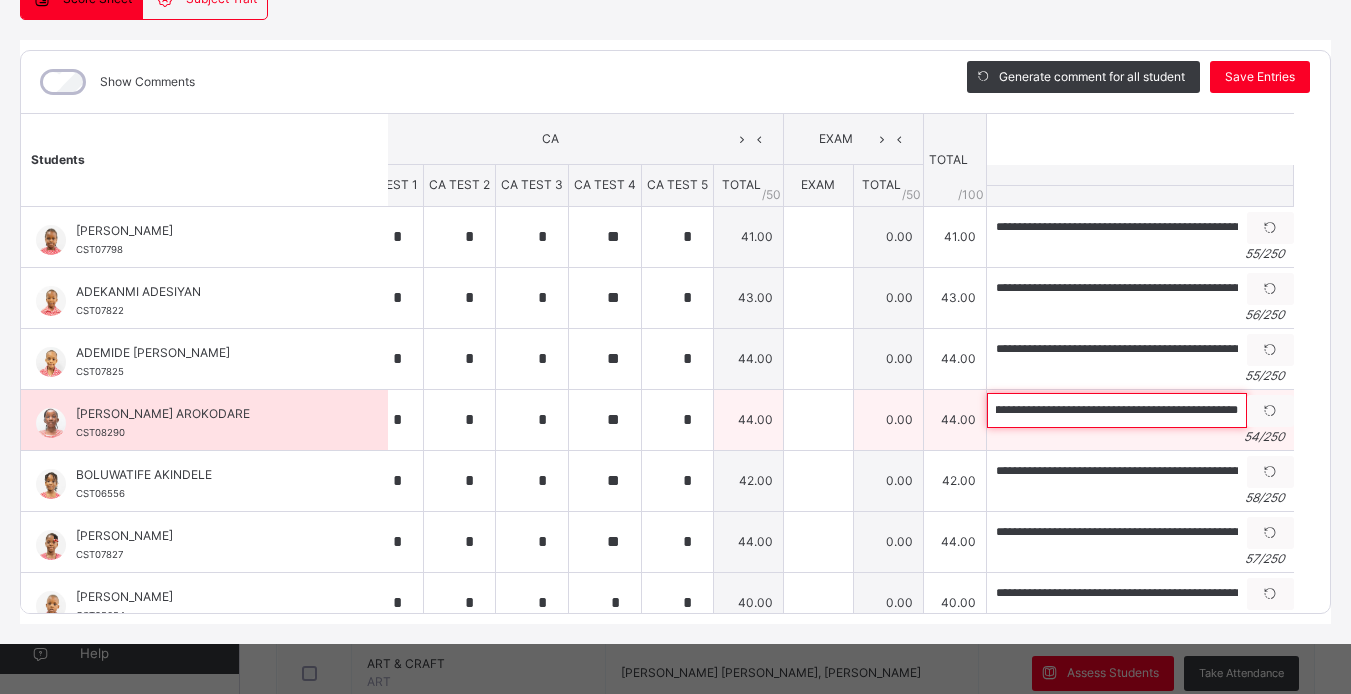 scroll, scrollTop: 0, scrollLeft: 62, axis: horizontal 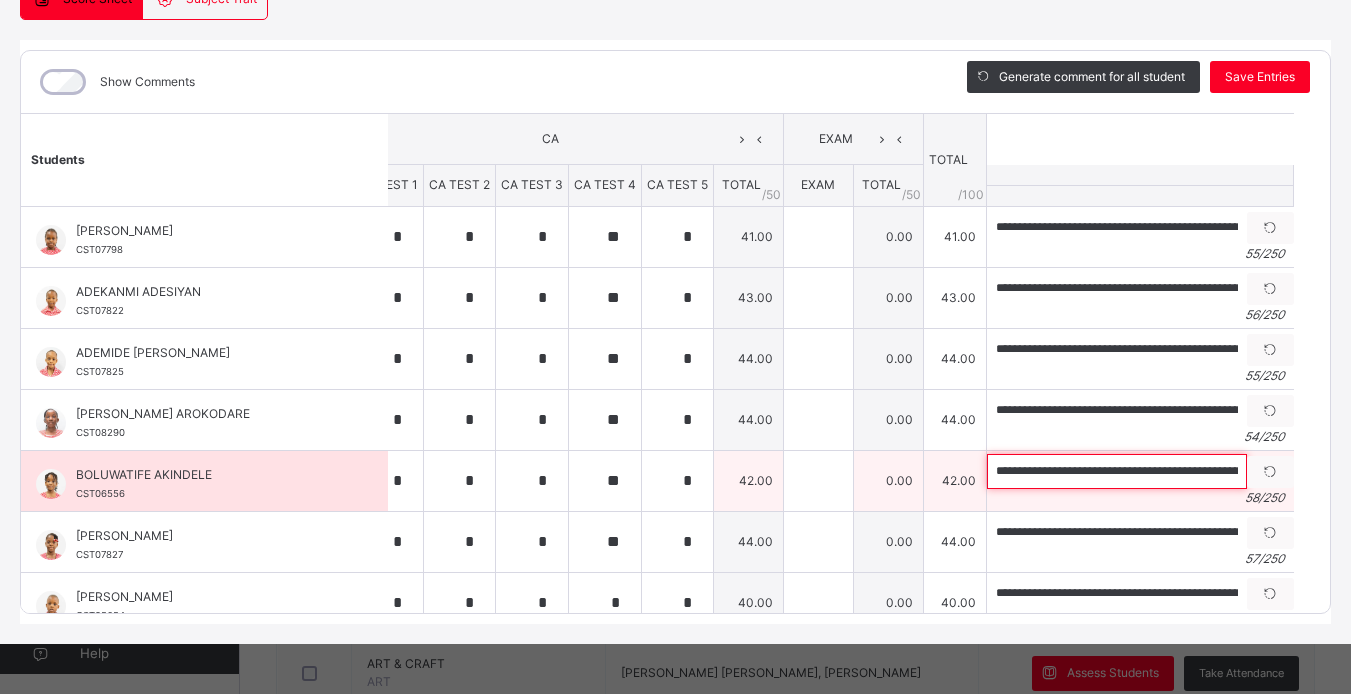 click on "**********" at bounding box center (1117, 471) 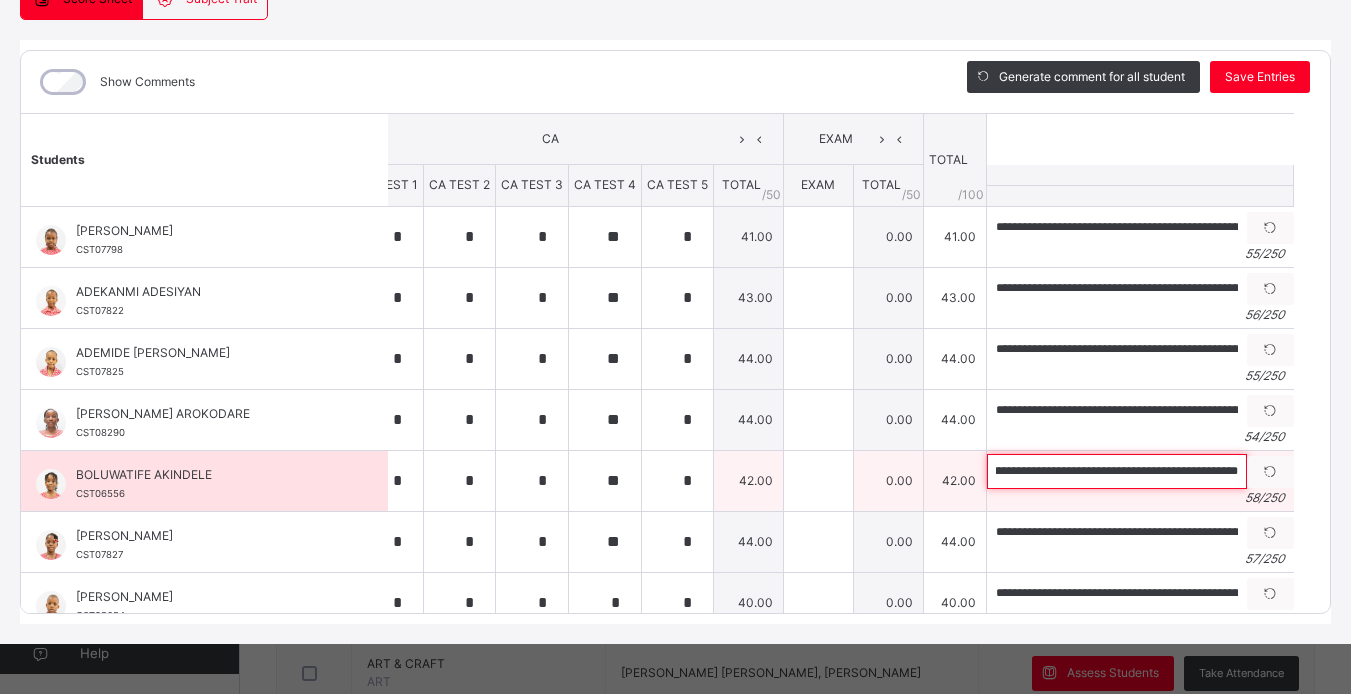 scroll, scrollTop: 0, scrollLeft: 88, axis: horizontal 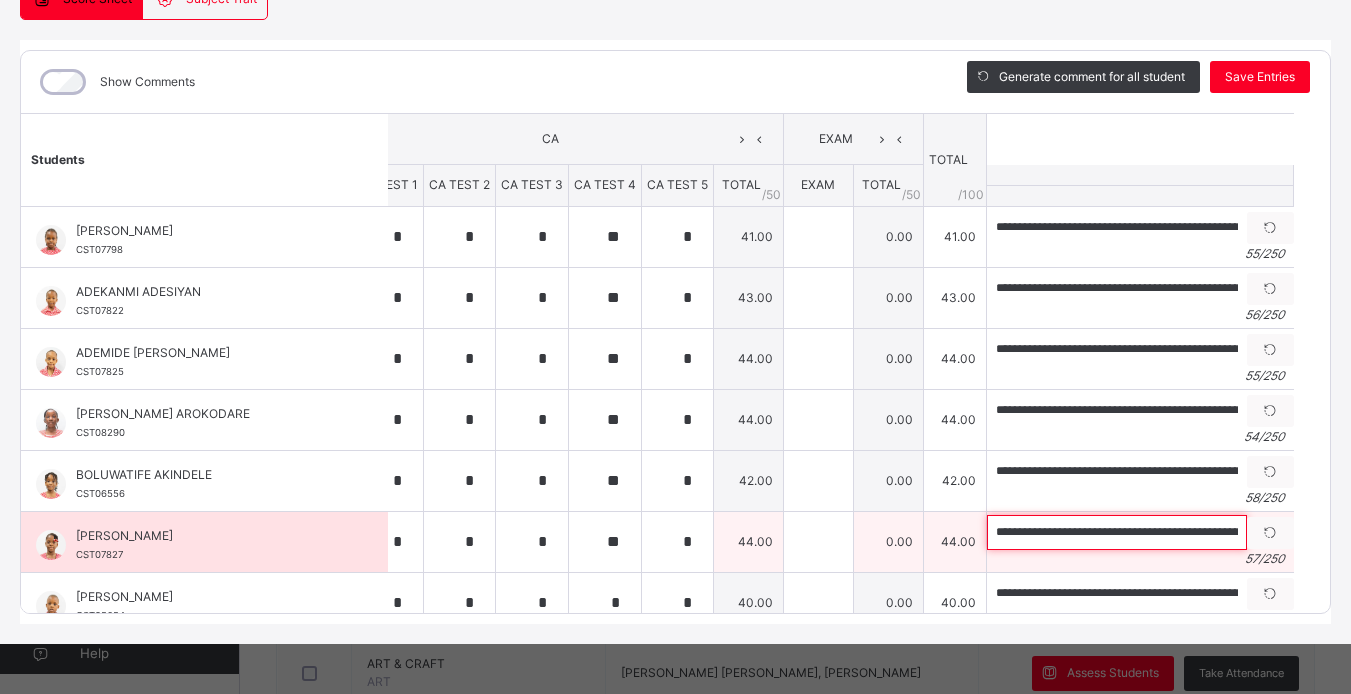 click on "**********" at bounding box center [1117, 532] 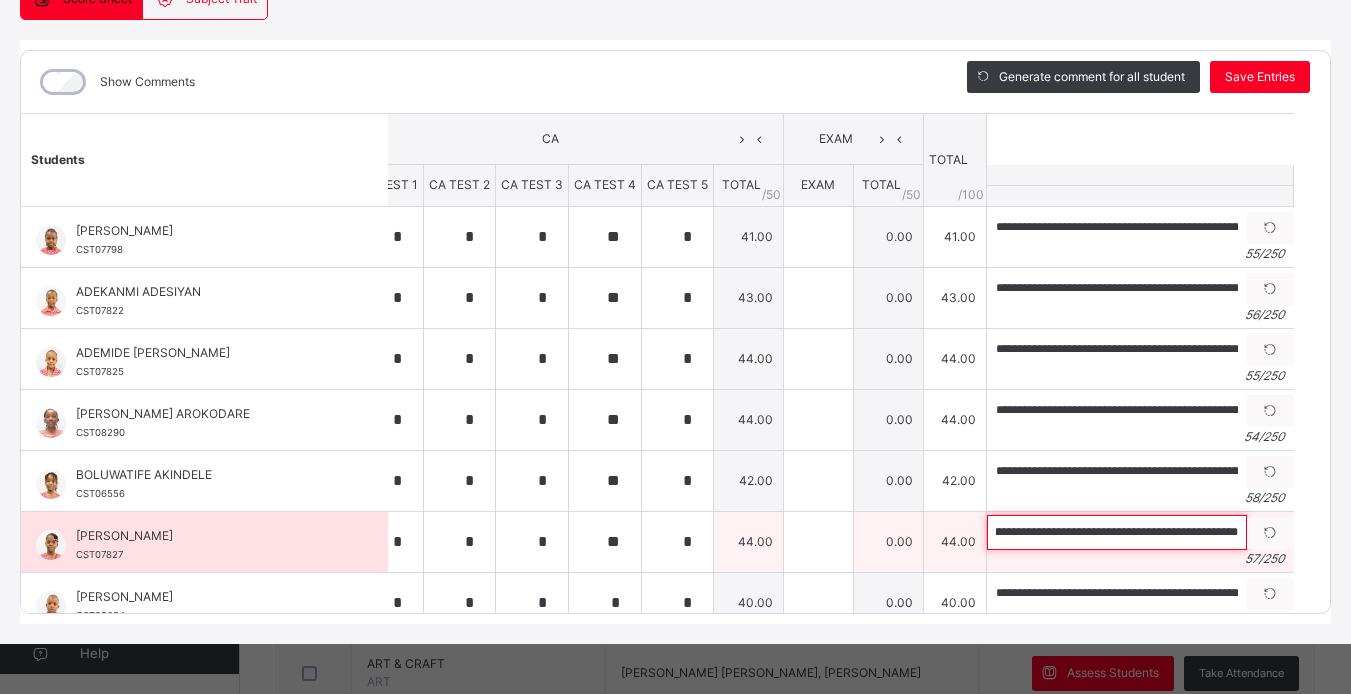 scroll, scrollTop: 0, scrollLeft: 82, axis: horizontal 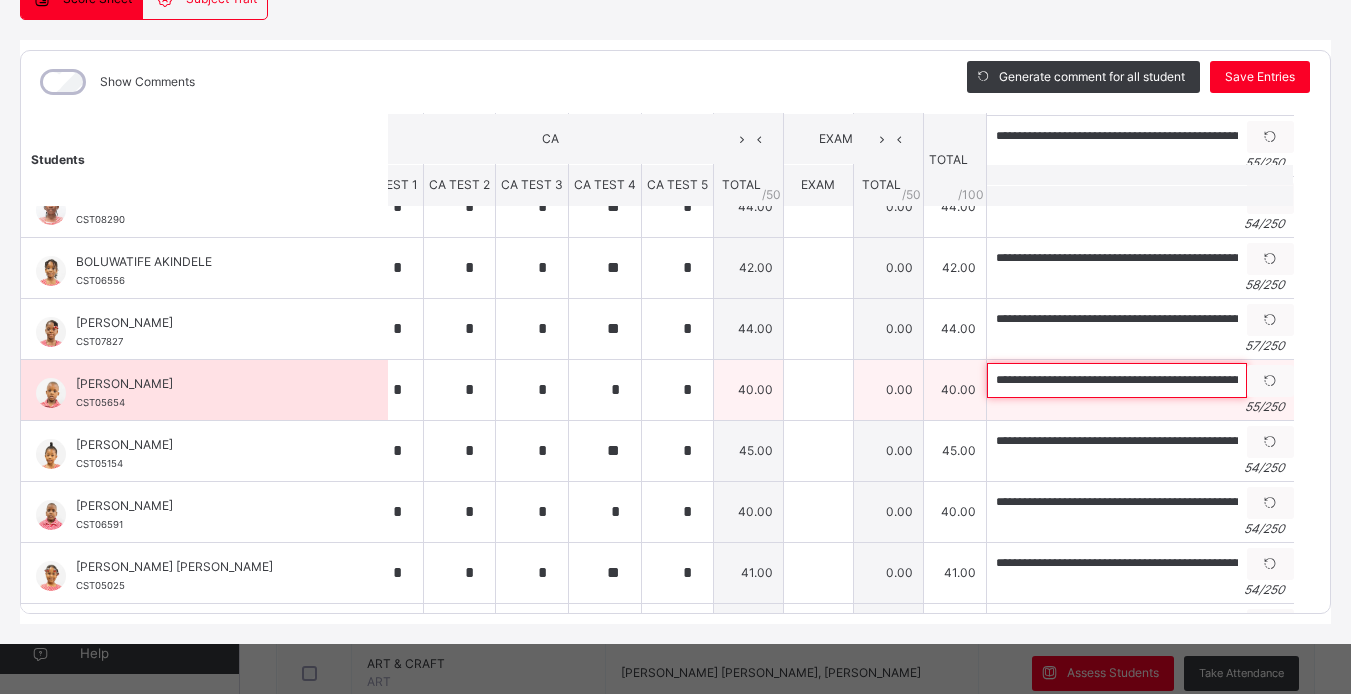 click on "**********" at bounding box center (1117, 380) 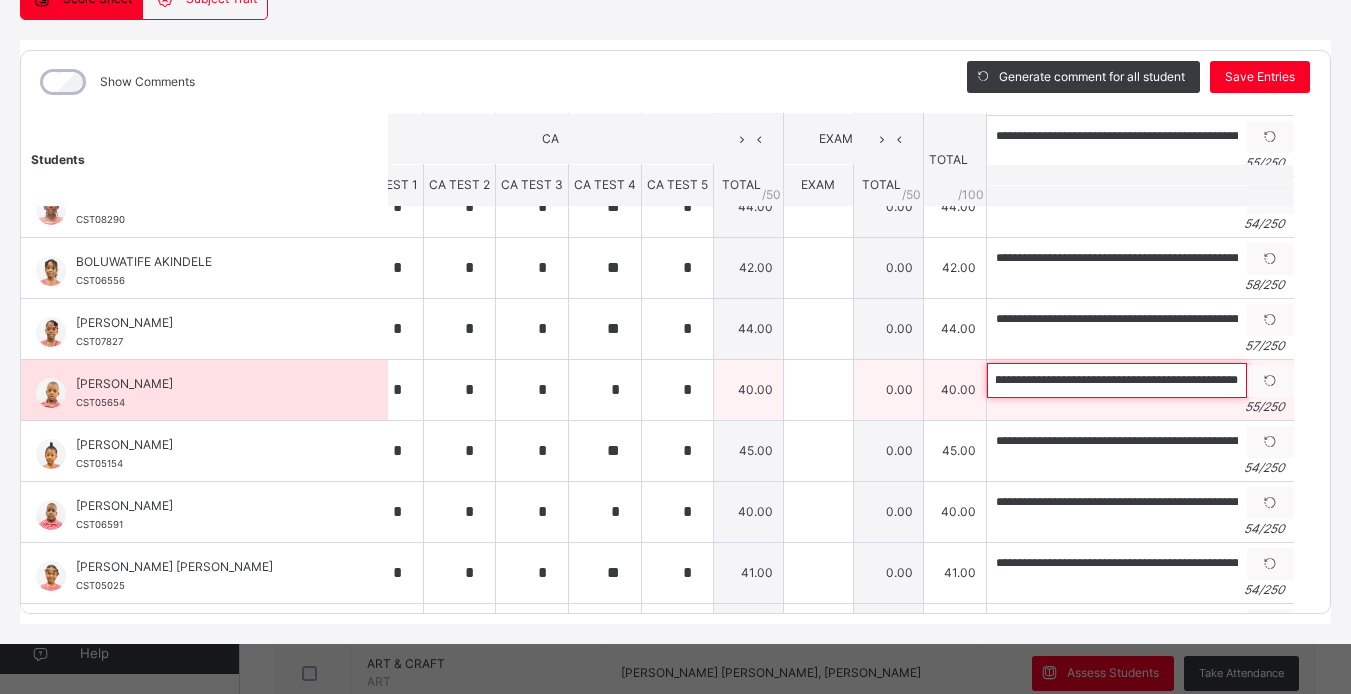 scroll, scrollTop: 0, scrollLeft: 71, axis: horizontal 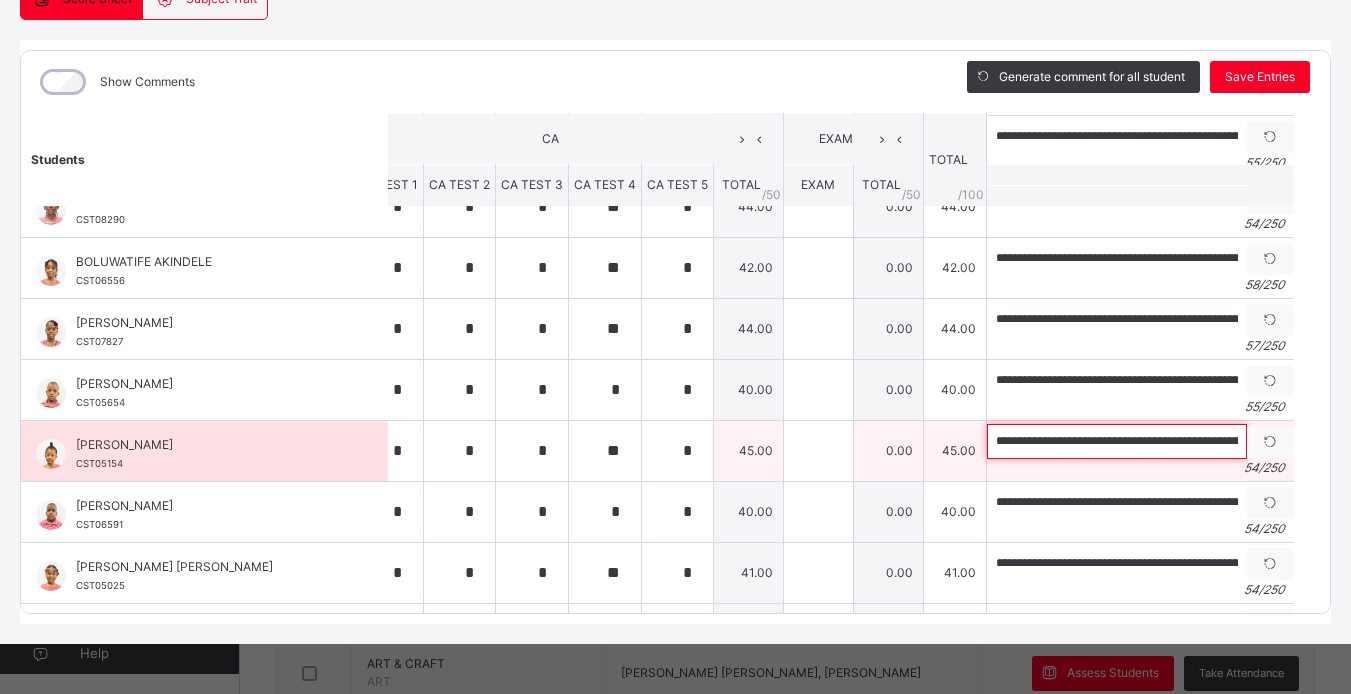 click on "**********" at bounding box center [1117, 441] 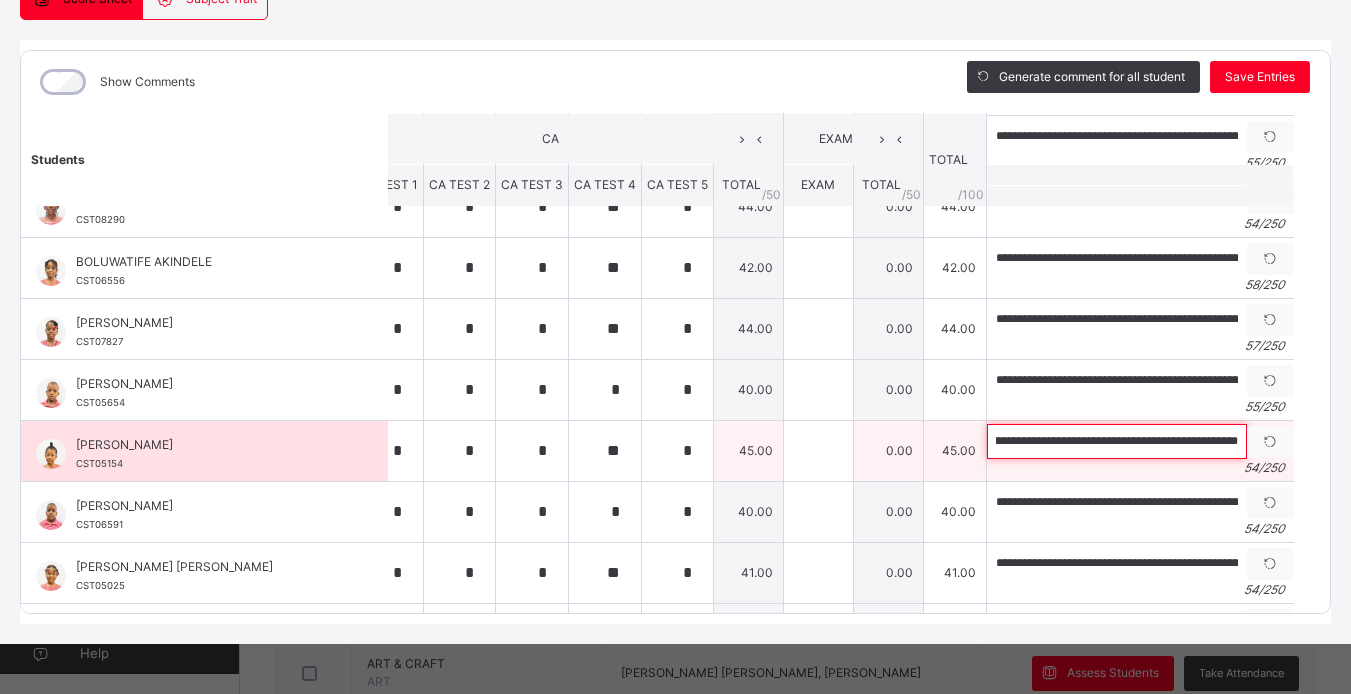 scroll, scrollTop: 0, scrollLeft: 66, axis: horizontal 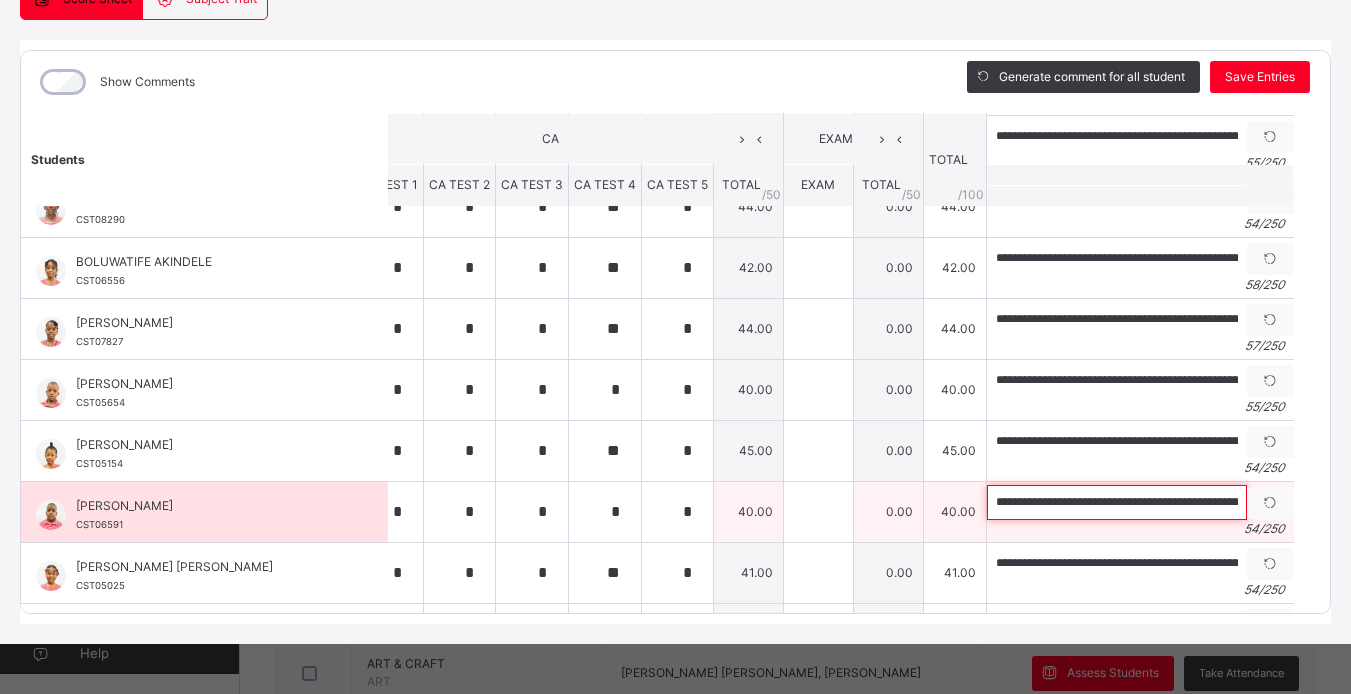 click on "**********" at bounding box center (1117, 502) 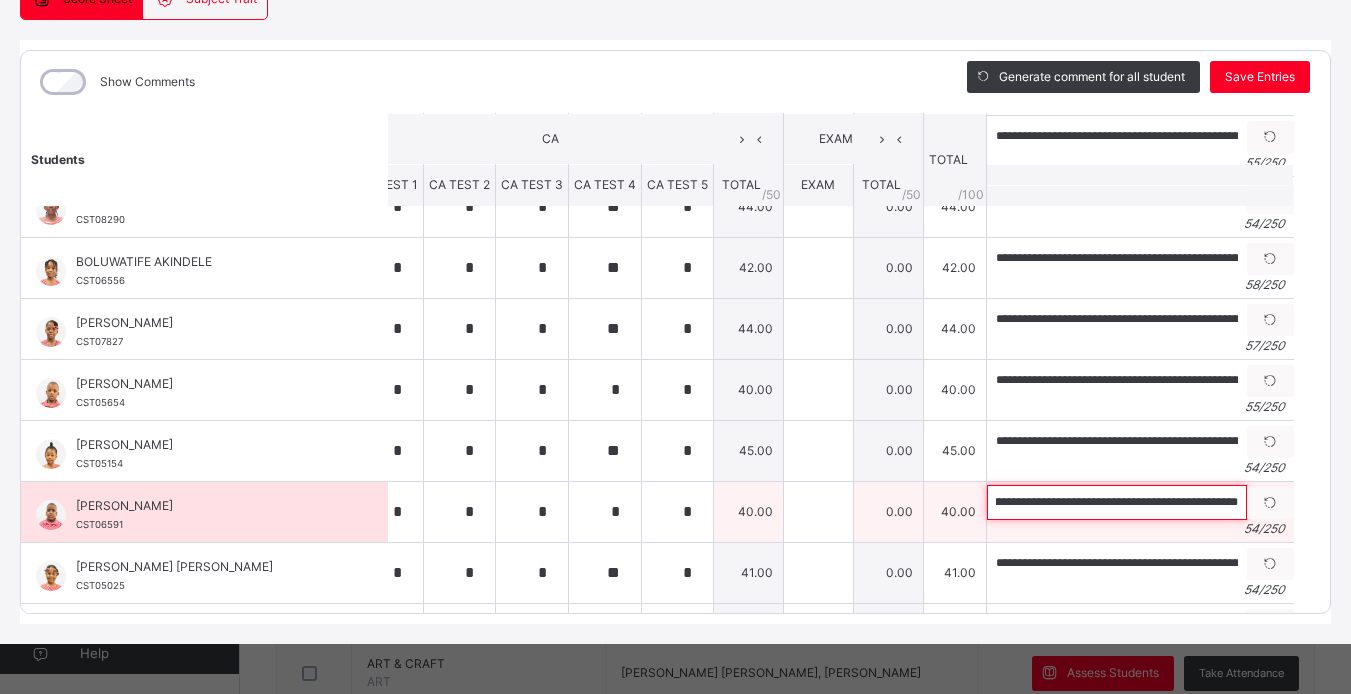 scroll, scrollTop: 0, scrollLeft: 71, axis: horizontal 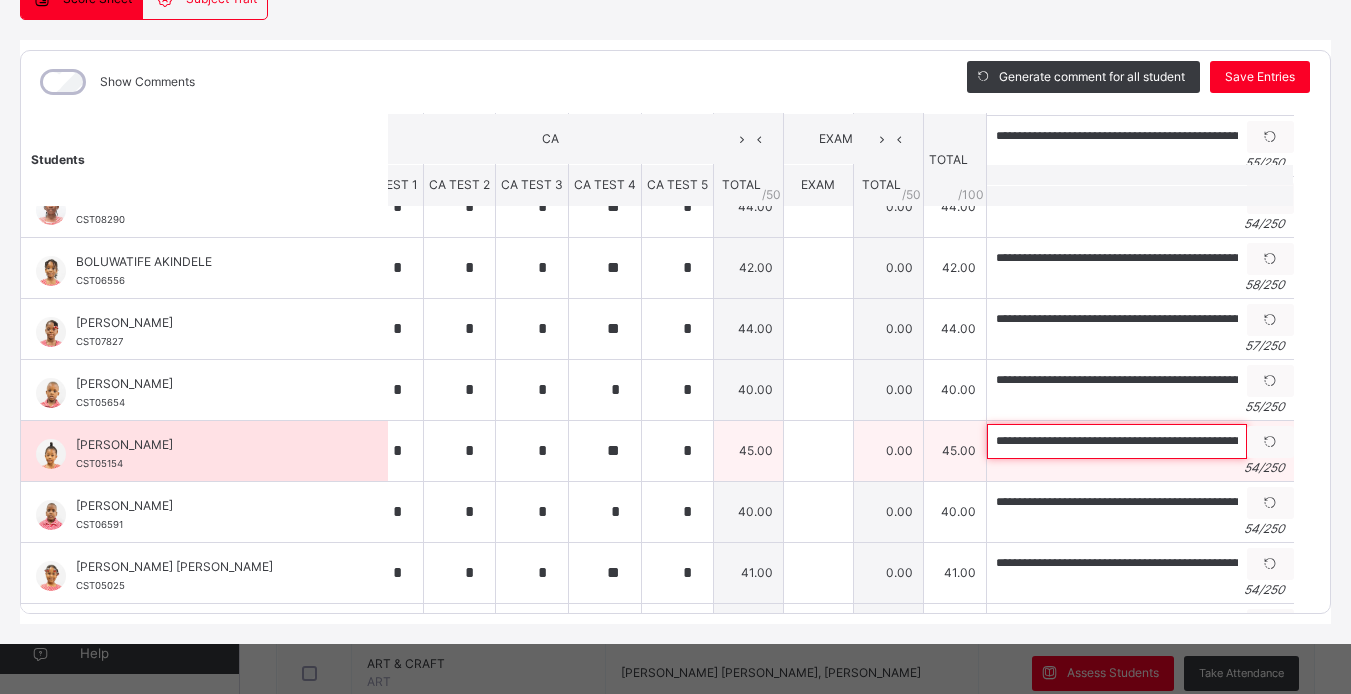 click on "**********" at bounding box center (1117, 441) 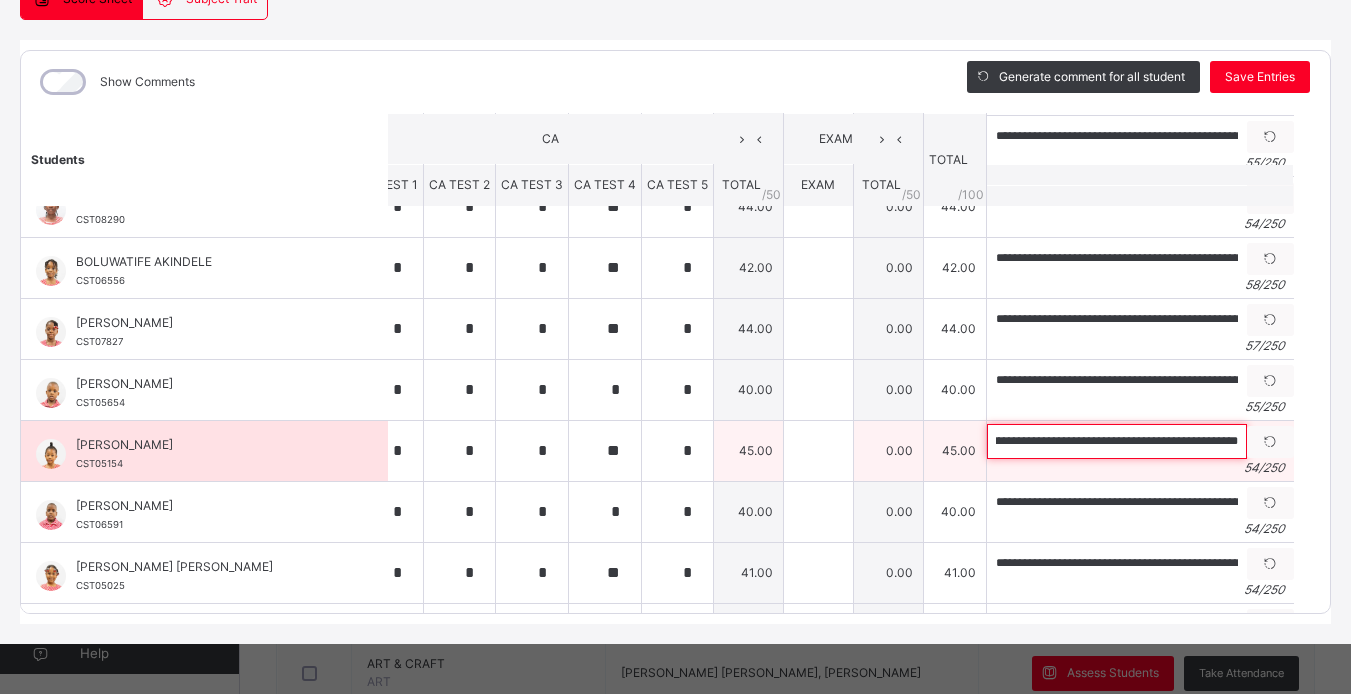 scroll, scrollTop: 0, scrollLeft: 66, axis: horizontal 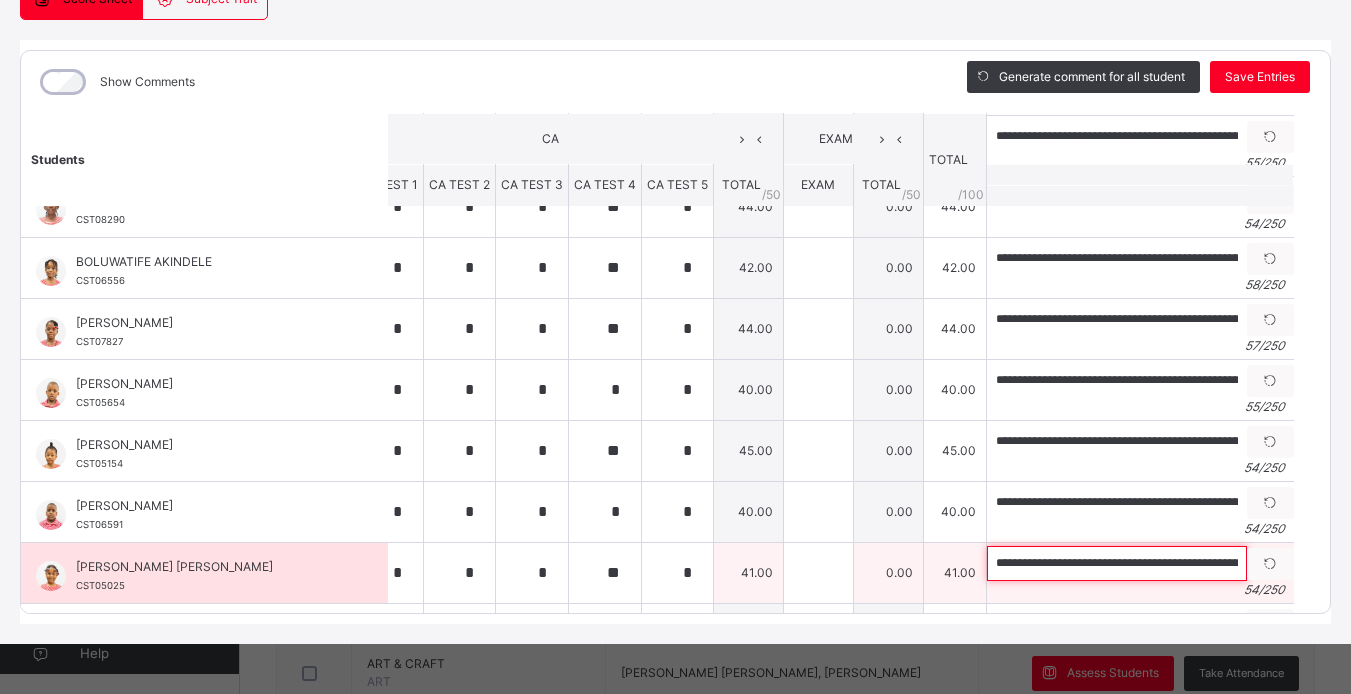 click on "**********" at bounding box center (1117, 563) 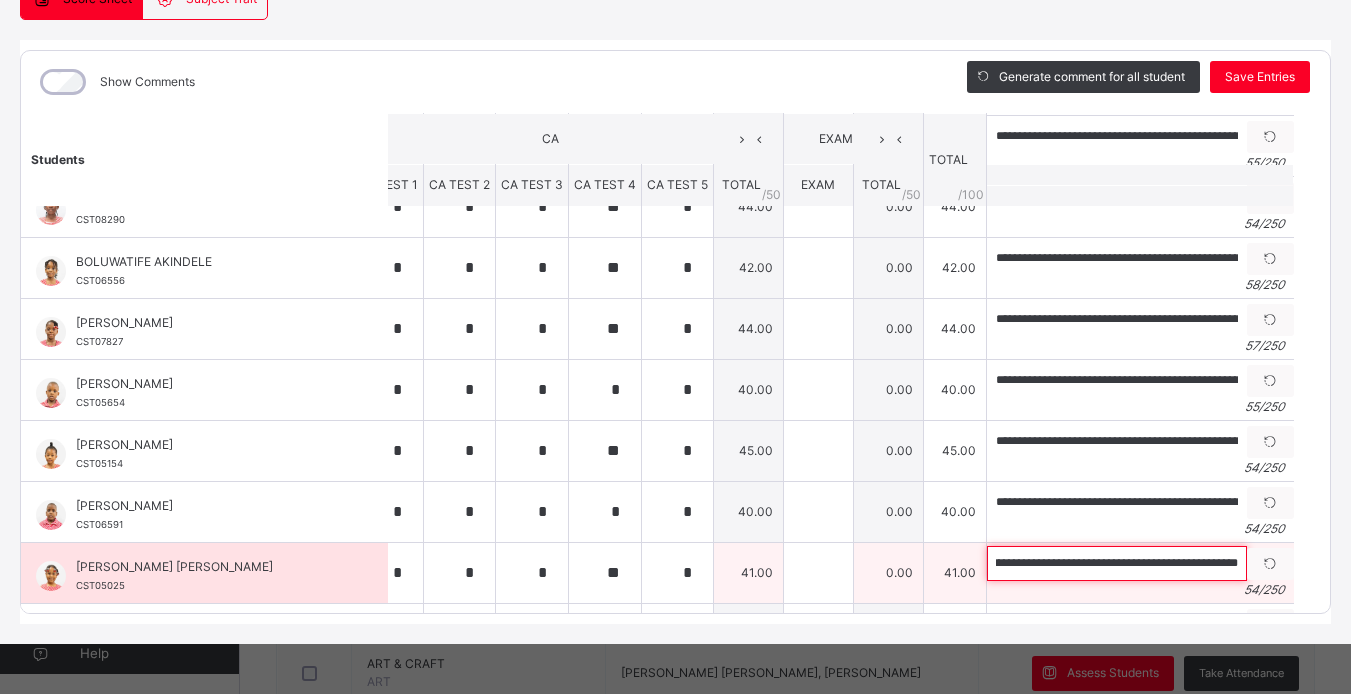scroll, scrollTop: 0, scrollLeft: 64, axis: horizontal 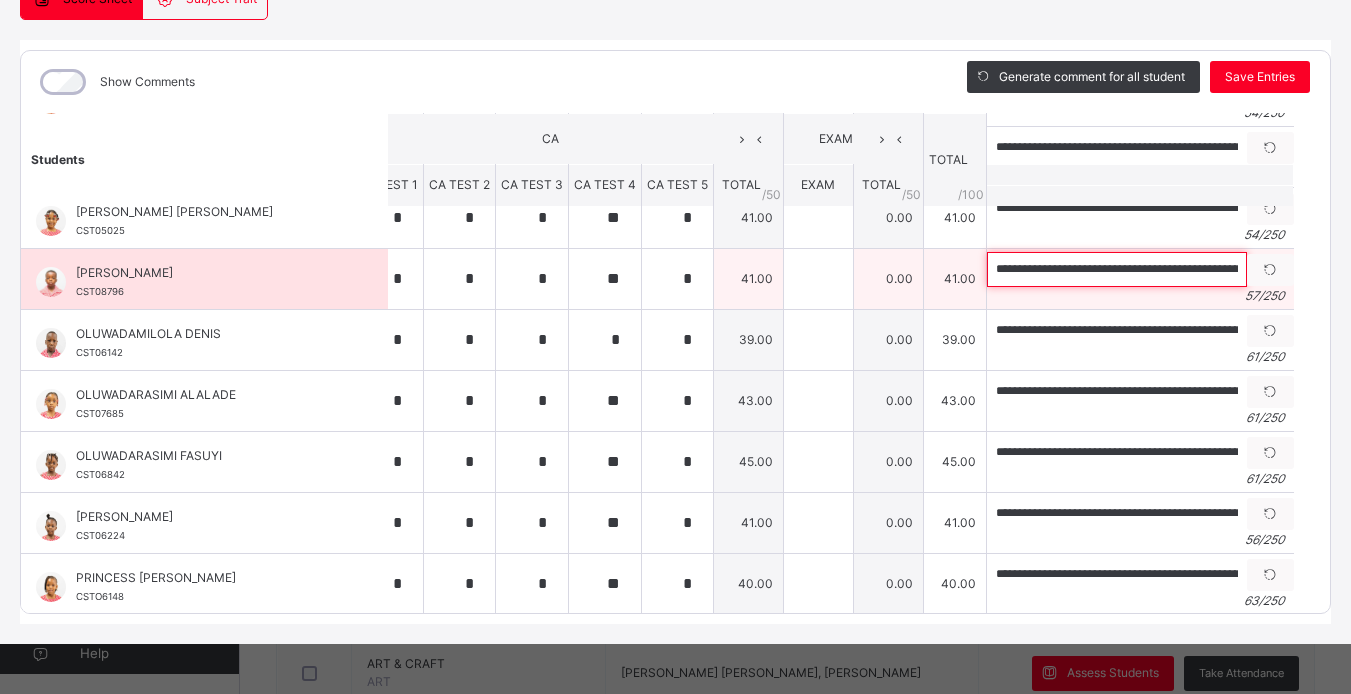 click on "**********" at bounding box center (1117, 269) 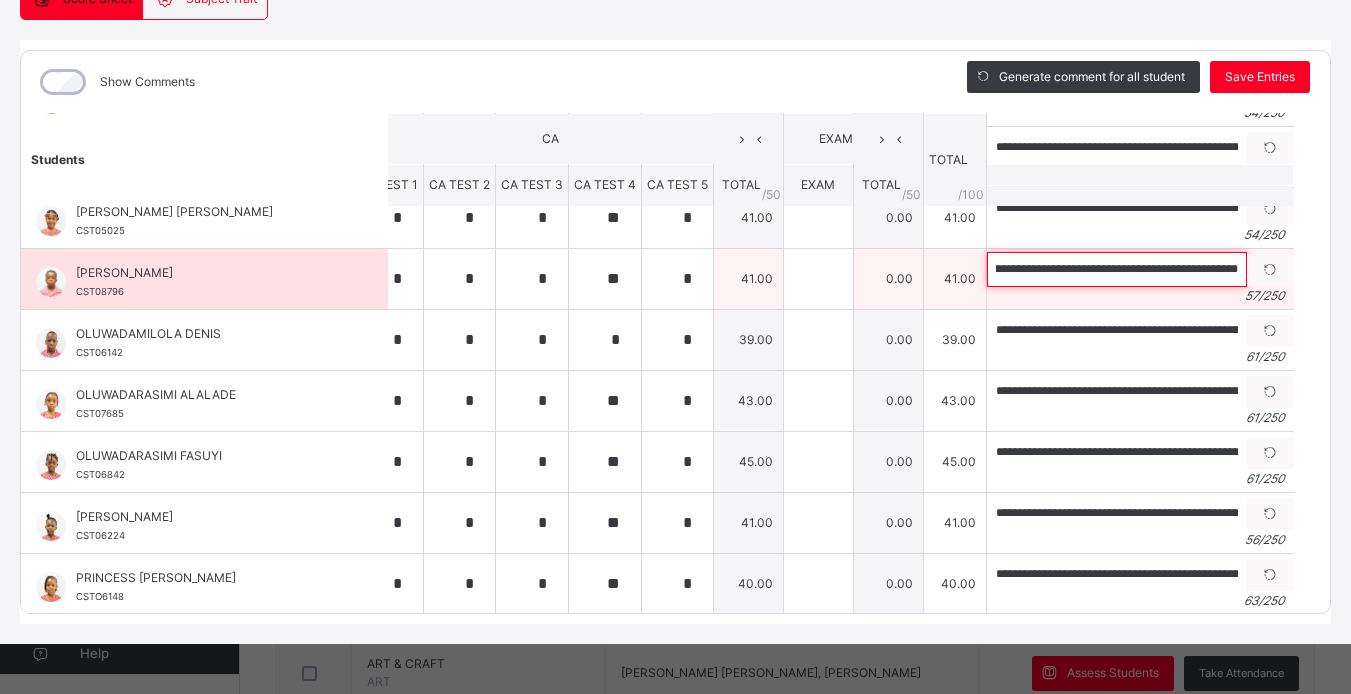 scroll, scrollTop: 0, scrollLeft: 81, axis: horizontal 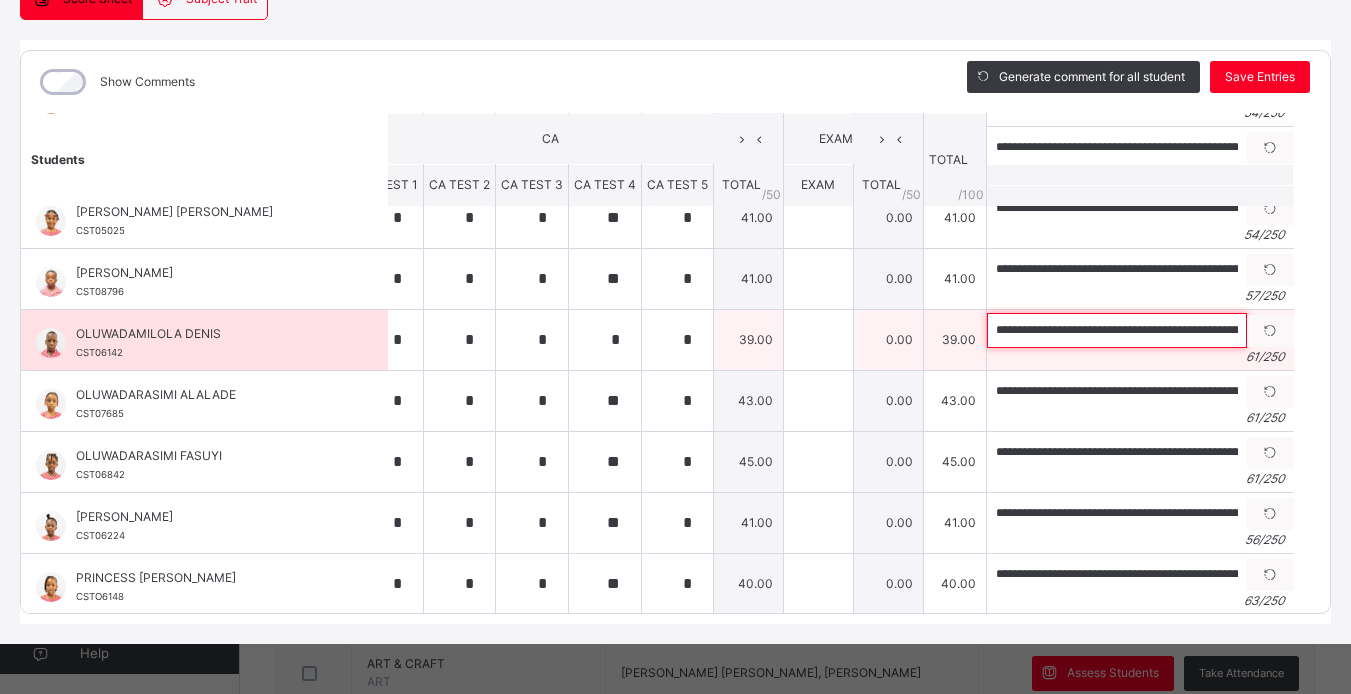 click on "**********" at bounding box center [1117, 330] 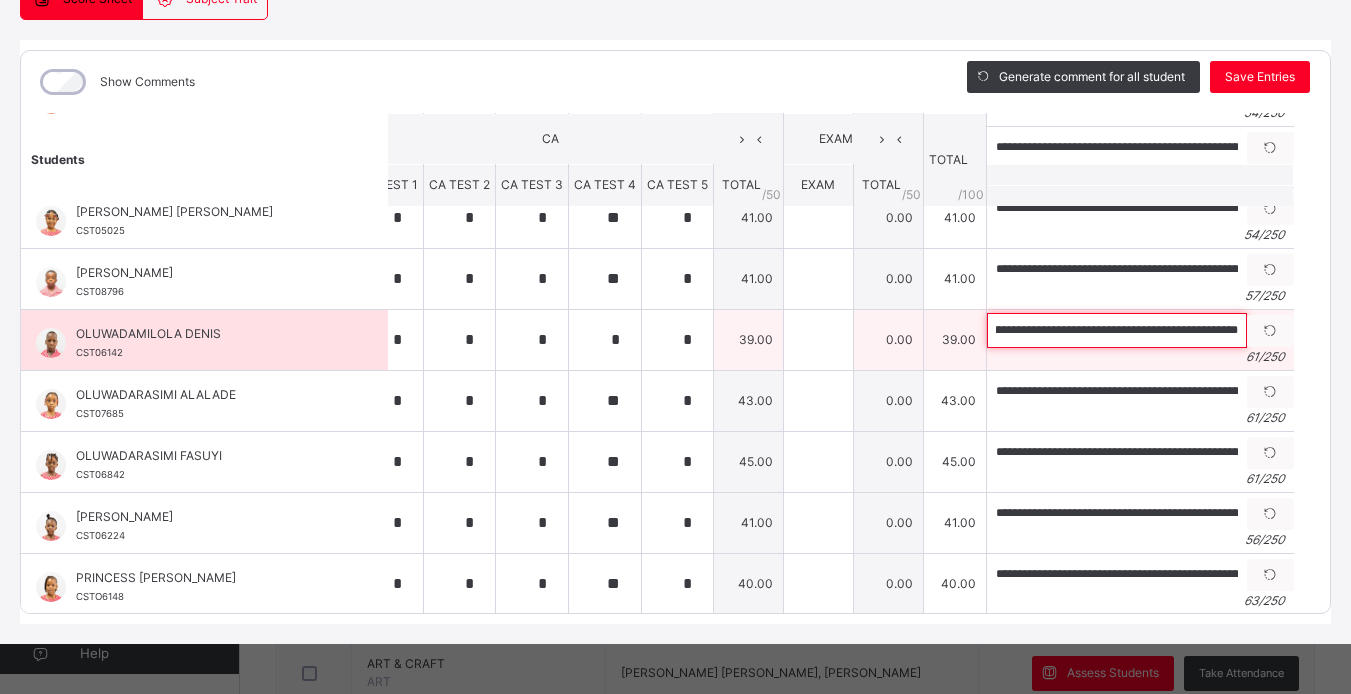 scroll, scrollTop: 0, scrollLeft: 112, axis: horizontal 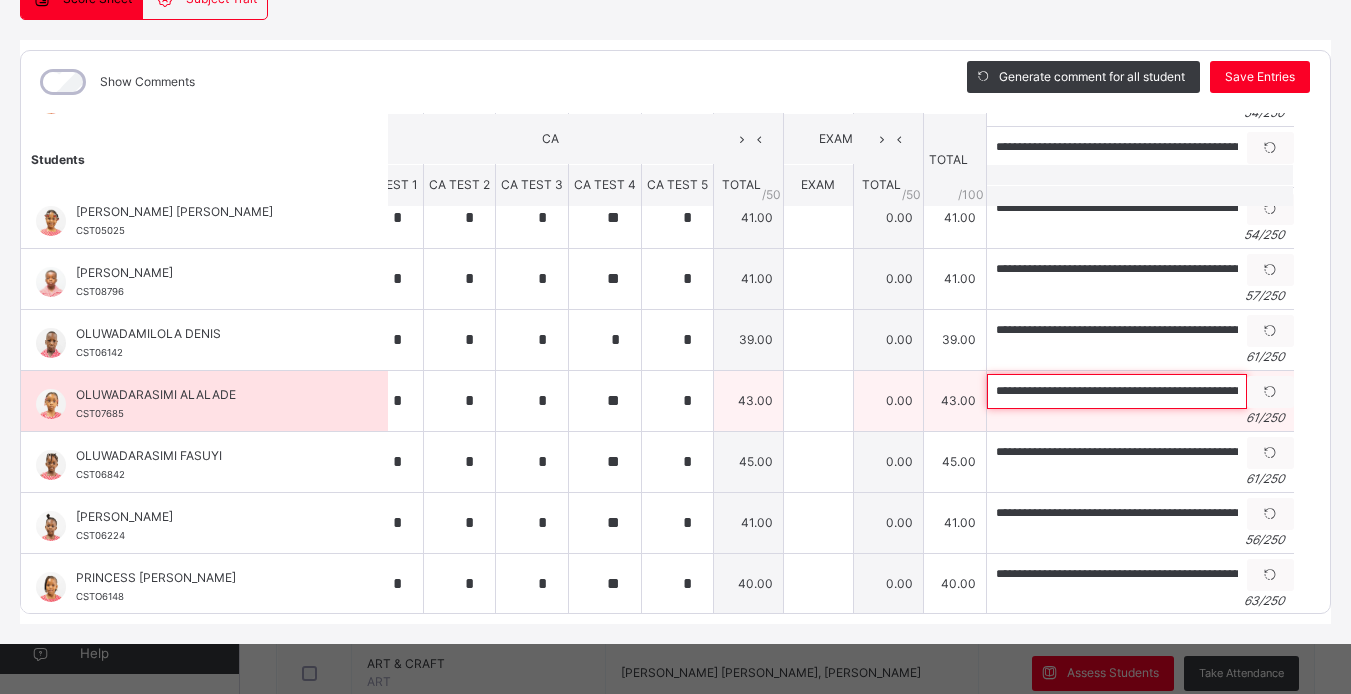 click on "**********" at bounding box center (1117, 391) 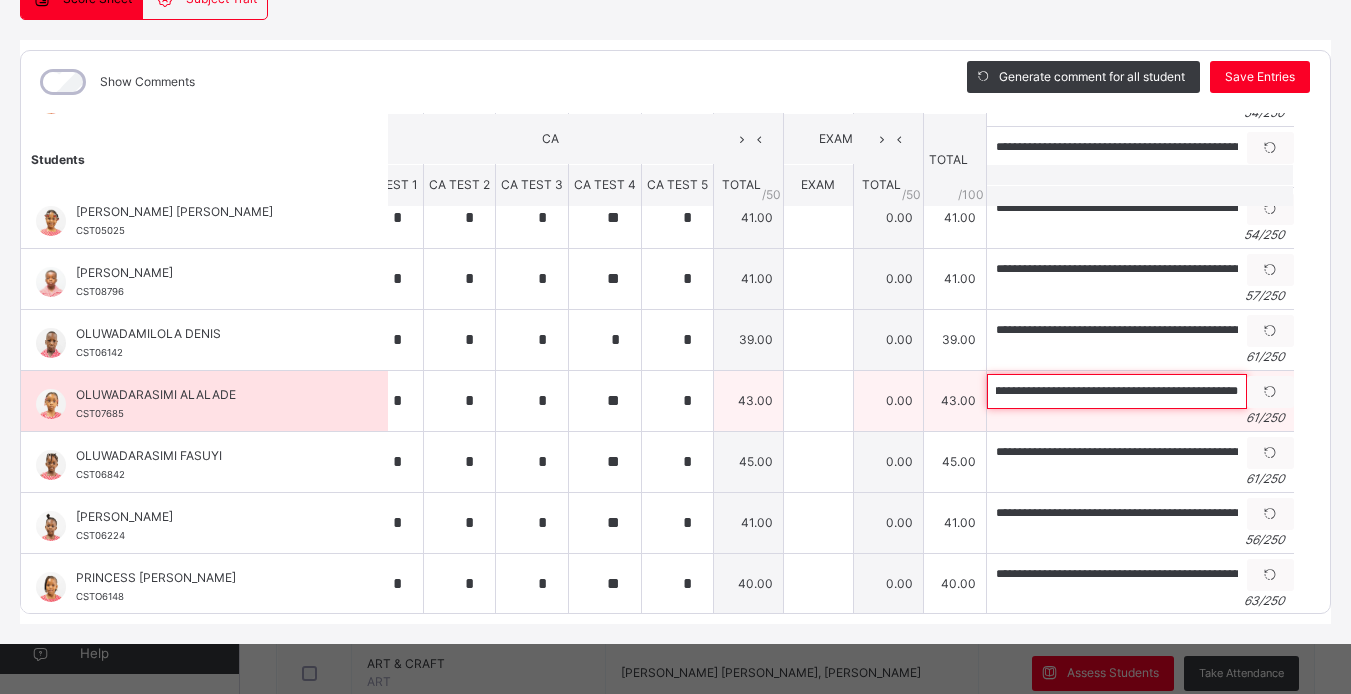 scroll, scrollTop: 0, scrollLeft: 112, axis: horizontal 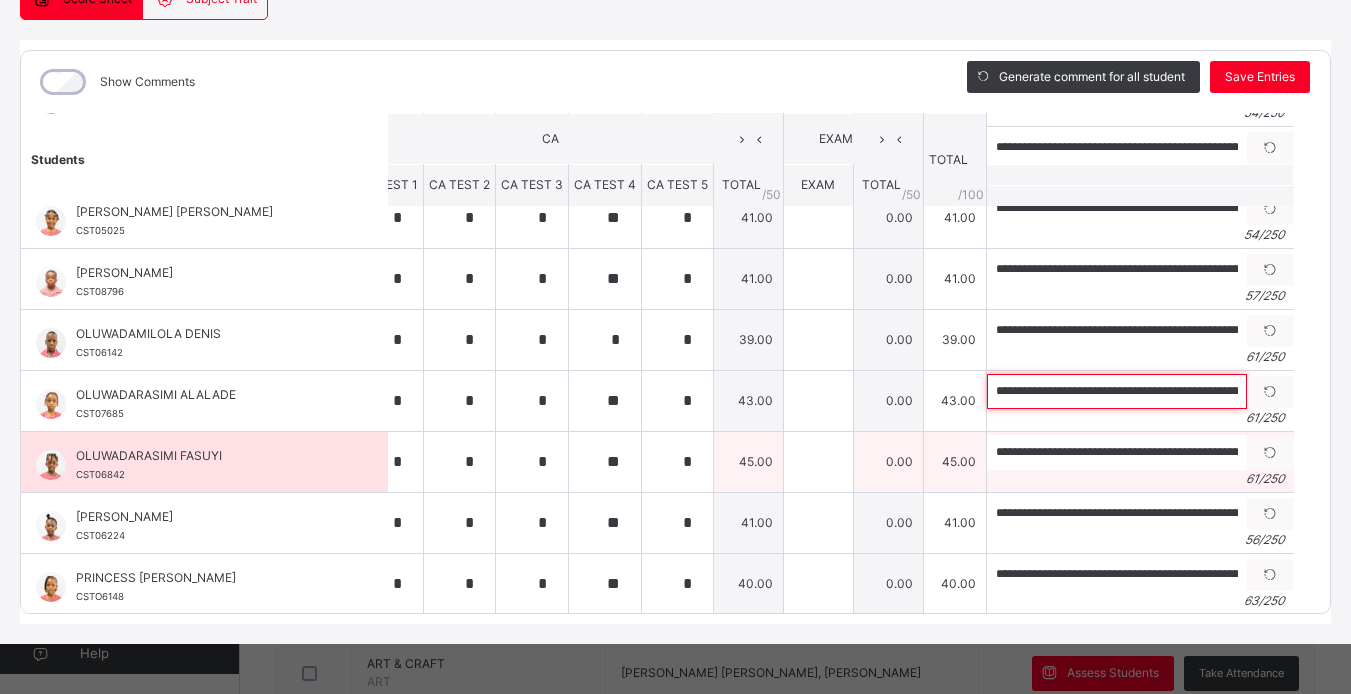 drag, startPoint x: 1033, startPoint y: 391, endPoint x: 993, endPoint y: 461, distance: 80.622574 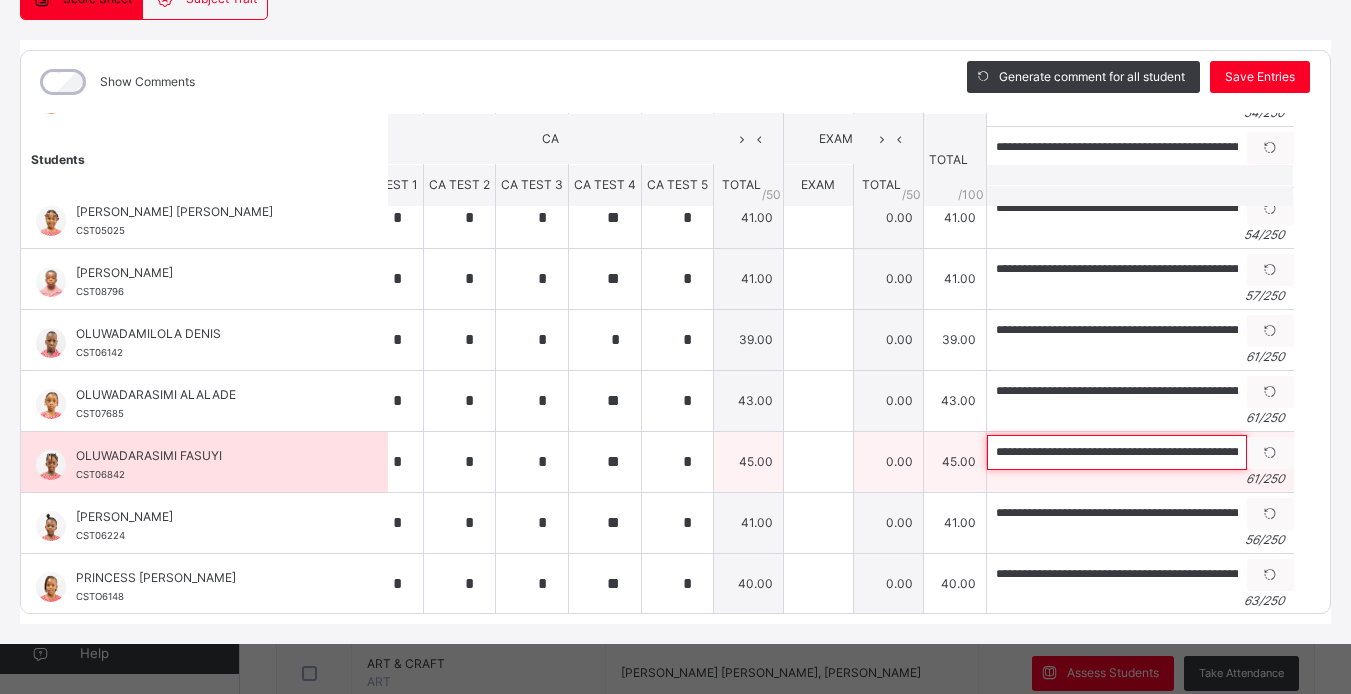 click on "**********" at bounding box center [1117, 452] 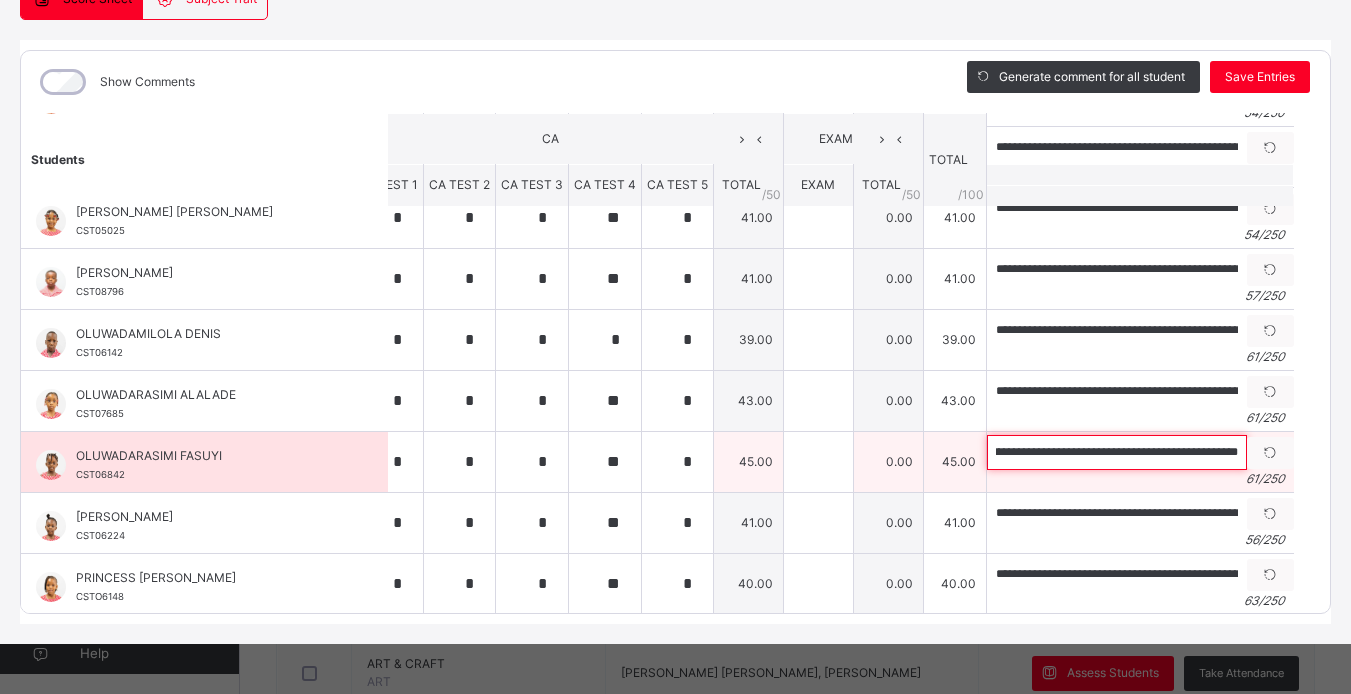 scroll, scrollTop: 0, scrollLeft: 112, axis: horizontal 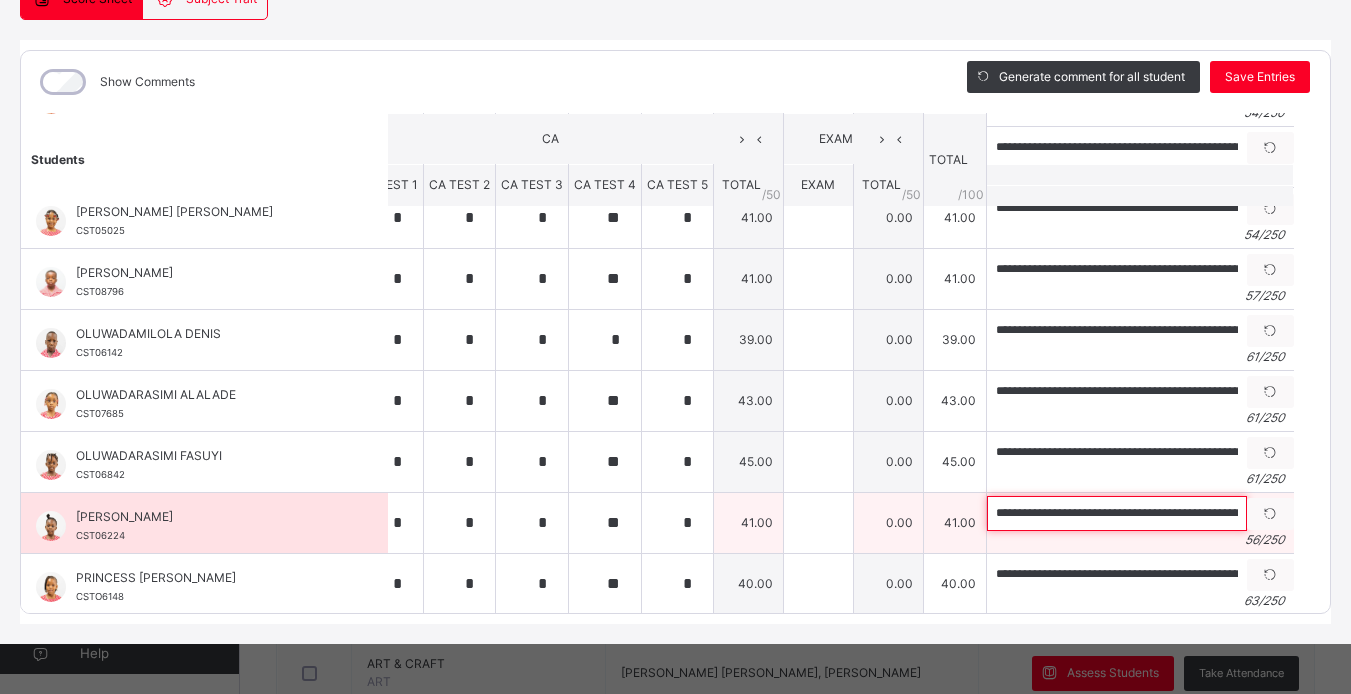 click on "**********" at bounding box center [1117, 513] 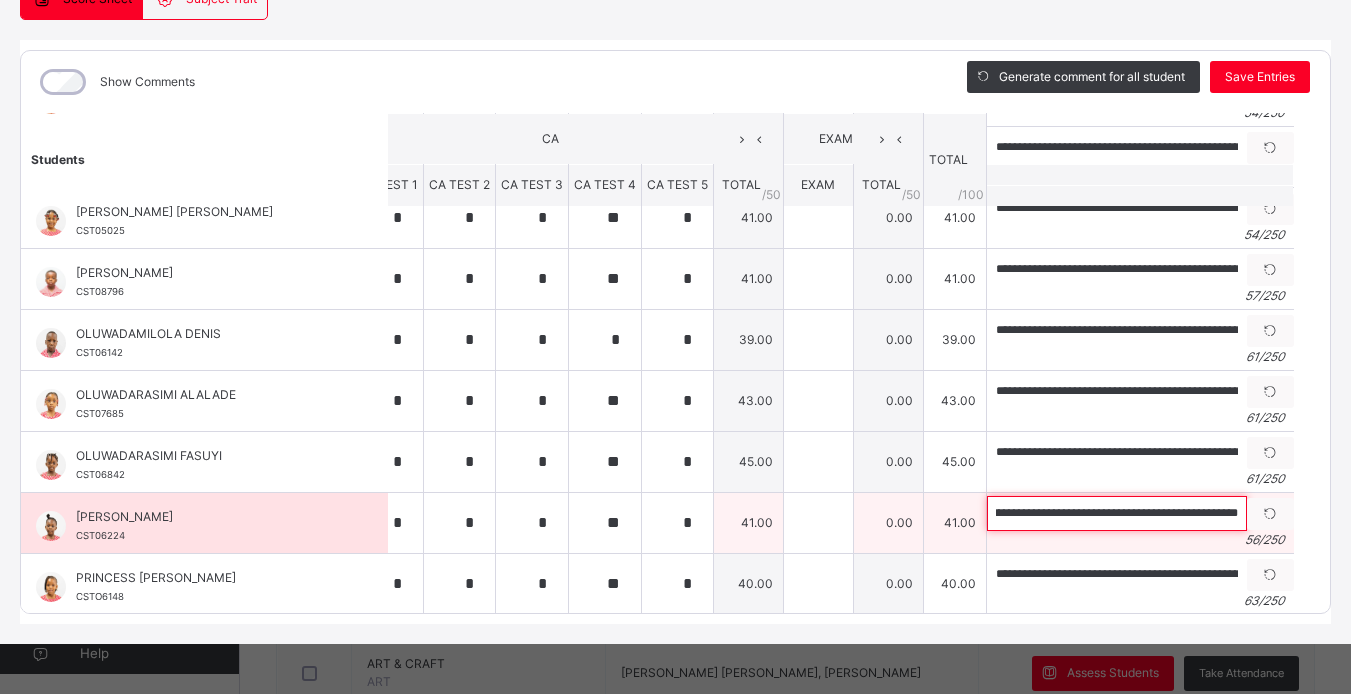scroll, scrollTop: 0, scrollLeft: 83, axis: horizontal 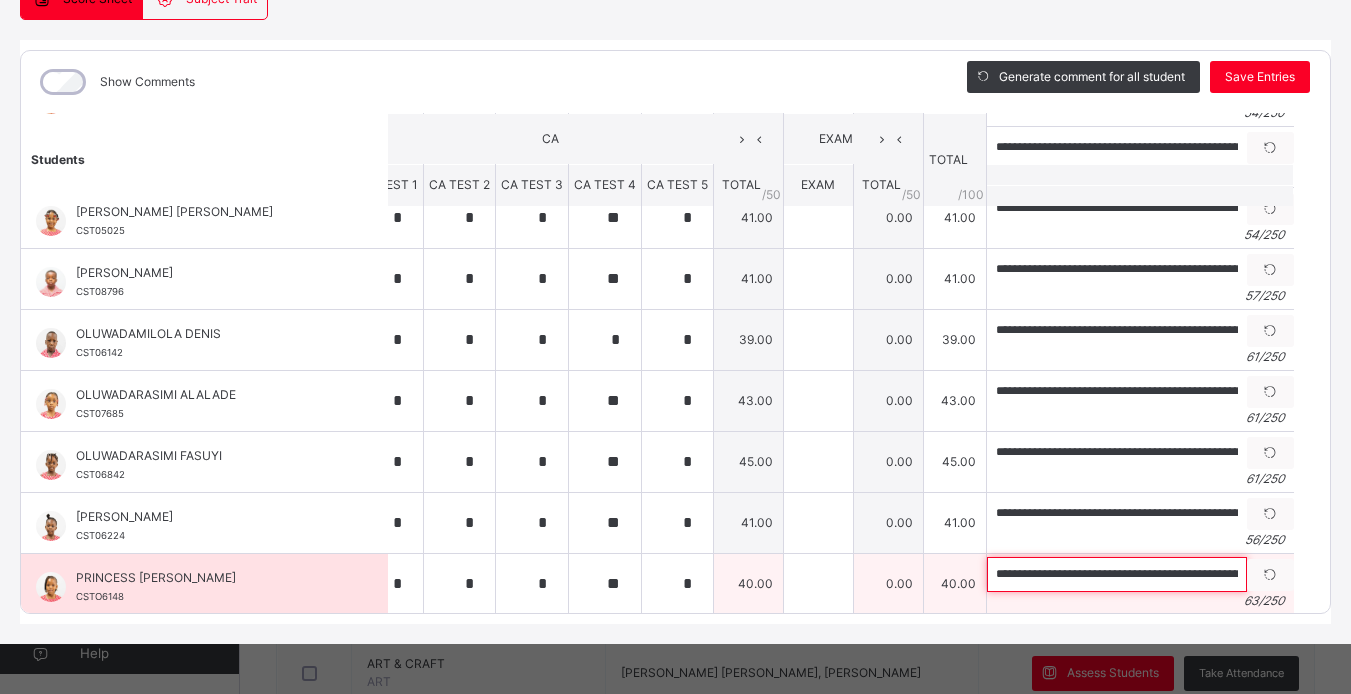 click on "**********" at bounding box center (1117, 574) 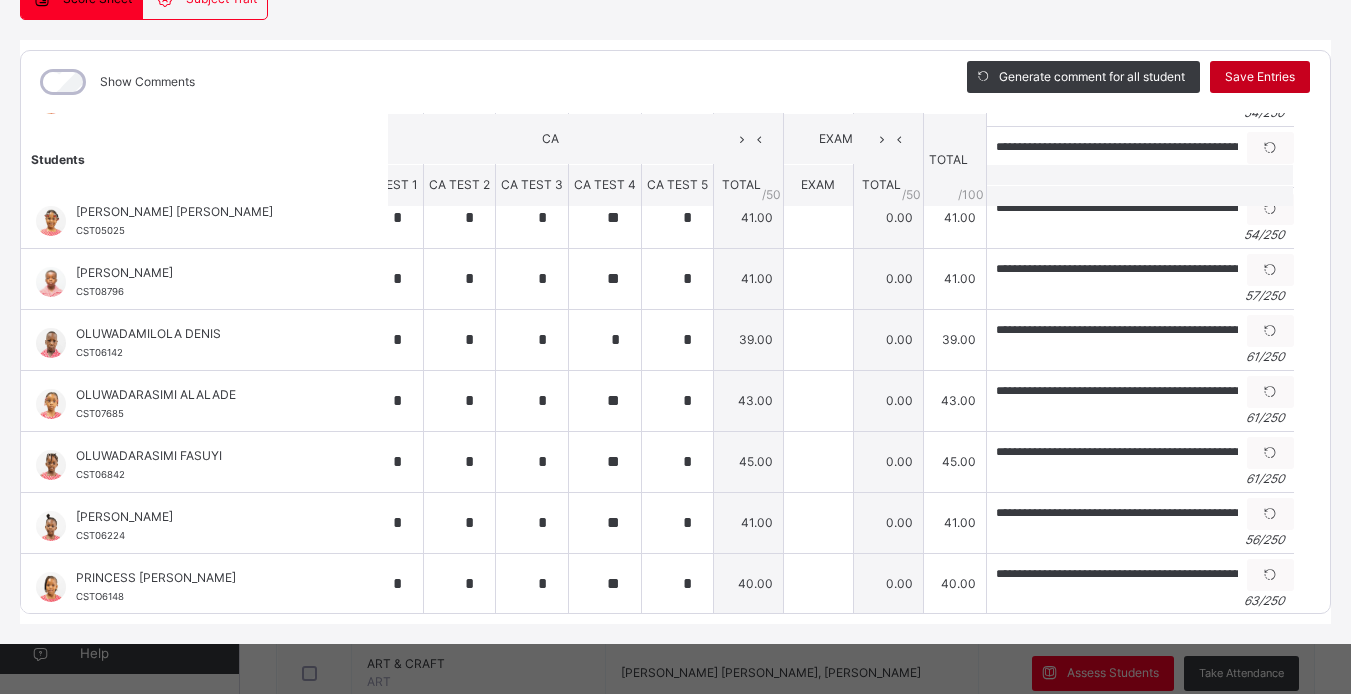 click on "Save Entries" at bounding box center [1260, 77] 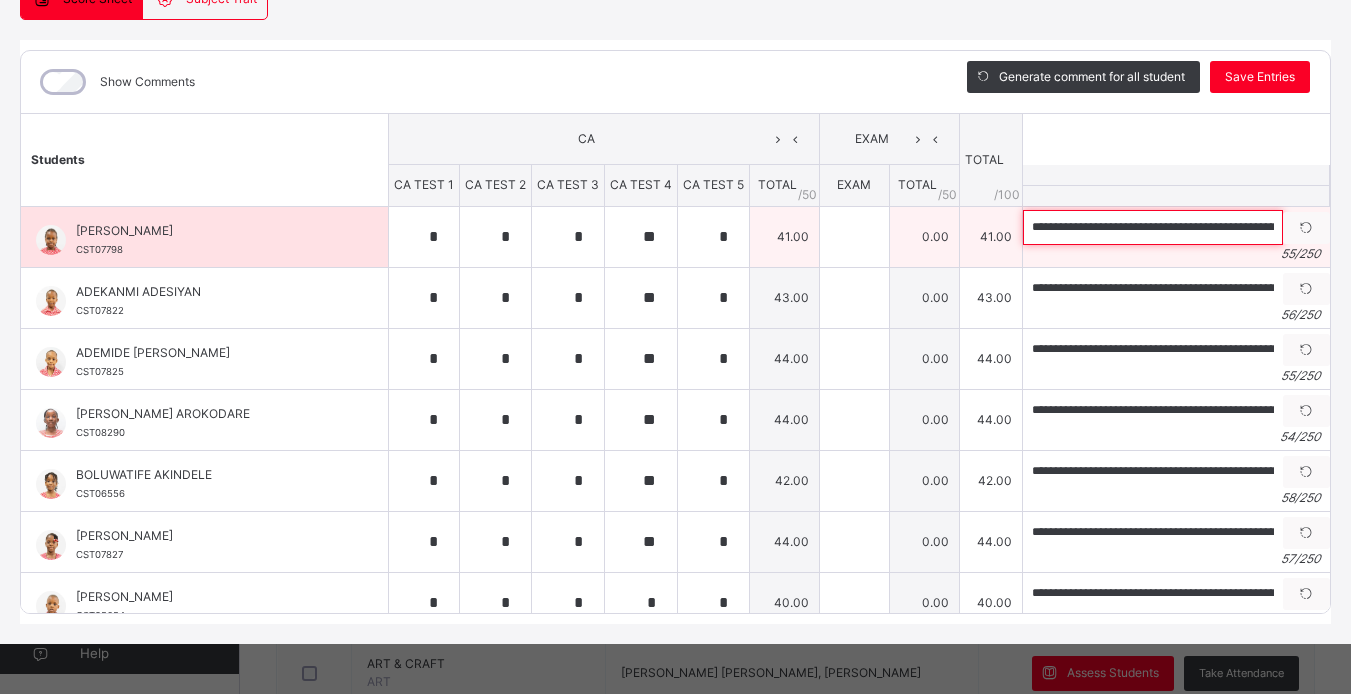 click on "**********" at bounding box center [1153, 227] 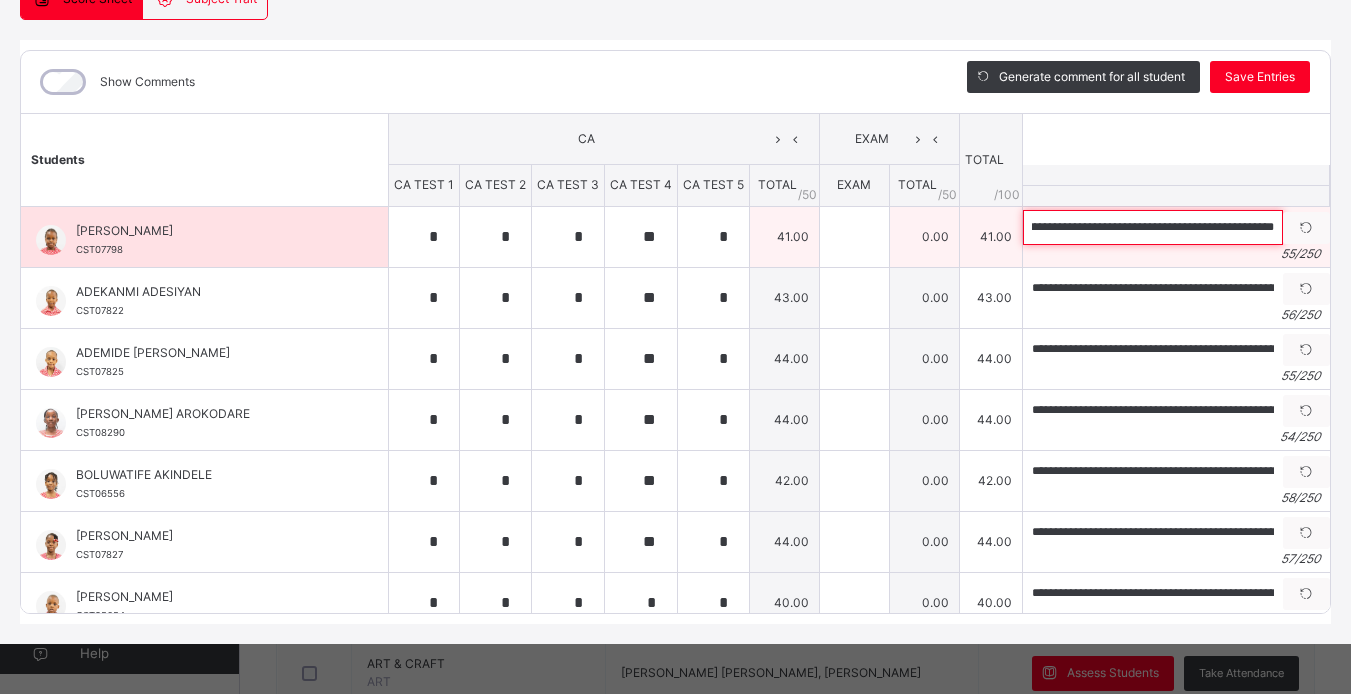 scroll, scrollTop: 0, scrollLeft: 67, axis: horizontal 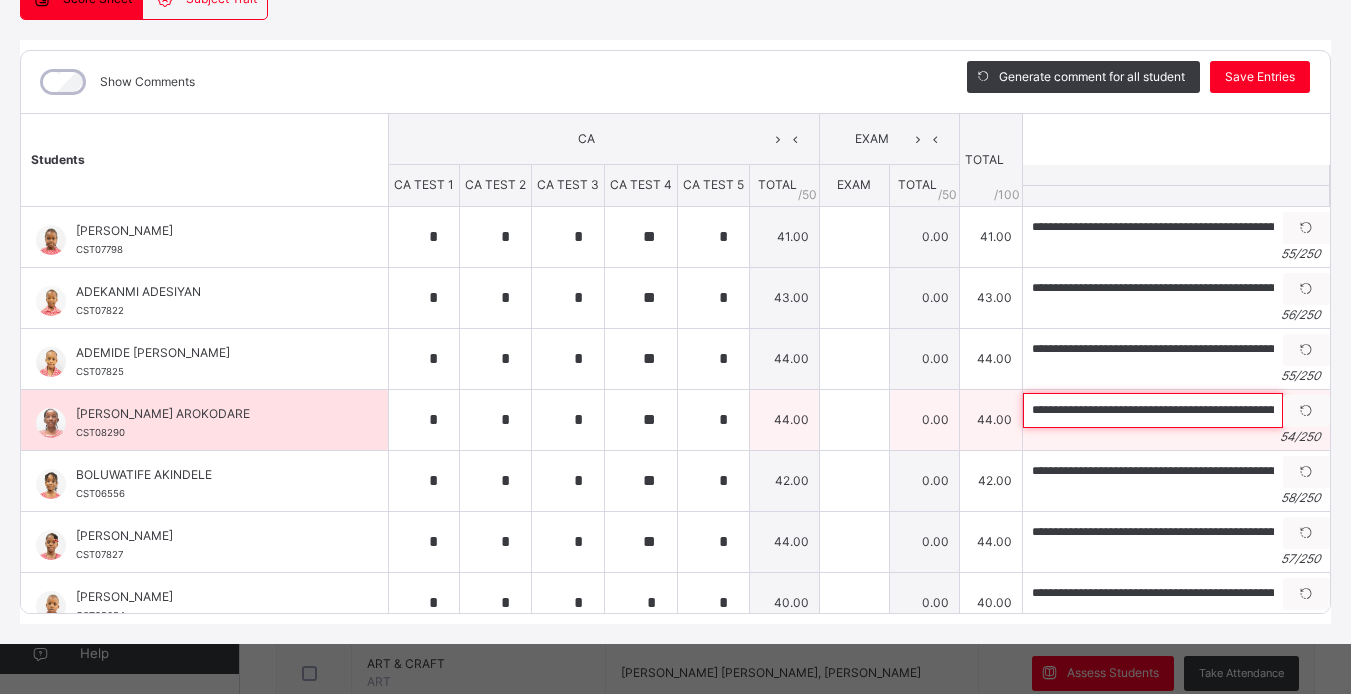 click on "**********" at bounding box center [1153, 410] 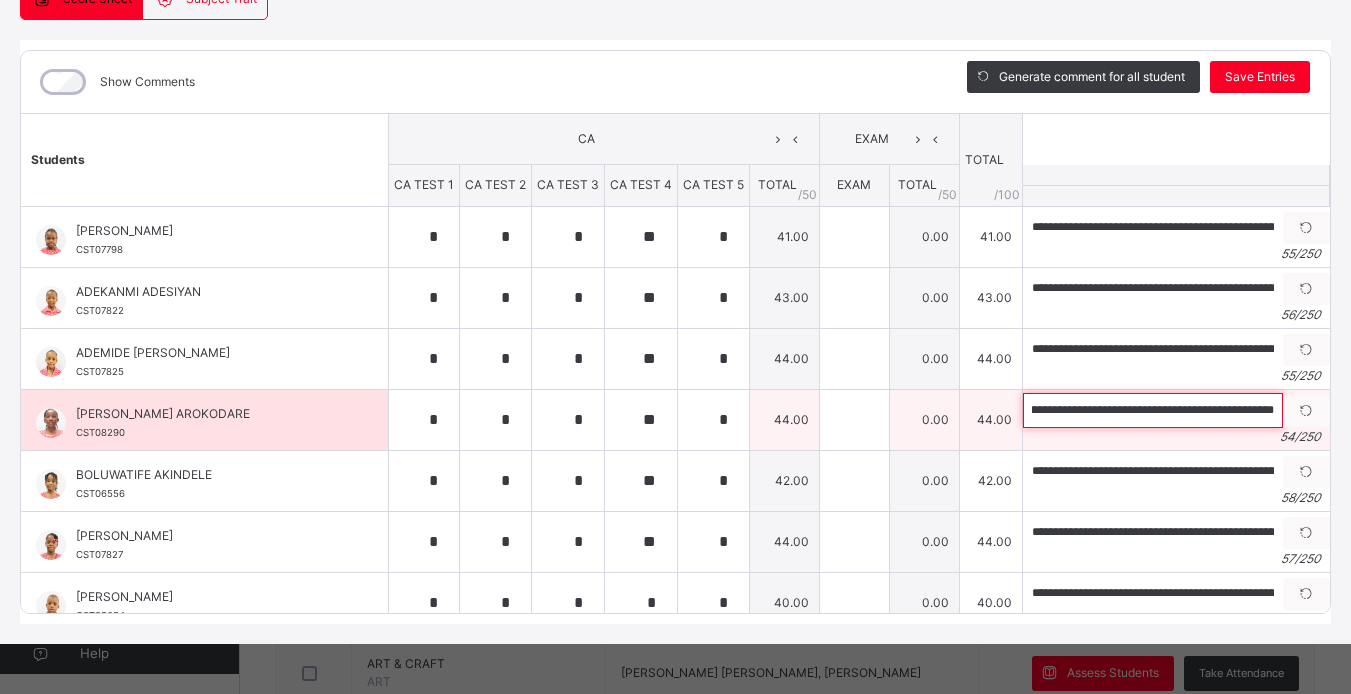 scroll, scrollTop: 0, scrollLeft: 62, axis: horizontal 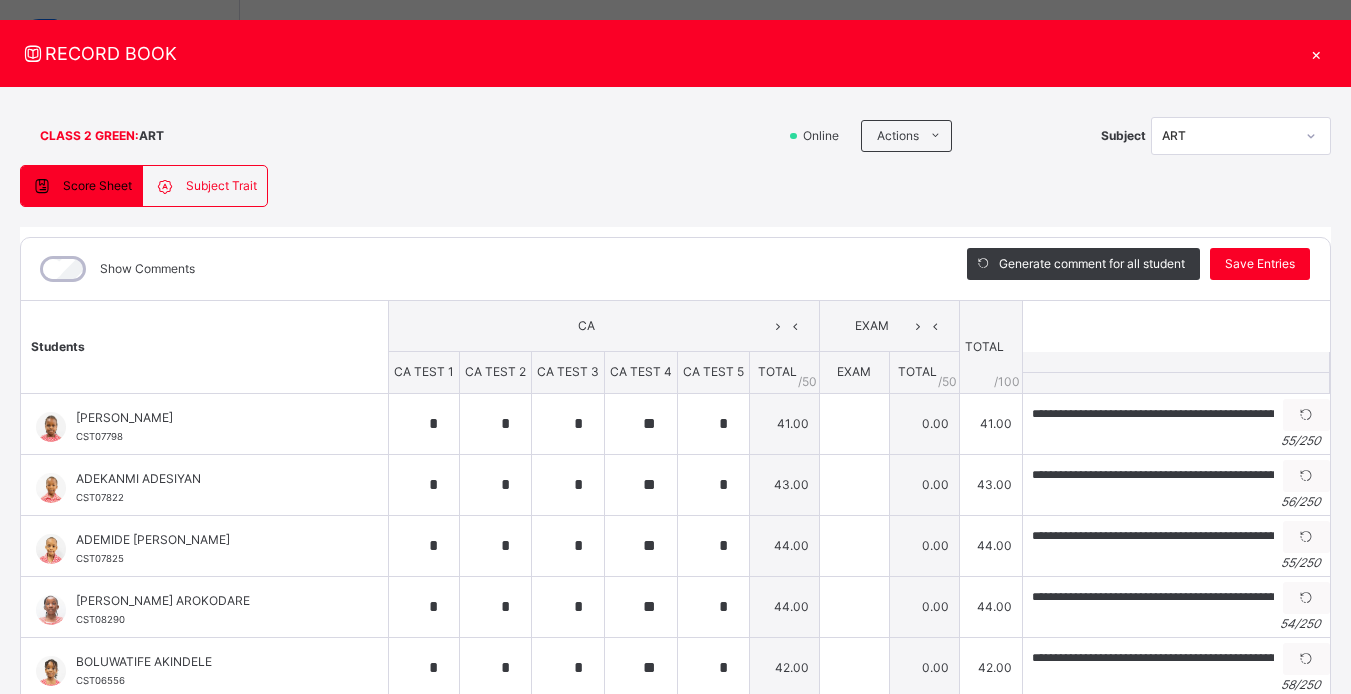 click on "×" at bounding box center [1316, 53] 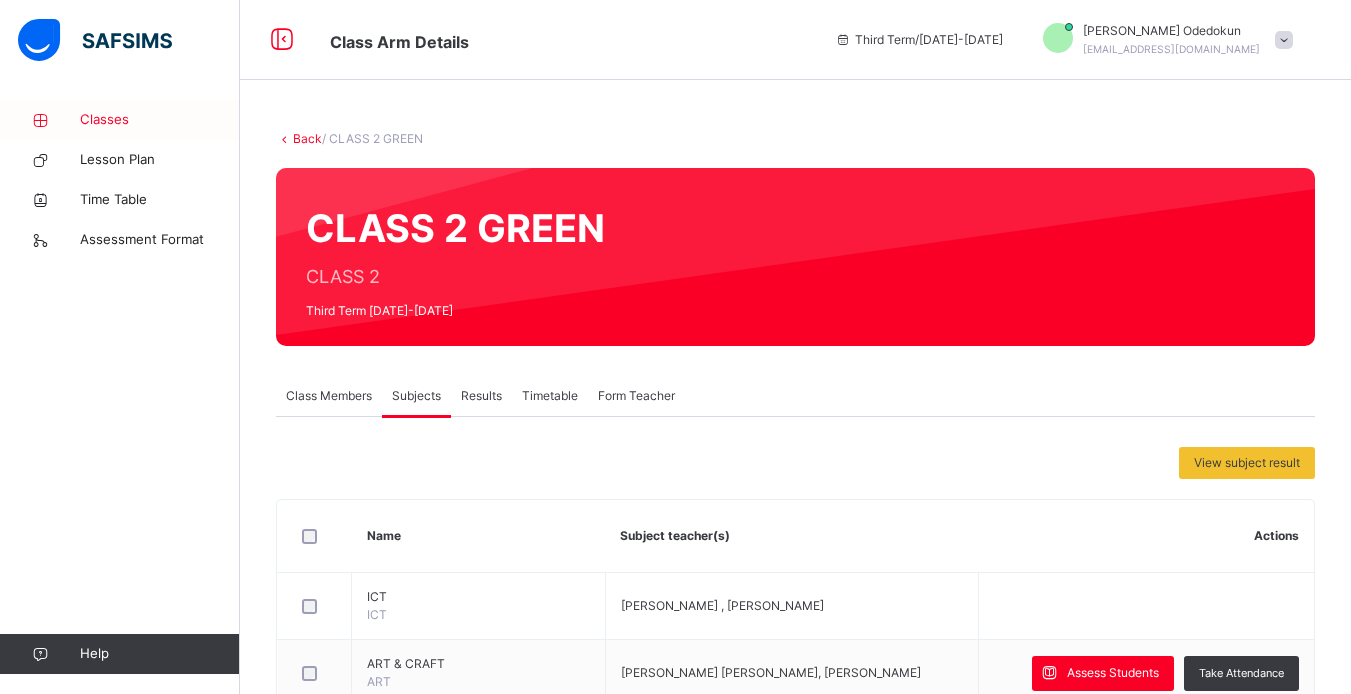 click on "Classes" at bounding box center (160, 120) 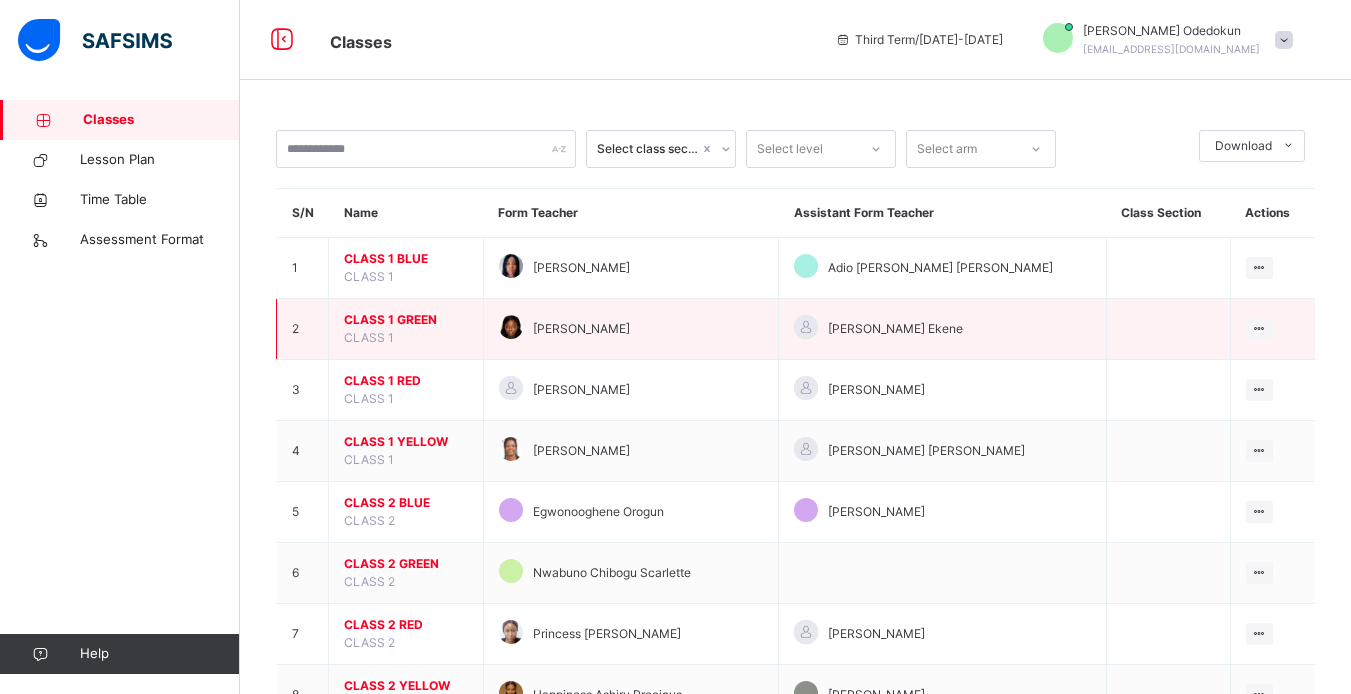 click on "CLASS 1   GREEN" at bounding box center (406, 320) 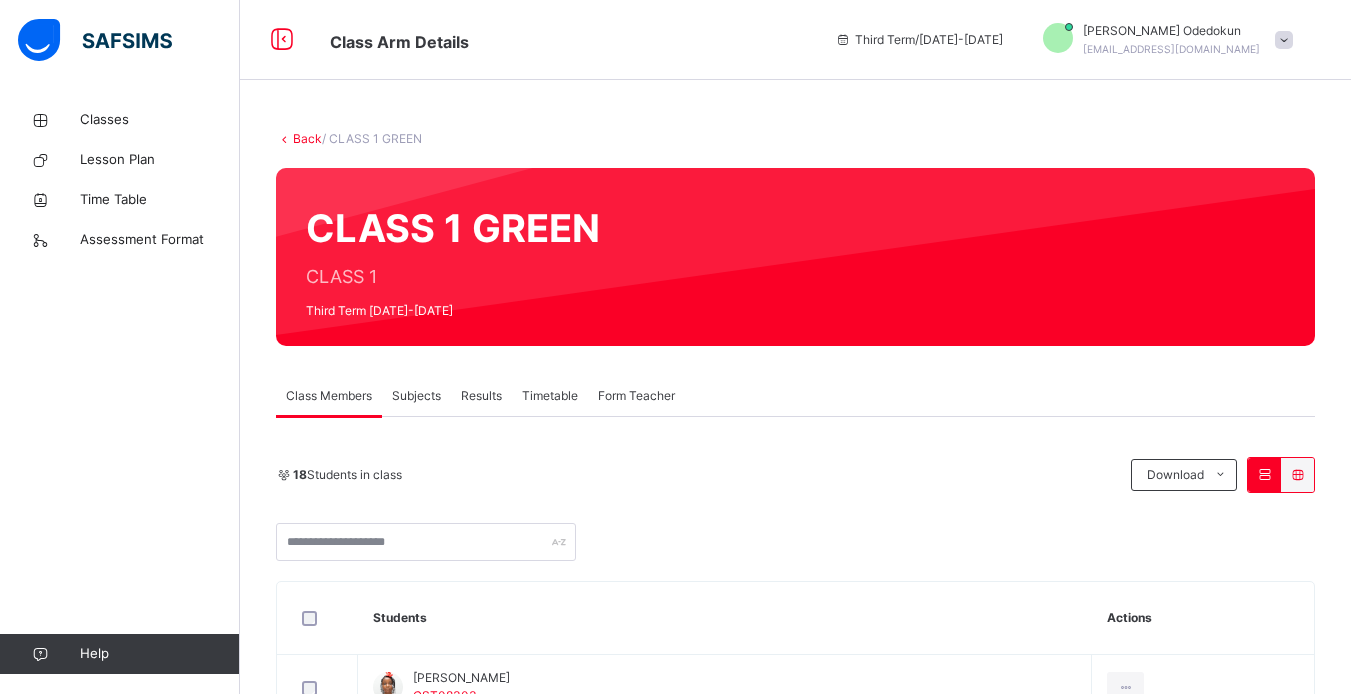 click on "Subjects" at bounding box center (416, 396) 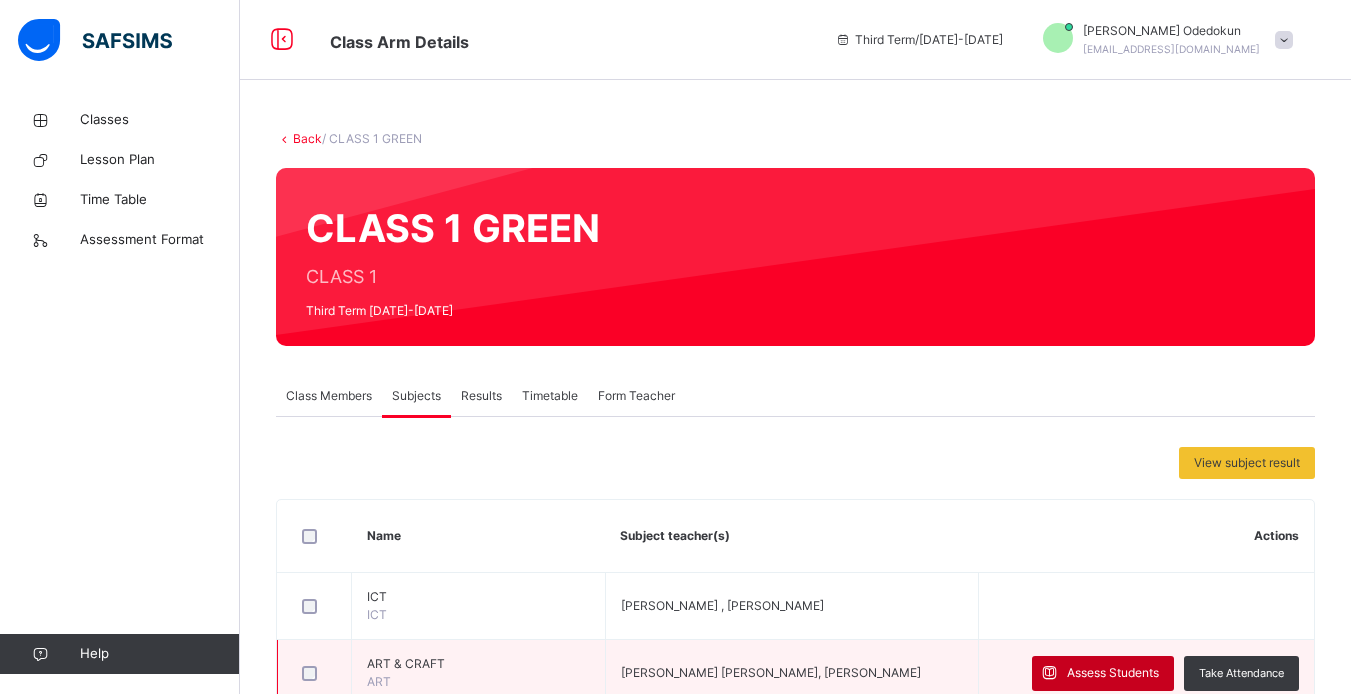 click on "Assess Students" at bounding box center [1103, 673] 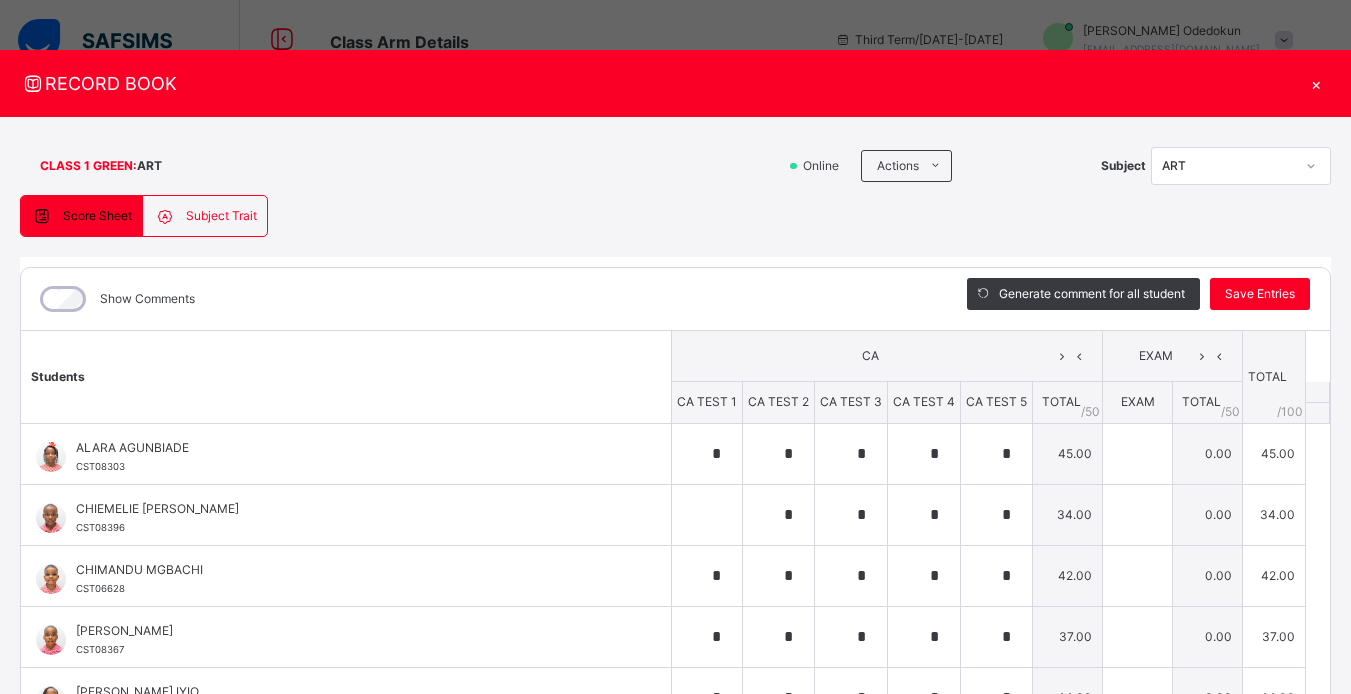 scroll, scrollTop: 67, scrollLeft: 0, axis: vertical 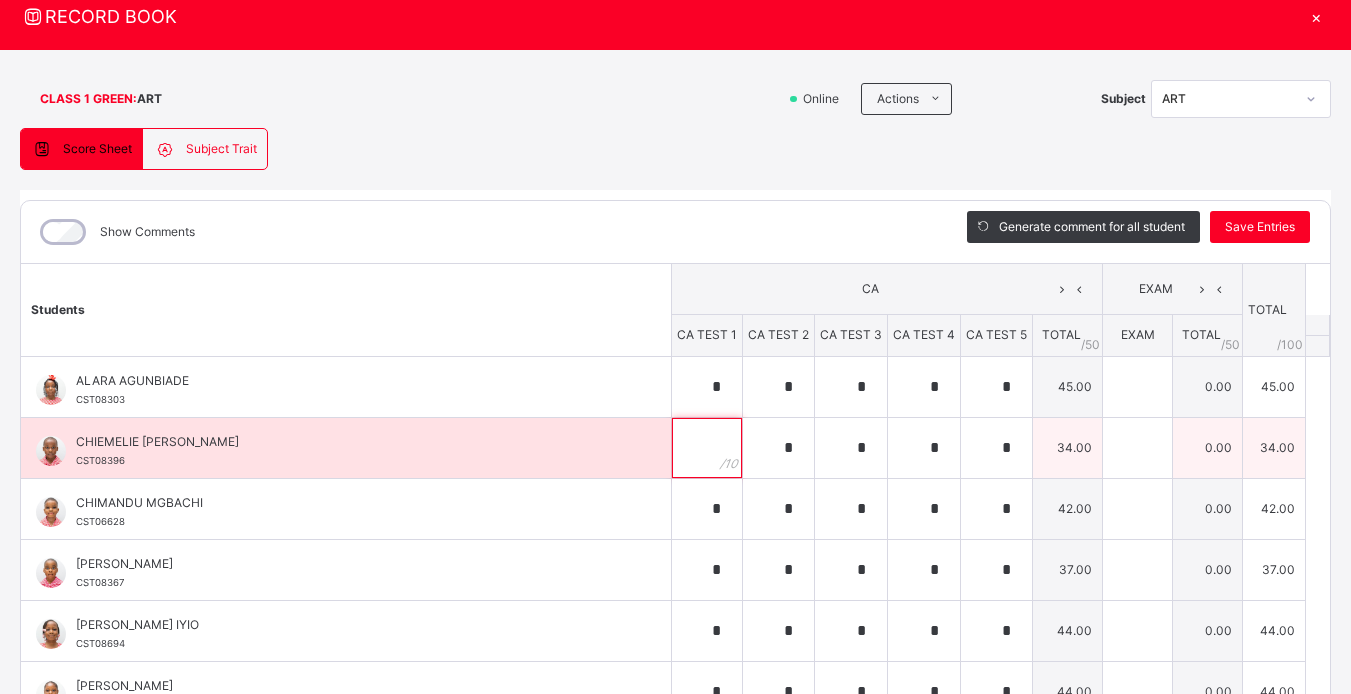 click at bounding box center [707, 448] 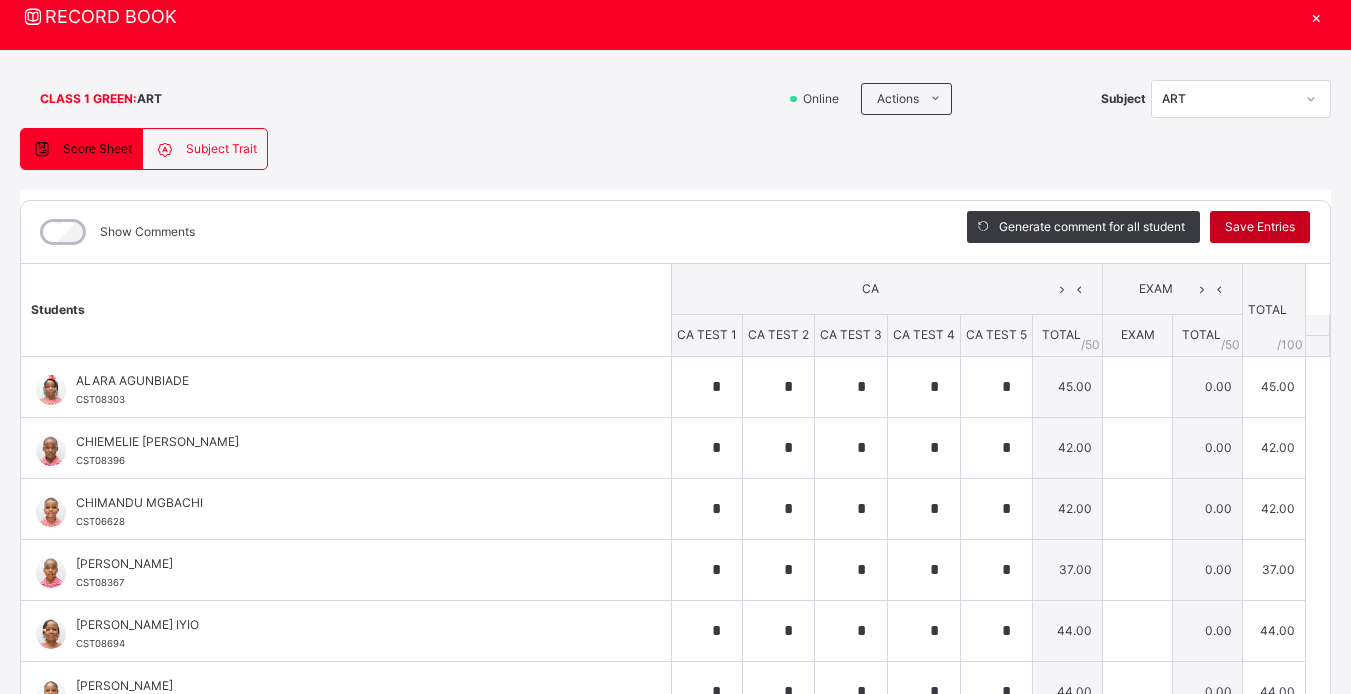 click on "Save Entries" at bounding box center [1260, 227] 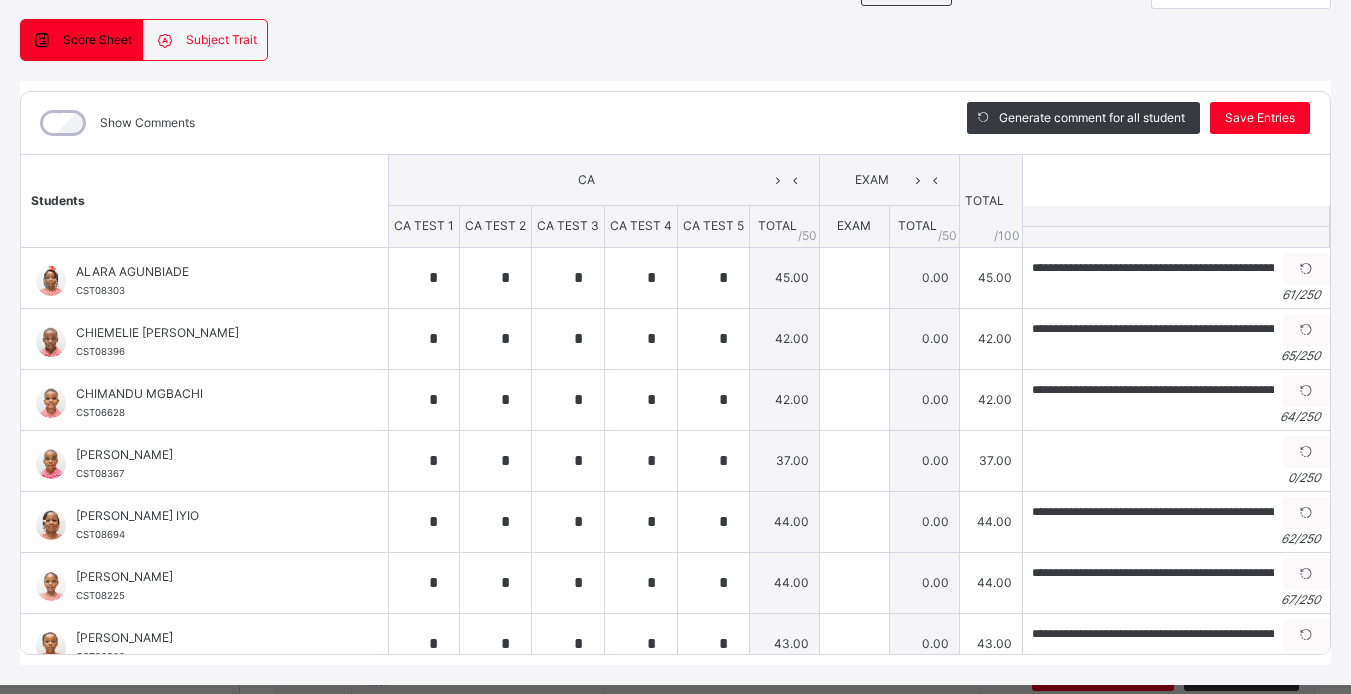 scroll, scrollTop: 179, scrollLeft: 0, axis: vertical 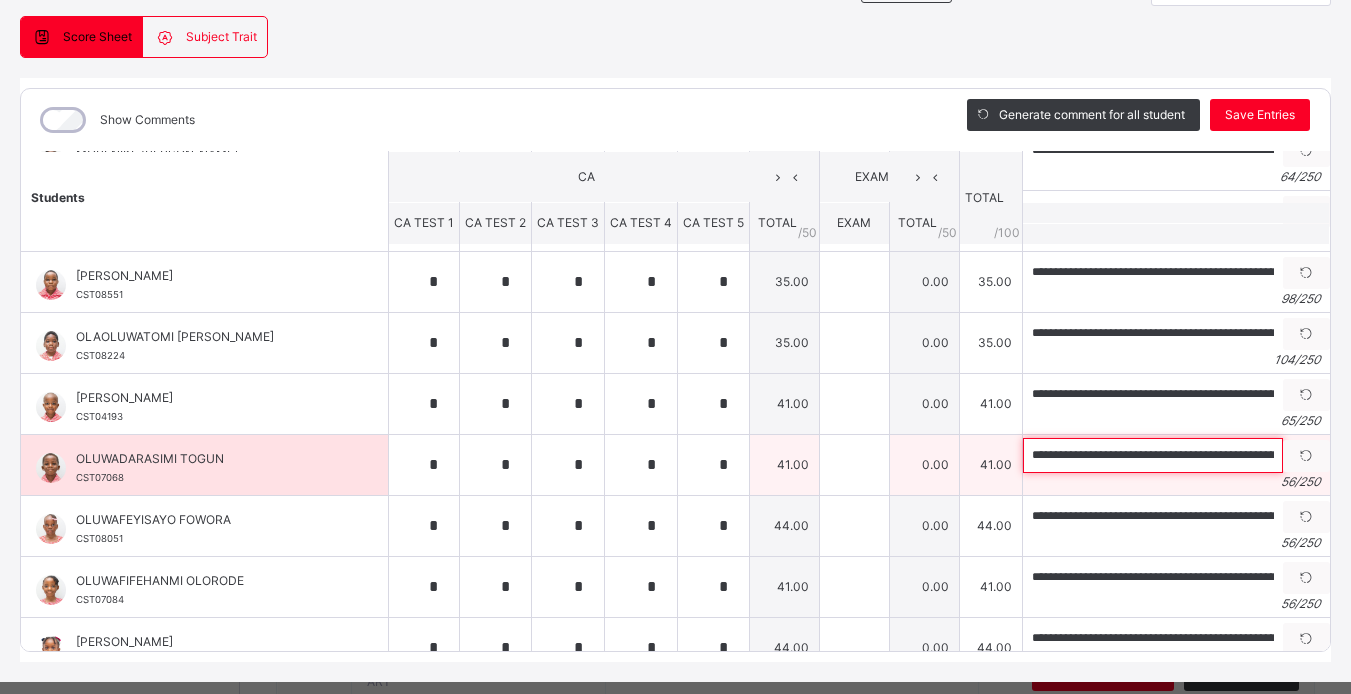 click on "**********" at bounding box center (1153, 455) 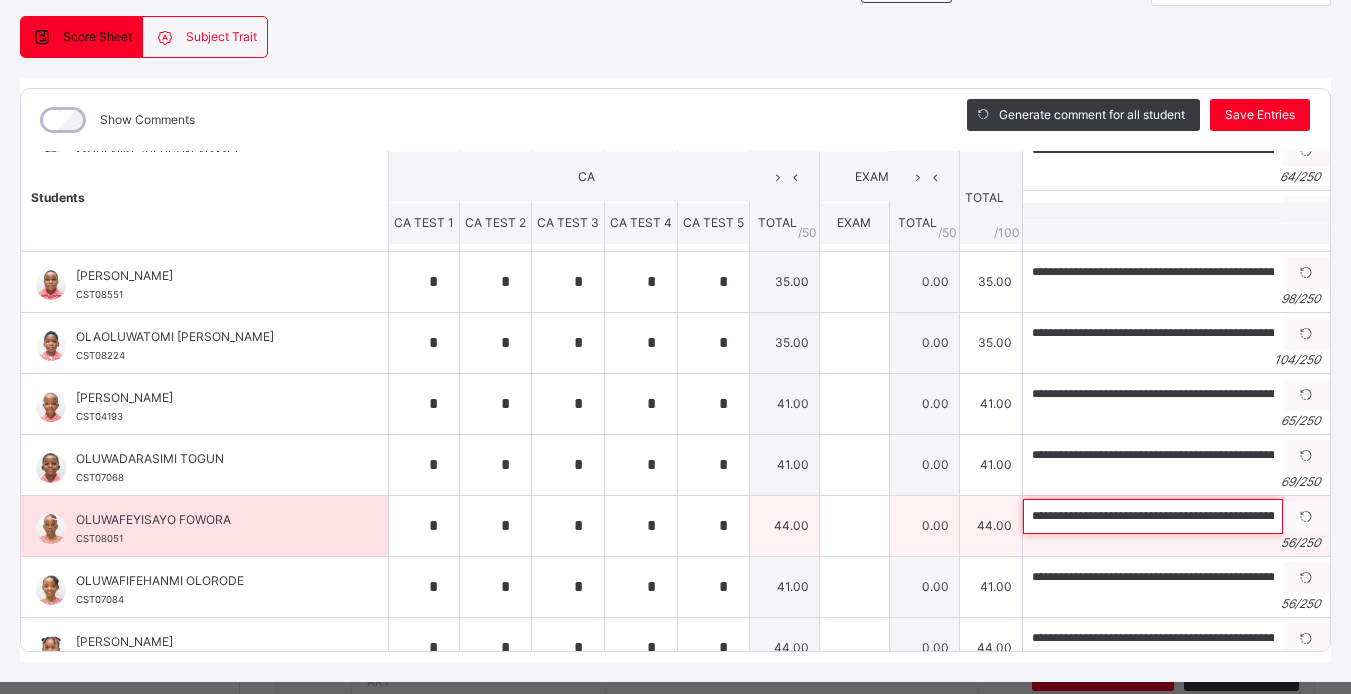 click on "**********" at bounding box center [1153, 516] 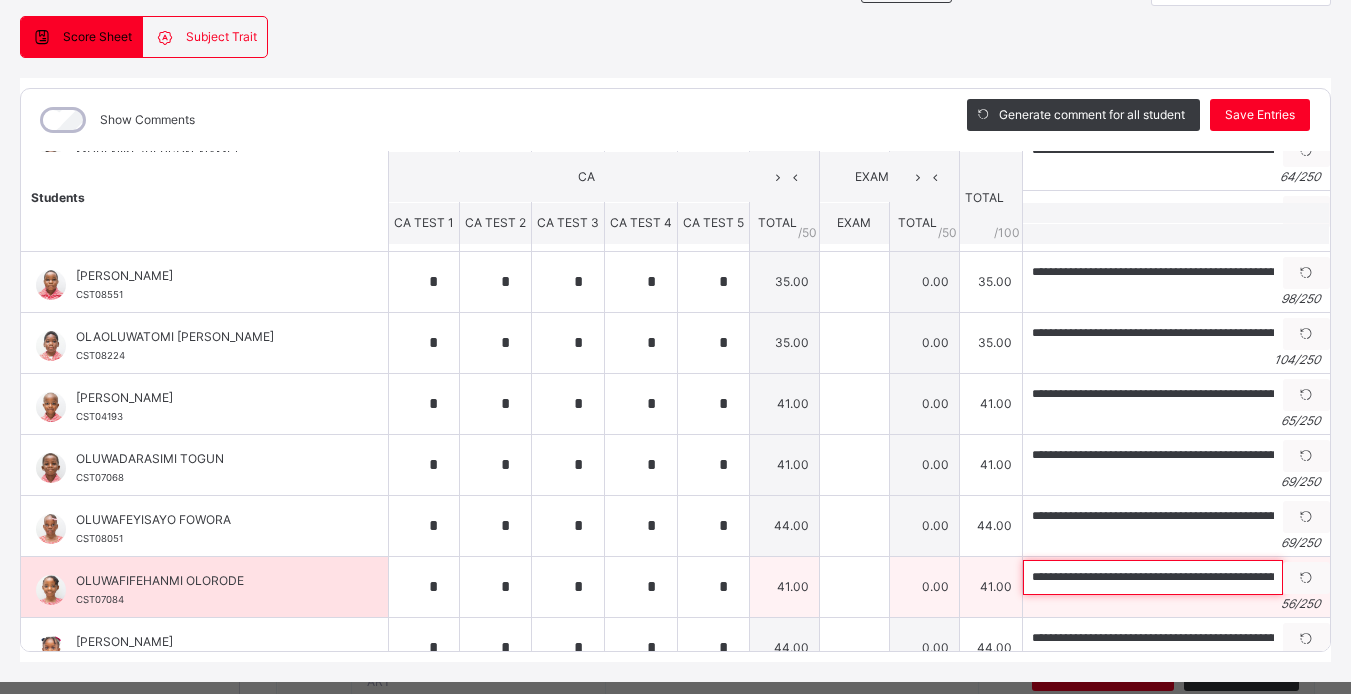 click on "**********" at bounding box center [1153, 577] 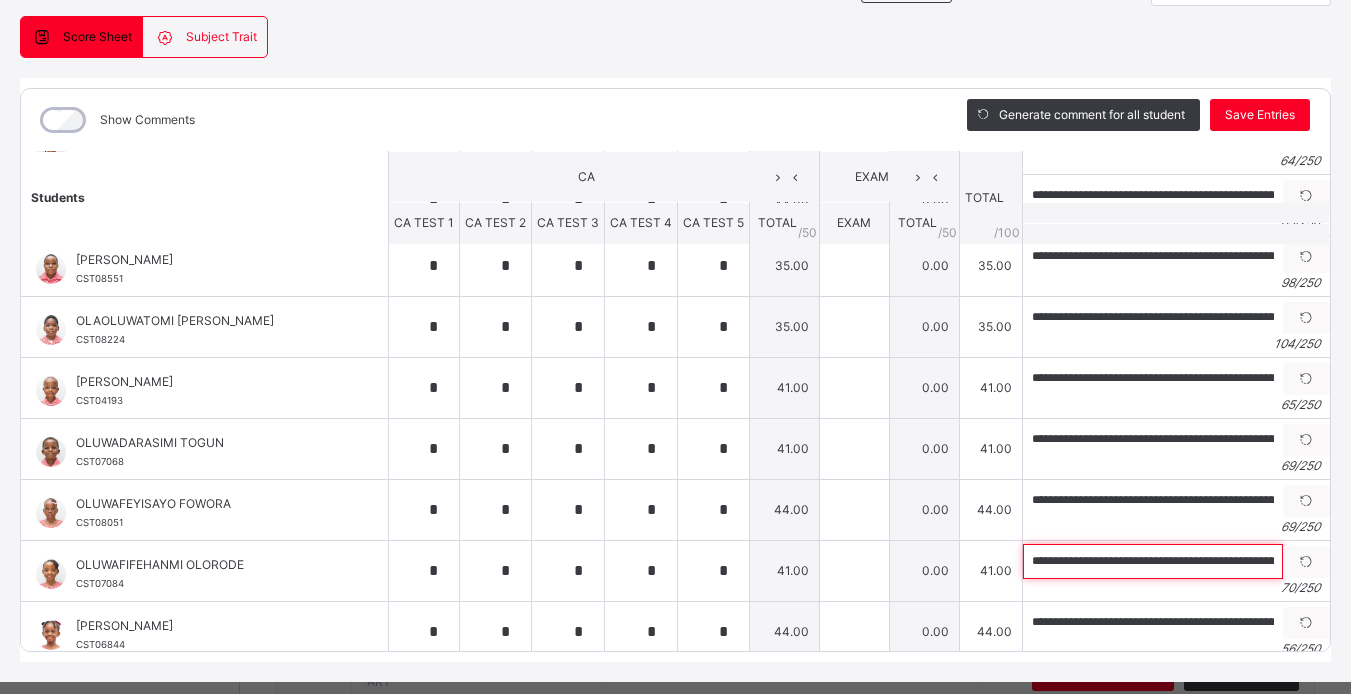 scroll, scrollTop: 707, scrollLeft: 0, axis: vertical 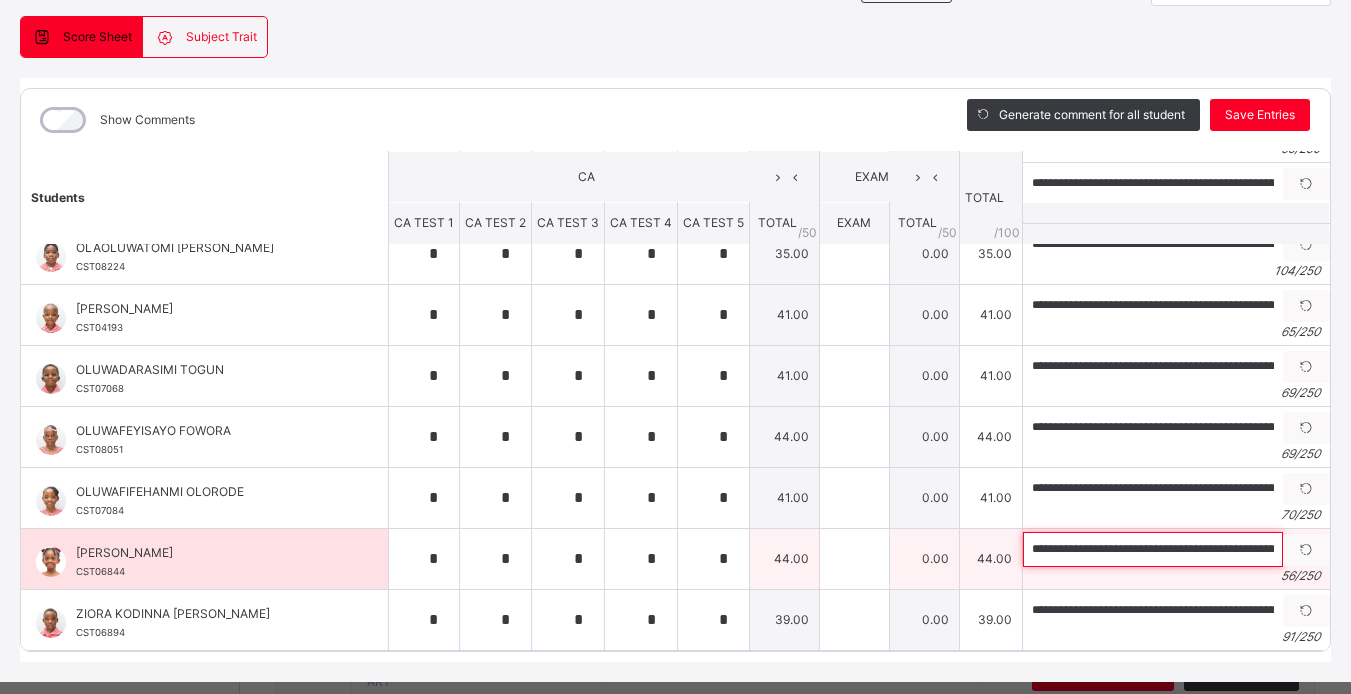 click on "**********" at bounding box center [1153, 549] 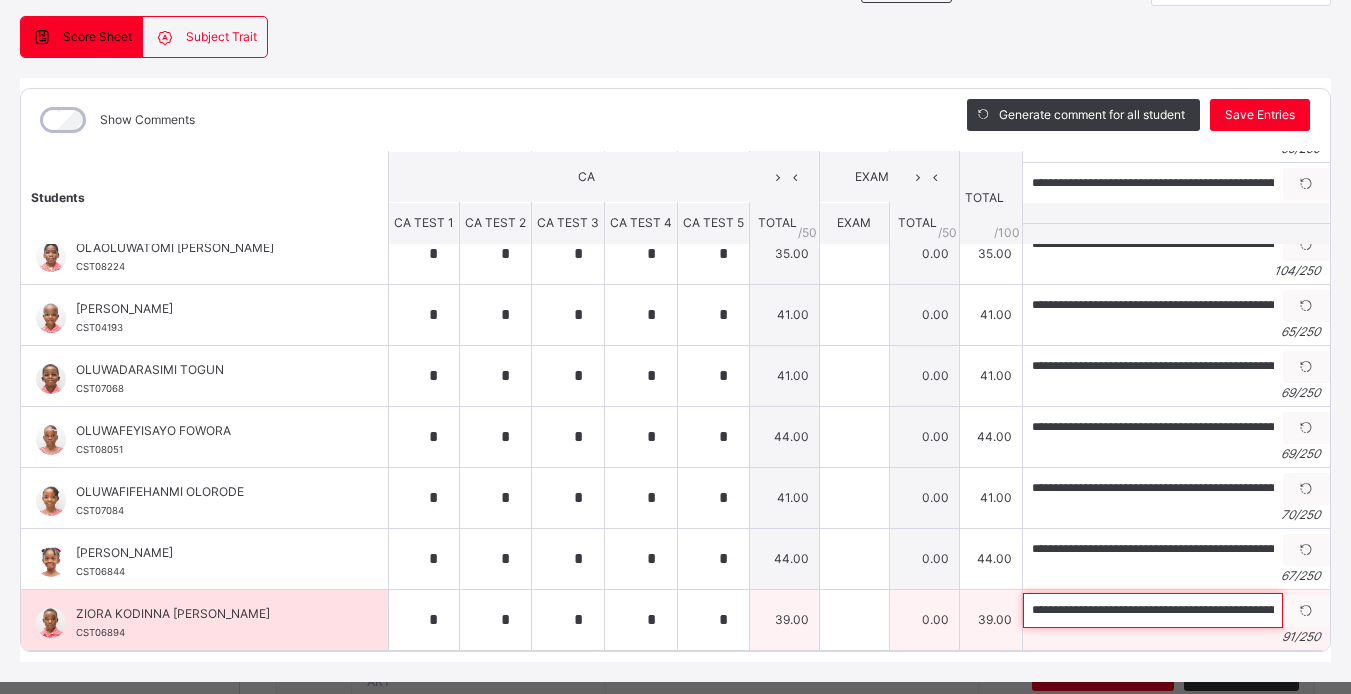 click on "**********" at bounding box center [1153, 610] 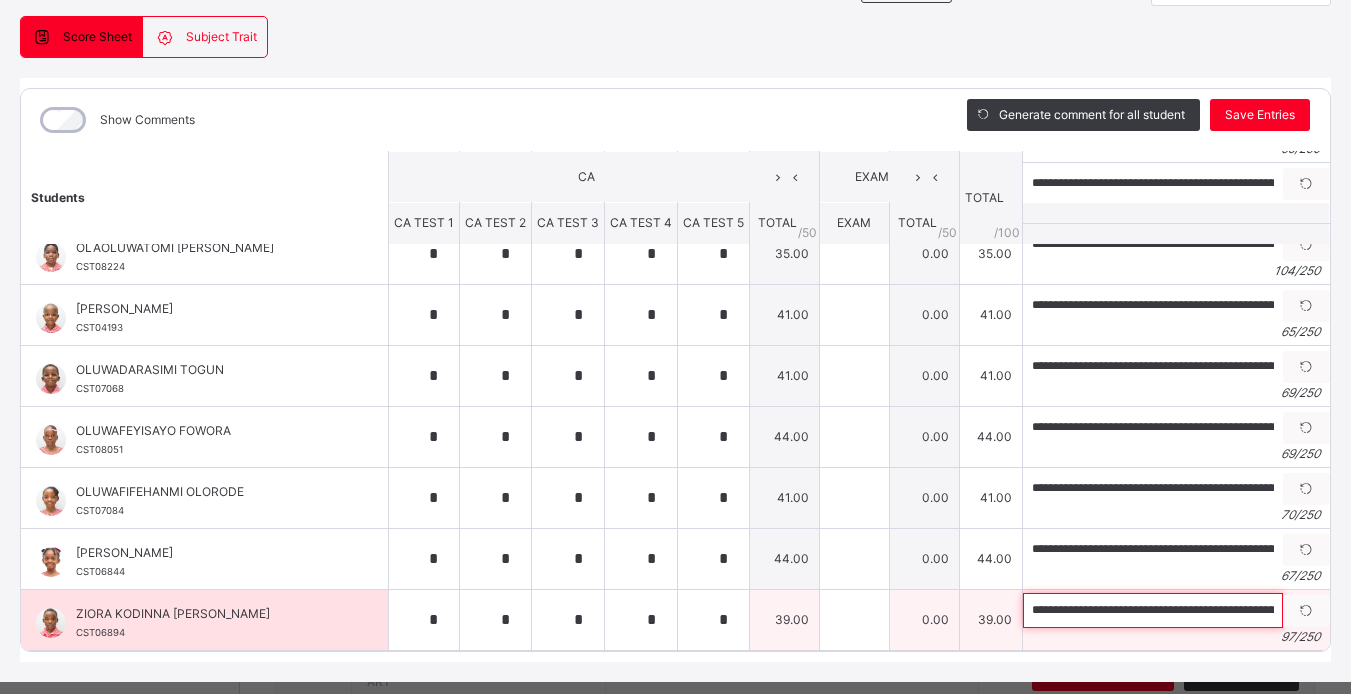 click on "**********" at bounding box center [1153, 610] 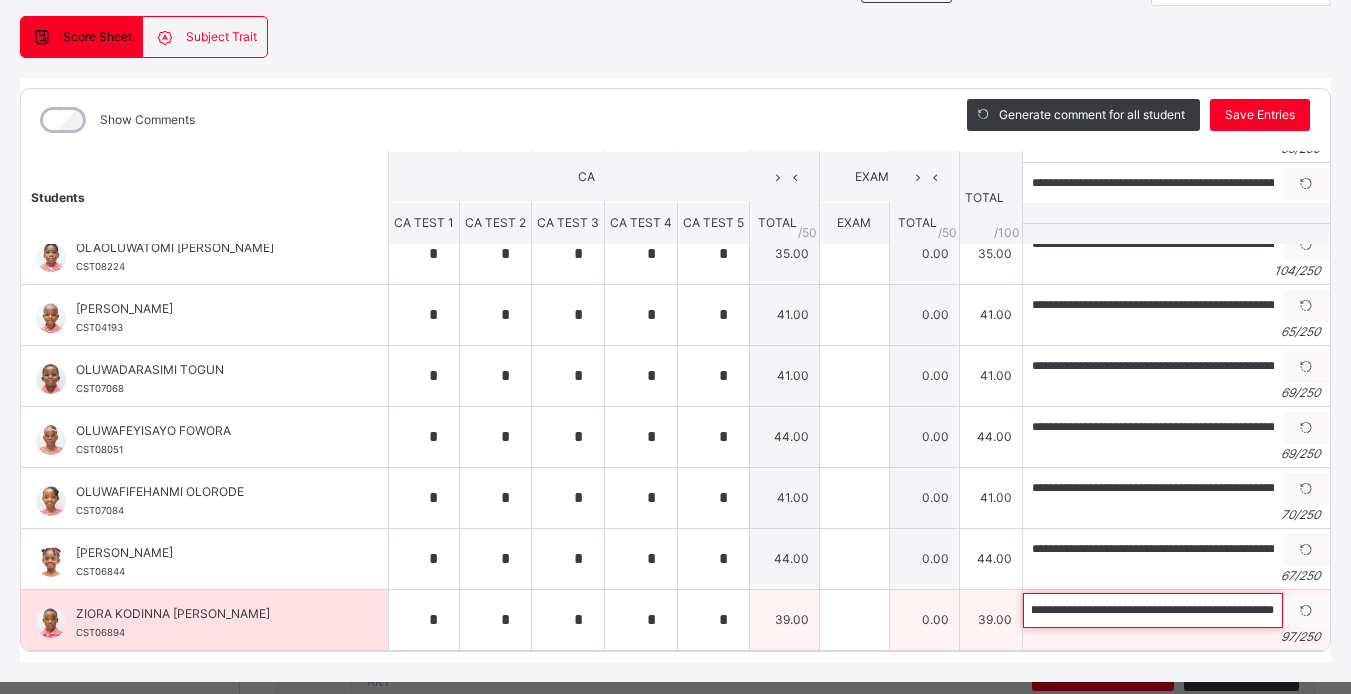 scroll, scrollTop: 0, scrollLeft: 278, axis: horizontal 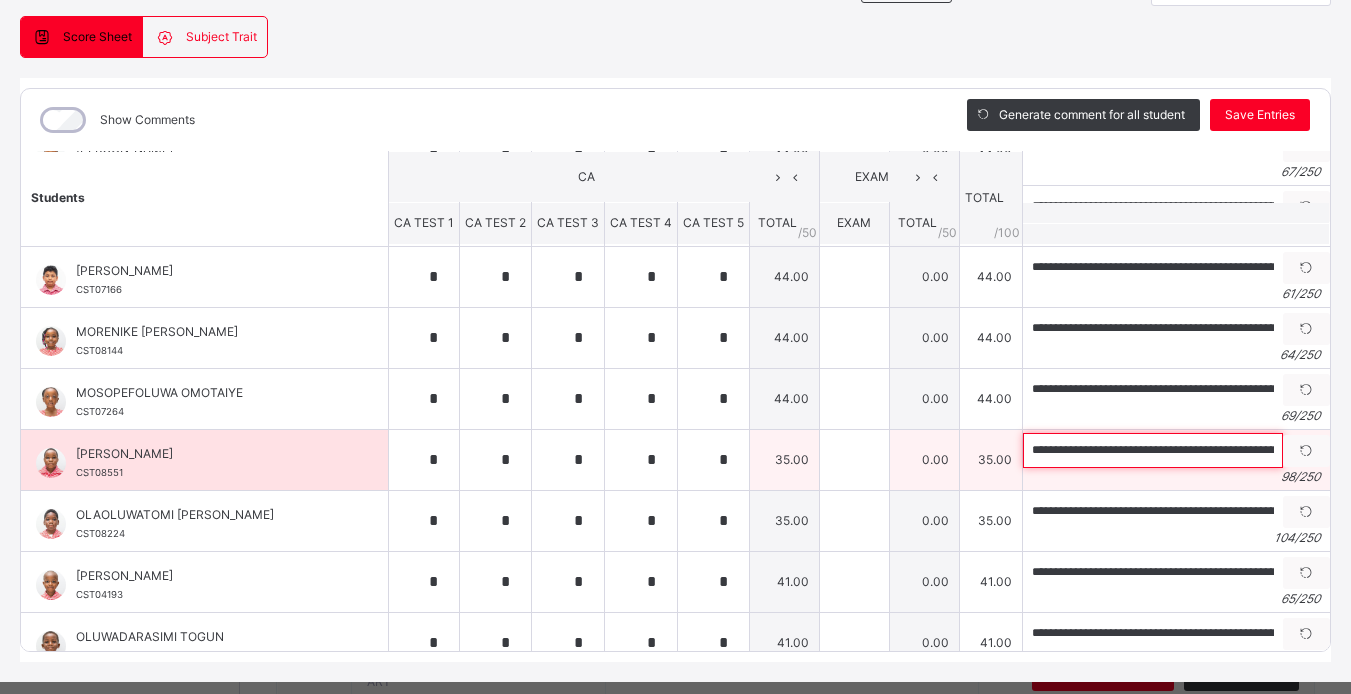 click on "**********" at bounding box center [1153, 450] 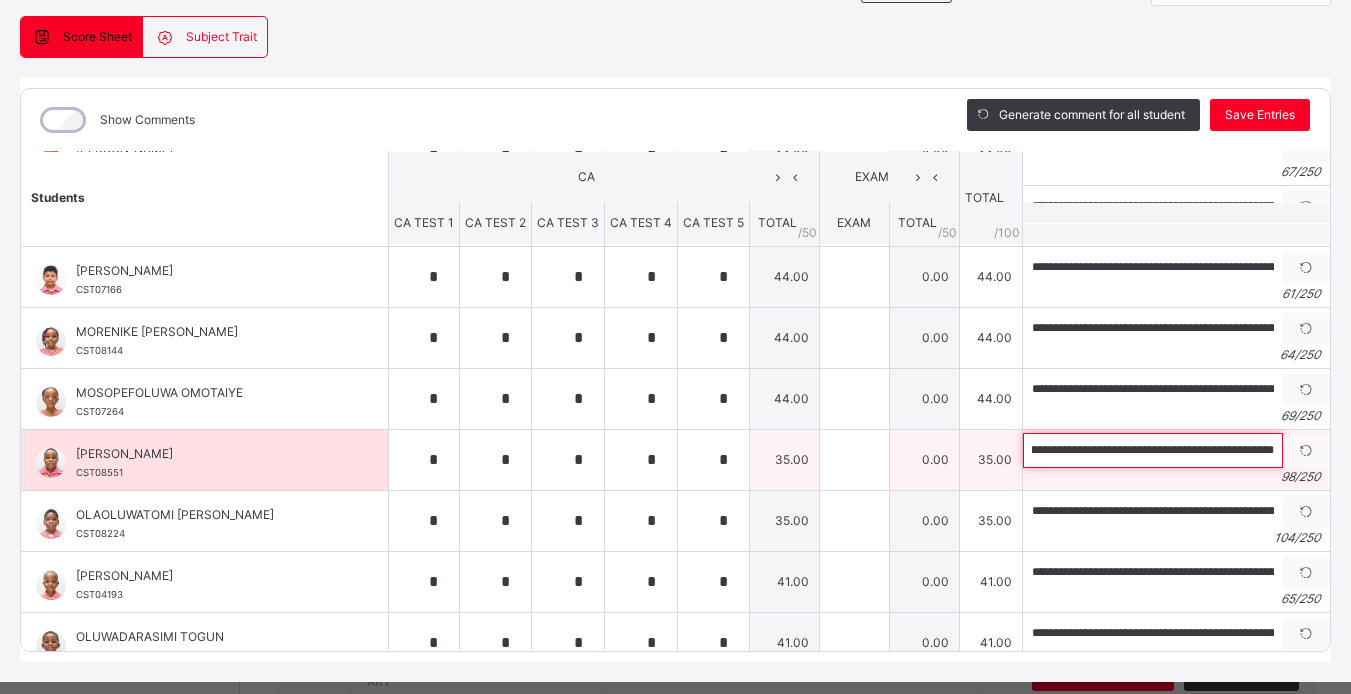 scroll, scrollTop: 0, scrollLeft: 289, axis: horizontal 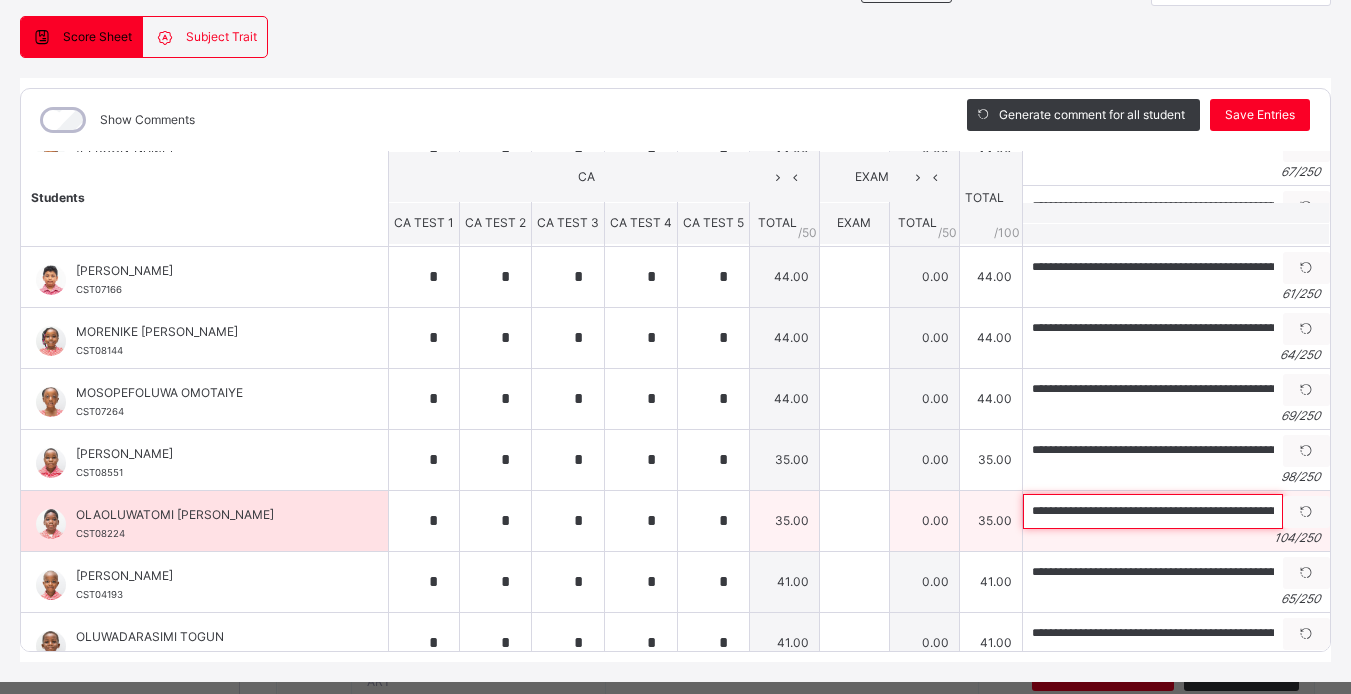 click on "**********" at bounding box center (1153, 511) 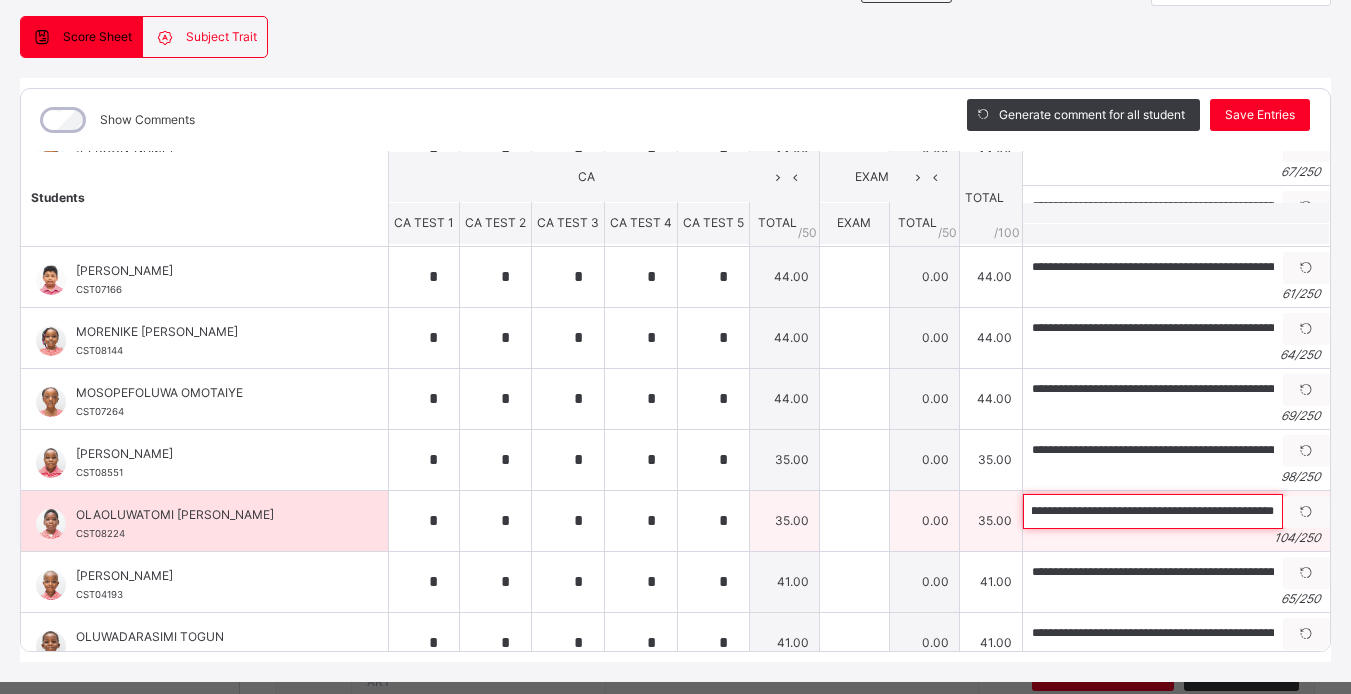 scroll, scrollTop: 0, scrollLeft: 311, axis: horizontal 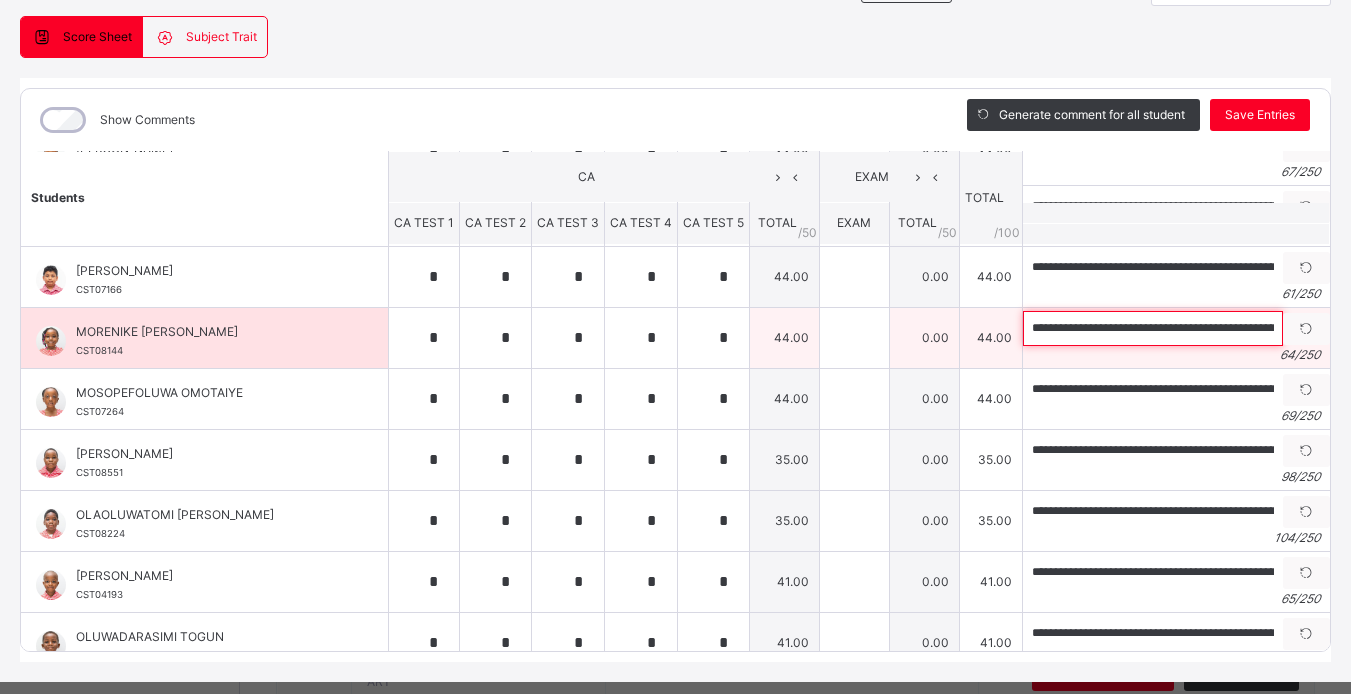 click on "**********" at bounding box center (1153, 328) 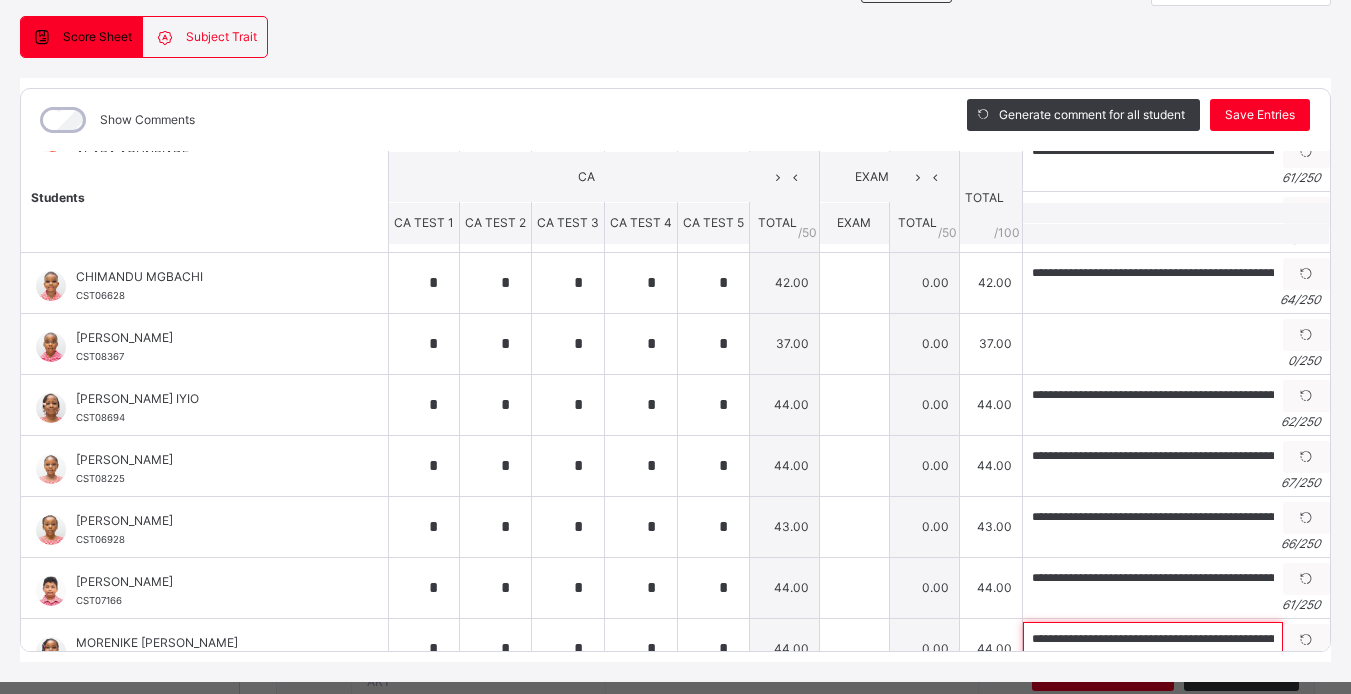 scroll, scrollTop: 109, scrollLeft: 0, axis: vertical 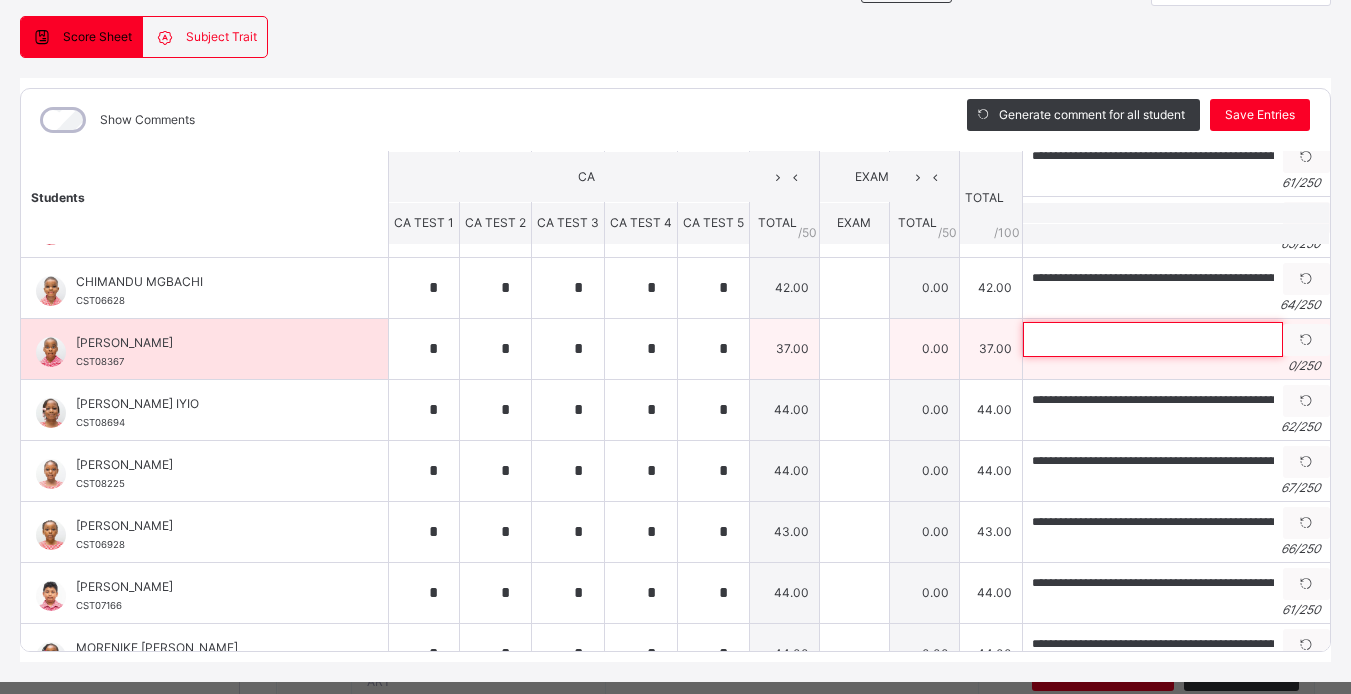click at bounding box center [1153, 339] 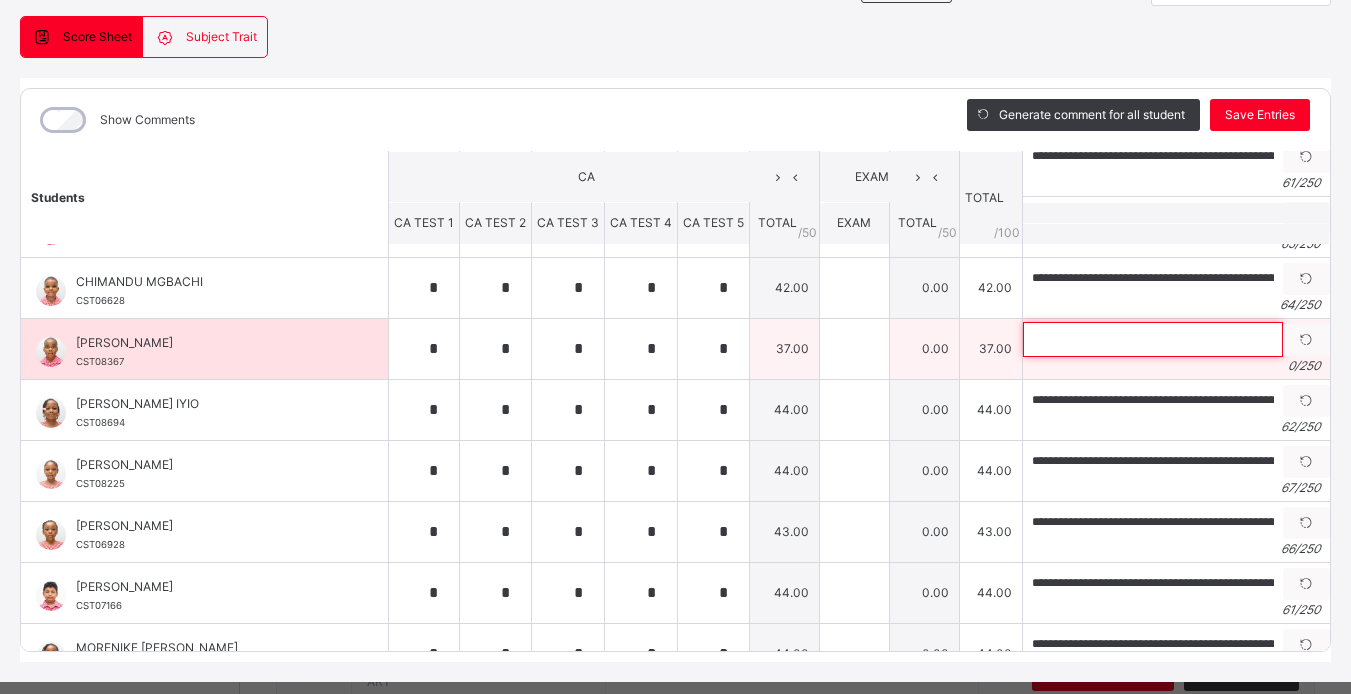 click at bounding box center [1153, 339] 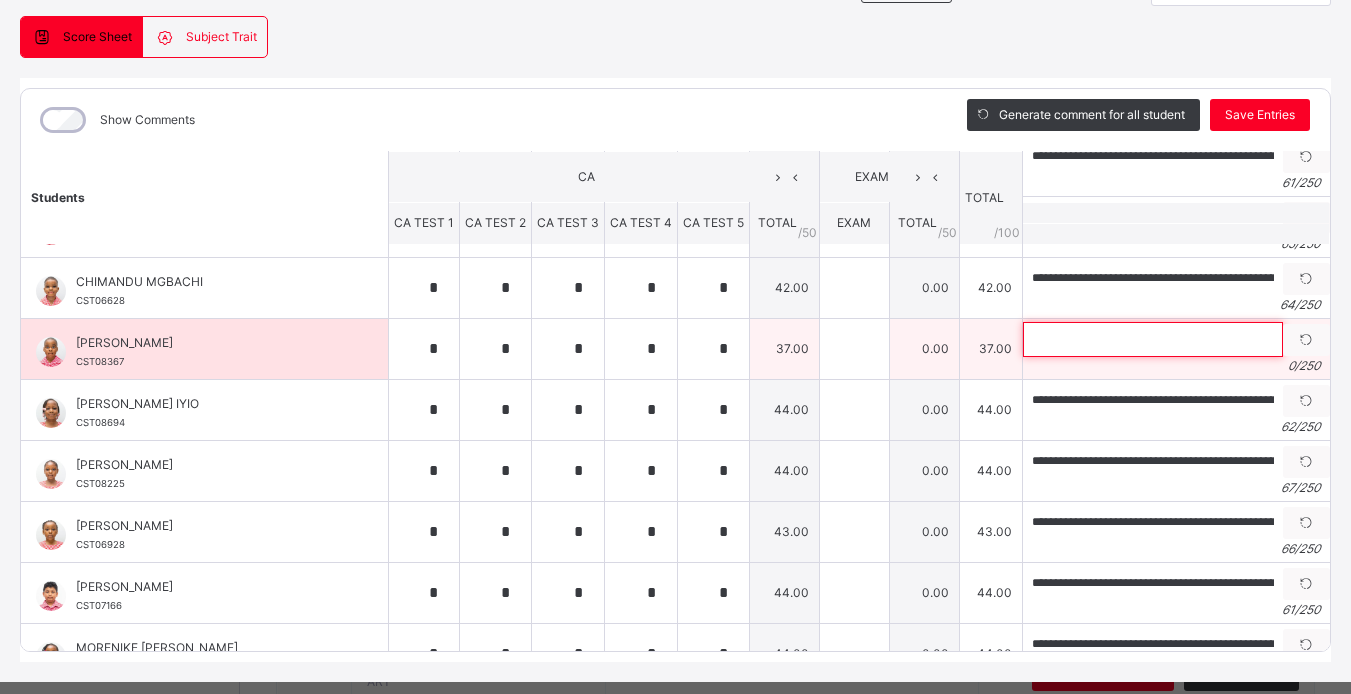 paste on "**********" 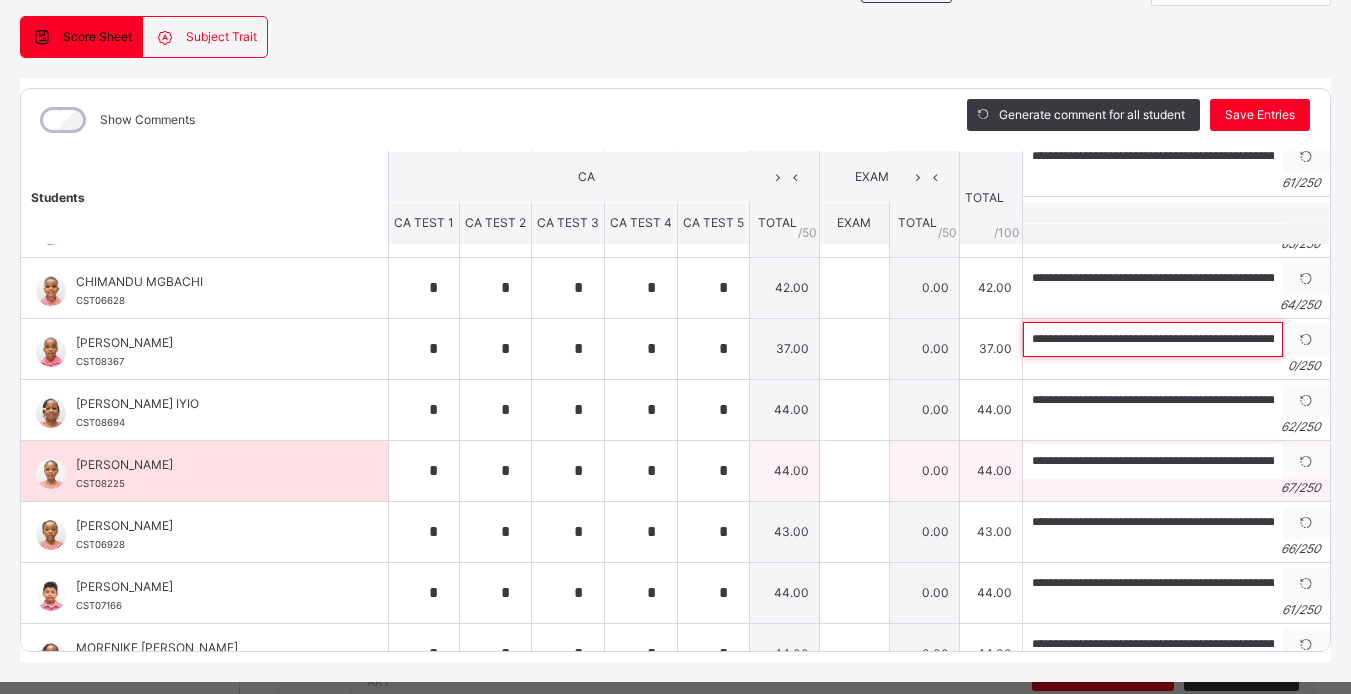 scroll, scrollTop: 0, scrollLeft: 252, axis: horizontal 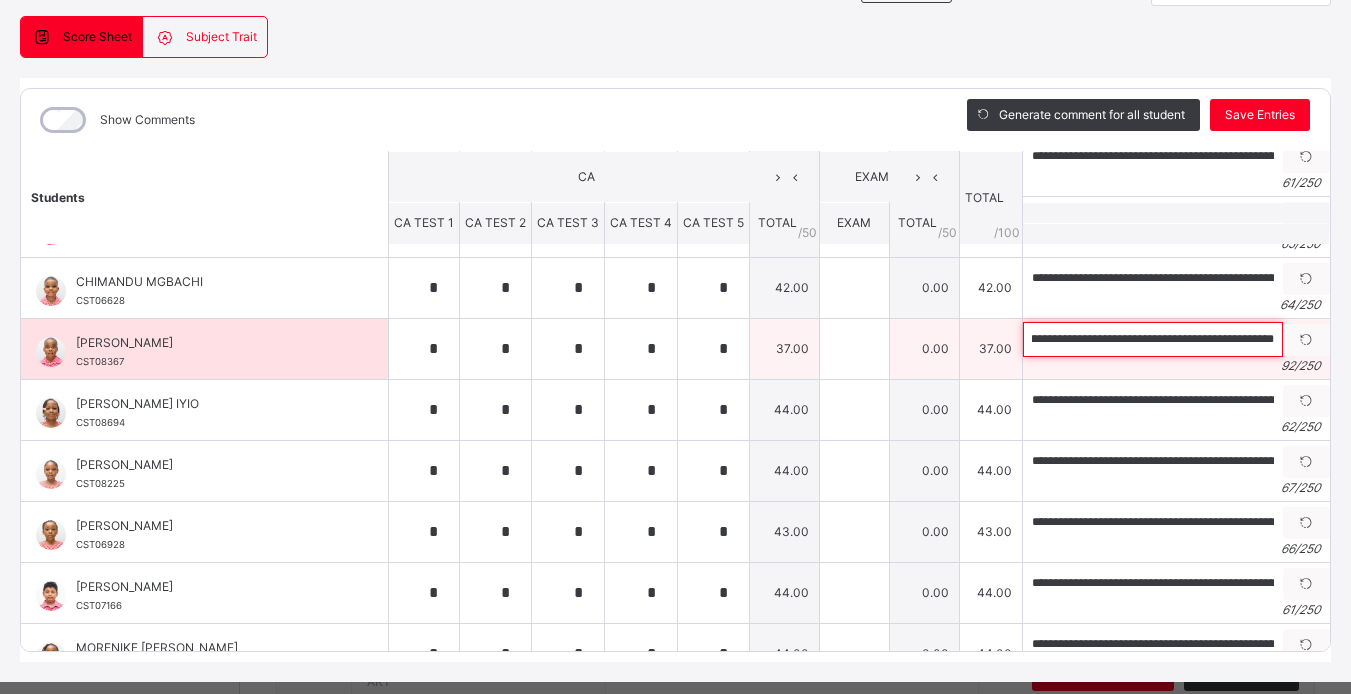 click on "**********" at bounding box center [1153, 339] 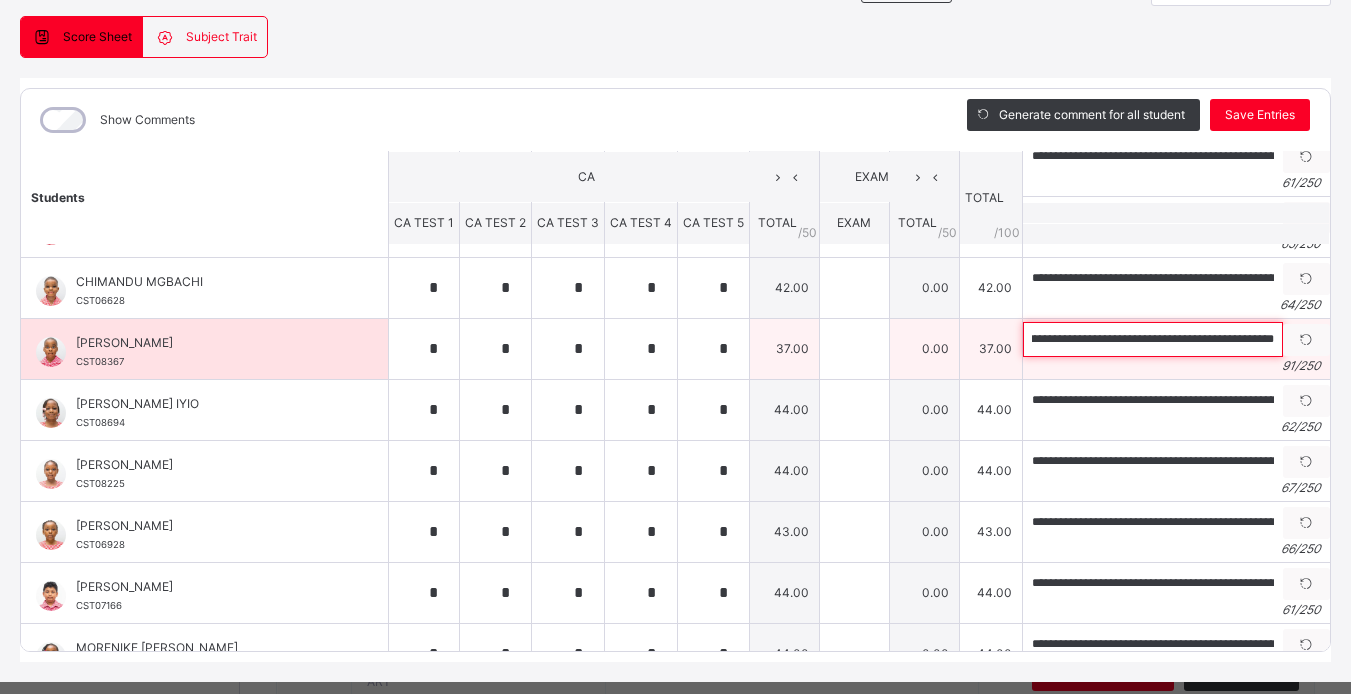 scroll, scrollTop: 0, scrollLeft: 246, axis: horizontal 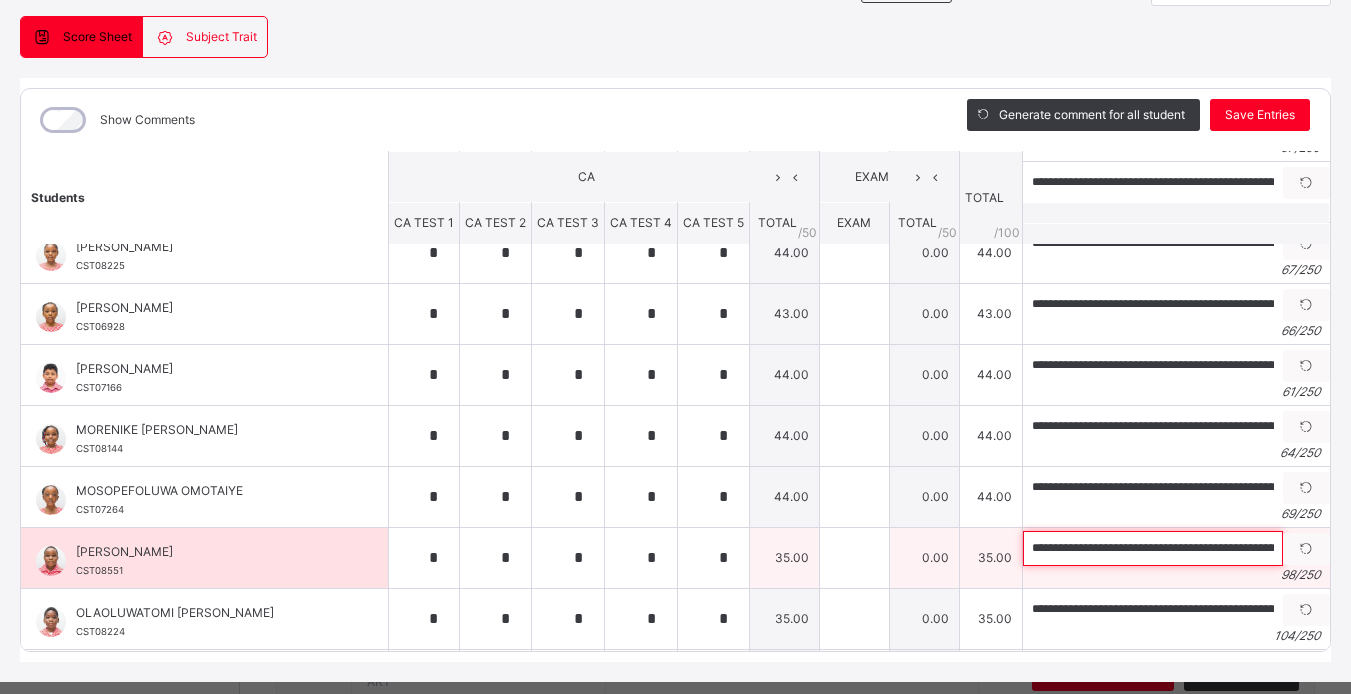 click on "**********" at bounding box center (1153, 548) 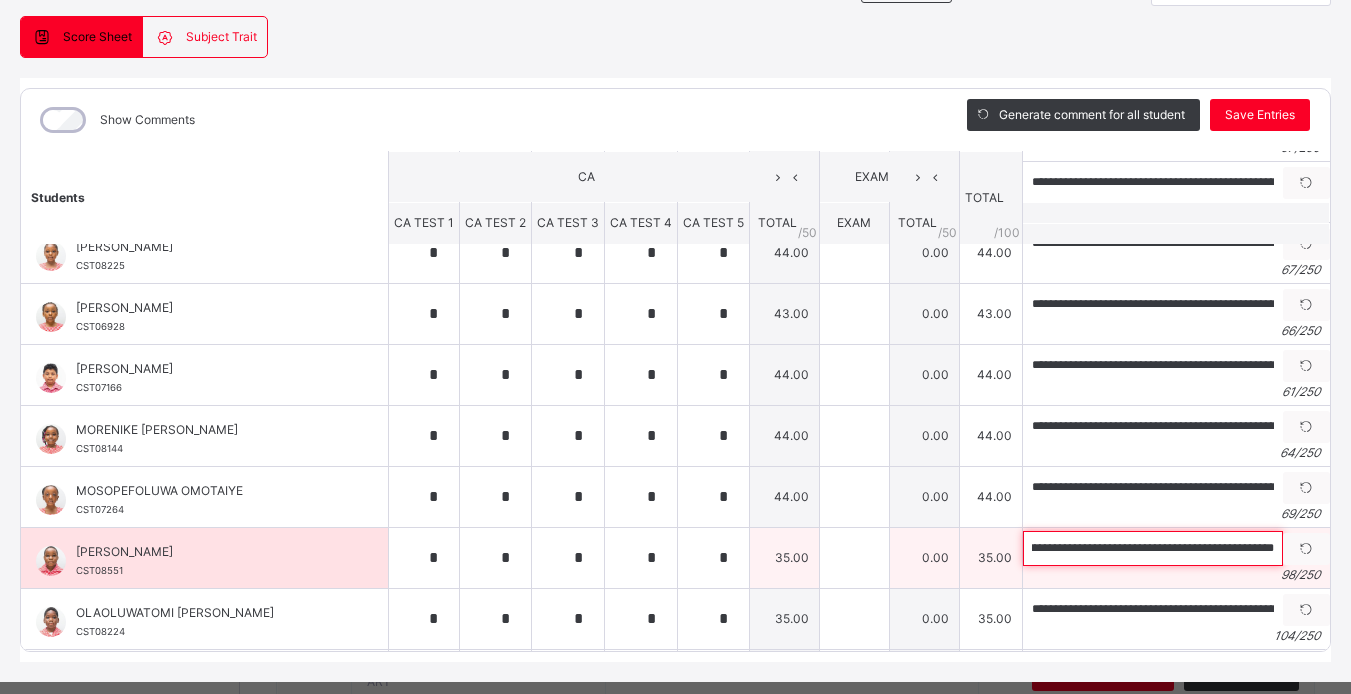scroll, scrollTop: 0, scrollLeft: 289, axis: horizontal 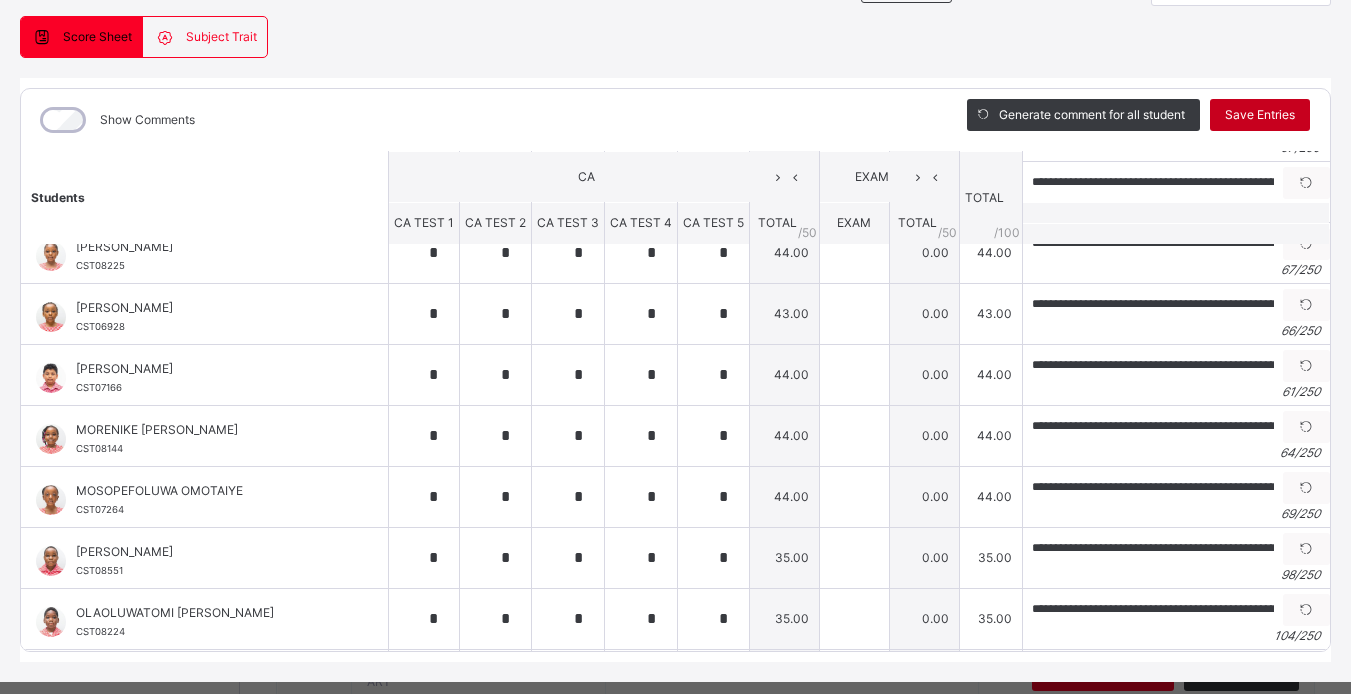 click on "Save Entries" at bounding box center (1260, 115) 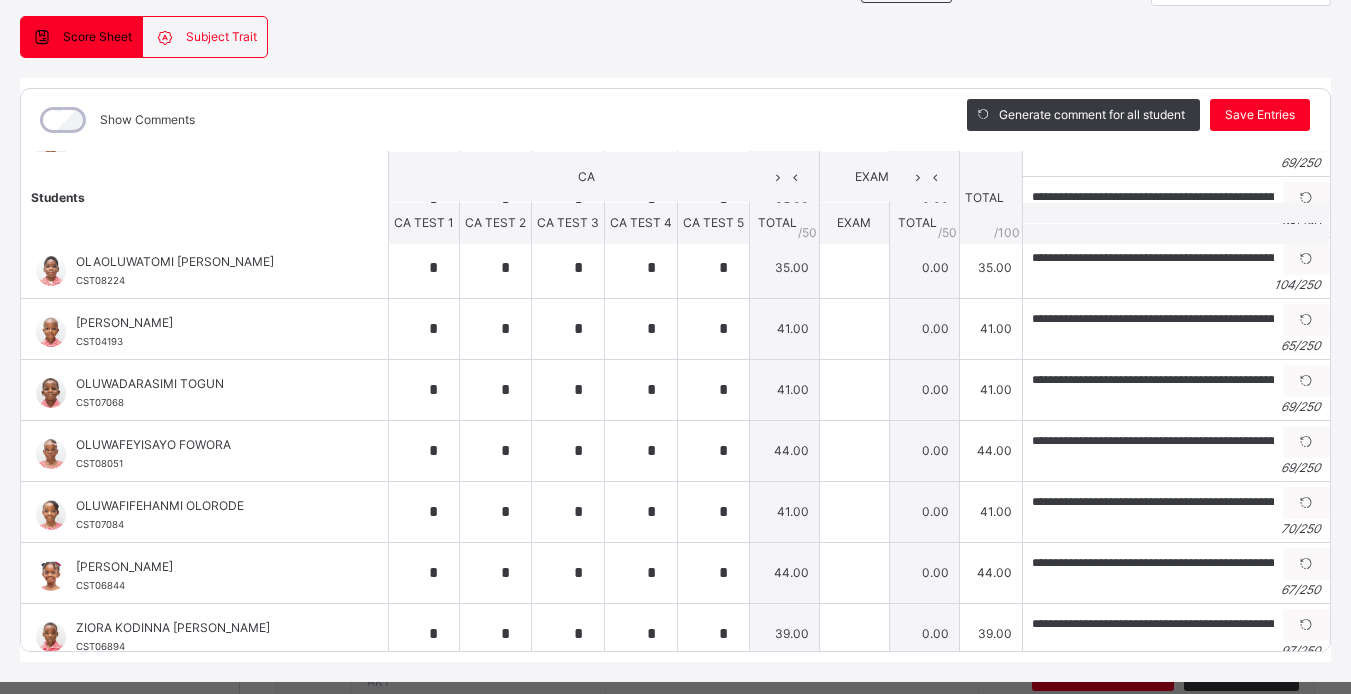 scroll, scrollTop: 707, scrollLeft: 0, axis: vertical 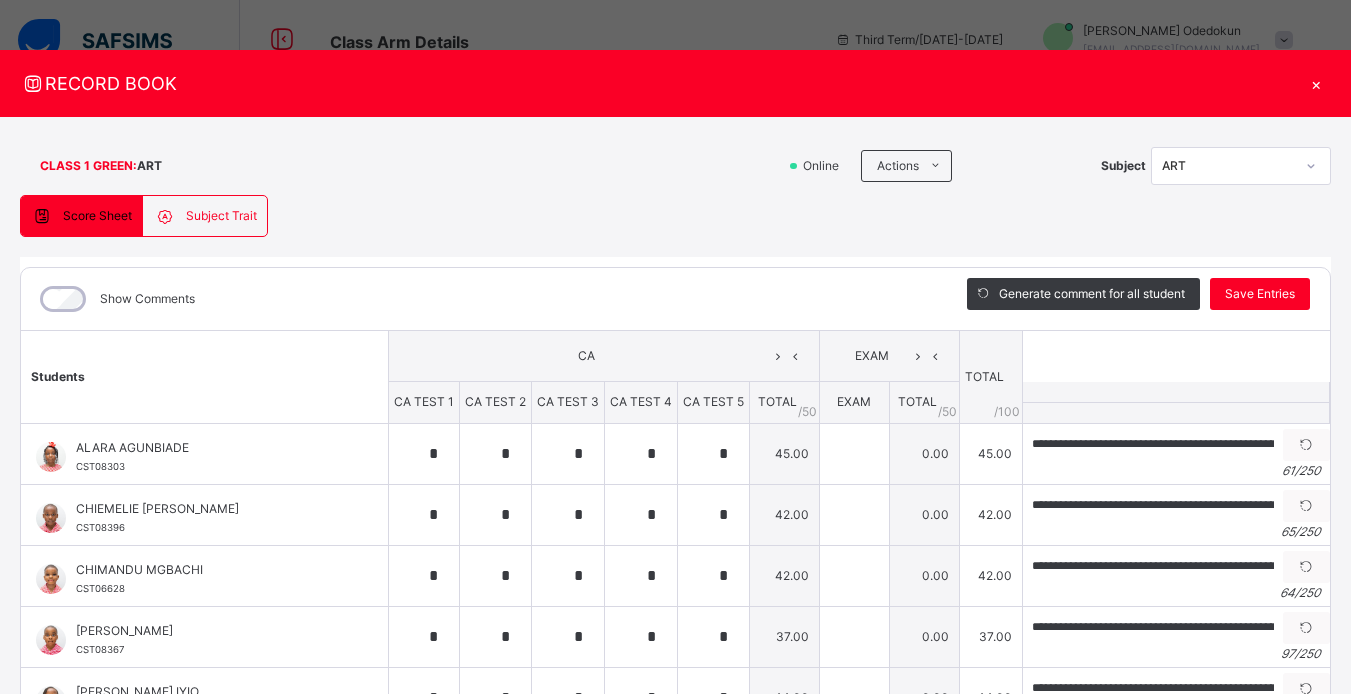 click on "×" at bounding box center [1316, 83] 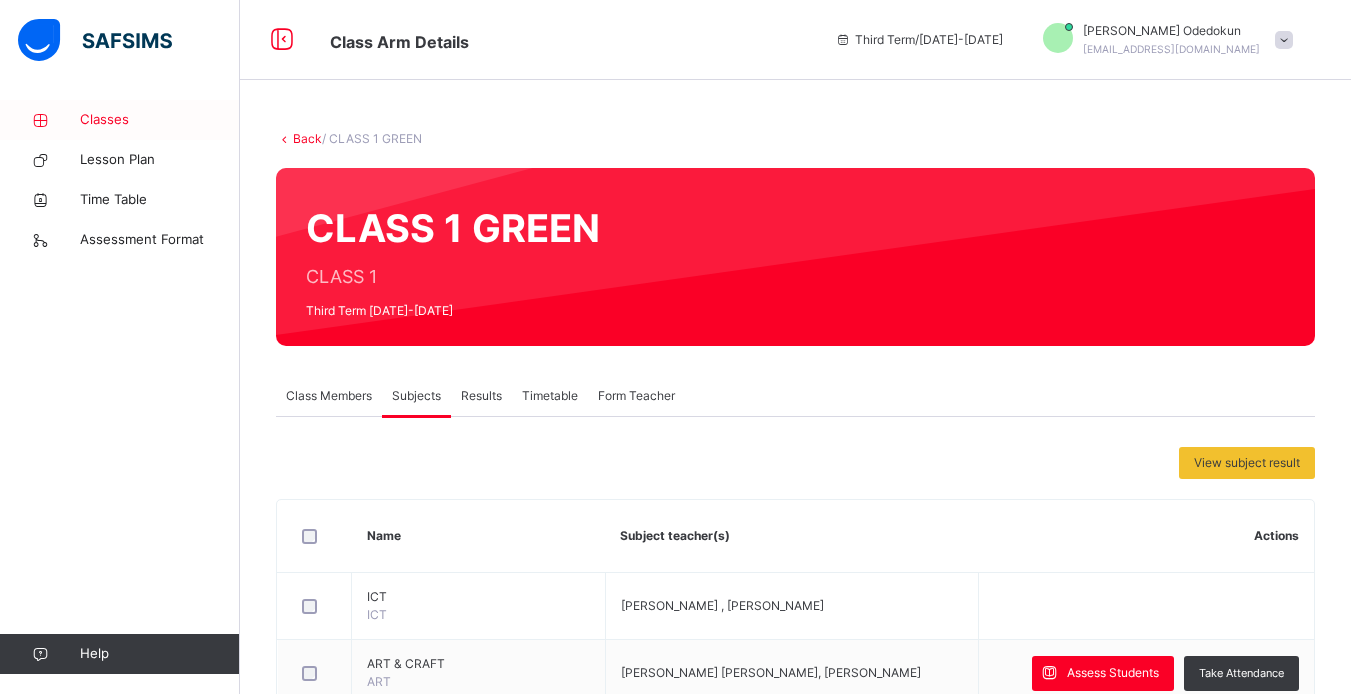 click on "Classes" at bounding box center (160, 120) 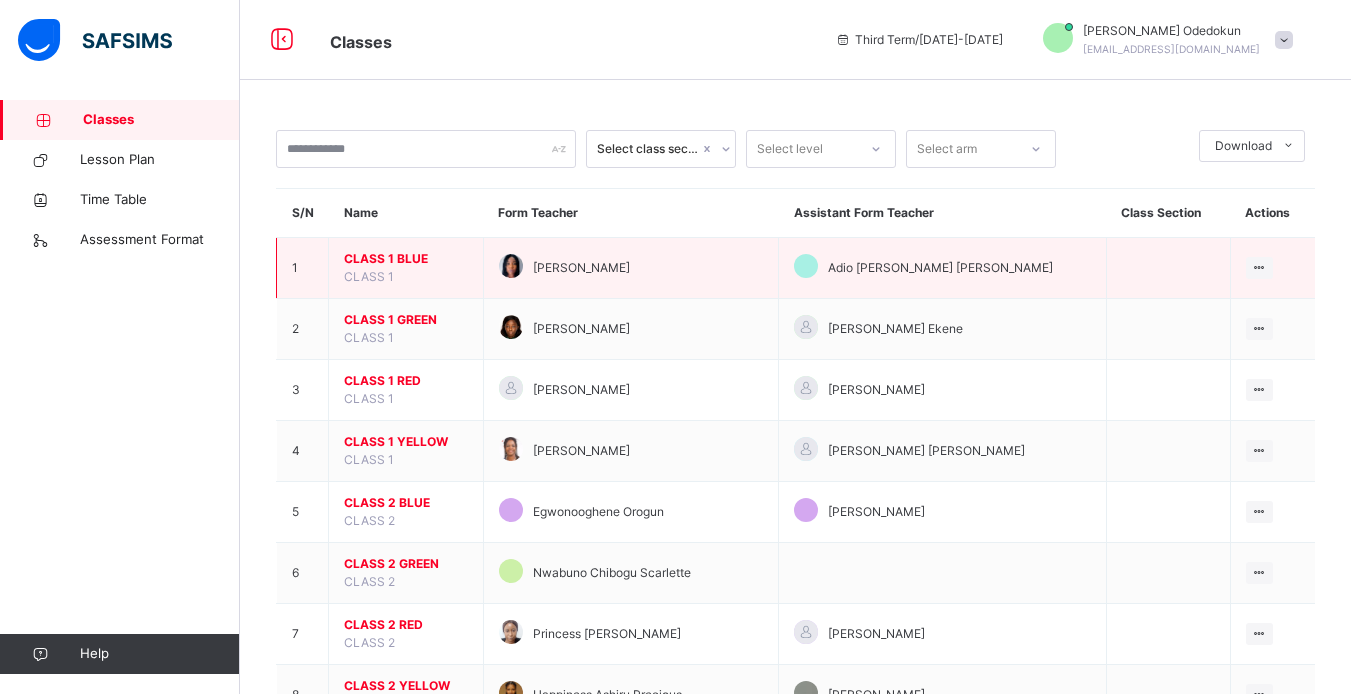 click on "CLASS 1   BLUE" at bounding box center [406, 259] 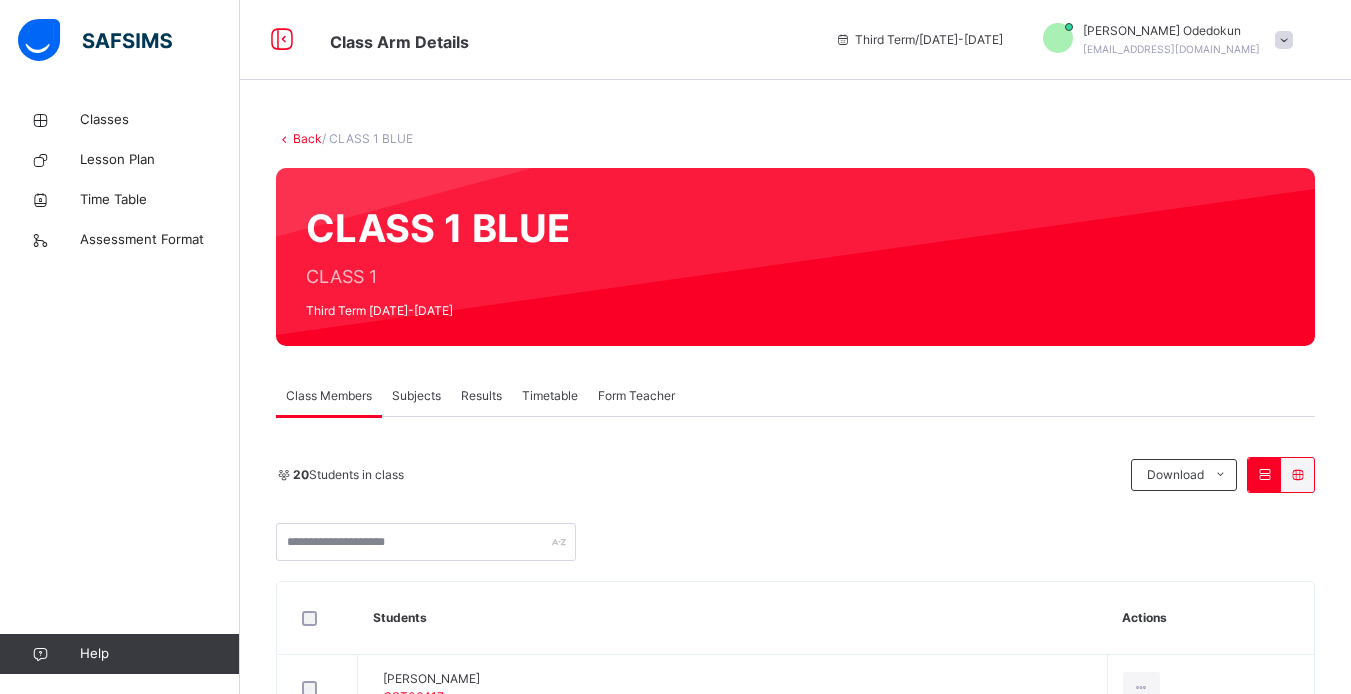 click on "Subjects" at bounding box center [416, 396] 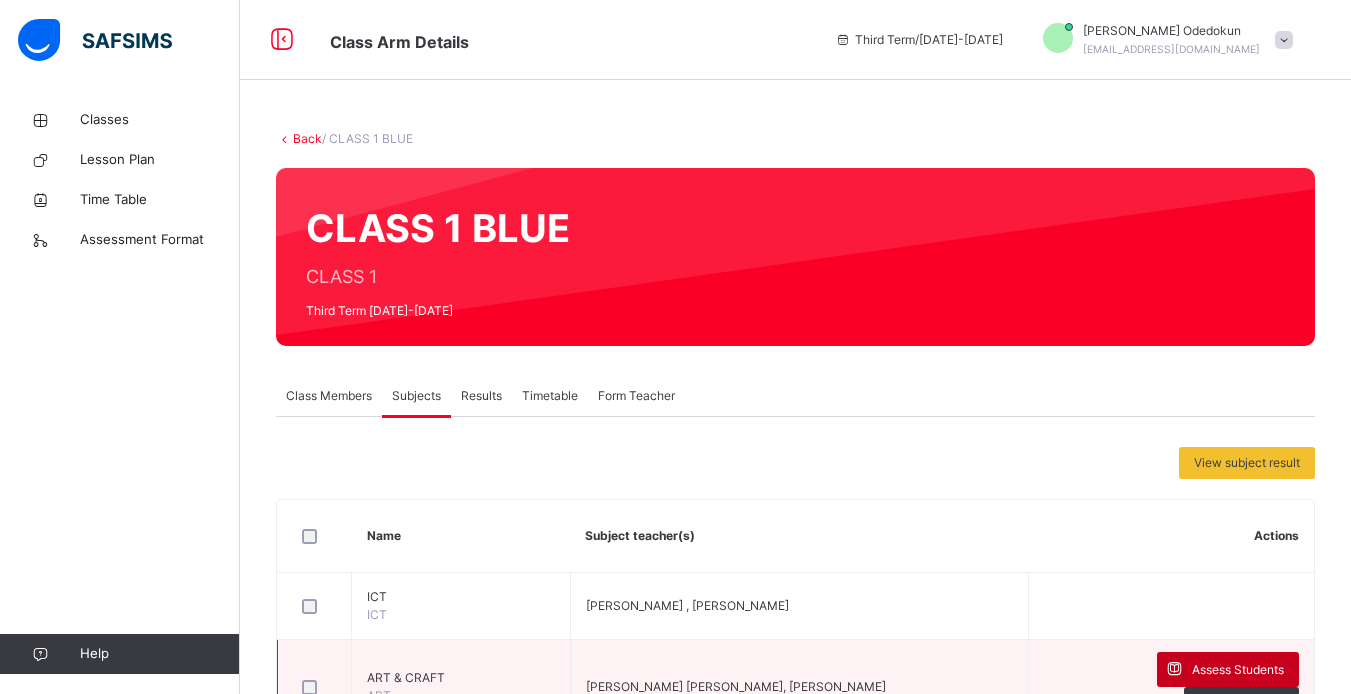 click on "Assess Students" at bounding box center (1238, 670) 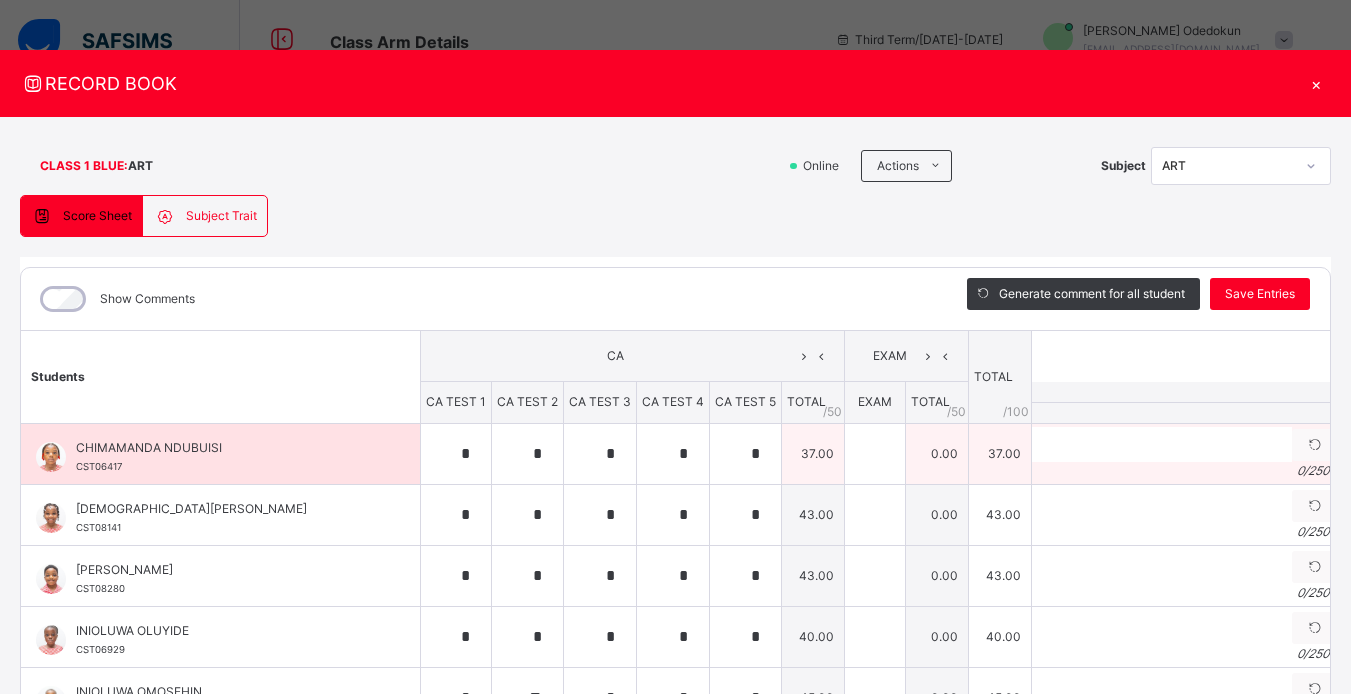 click on "0 / 250" at bounding box center (1185, 471) 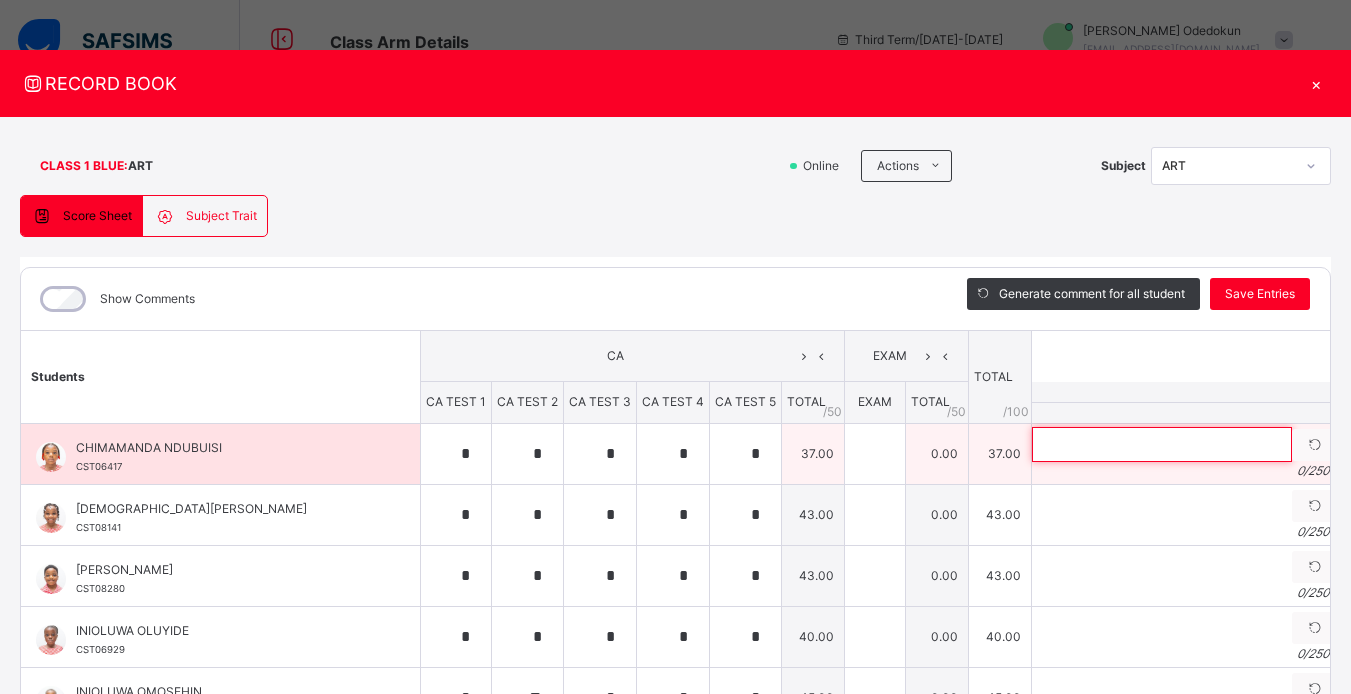 click at bounding box center (1162, 444) 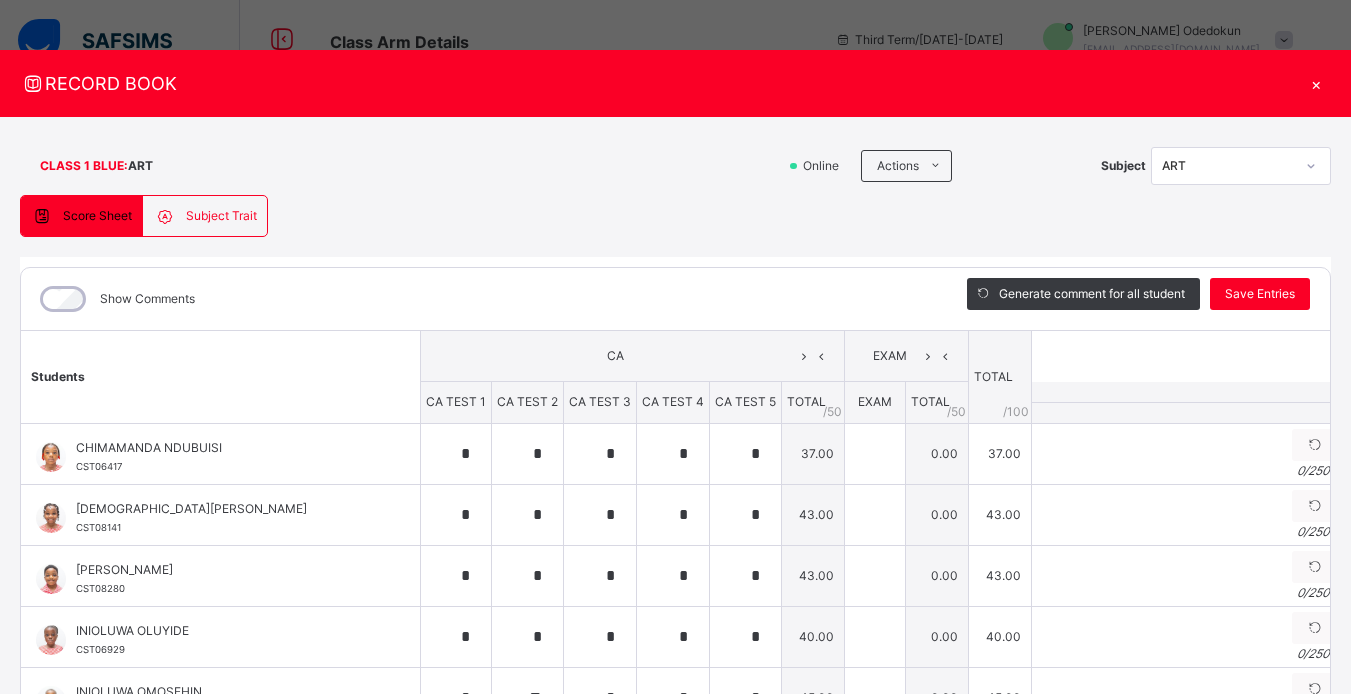 drag, startPoint x: 1027, startPoint y: 433, endPoint x: 712, endPoint y: 179, distance: 404.64923 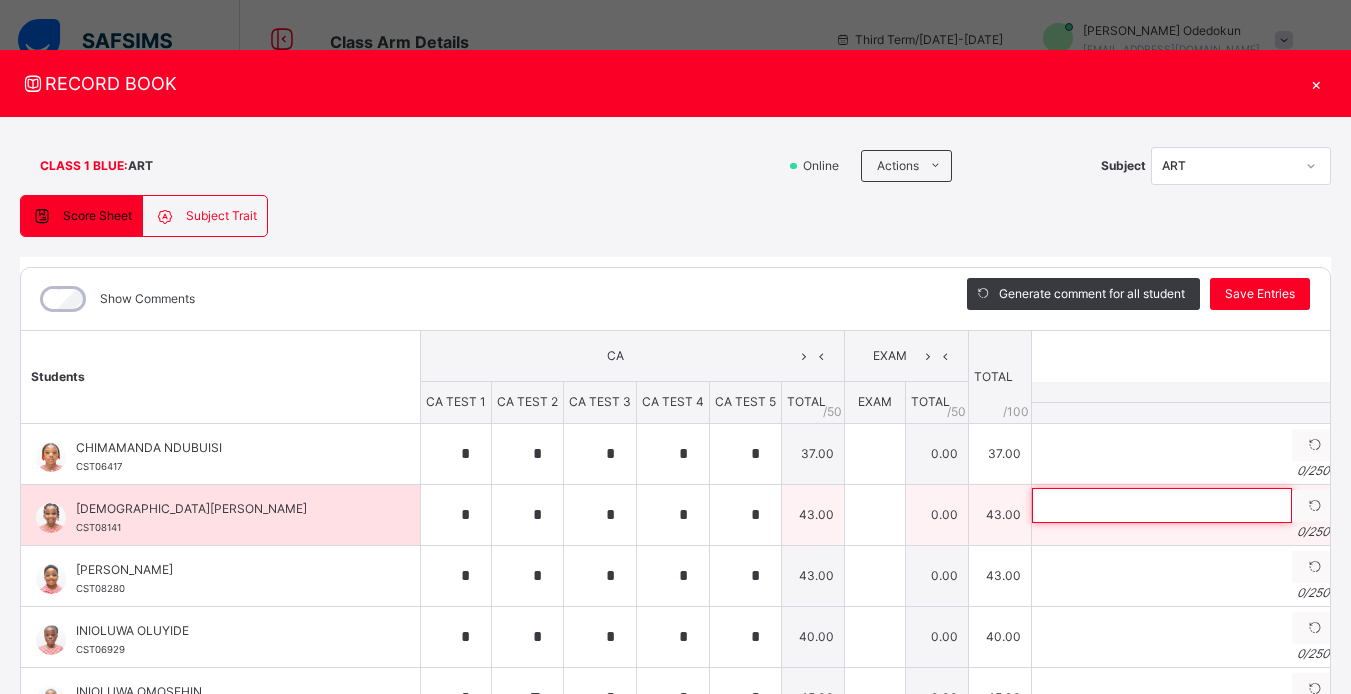 drag, startPoint x: 1079, startPoint y: 455, endPoint x: 1043, endPoint y: 504, distance: 60.80296 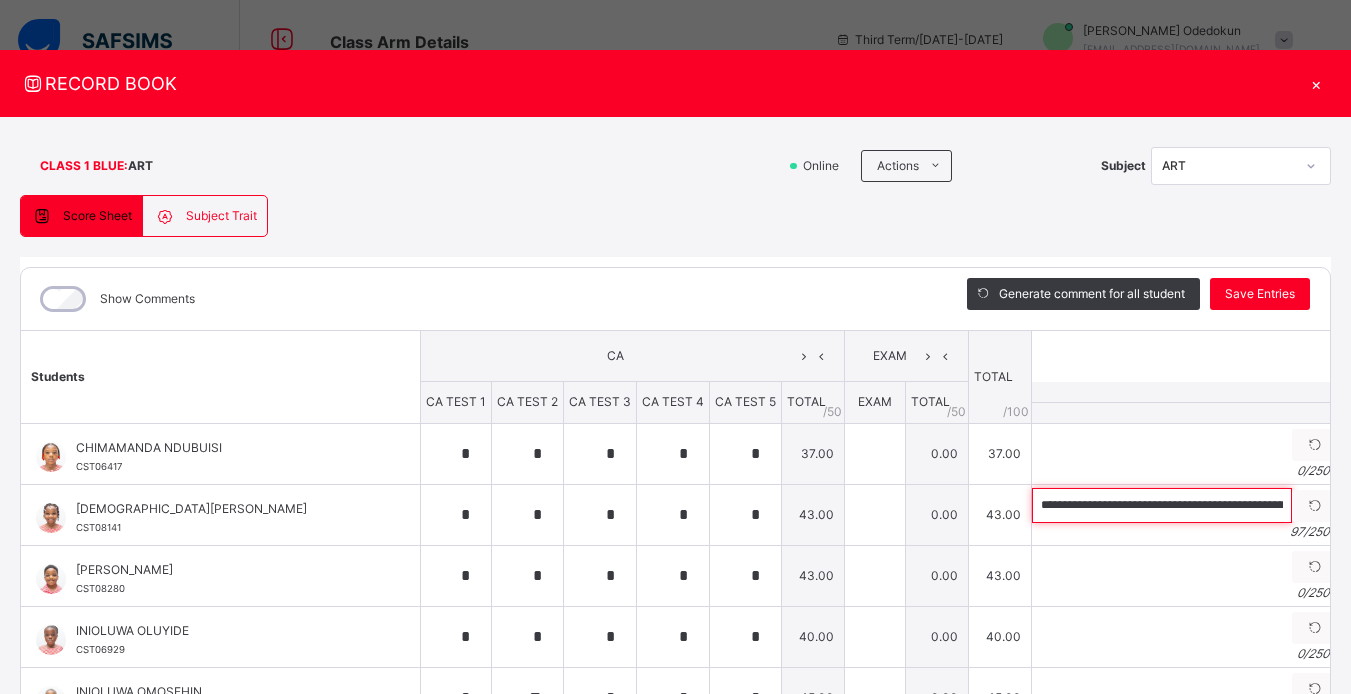 scroll, scrollTop: 0, scrollLeft: 318, axis: horizontal 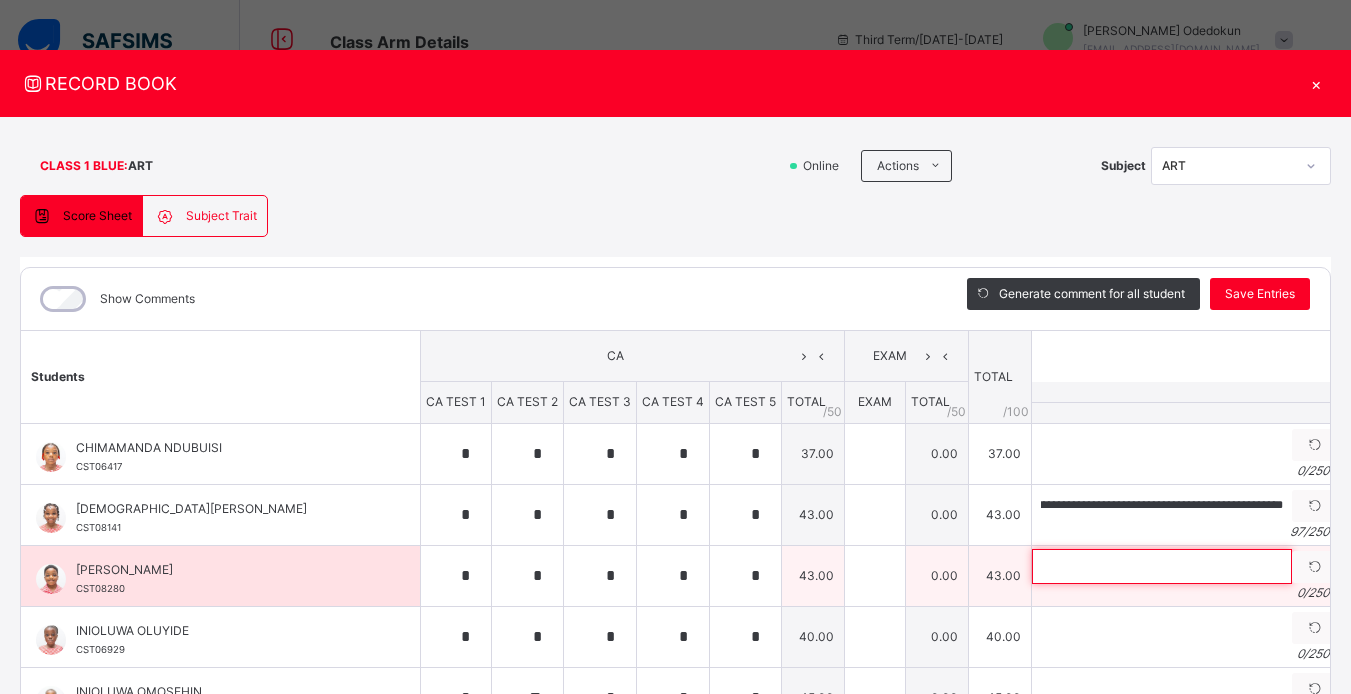 click at bounding box center [1162, 566] 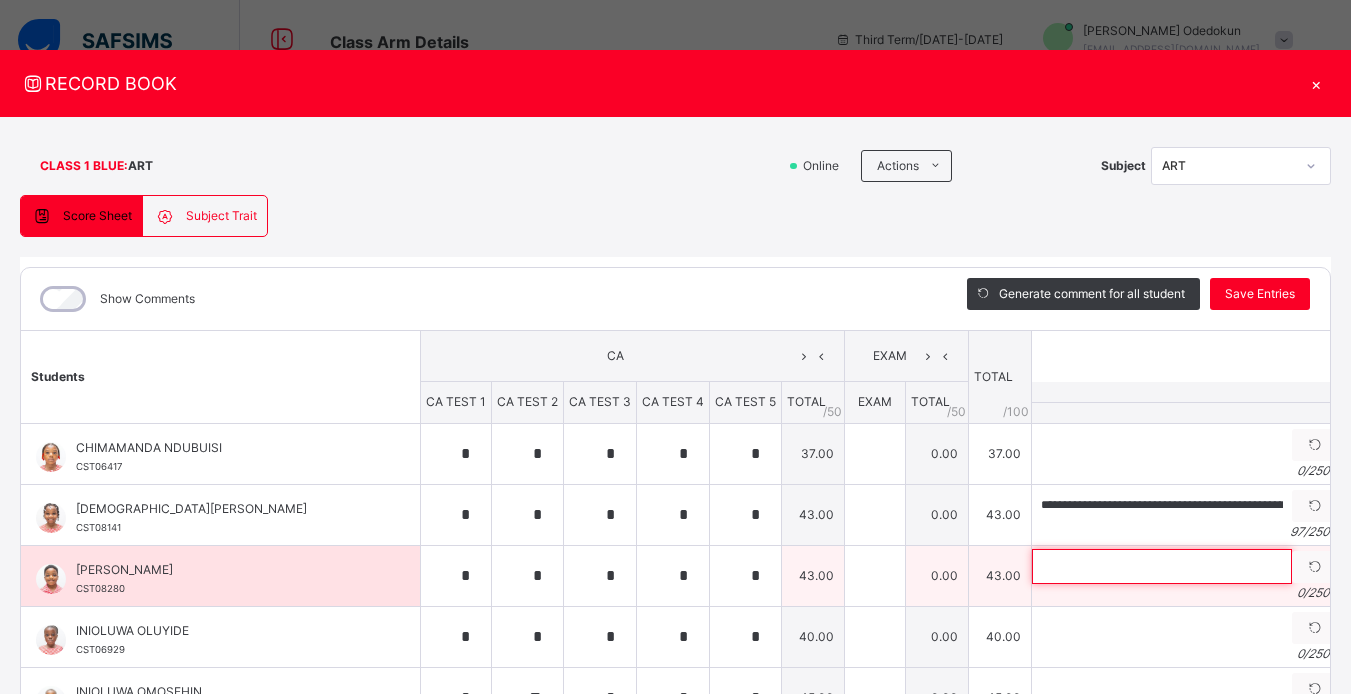 paste on "**********" 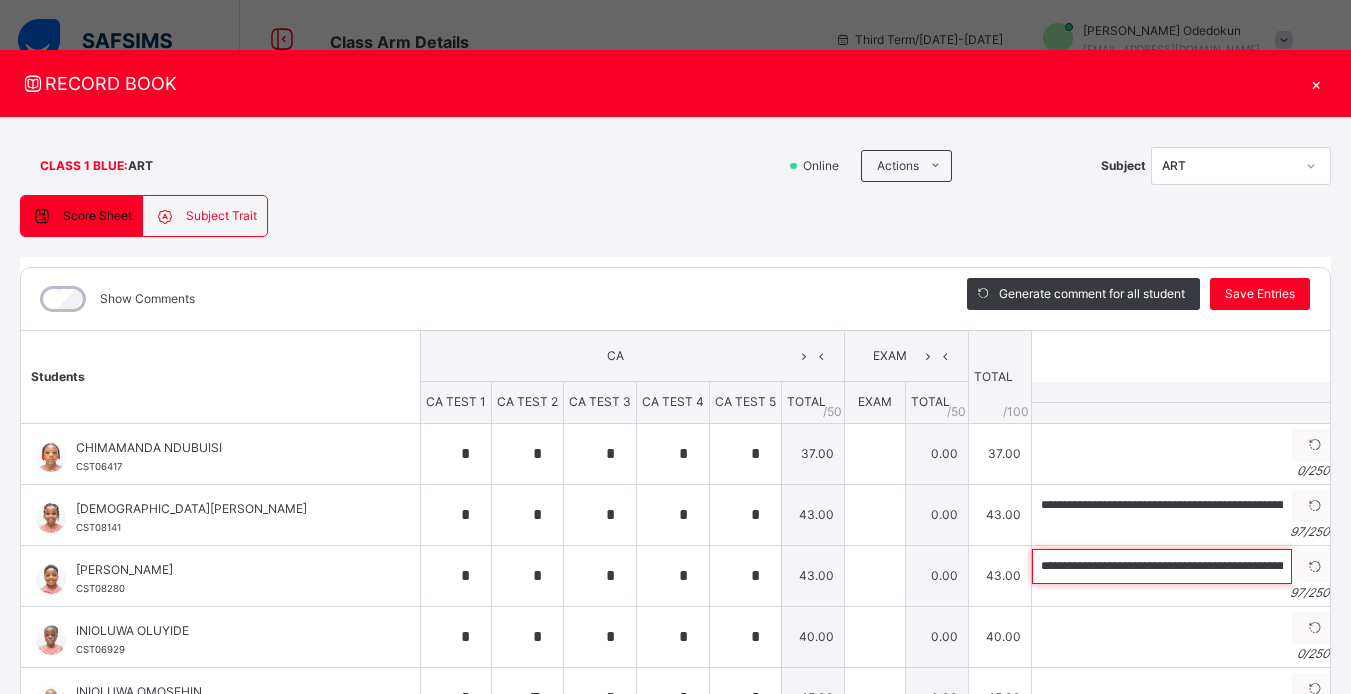 scroll, scrollTop: 0, scrollLeft: 318, axis: horizontal 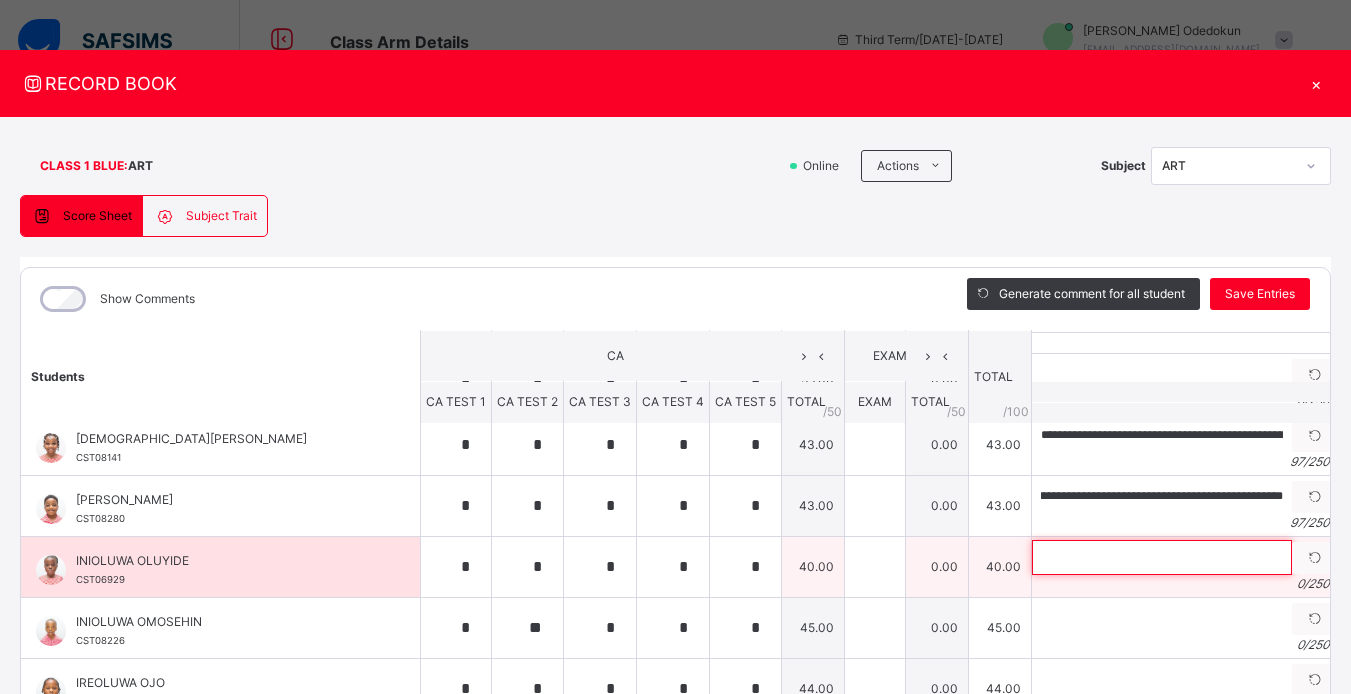 click at bounding box center [1162, 557] 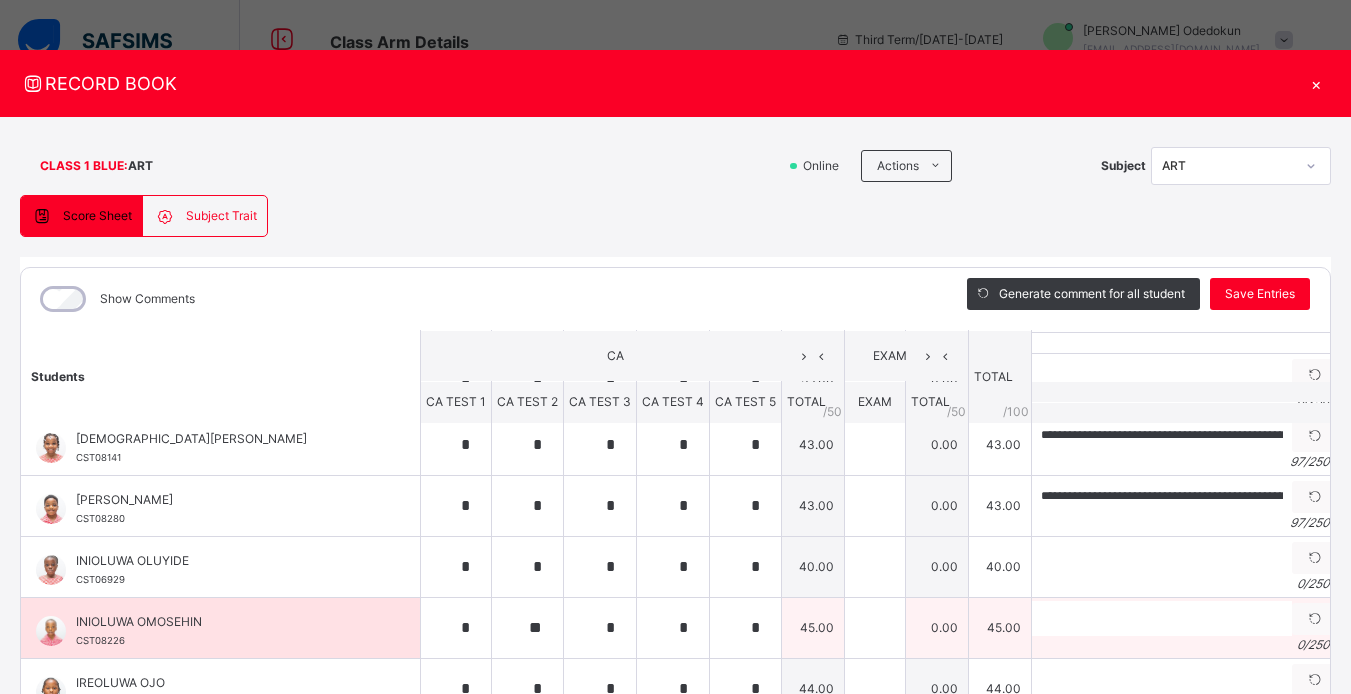 drag, startPoint x: 1018, startPoint y: 564, endPoint x: 1028, endPoint y: 636, distance: 72.691124 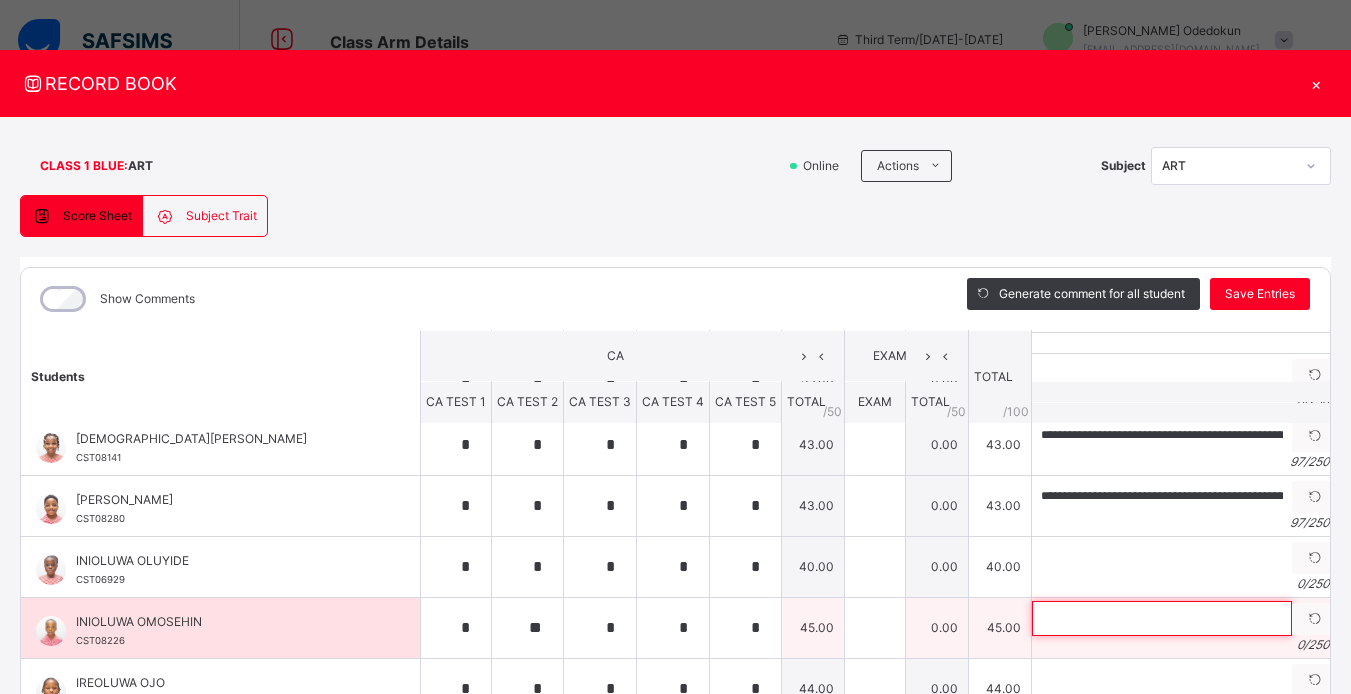 click at bounding box center (1162, 618) 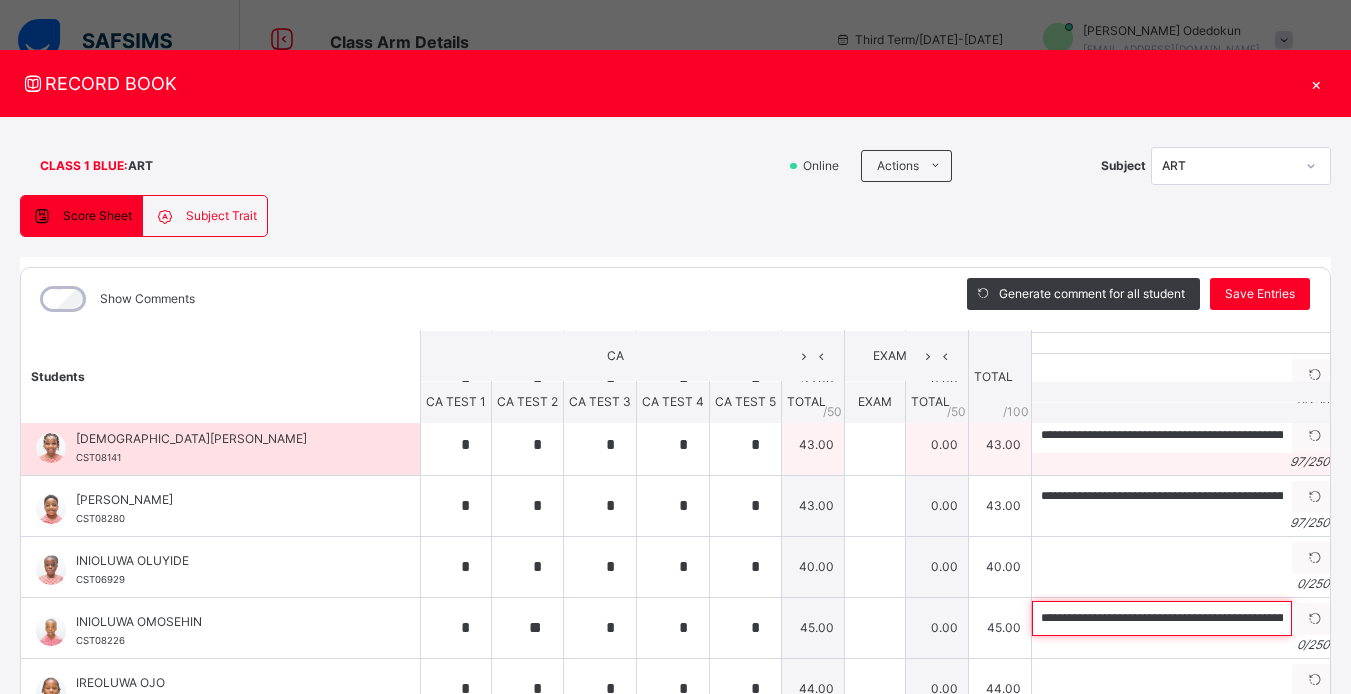scroll, scrollTop: 0, scrollLeft: 318, axis: horizontal 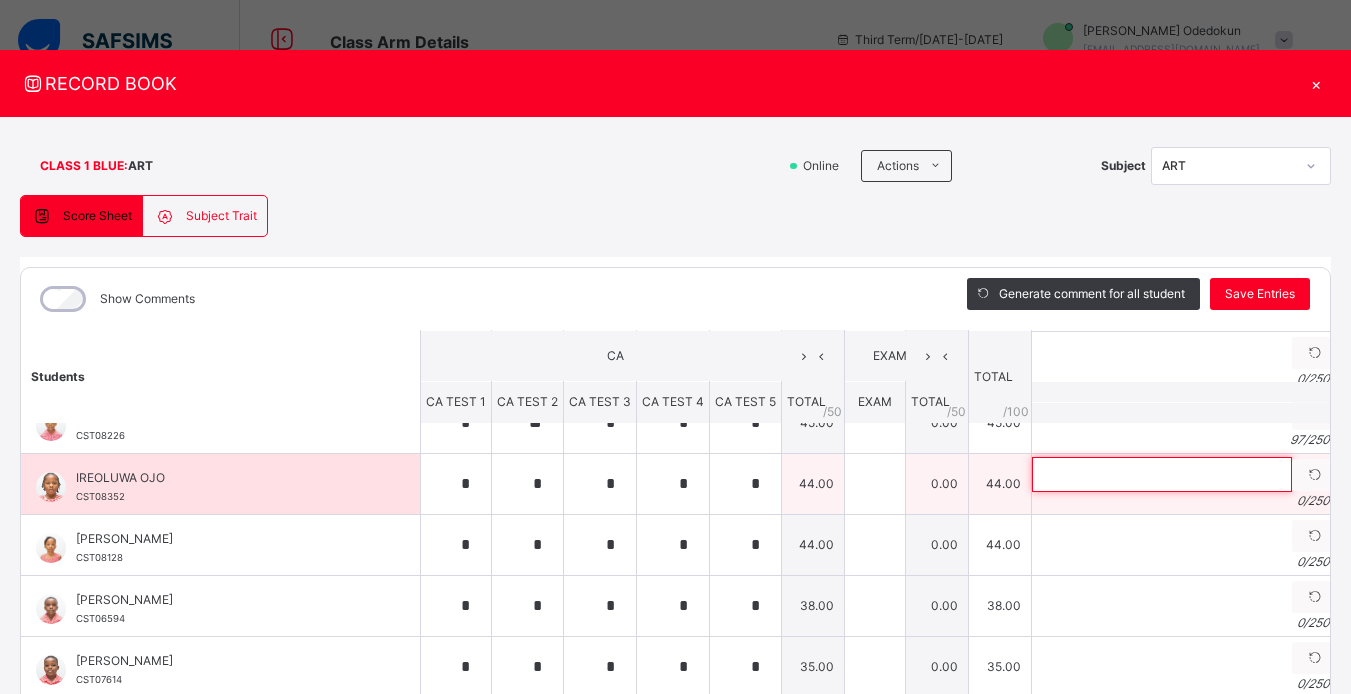 click at bounding box center (1162, 474) 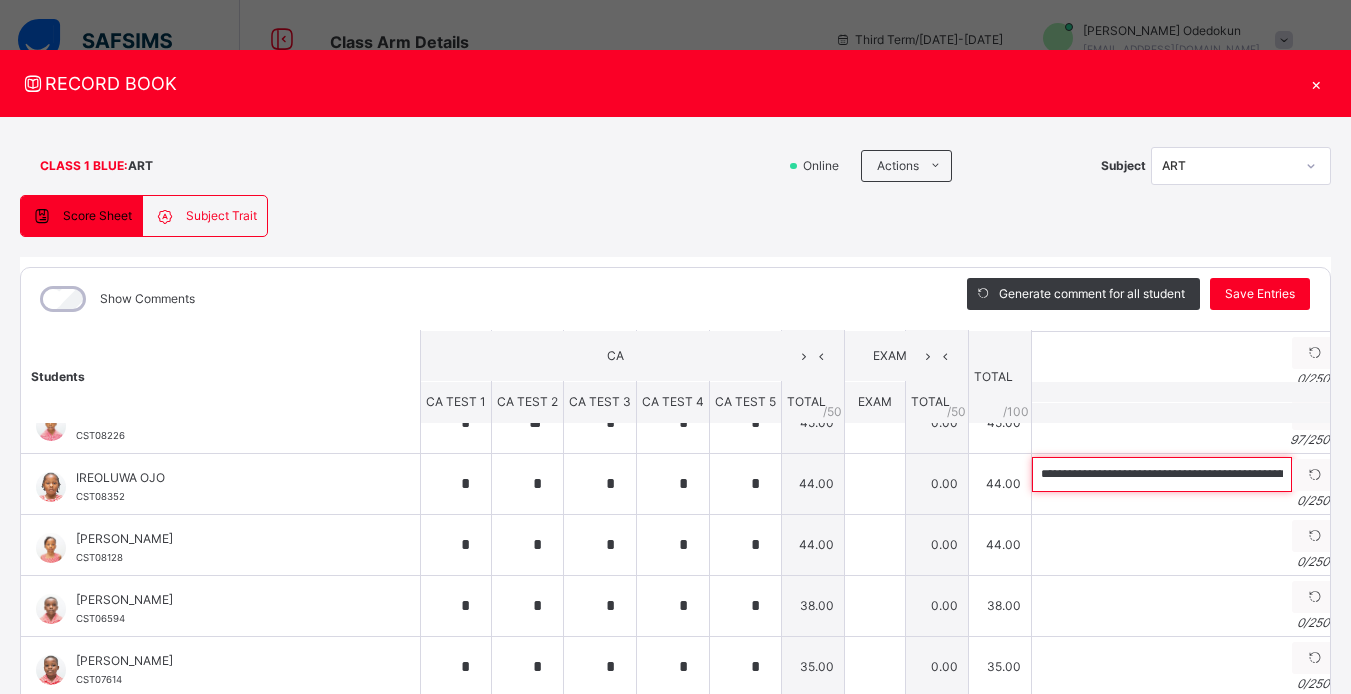 scroll, scrollTop: 0, scrollLeft: 318, axis: horizontal 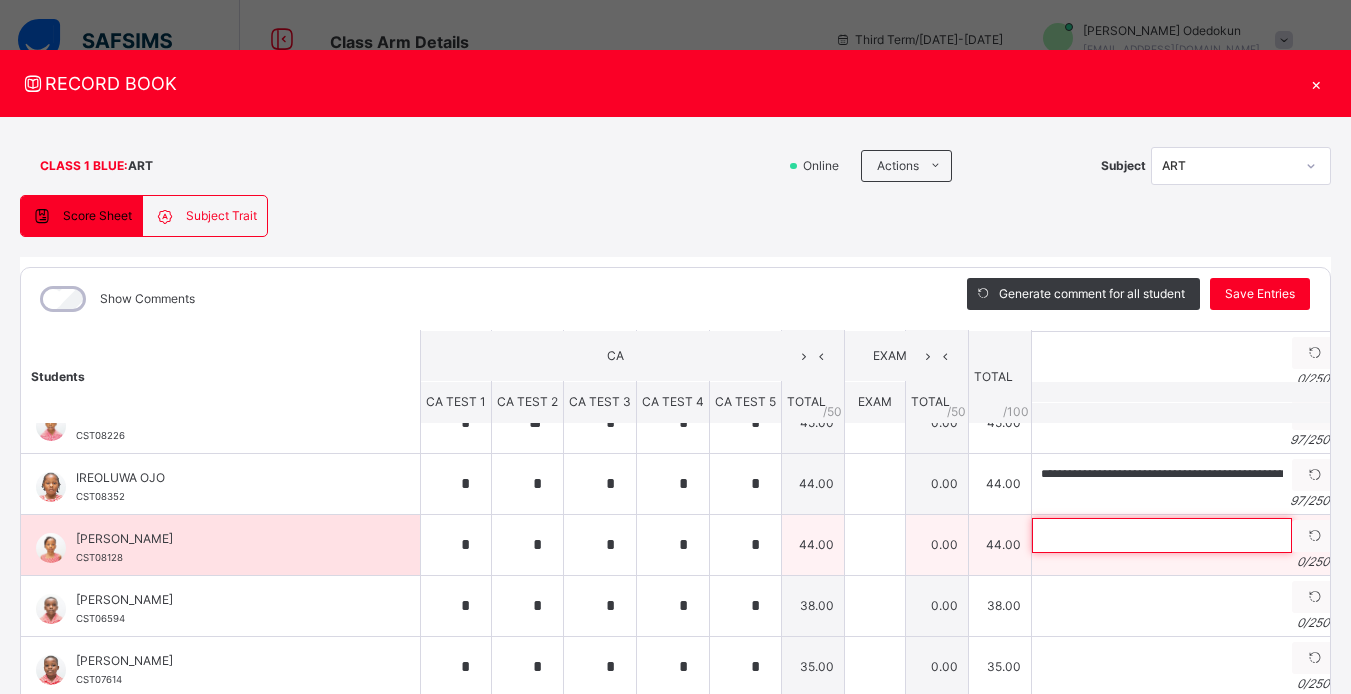click at bounding box center (1162, 535) 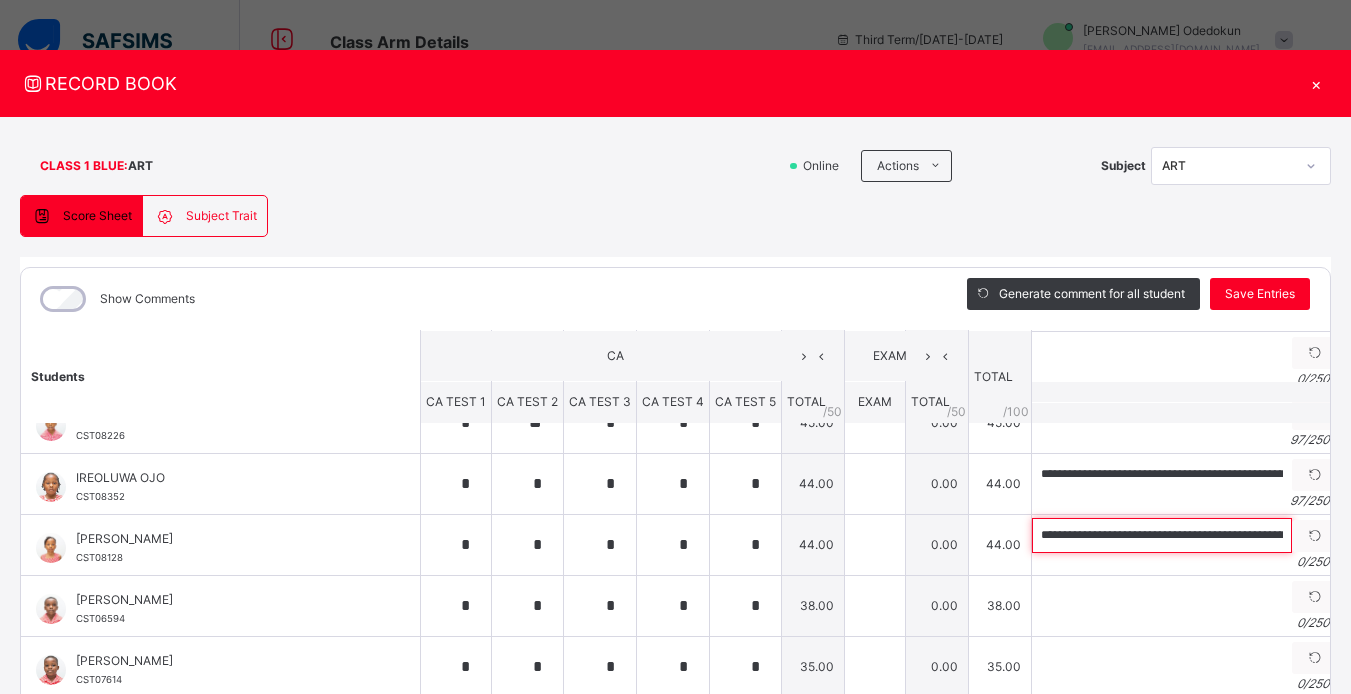 scroll, scrollTop: 0, scrollLeft: 318, axis: horizontal 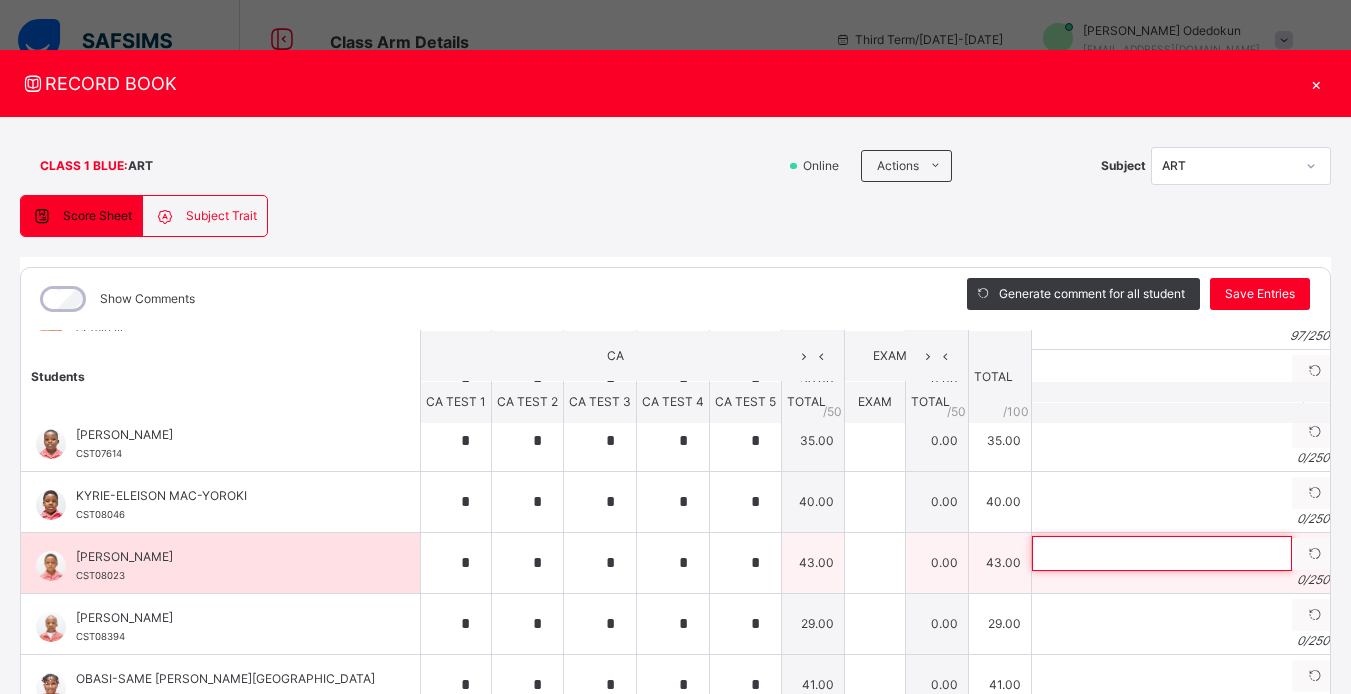 click at bounding box center [1162, 553] 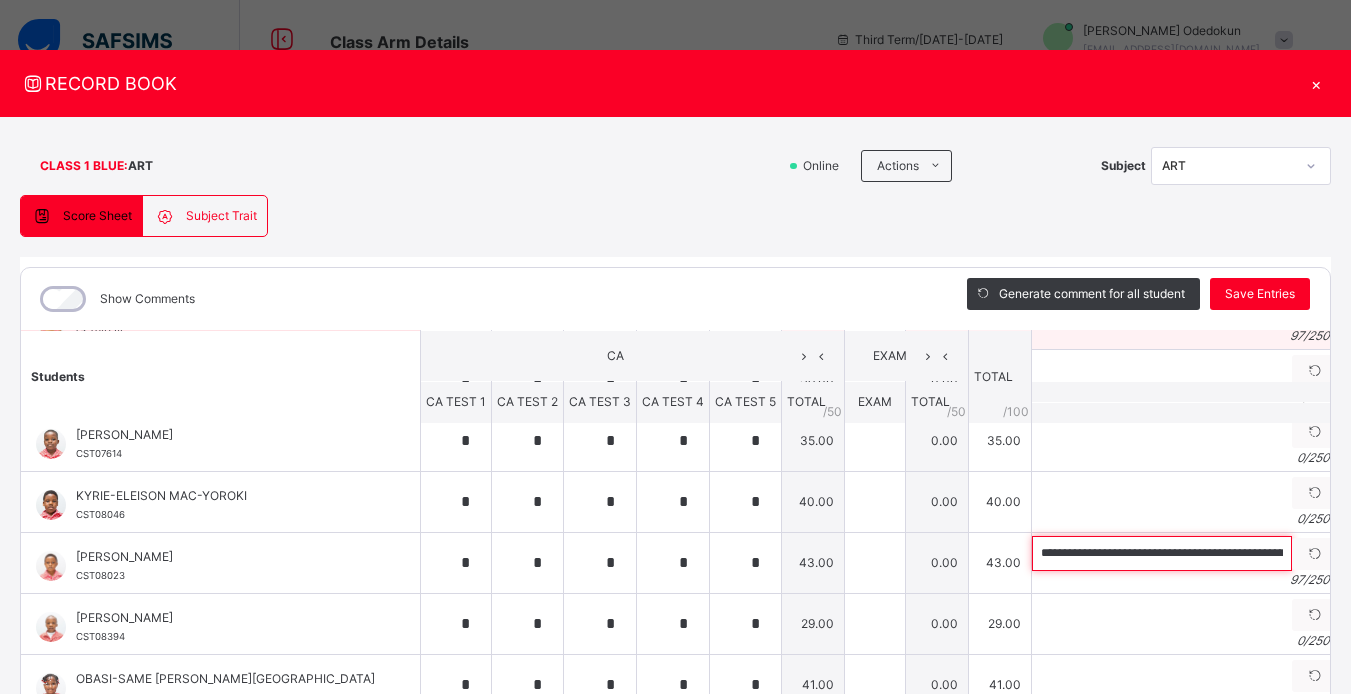 scroll, scrollTop: 0, scrollLeft: 318, axis: horizontal 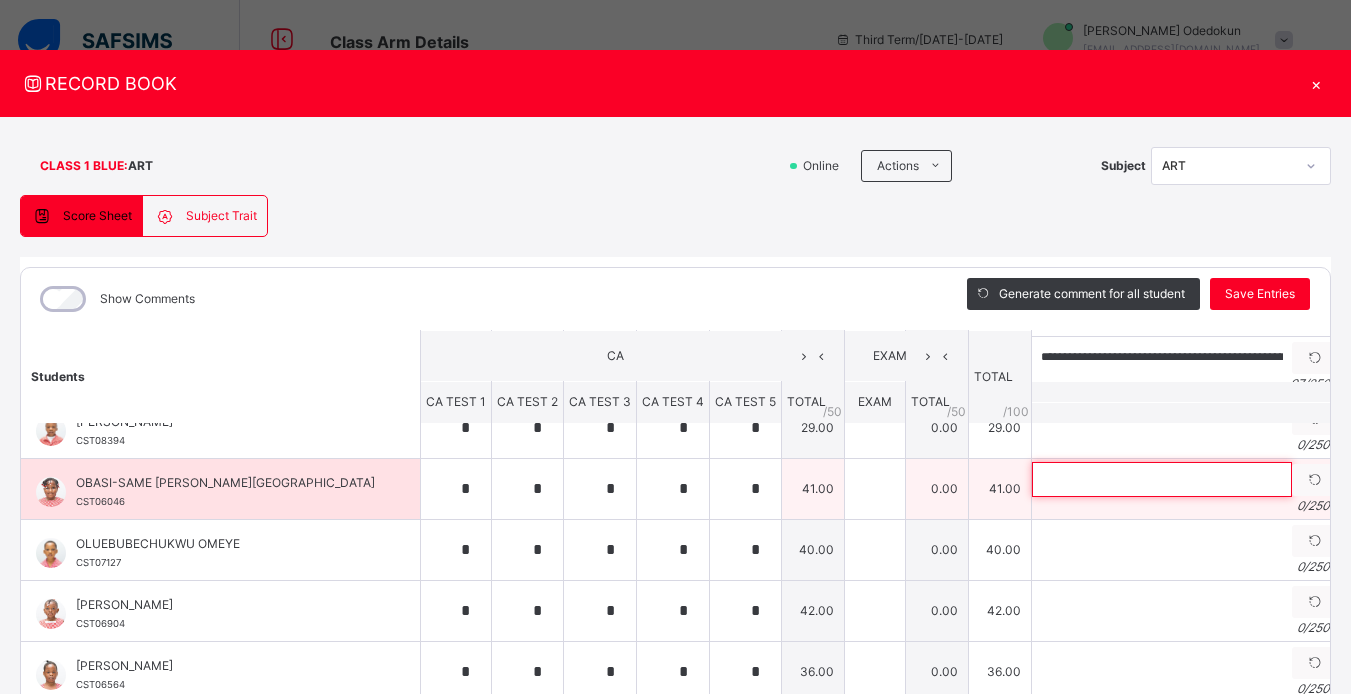 click at bounding box center (1162, 479) 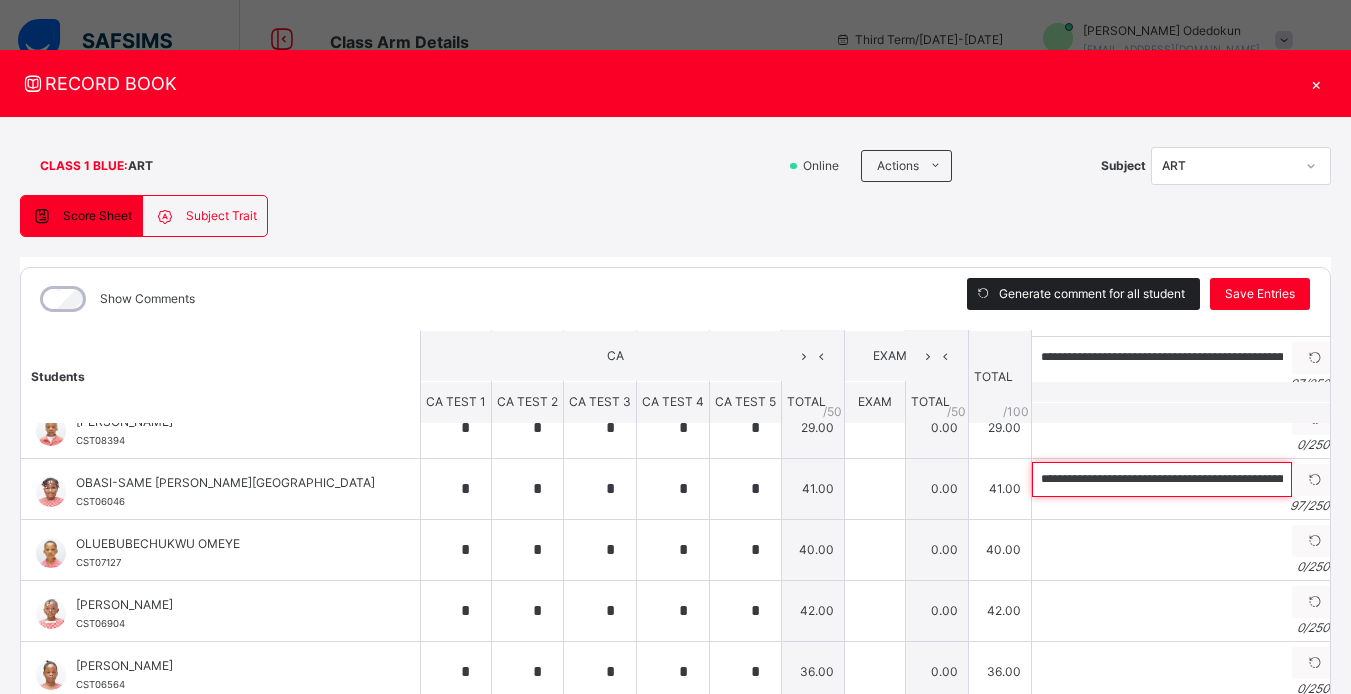 scroll, scrollTop: 0, scrollLeft: 318, axis: horizontal 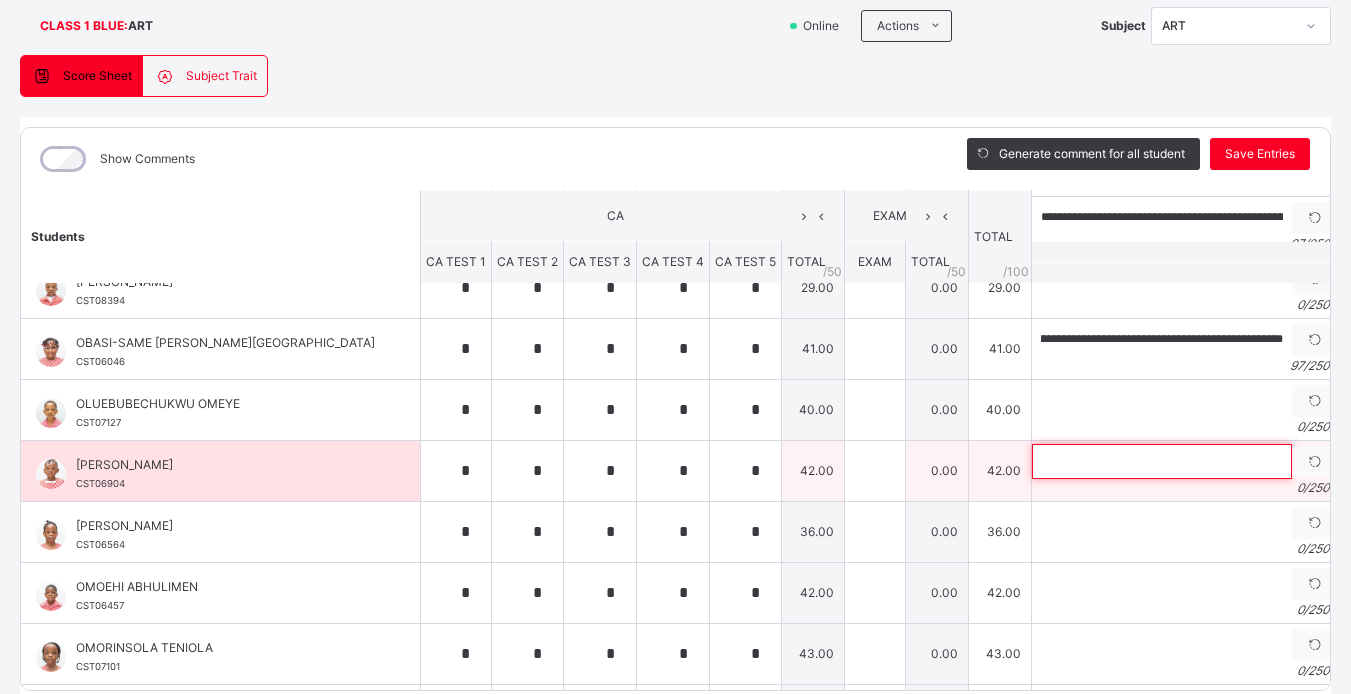 click at bounding box center [1162, 461] 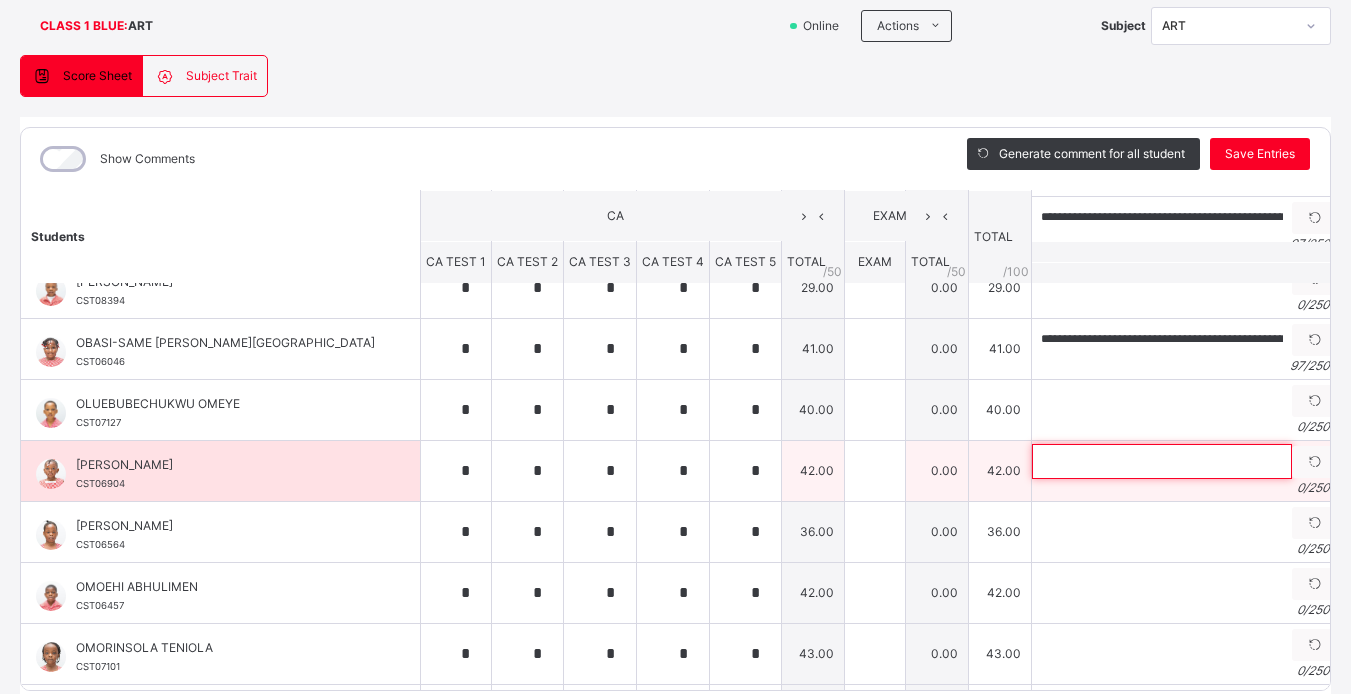 click at bounding box center [1162, 461] 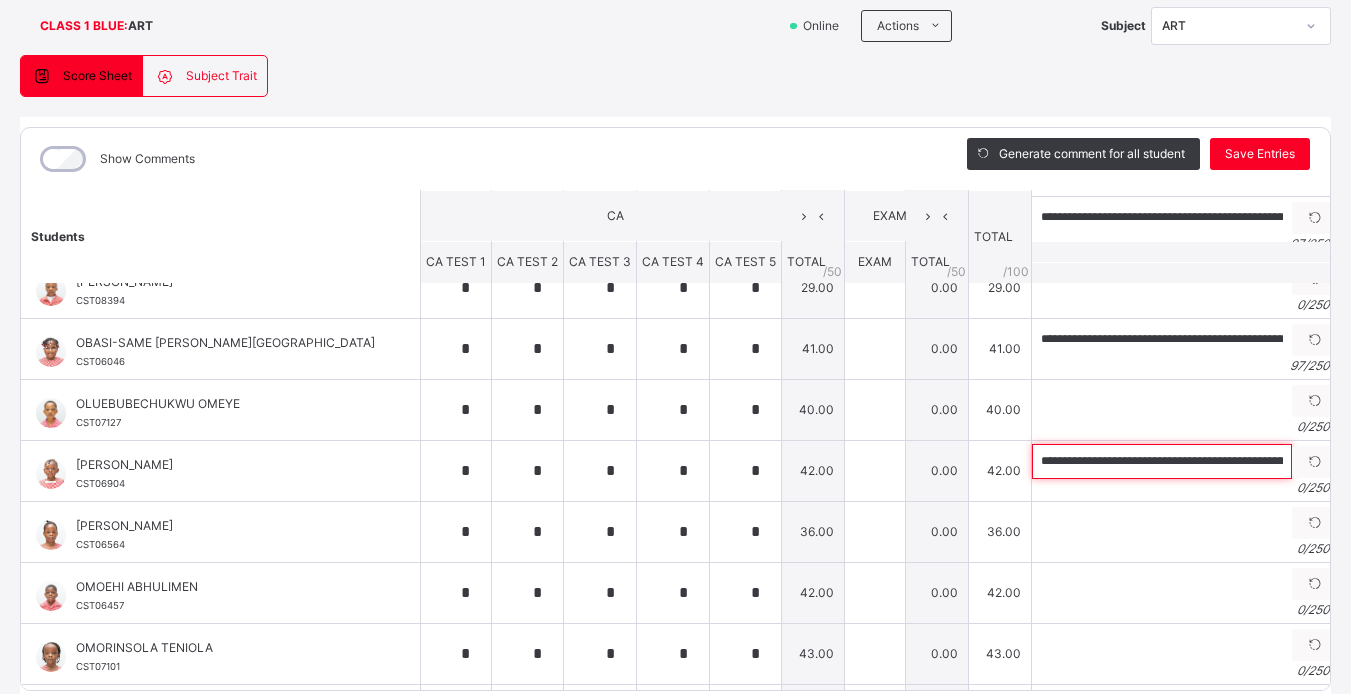 scroll, scrollTop: 0, scrollLeft: 318, axis: horizontal 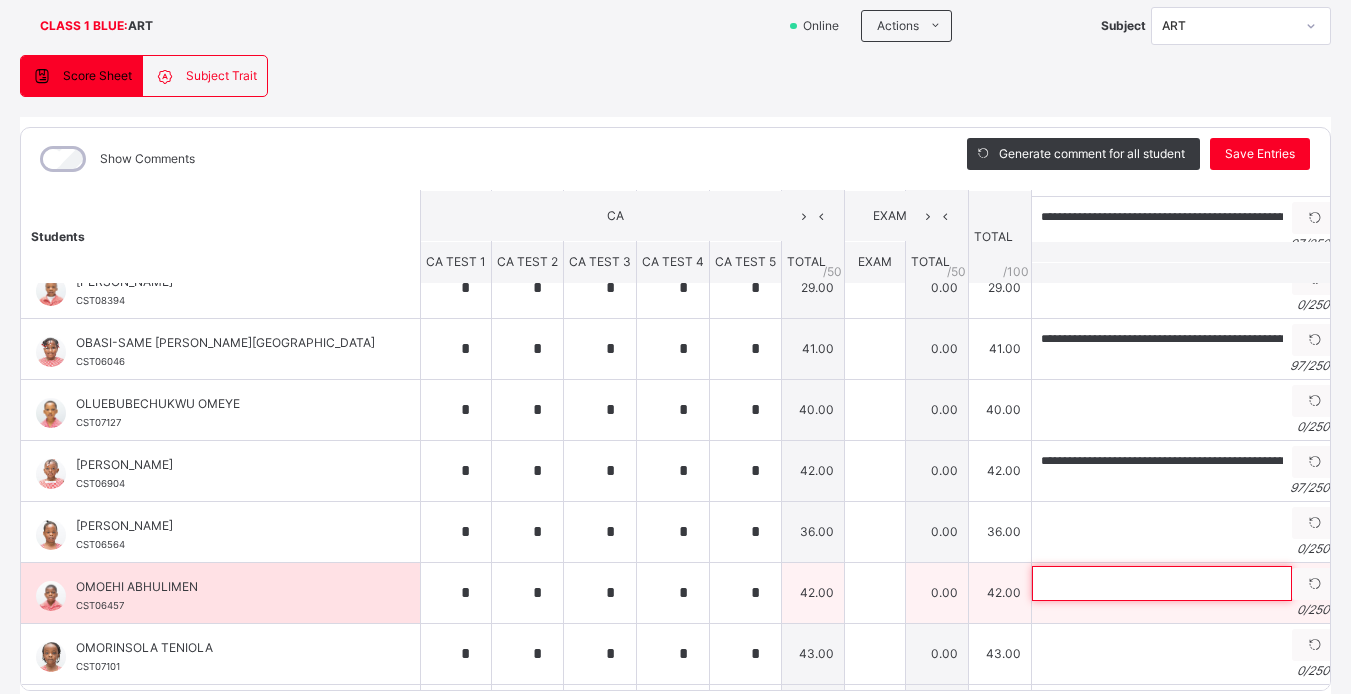click at bounding box center [1162, 583] 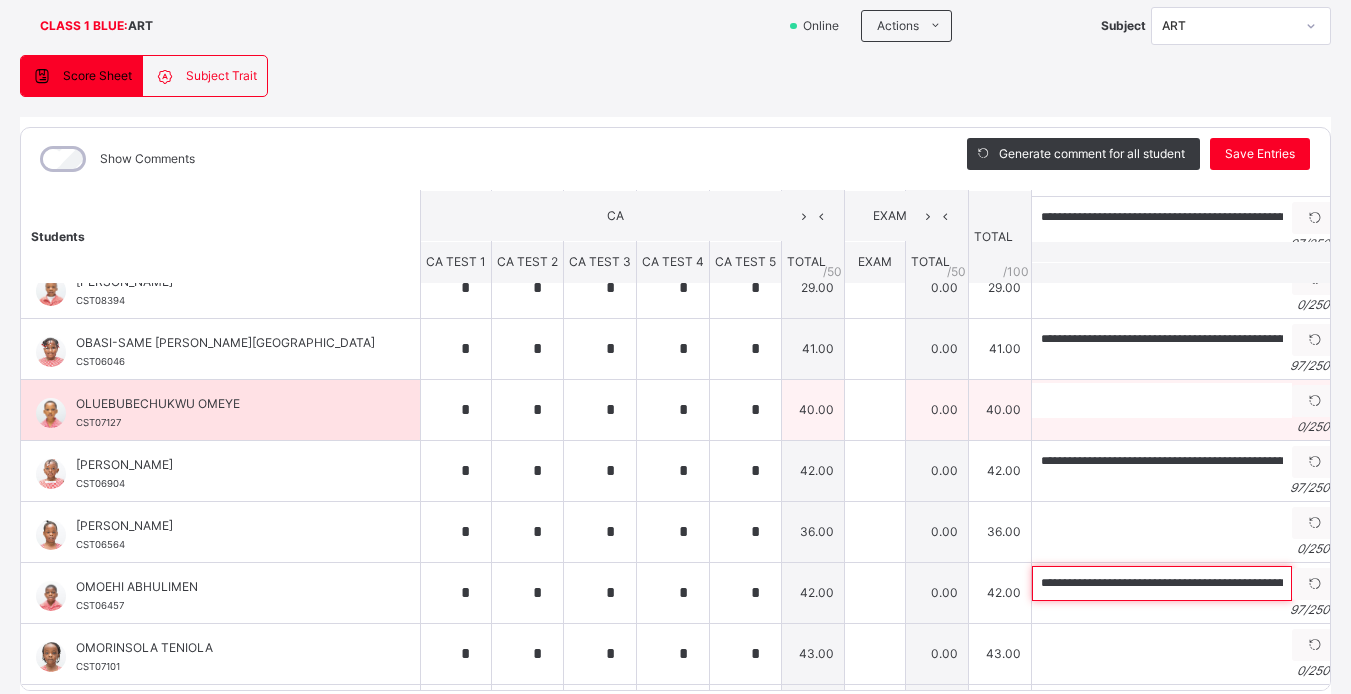 scroll, scrollTop: 0, scrollLeft: 318, axis: horizontal 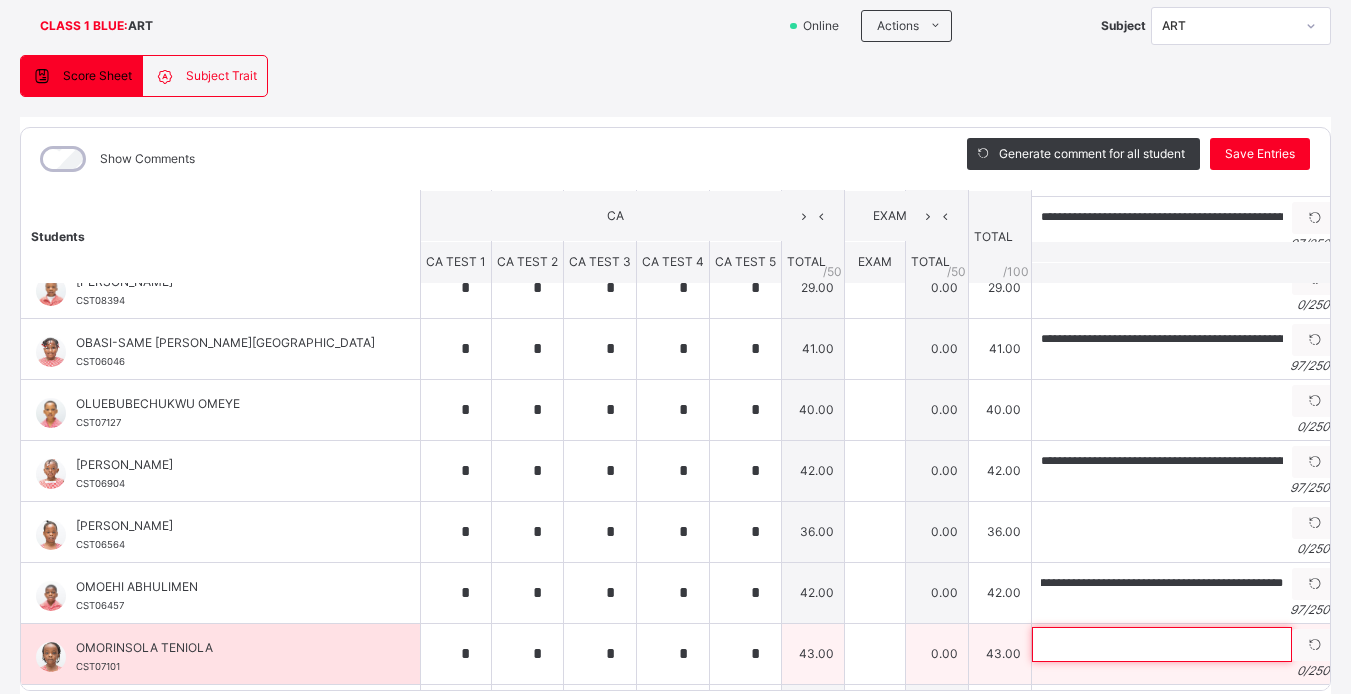 click at bounding box center [1162, 644] 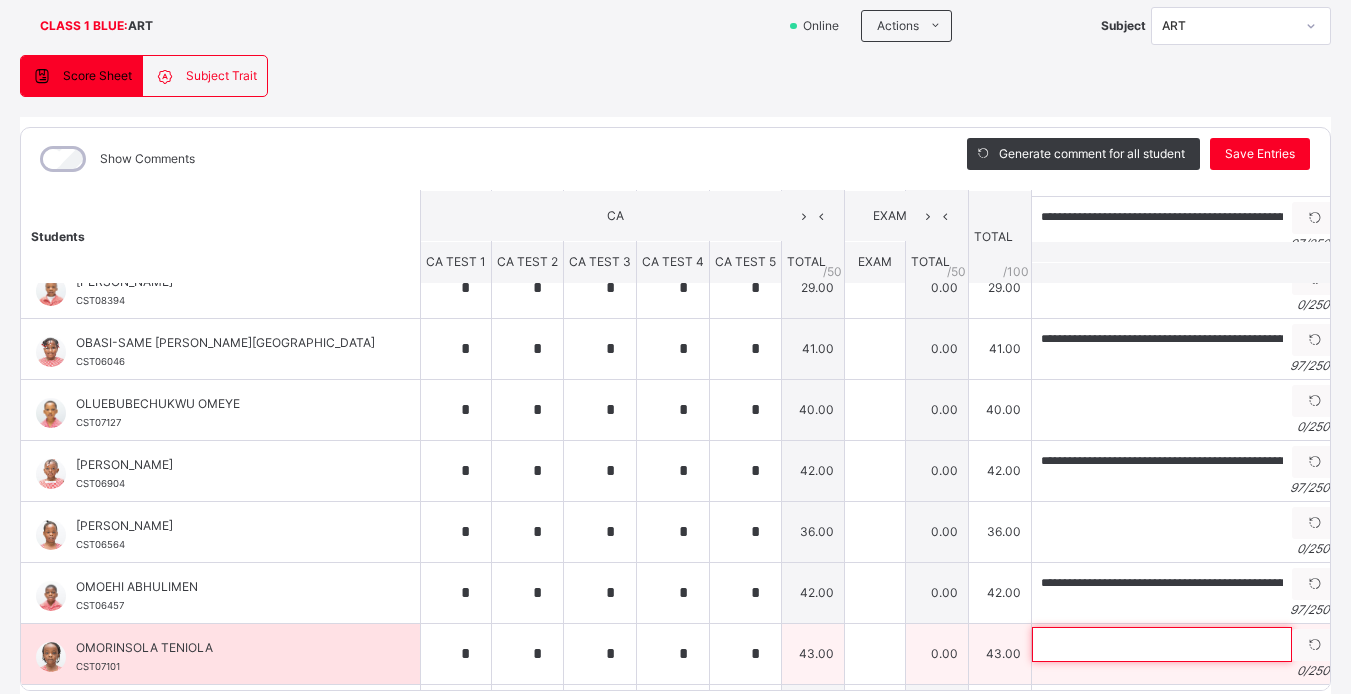 paste on "**********" 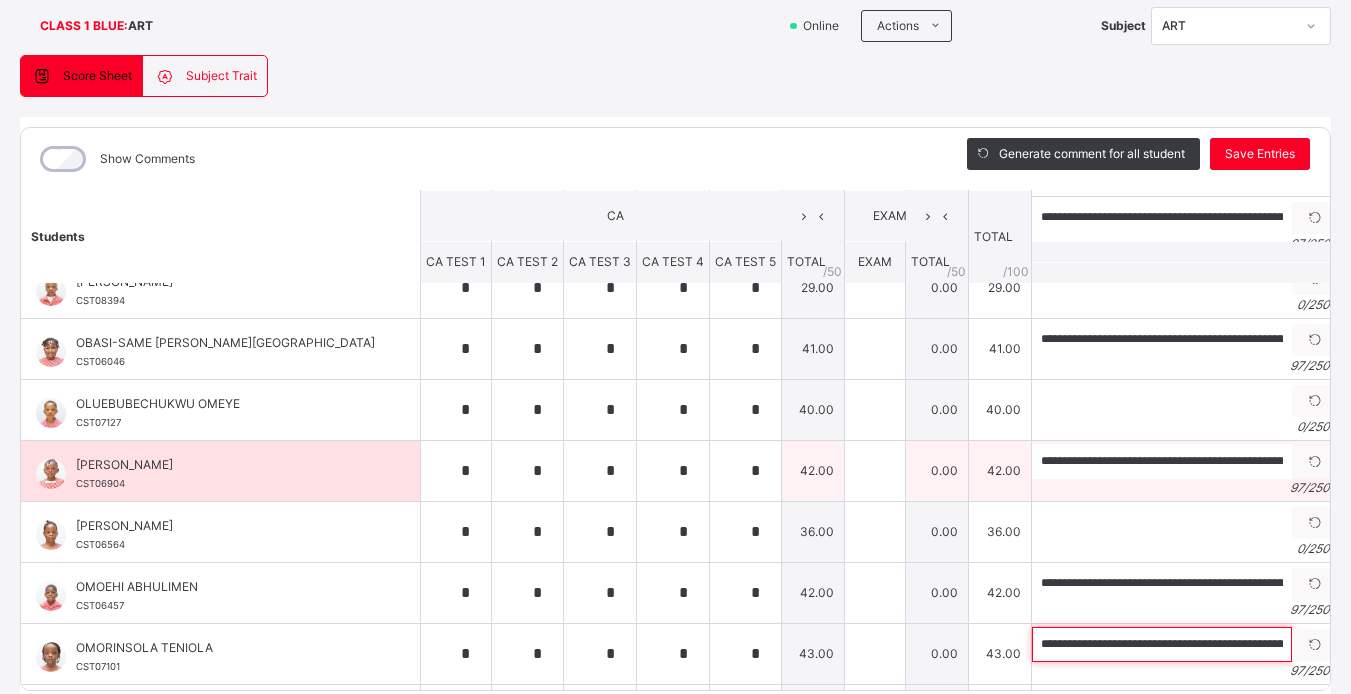 scroll, scrollTop: 0, scrollLeft: 318, axis: horizontal 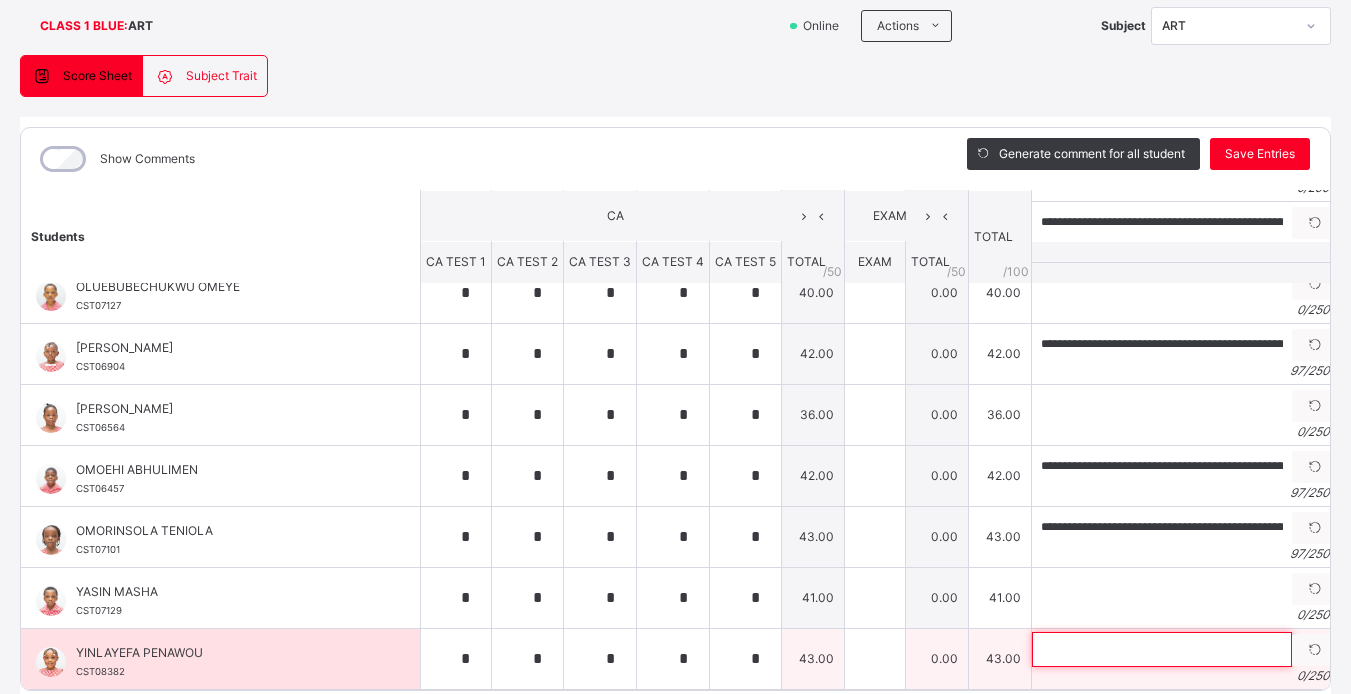 click at bounding box center [1162, 649] 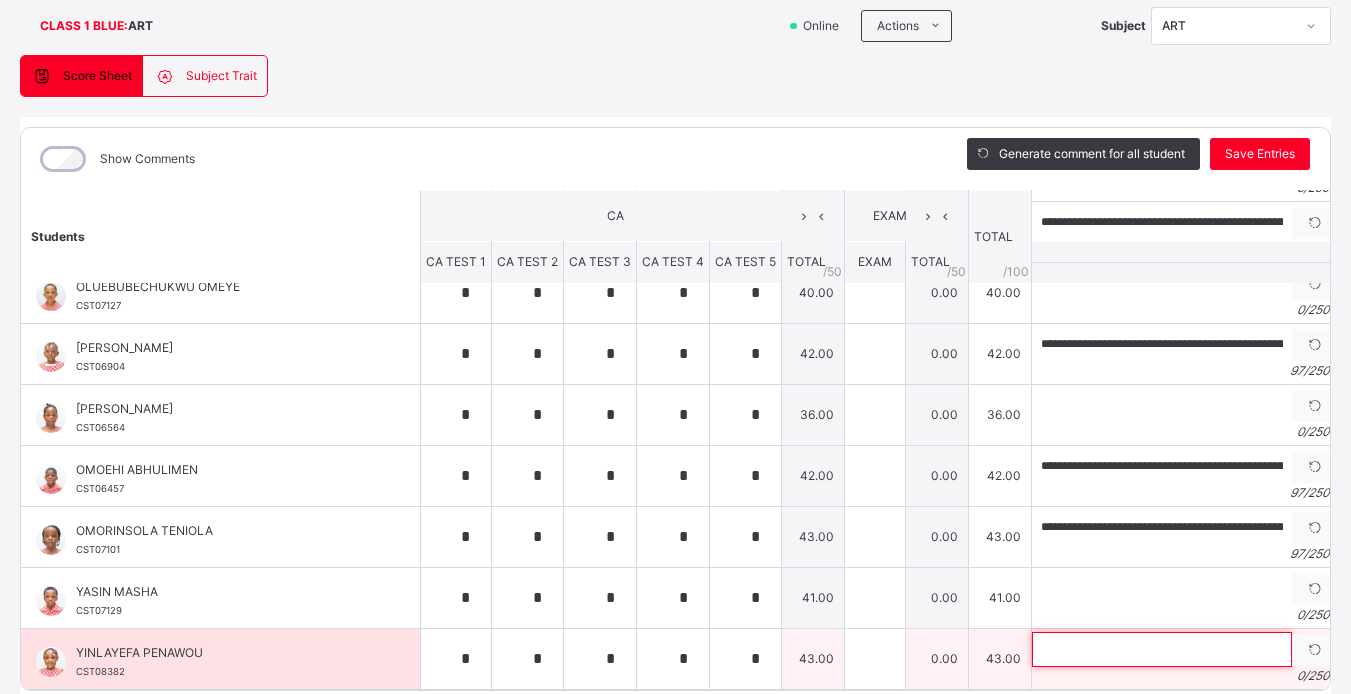 paste on "**********" 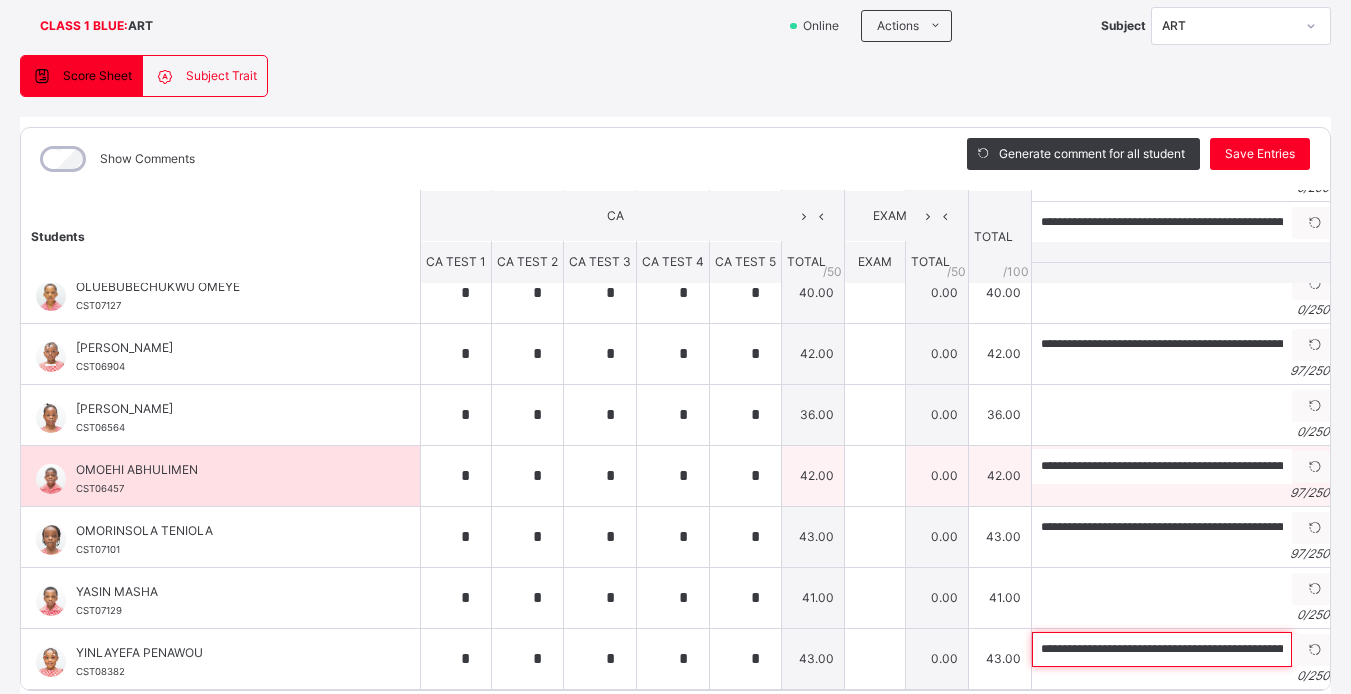 scroll, scrollTop: 0, scrollLeft: 318, axis: horizontal 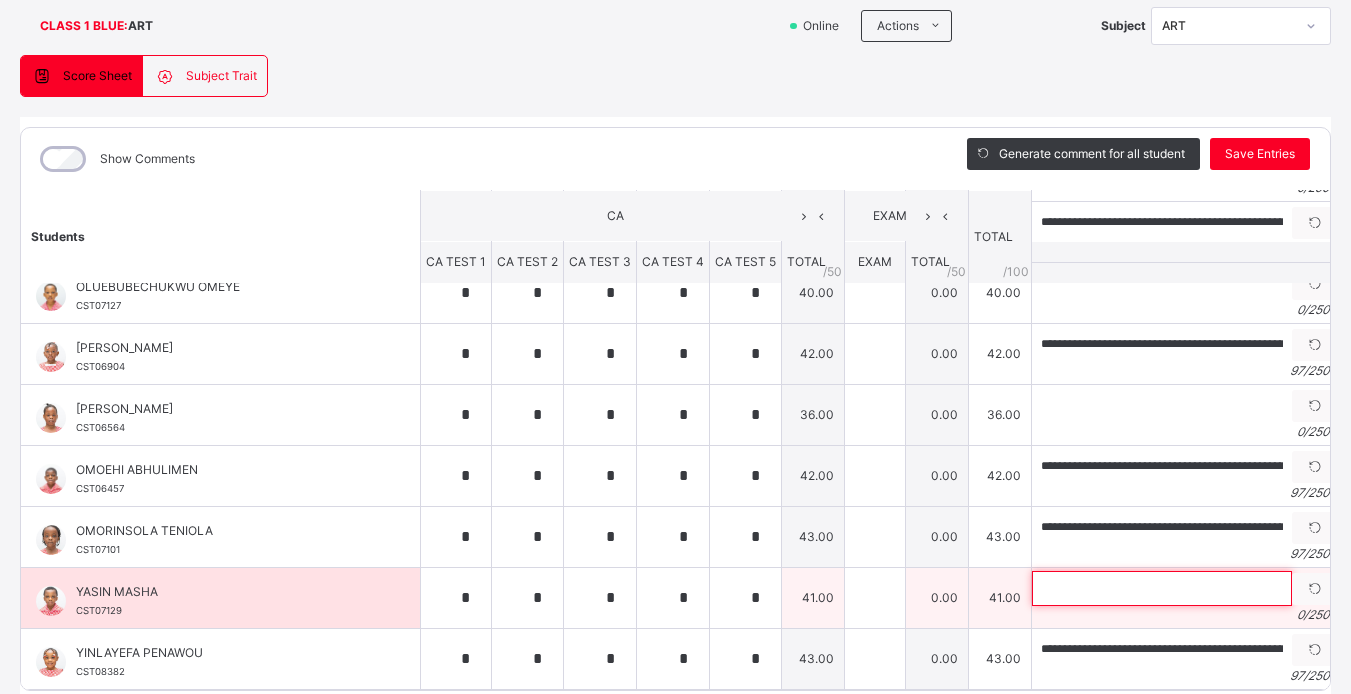 click at bounding box center (1162, 588) 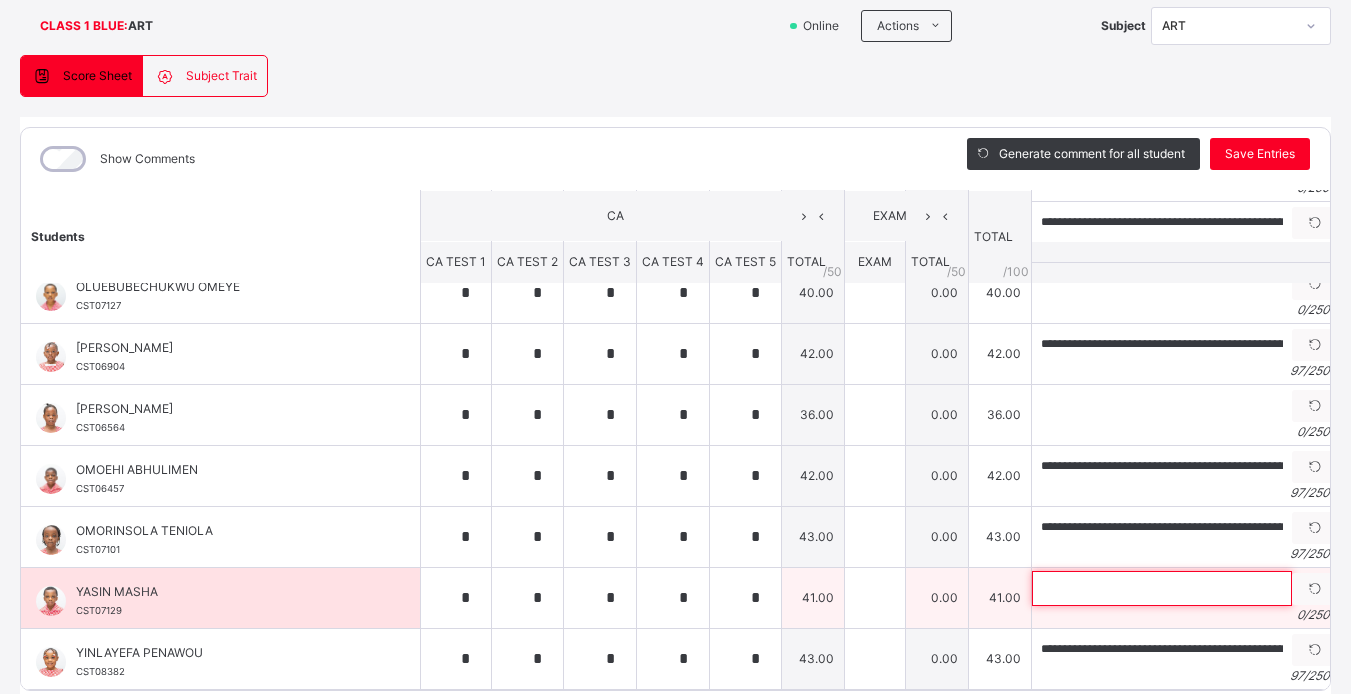 paste on "**********" 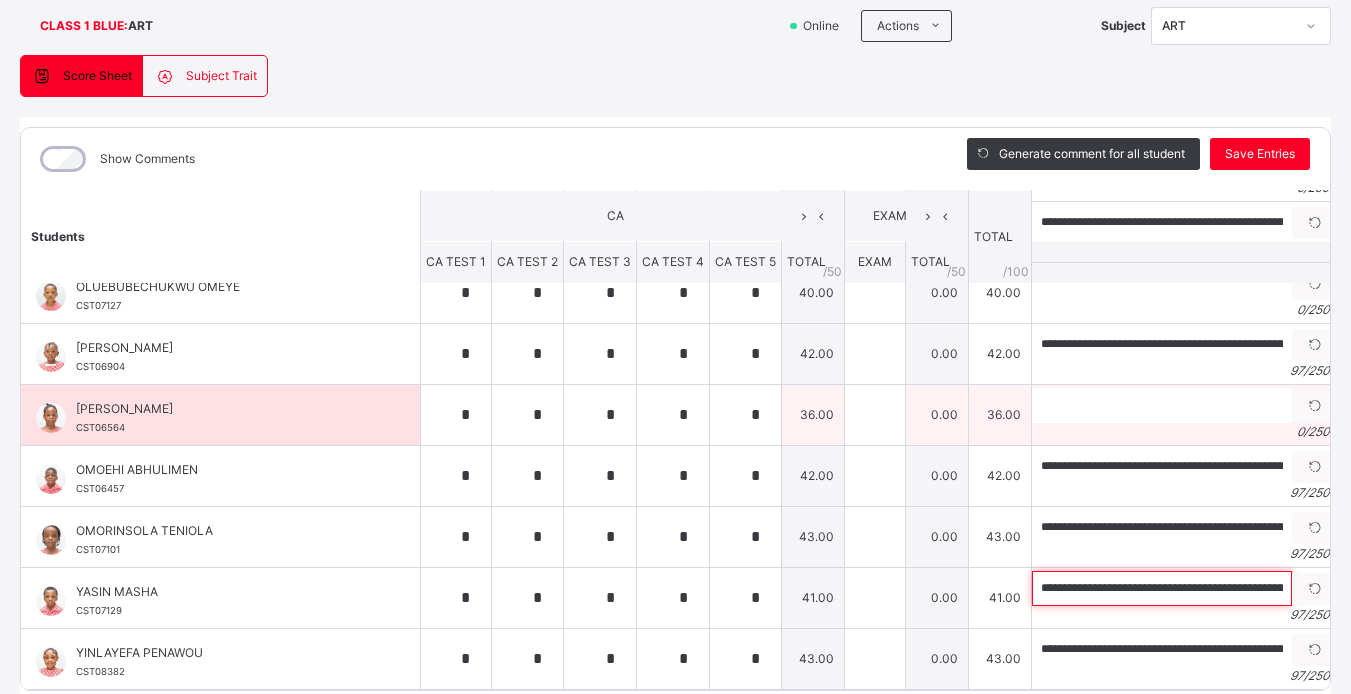 scroll, scrollTop: 0, scrollLeft: 318, axis: horizontal 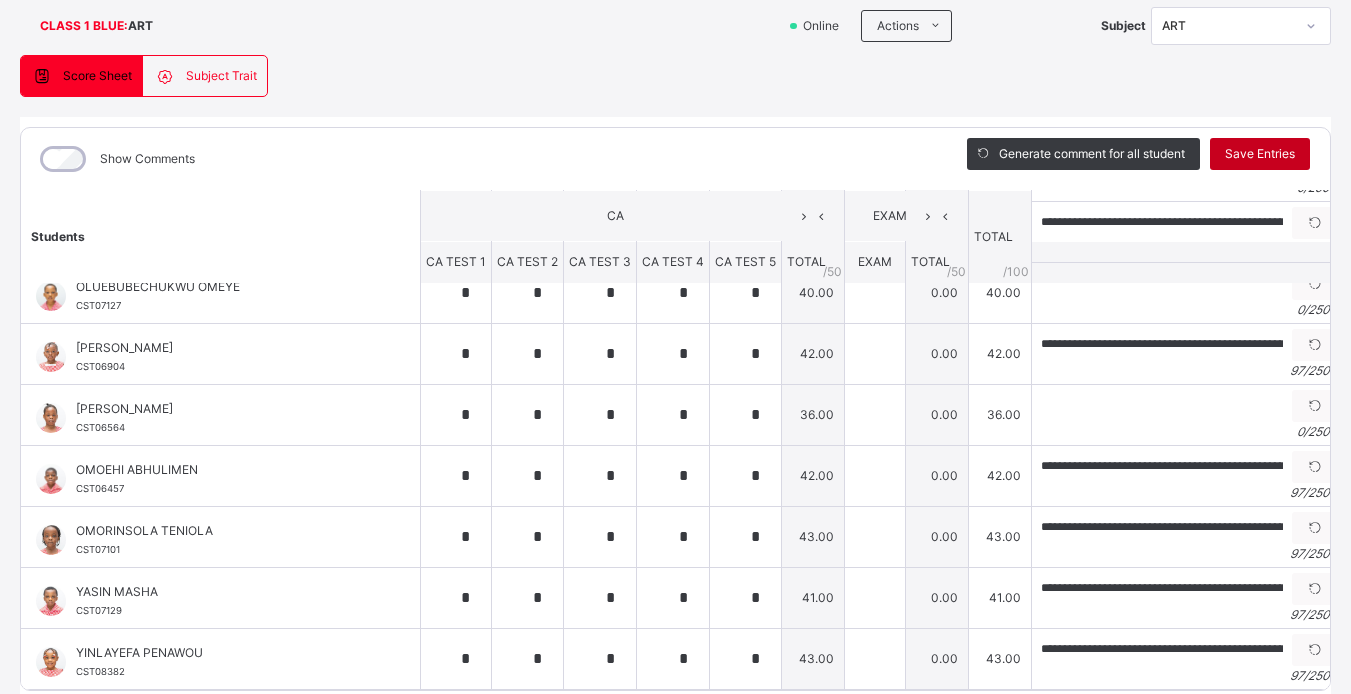 click on "Save Entries" at bounding box center (1260, 154) 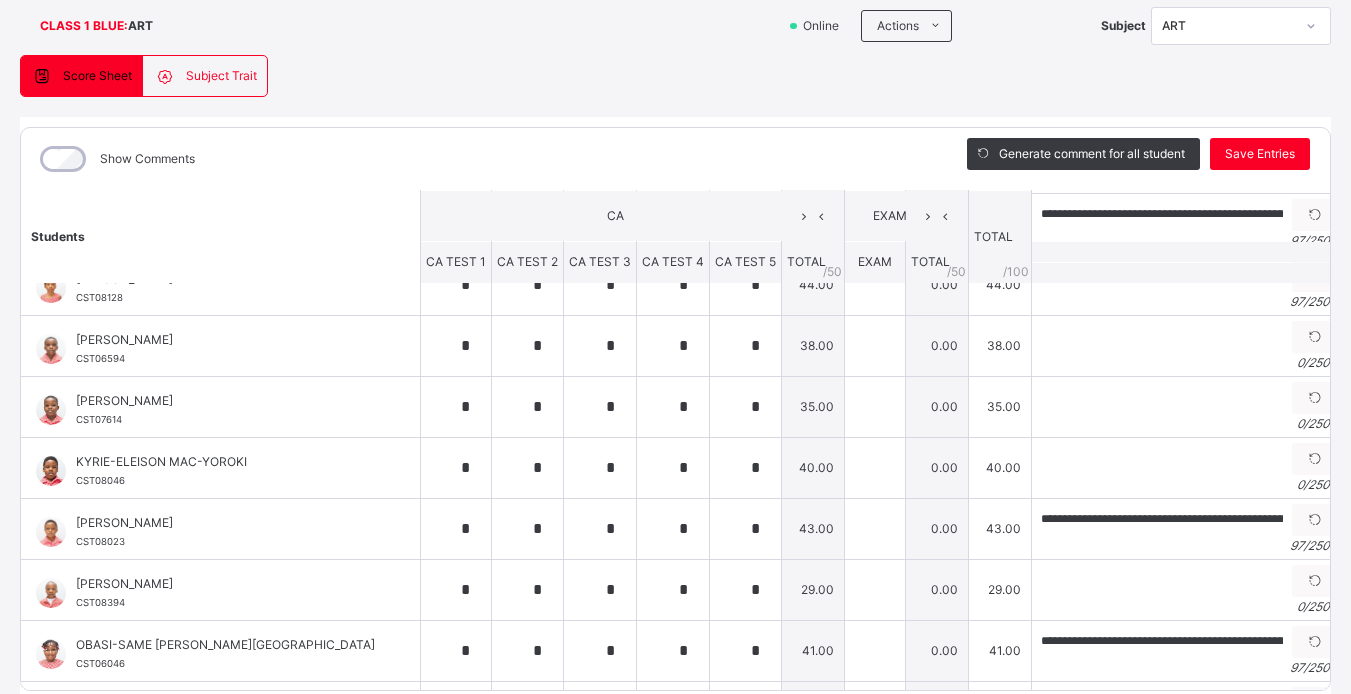 scroll, scrollTop: 422, scrollLeft: 0, axis: vertical 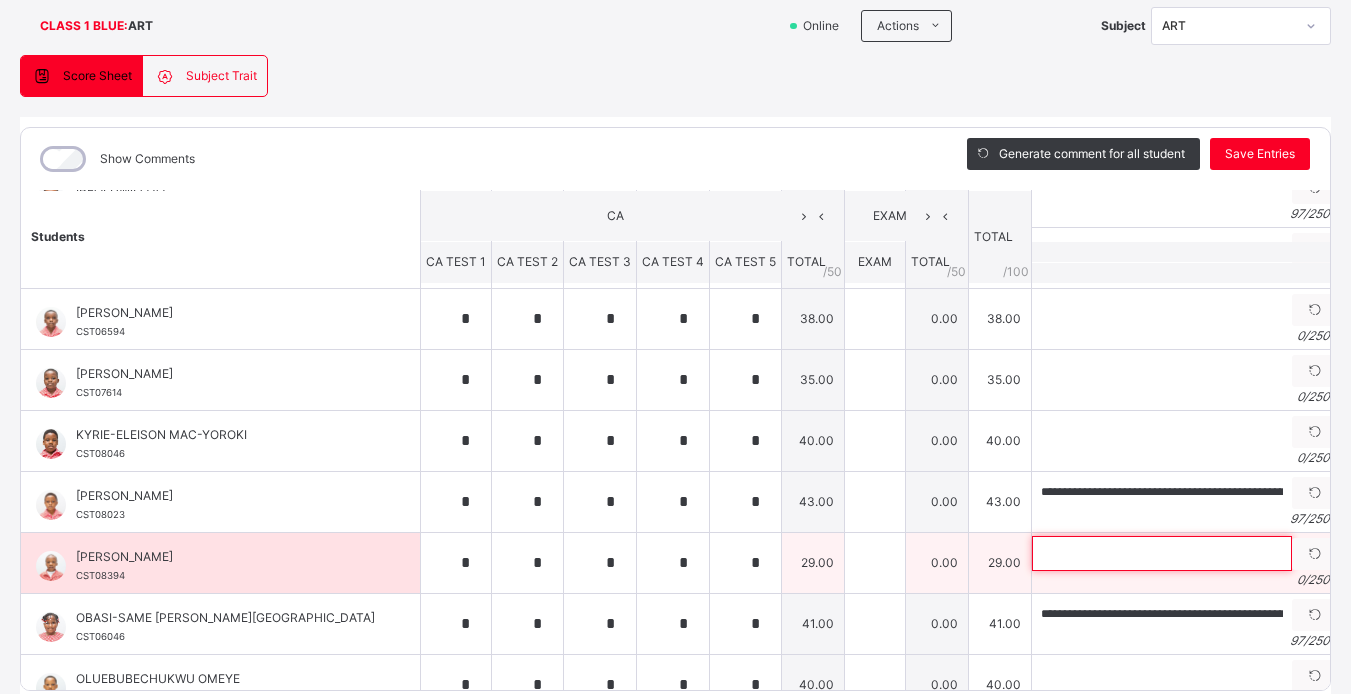 click at bounding box center [1162, 553] 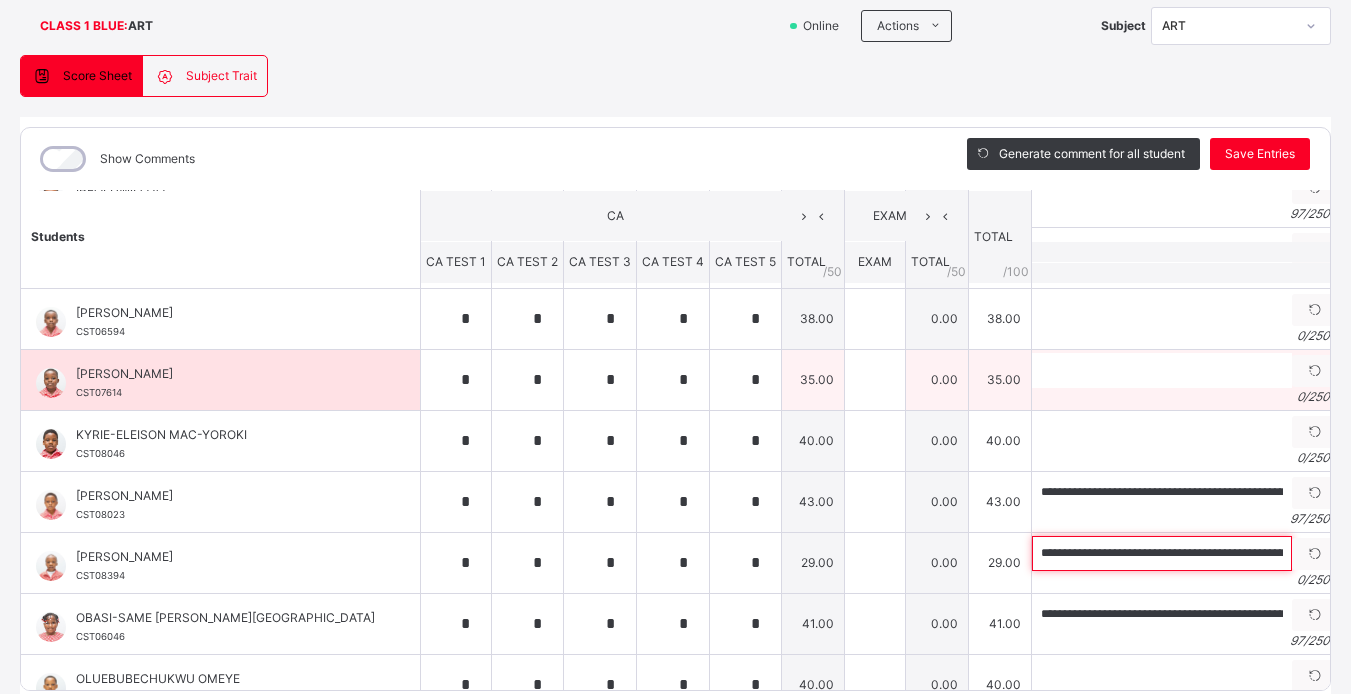 scroll, scrollTop: 0, scrollLeft: 259, axis: horizontal 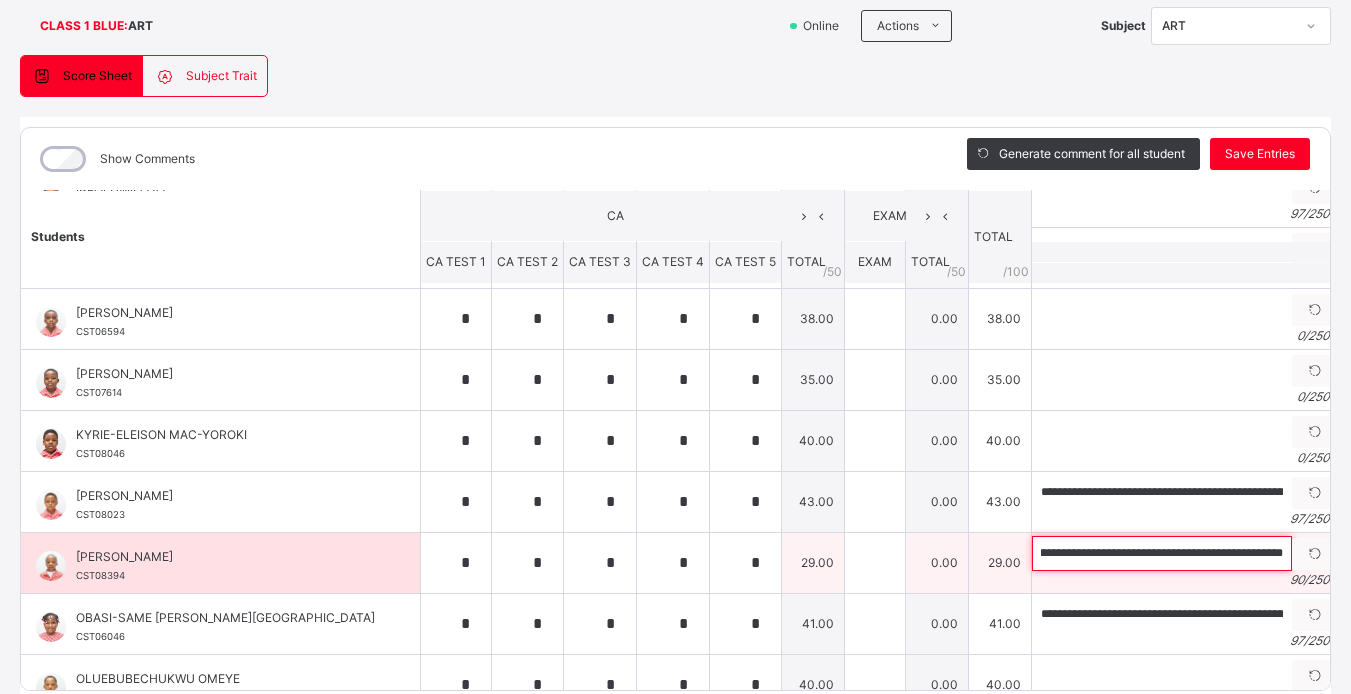 click on "**********" at bounding box center [1162, 553] 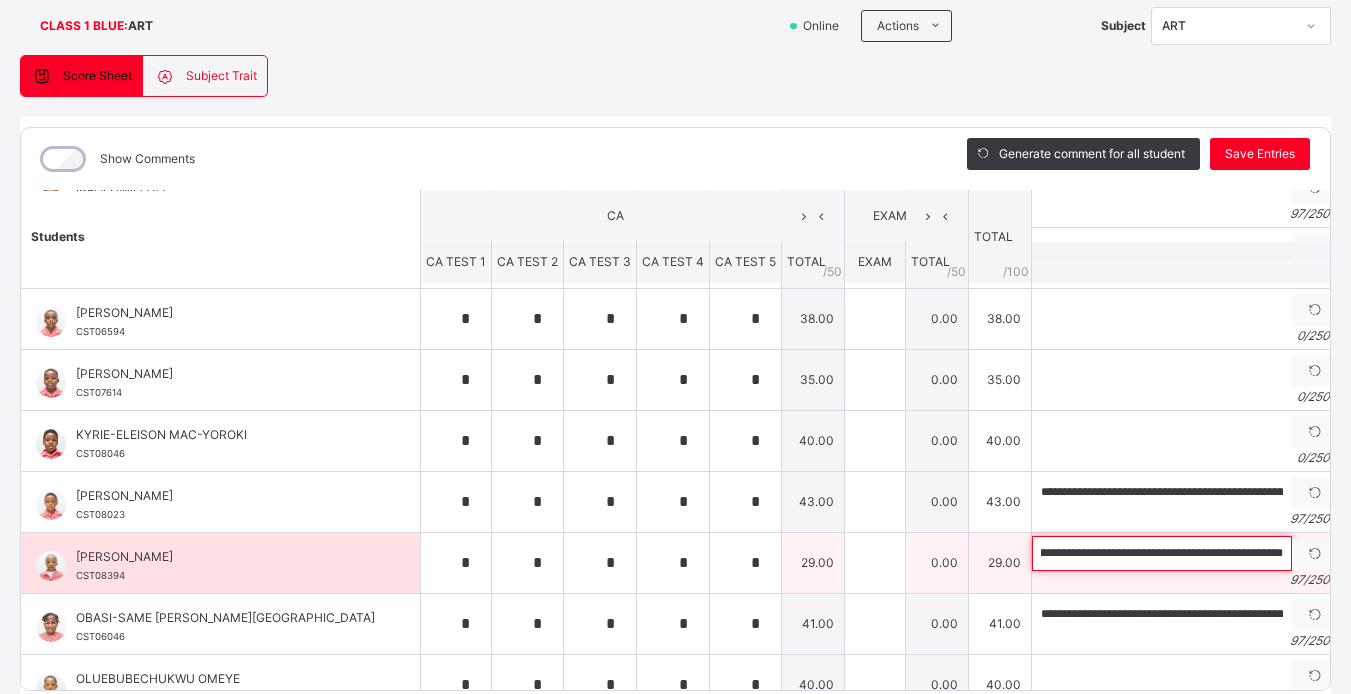 scroll, scrollTop: 0, scrollLeft: 303, axis: horizontal 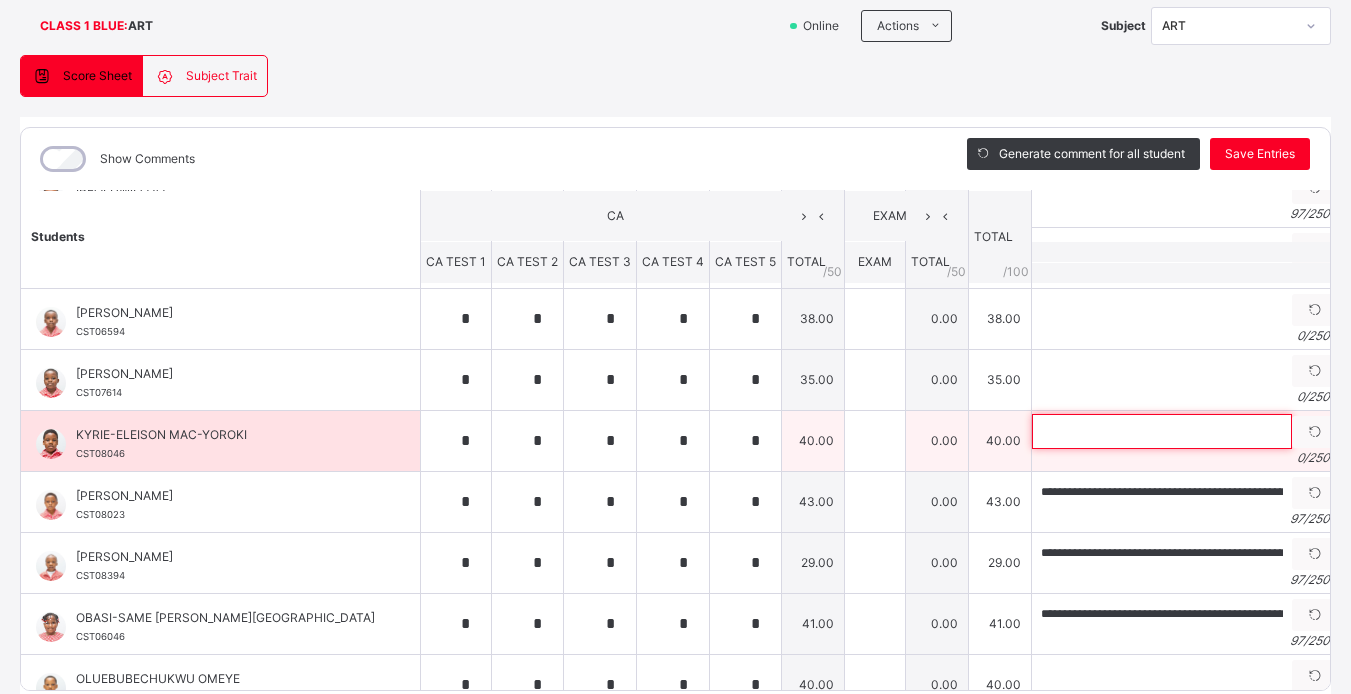 click at bounding box center [1162, 431] 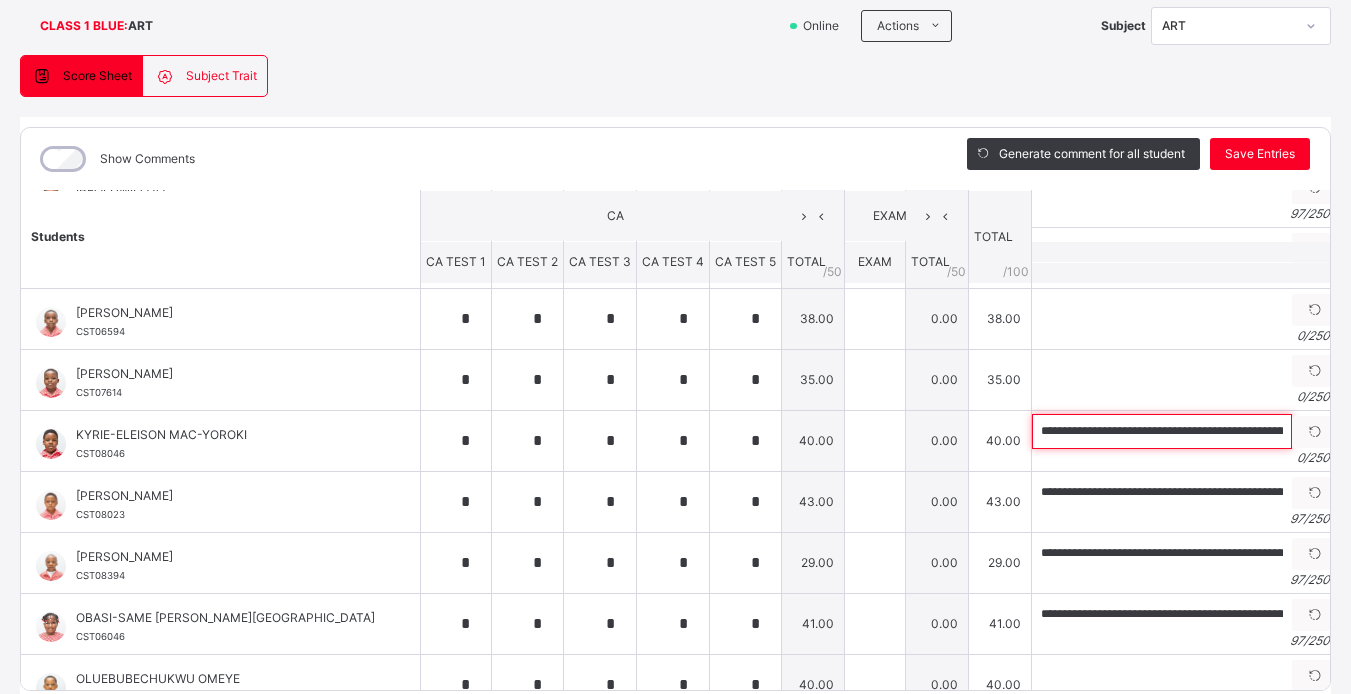 scroll, scrollTop: 0, scrollLeft: 269, axis: horizontal 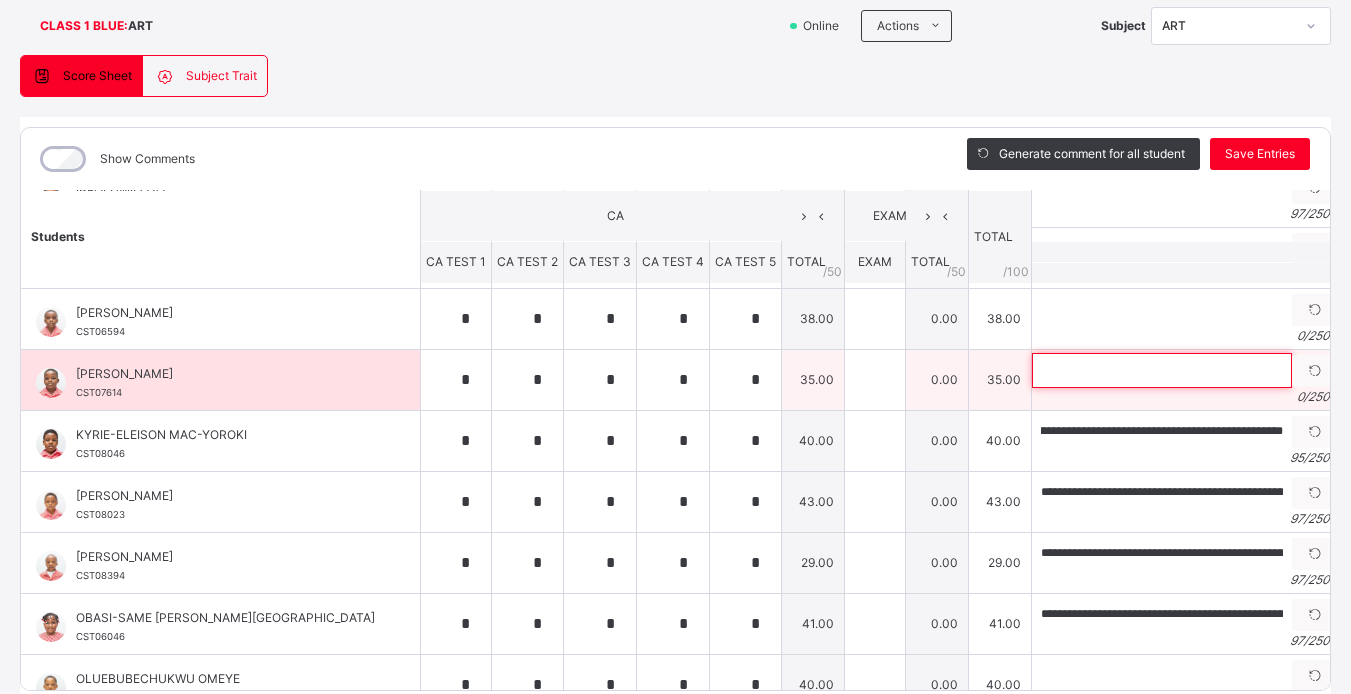 click at bounding box center (1162, 370) 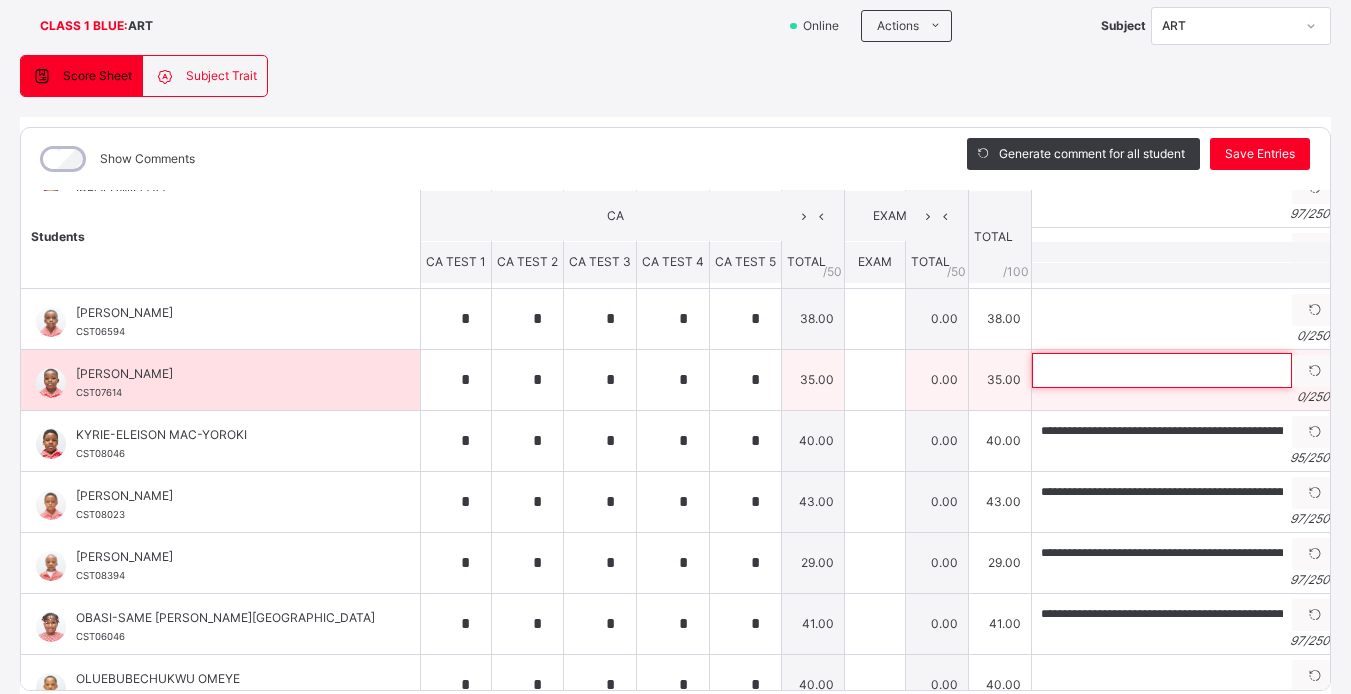 paste on "**********" 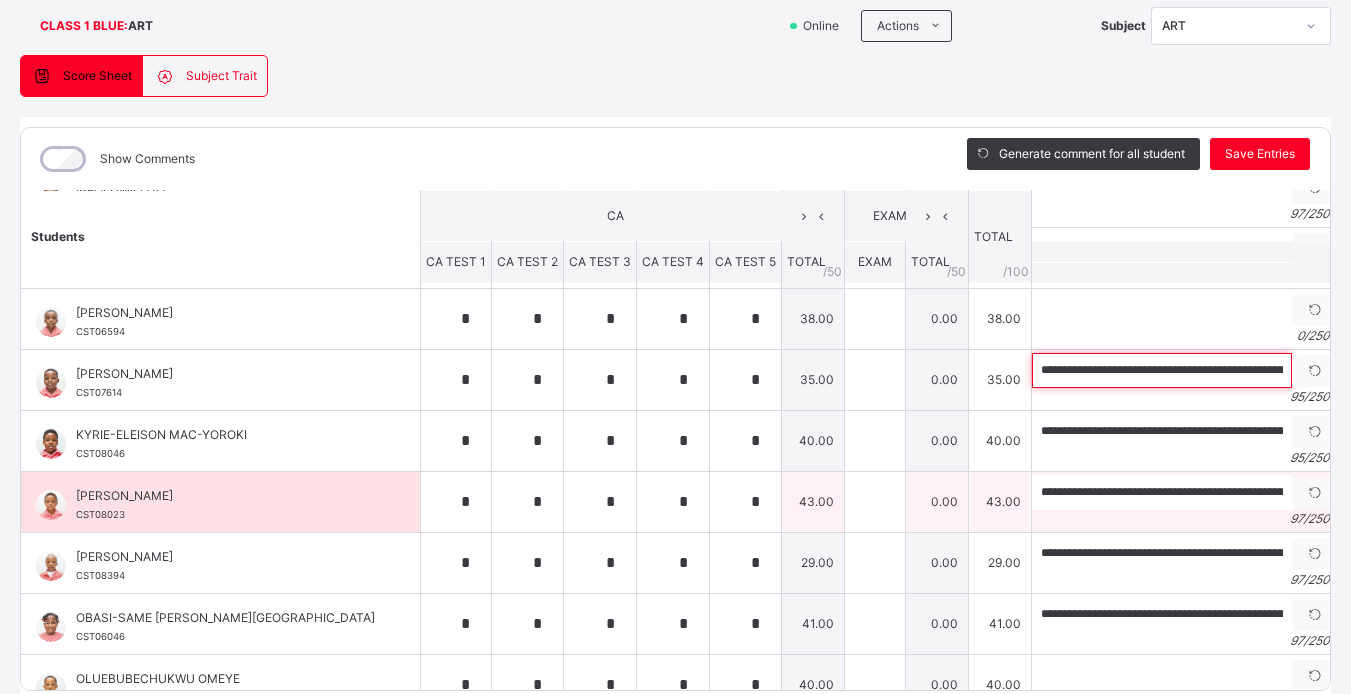 scroll, scrollTop: 0, scrollLeft: 269, axis: horizontal 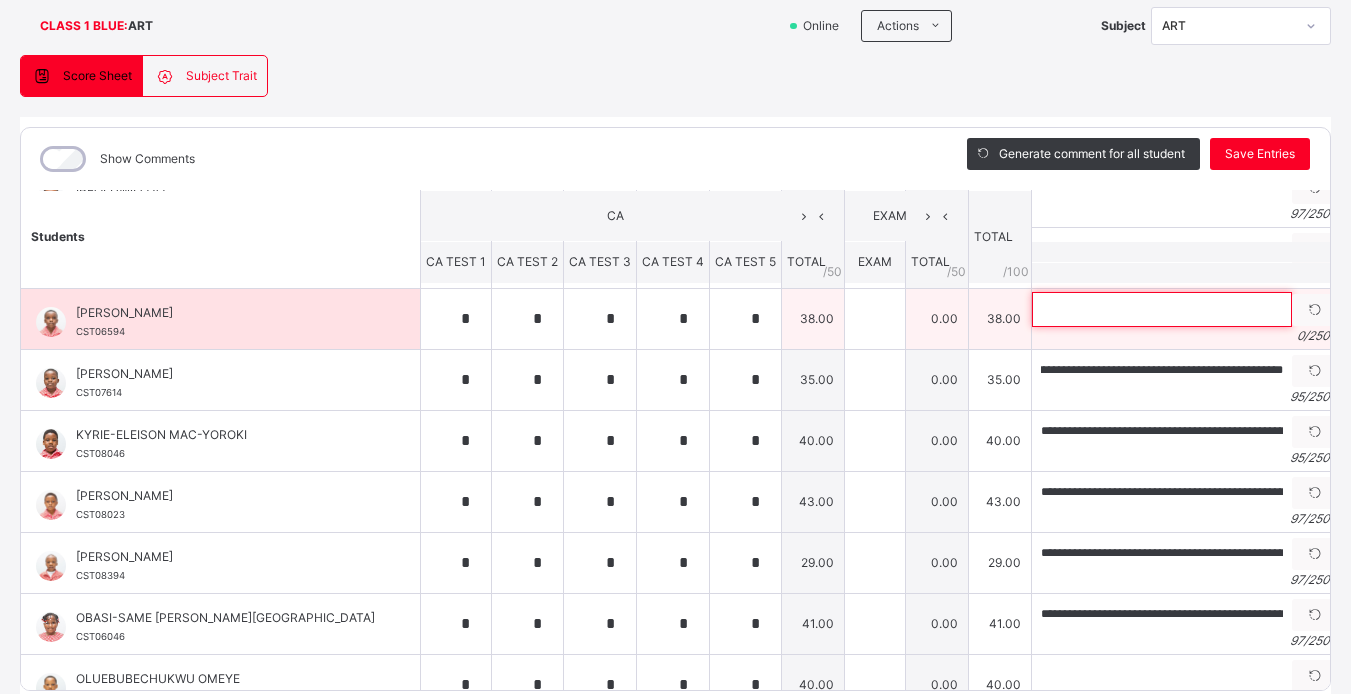 click at bounding box center (1162, 309) 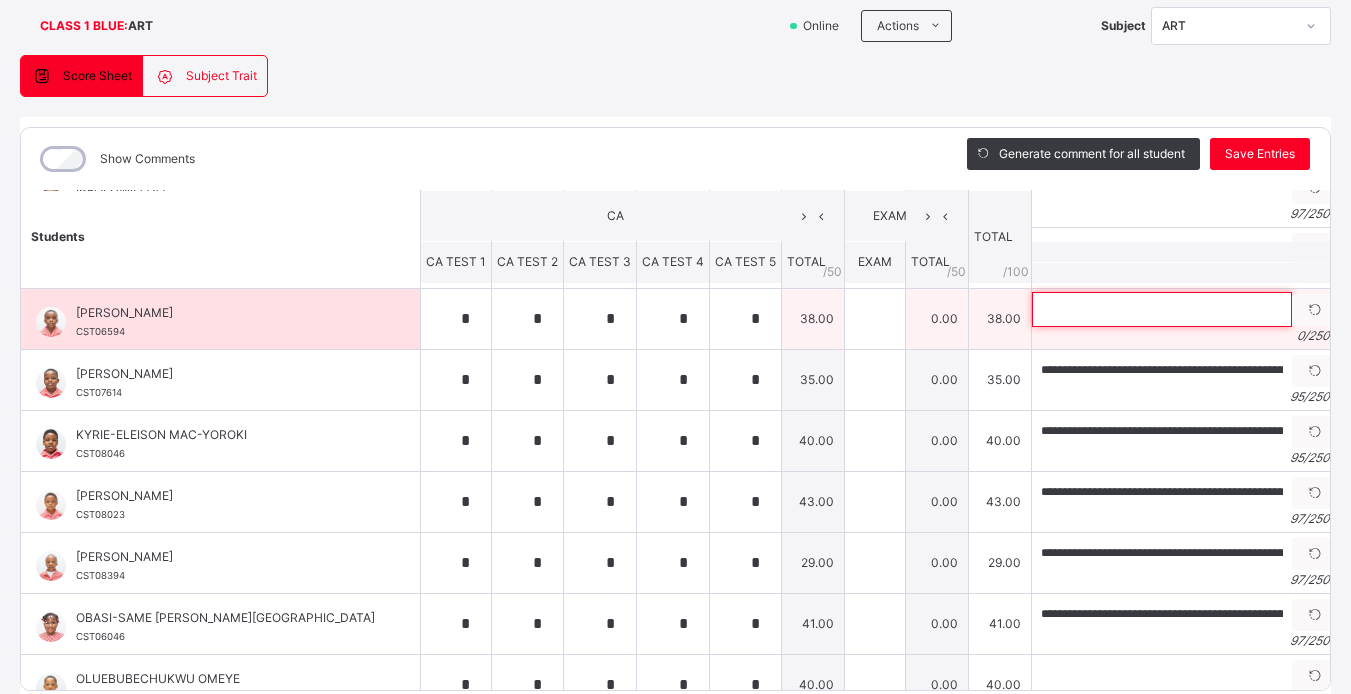 paste on "**********" 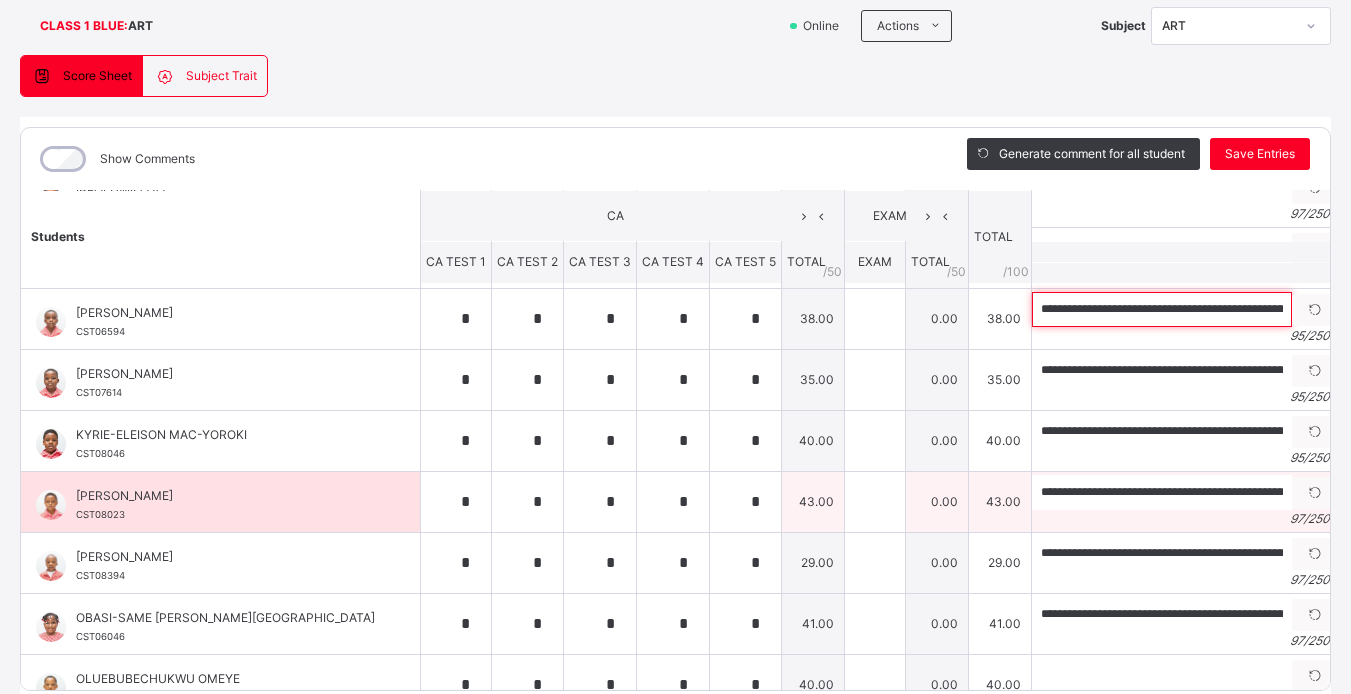 scroll, scrollTop: 0, scrollLeft: 269, axis: horizontal 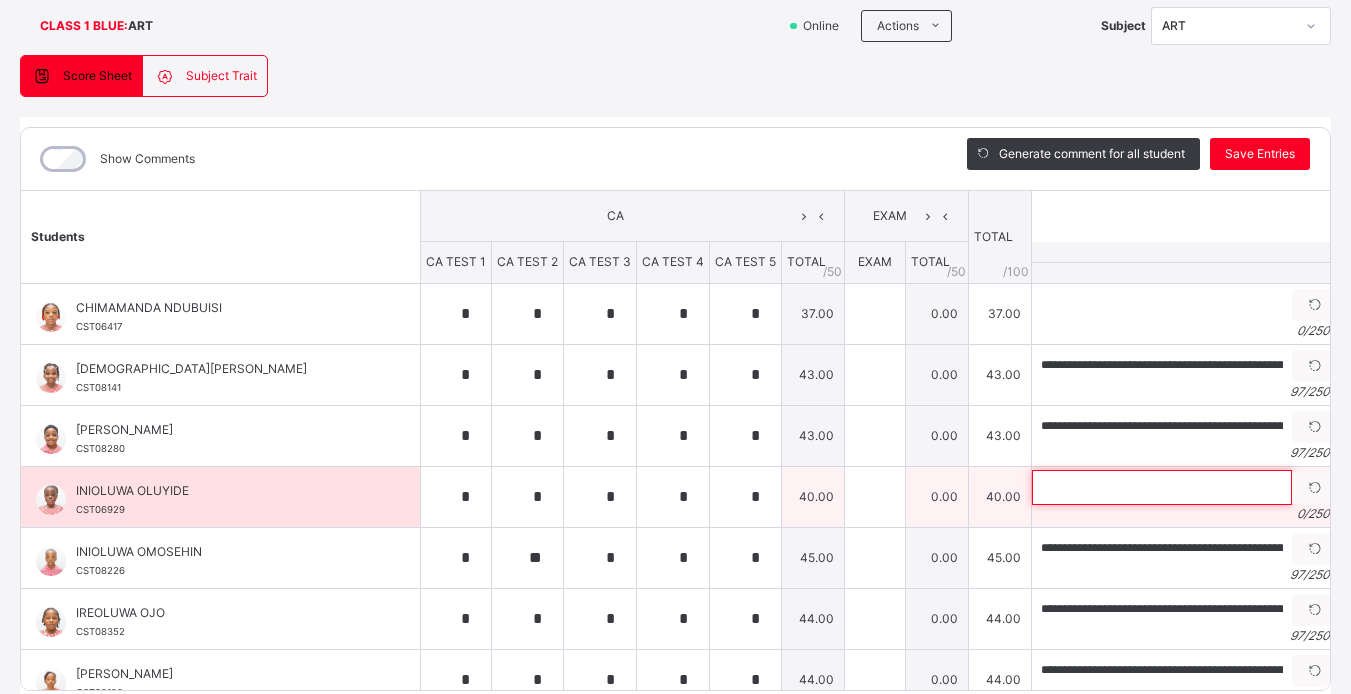 click at bounding box center [1162, 487] 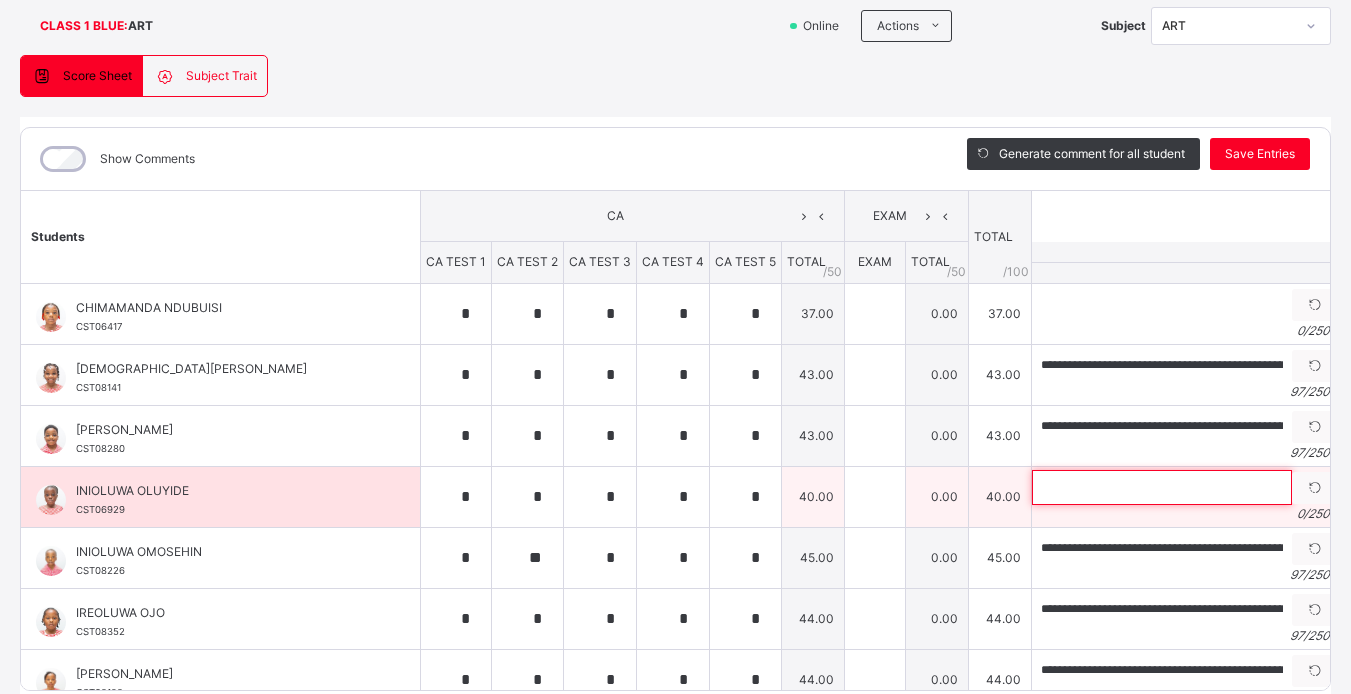 paste on "**********" 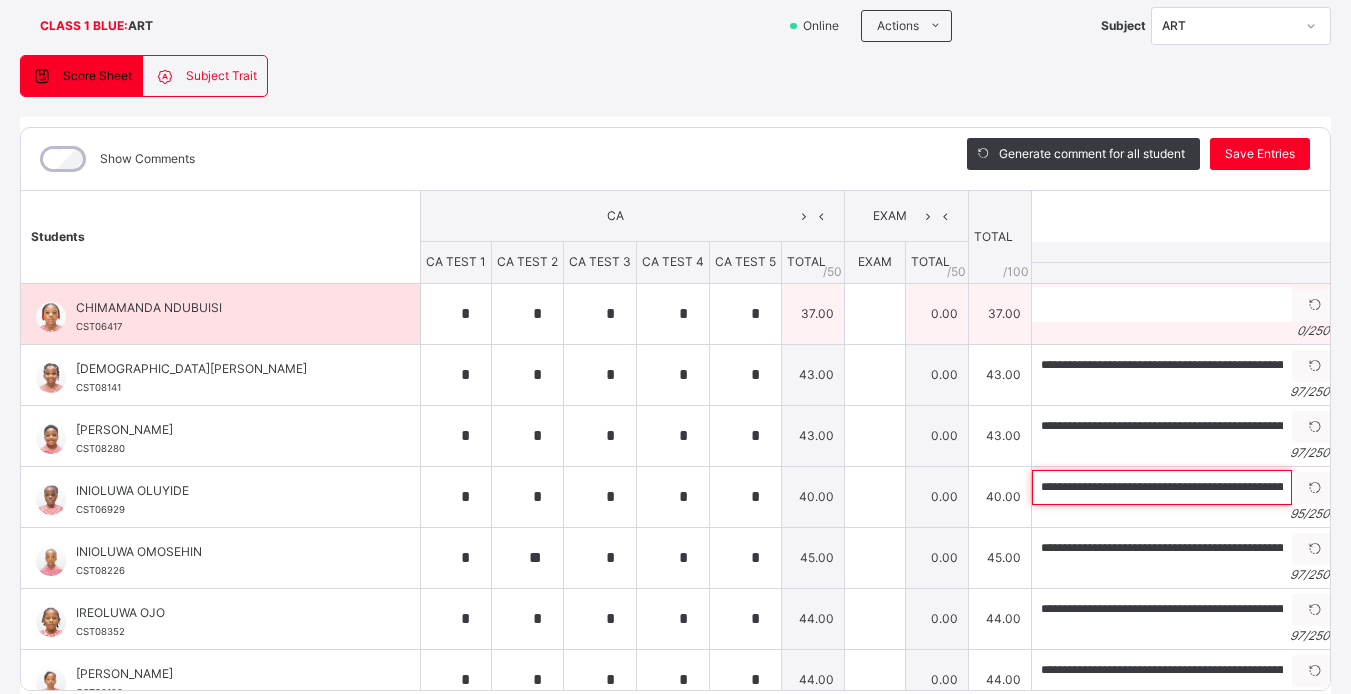 scroll, scrollTop: 0, scrollLeft: 269, axis: horizontal 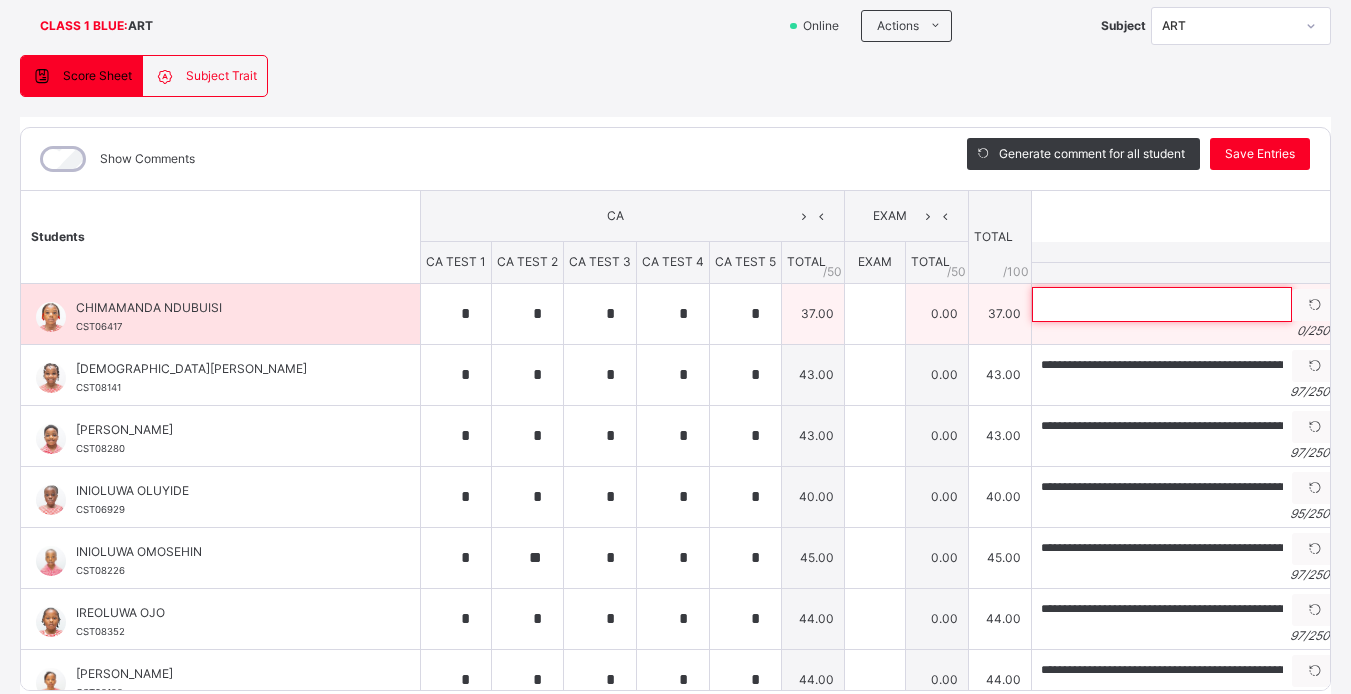 click at bounding box center (1162, 304) 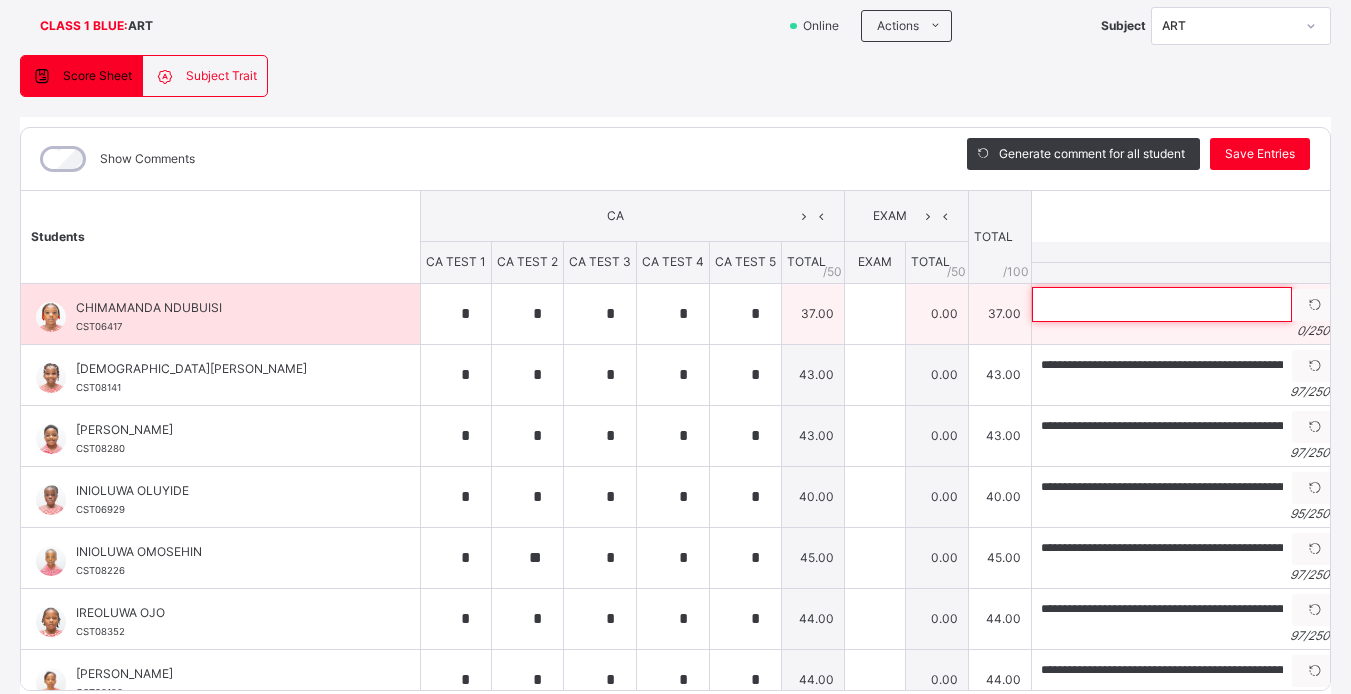 paste on "**********" 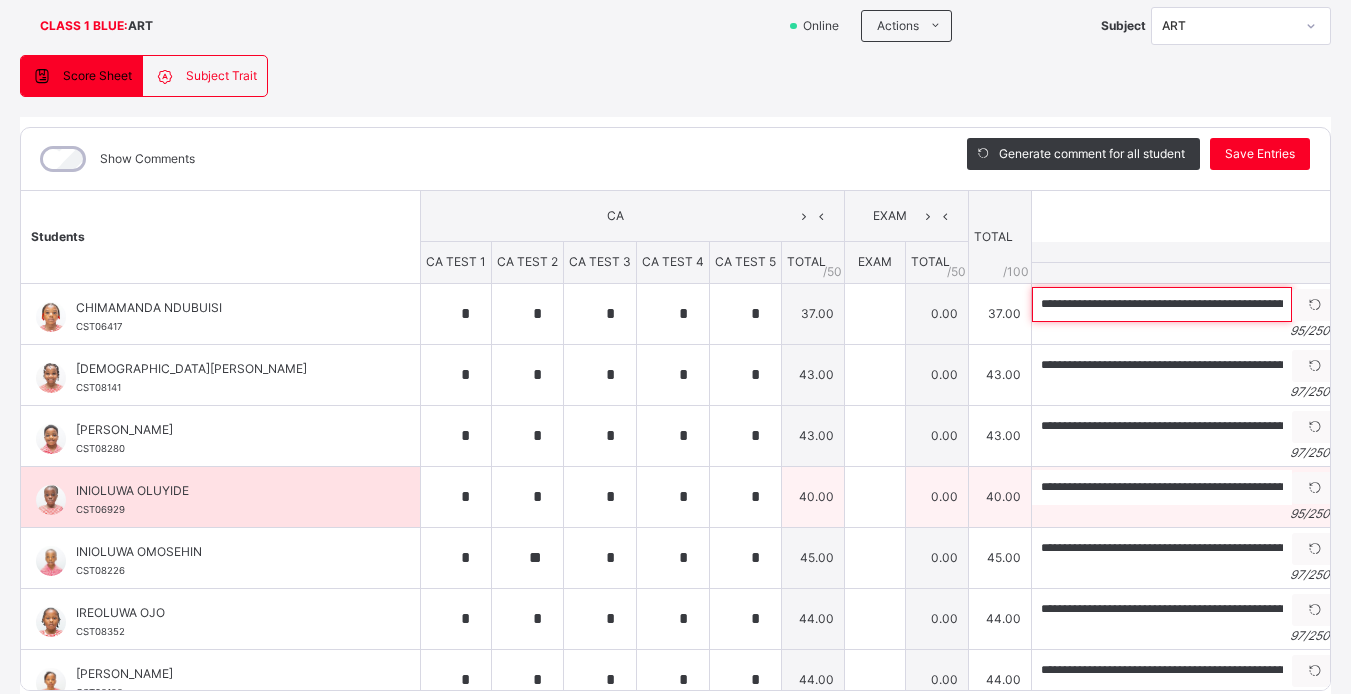 scroll, scrollTop: 0, scrollLeft: 269, axis: horizontal 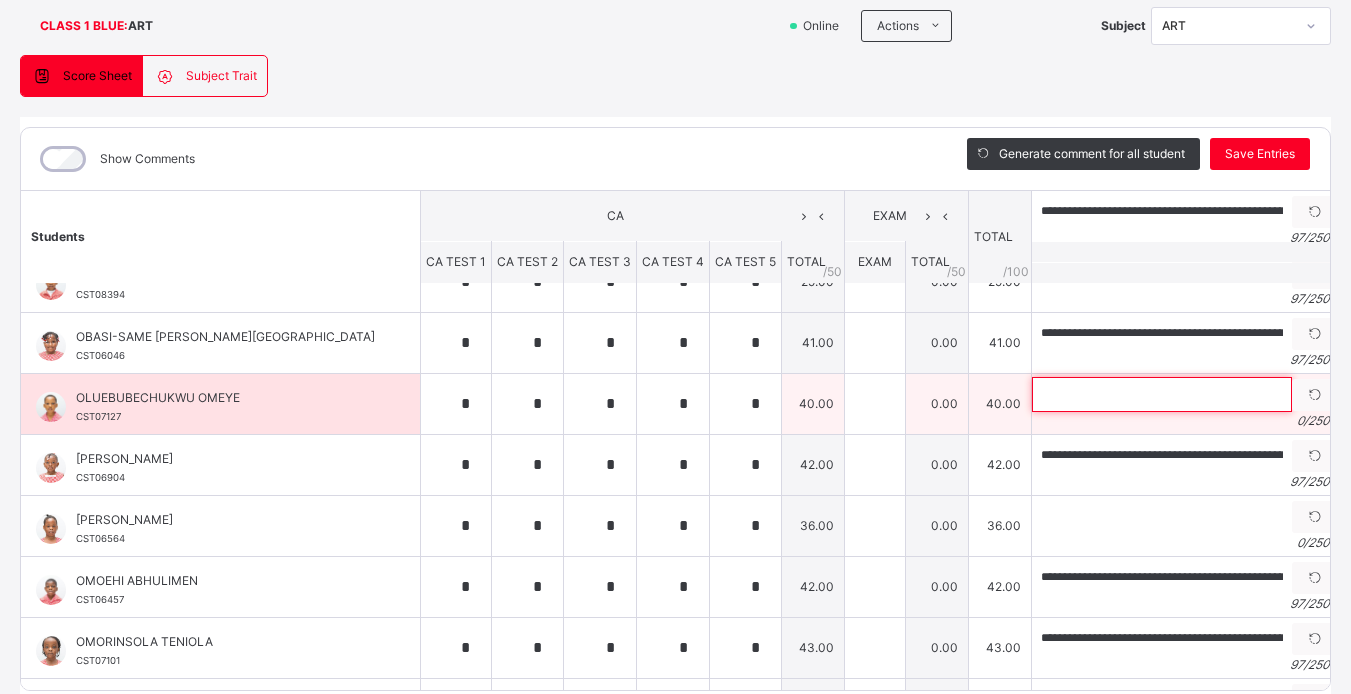 click at bounding box center (1162, 394) 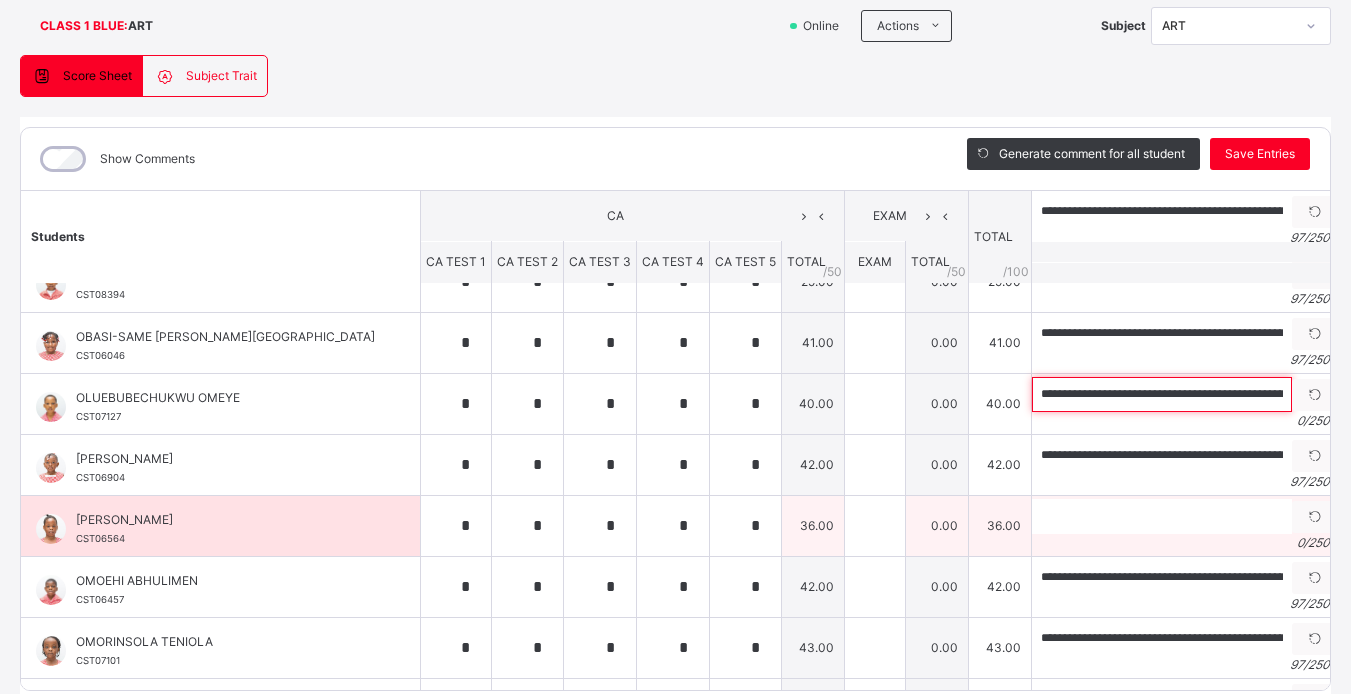 scroll, scrollTop: 0, scrollLeft: 269, axis: horizontal 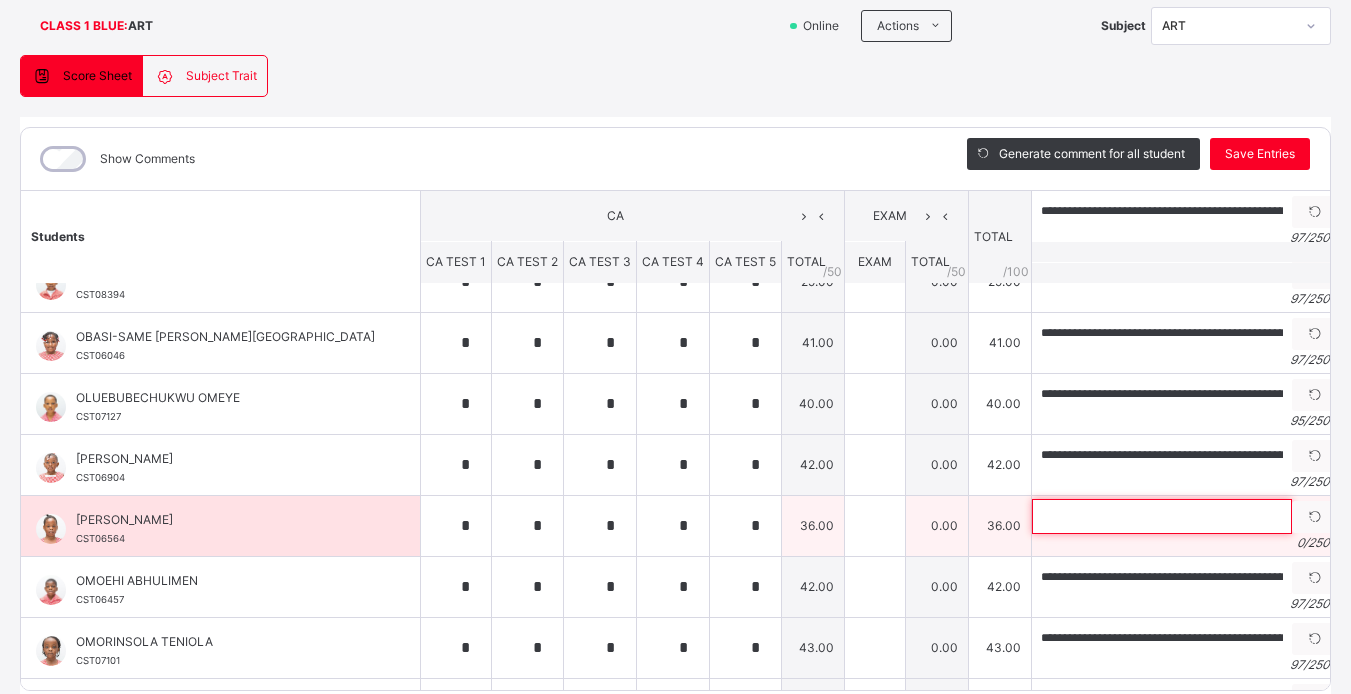 click at bounding box center (1162, 516) 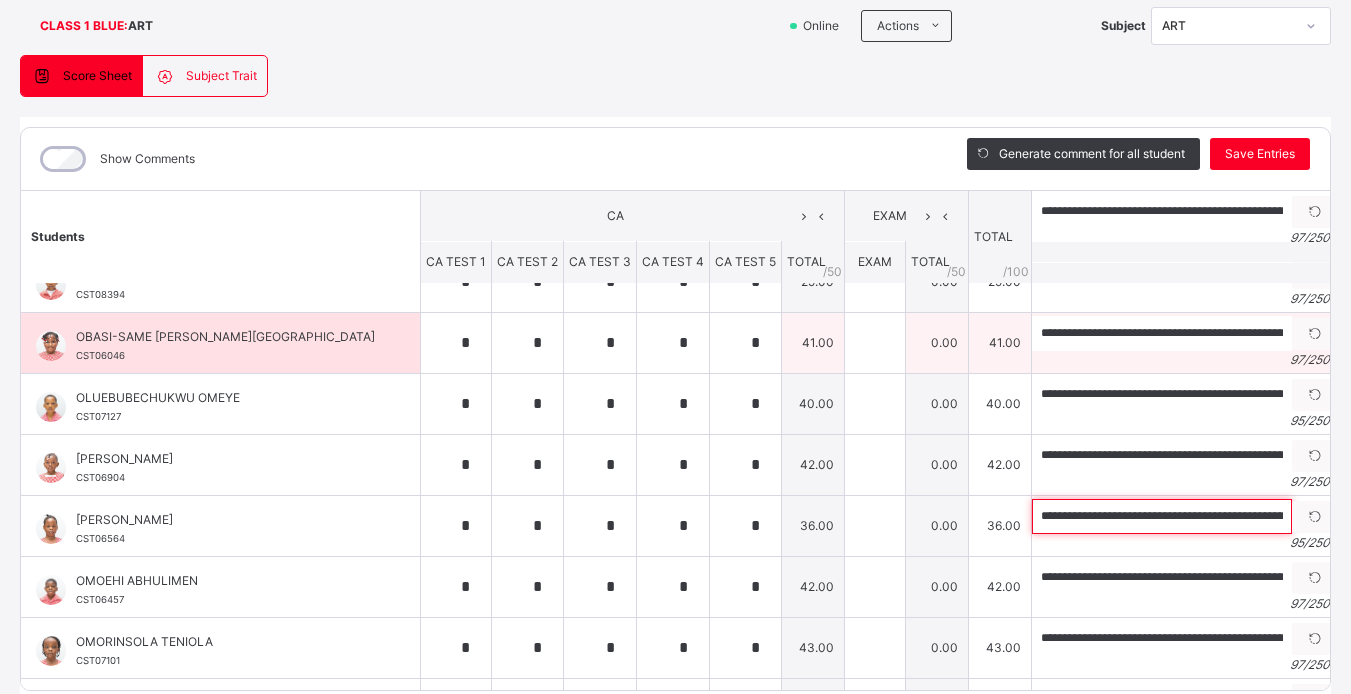 scroll, scrollTop: 0, scrollLeft: 269, axis: horizontal 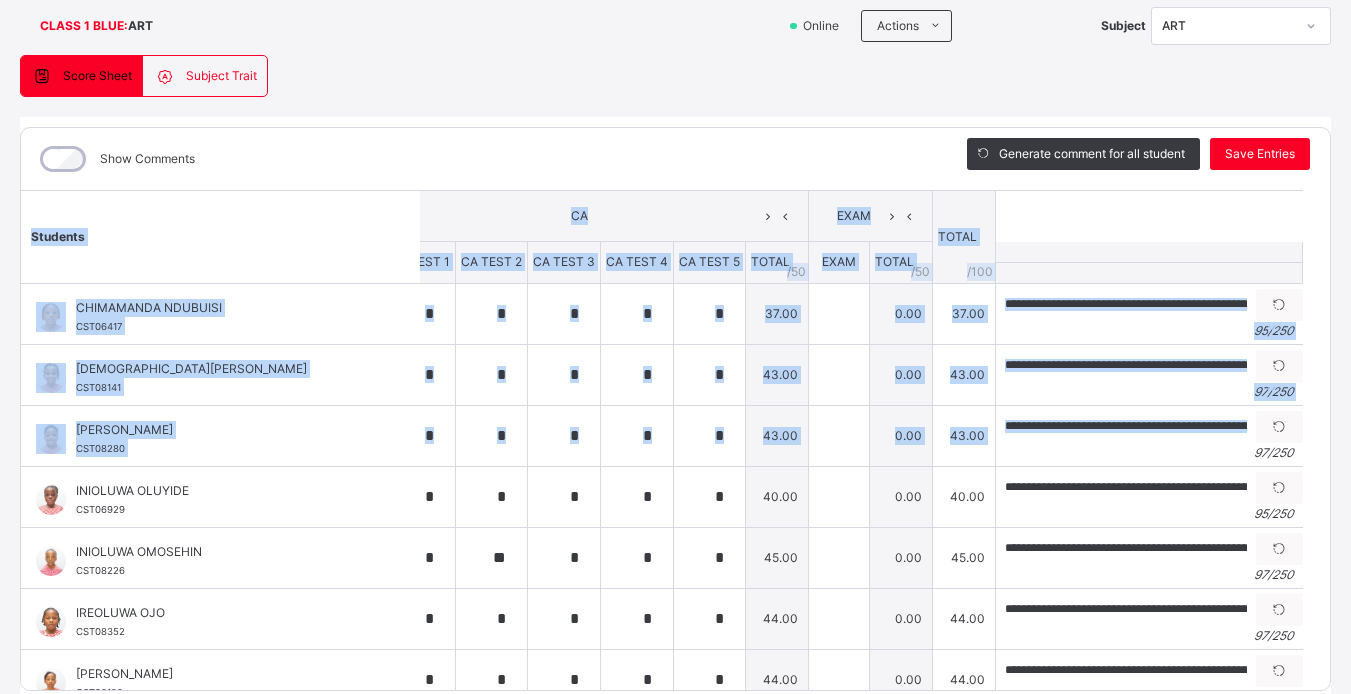 drag, startPoint x: 1300, startPoint y: 333, endPoint x: 1307, endPoint y: 181, distance: 152.1611 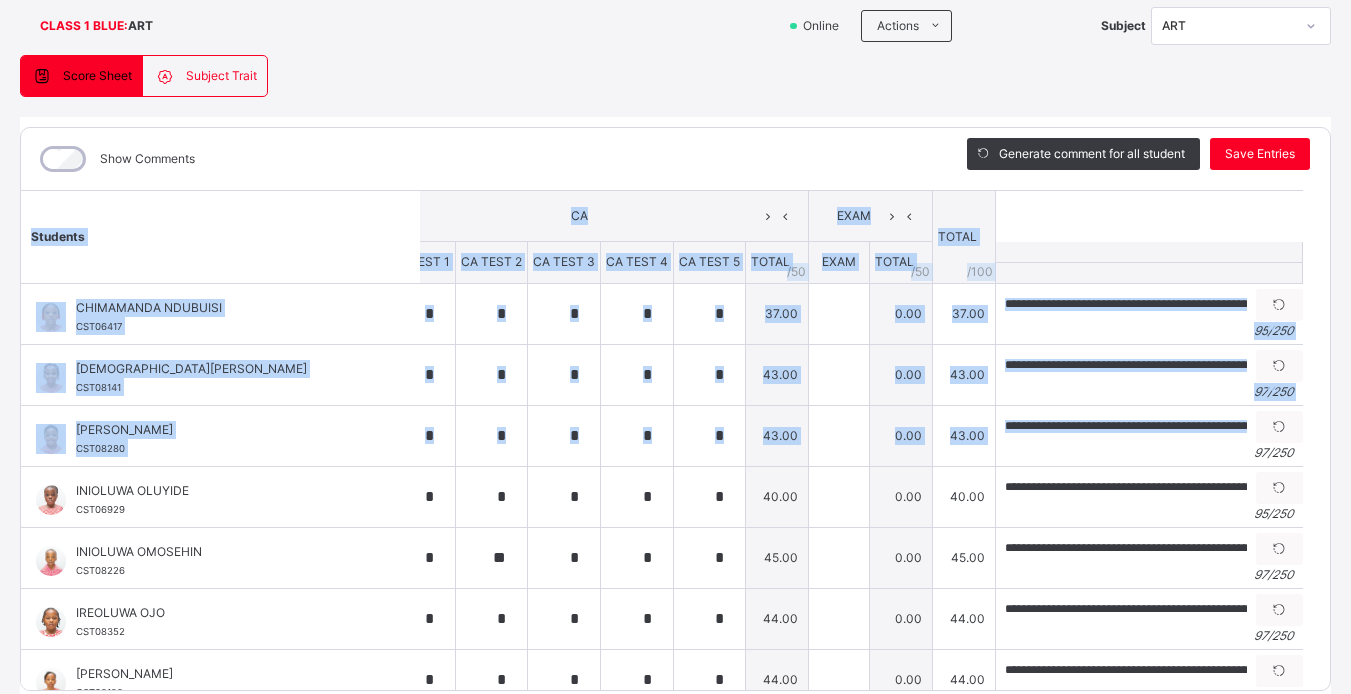 click on "**********" at bounding box center (644, 847) 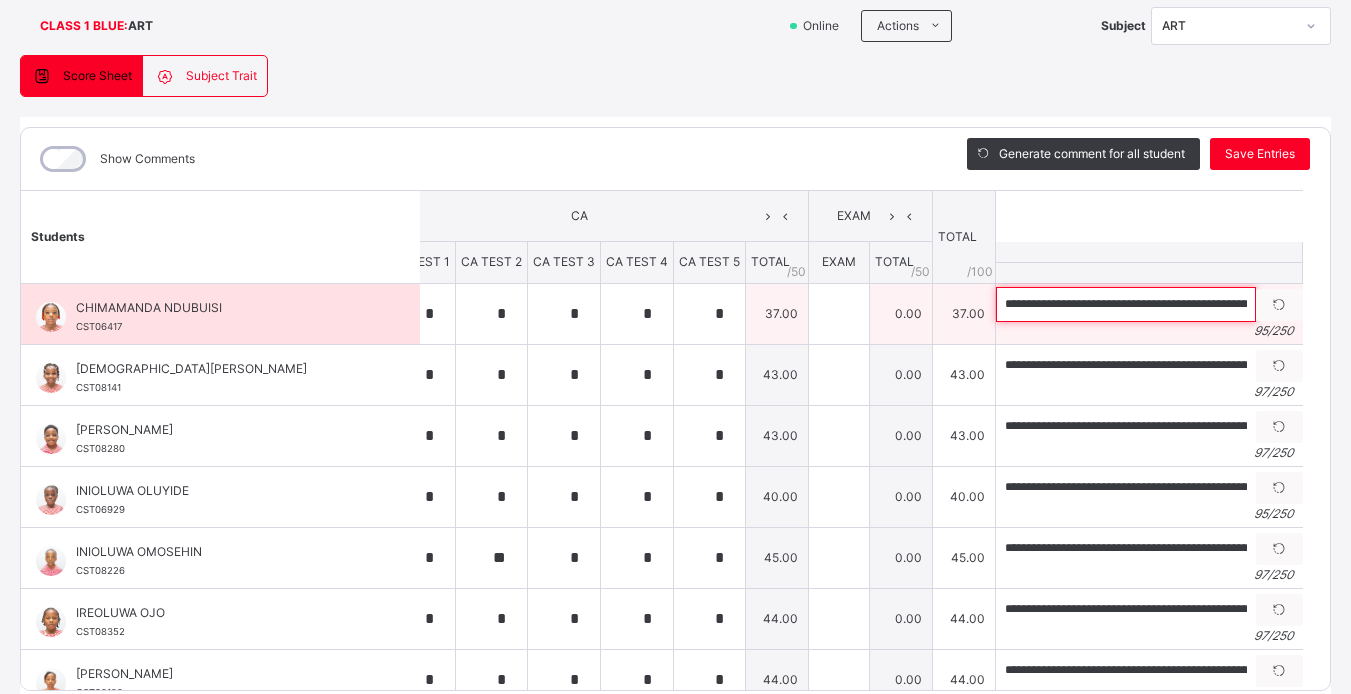 click on "**********" at bounding box center [1126, 304] 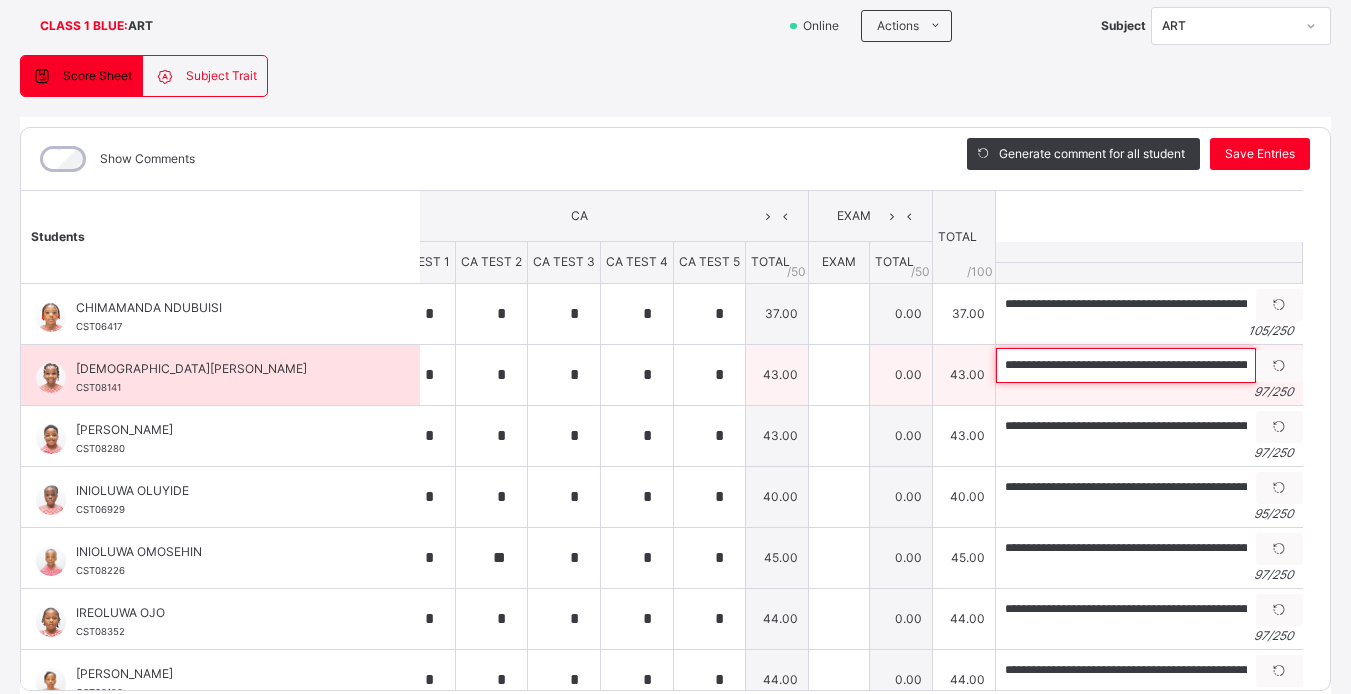 click on "**********" at bounding box center (1126, 365) 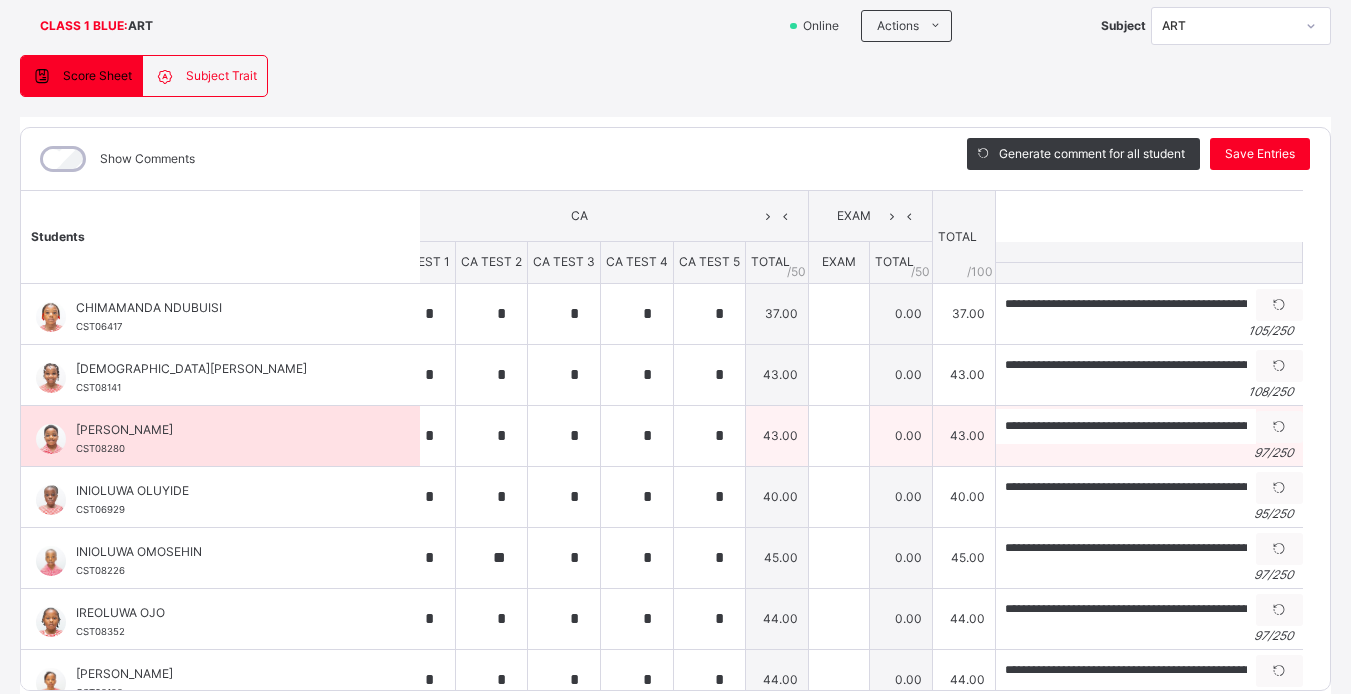 click on "43.00" at bounding box center (964, 435) 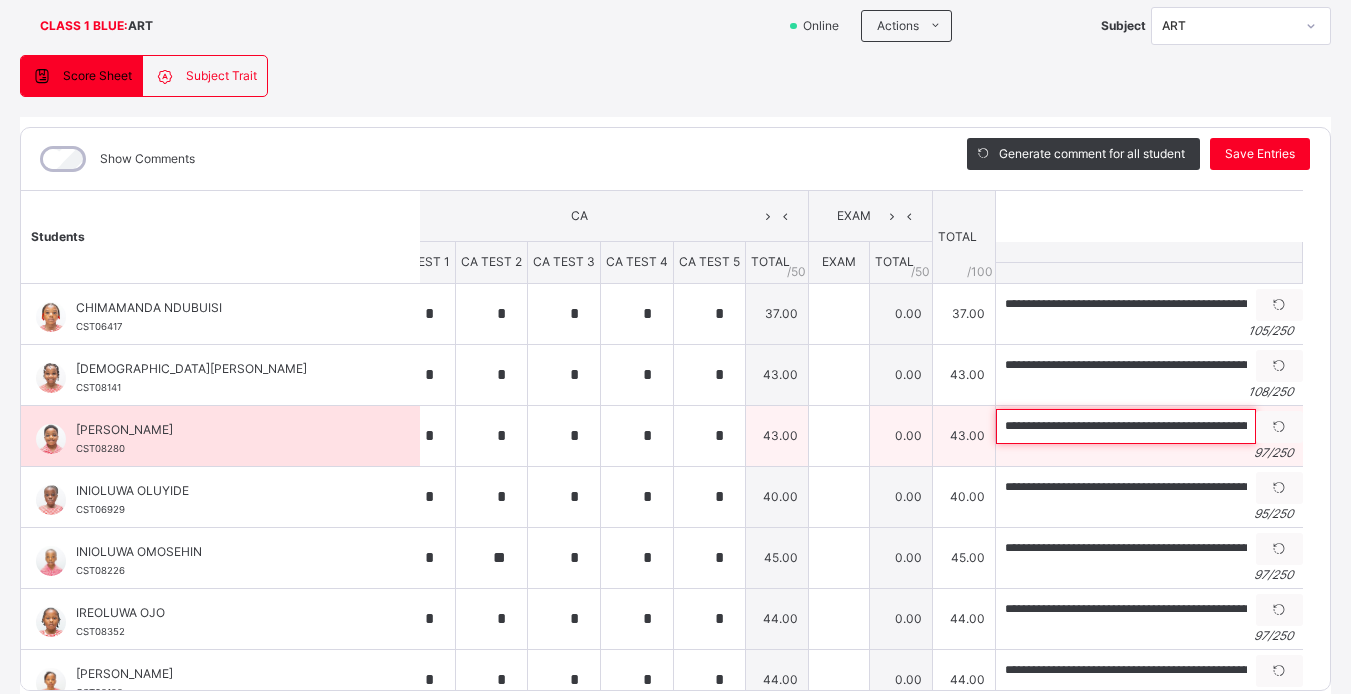 click on "**********" at bounding box center (1126, 426) 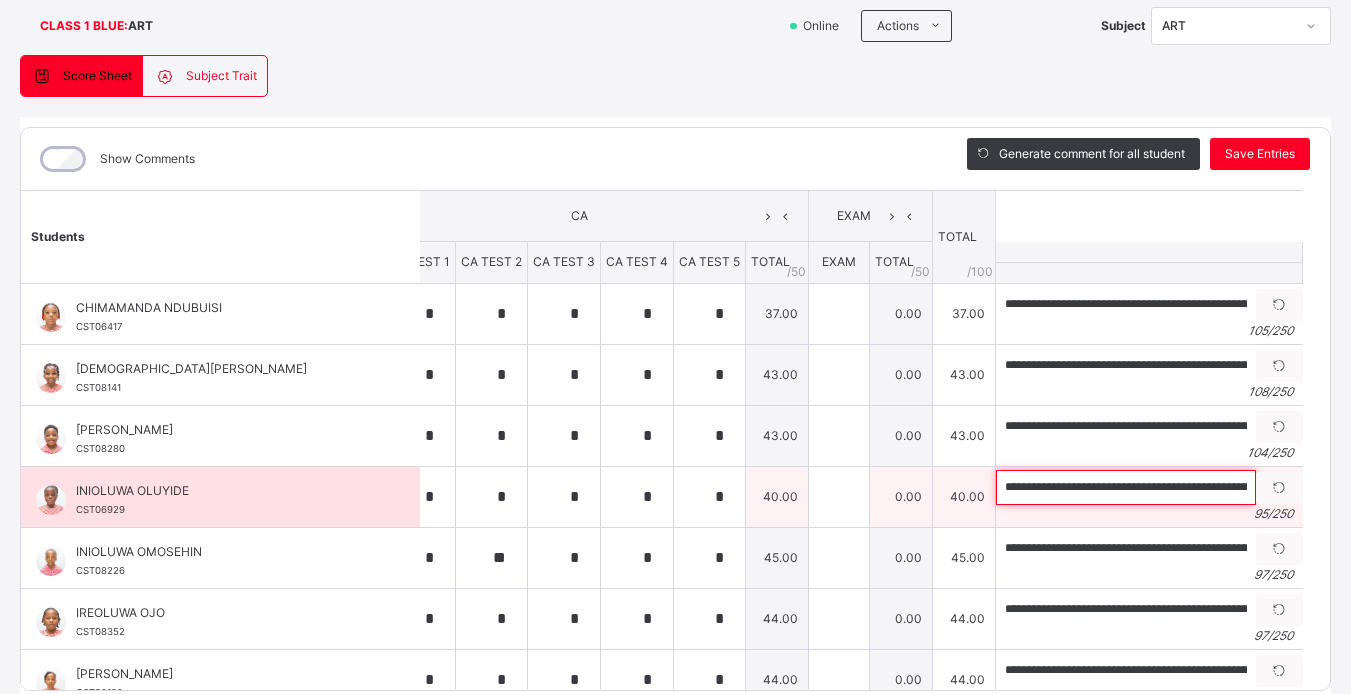 click on "**********" at bounding box center (1126, 487) 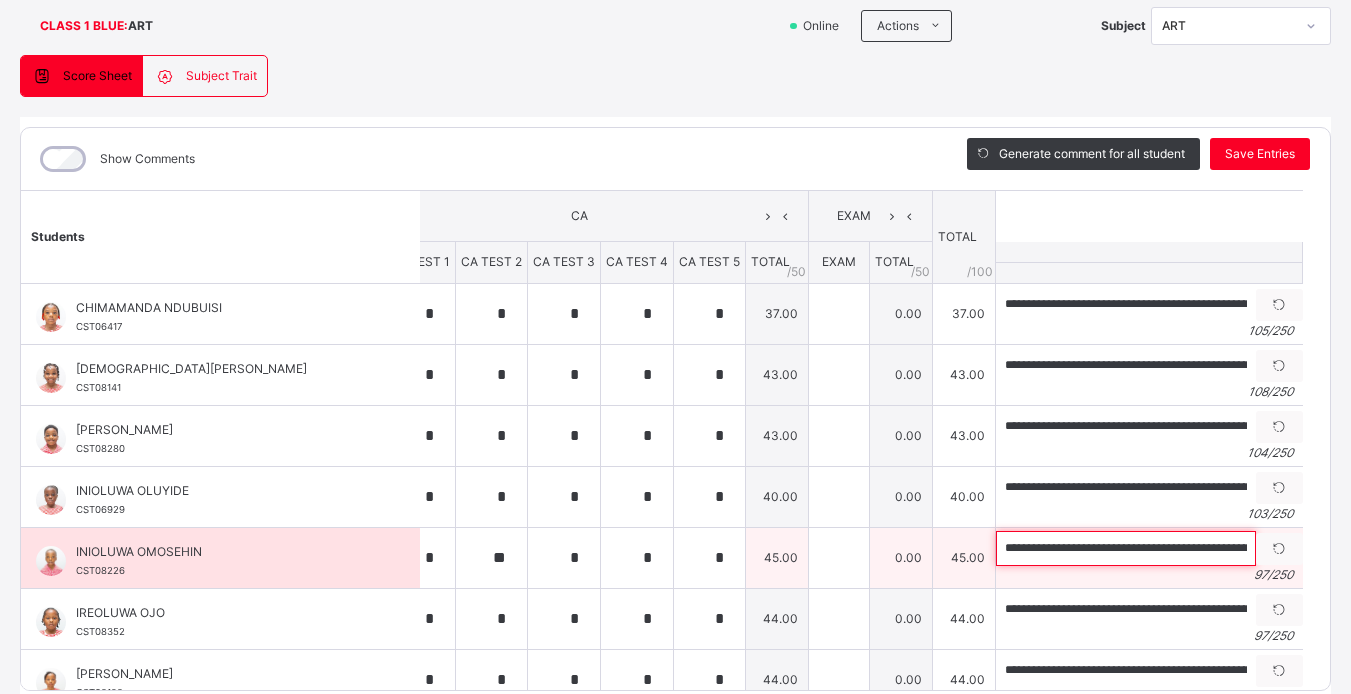 click on "**********" at bounding box center (1126, 548) 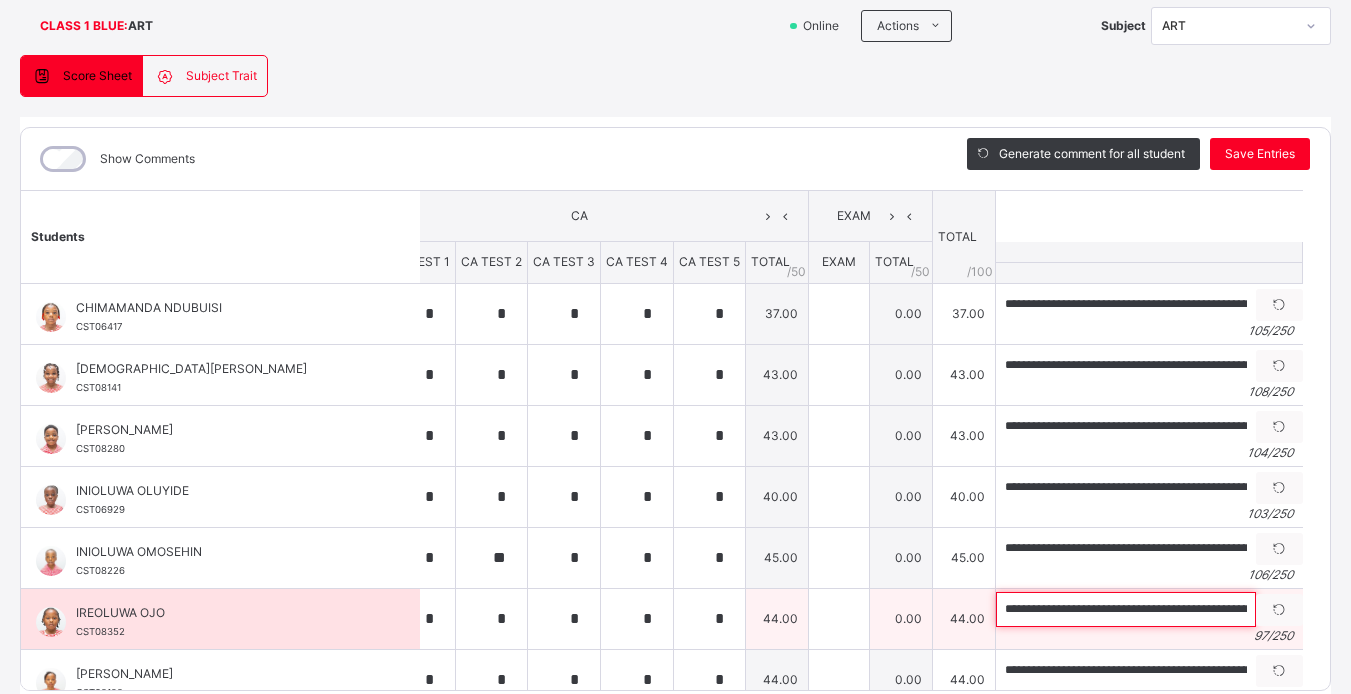 click on "**********" at bounding box center (1126, 609) 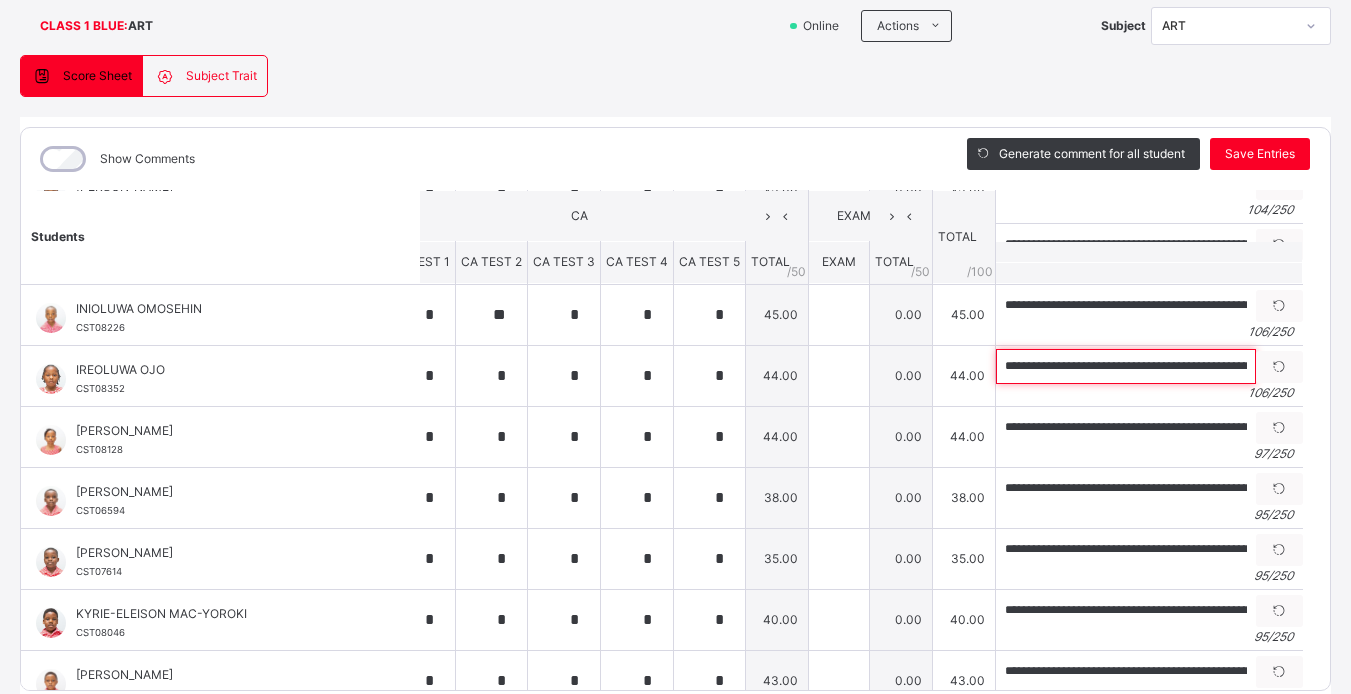 scroll, scrollTop: 392, scrollLeft: 36, axis: both 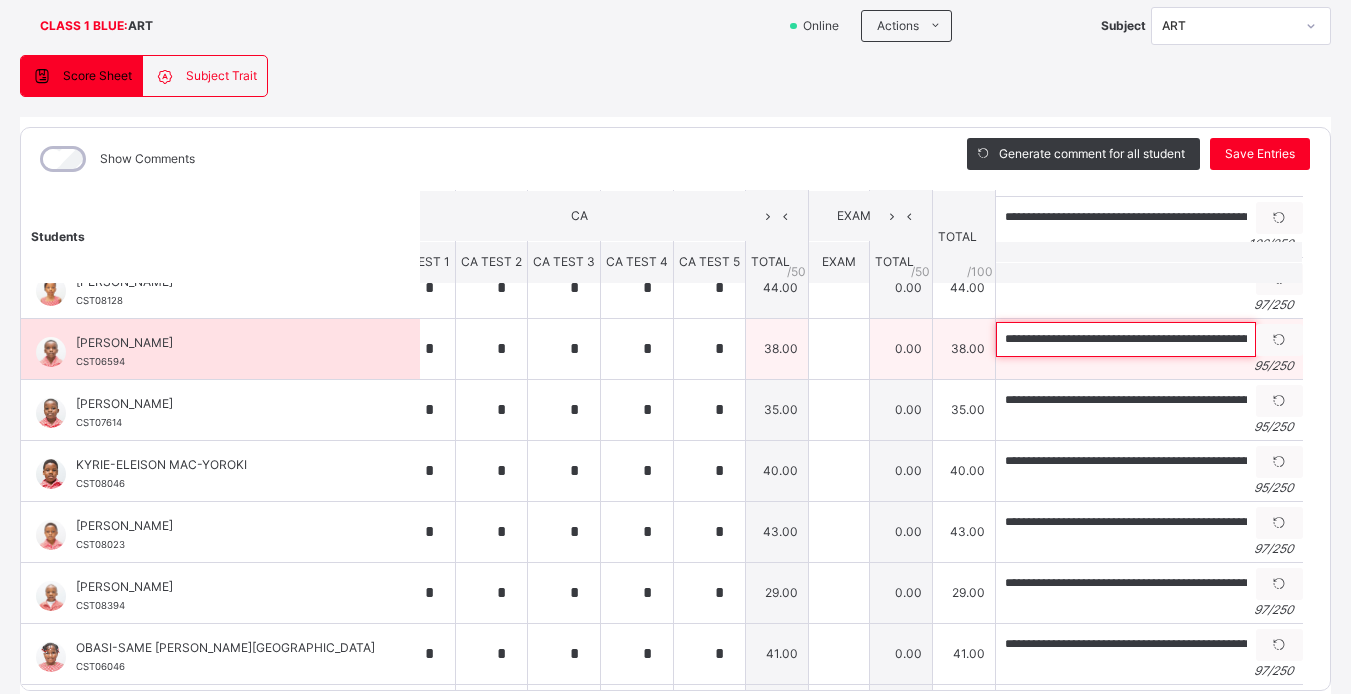 click on "**********" at bounding box center [1126, 339] 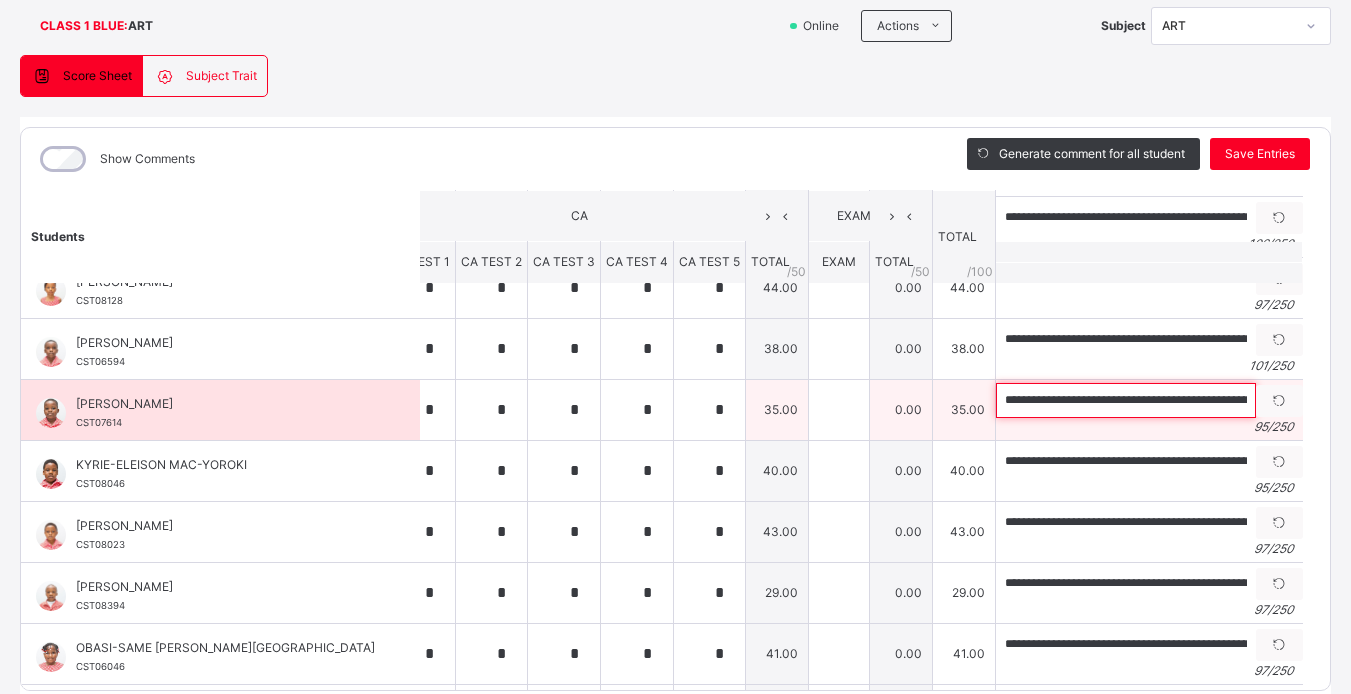 click on "**********" at bounding box center (1126, 400) 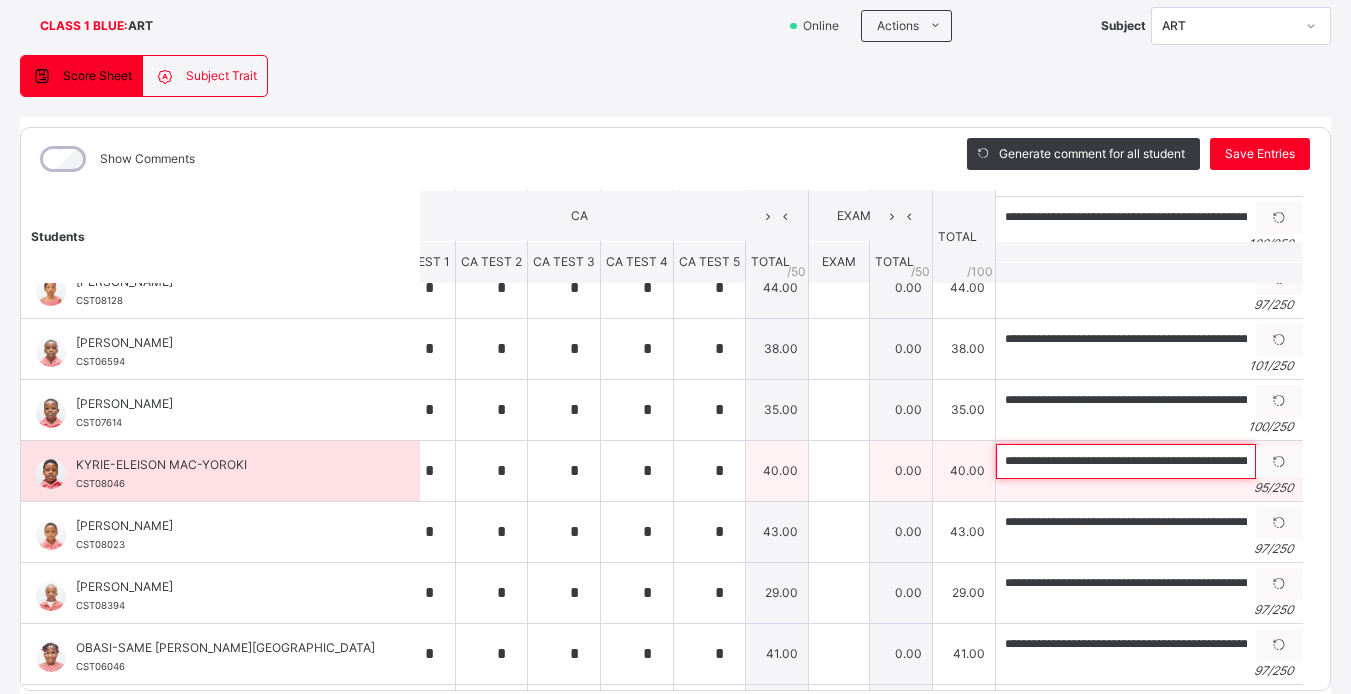 click on "**********" at bounding box center [1126, 461] 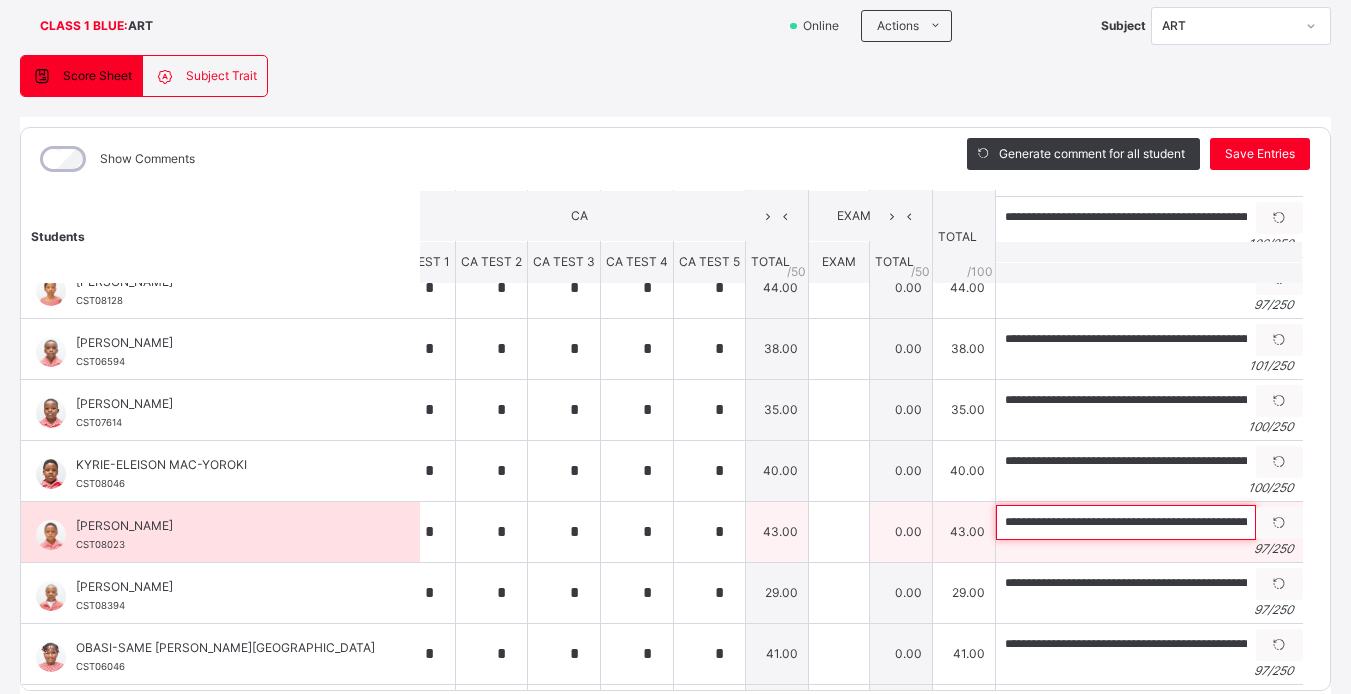 click on "**********" at bounding box center (1126, 522) 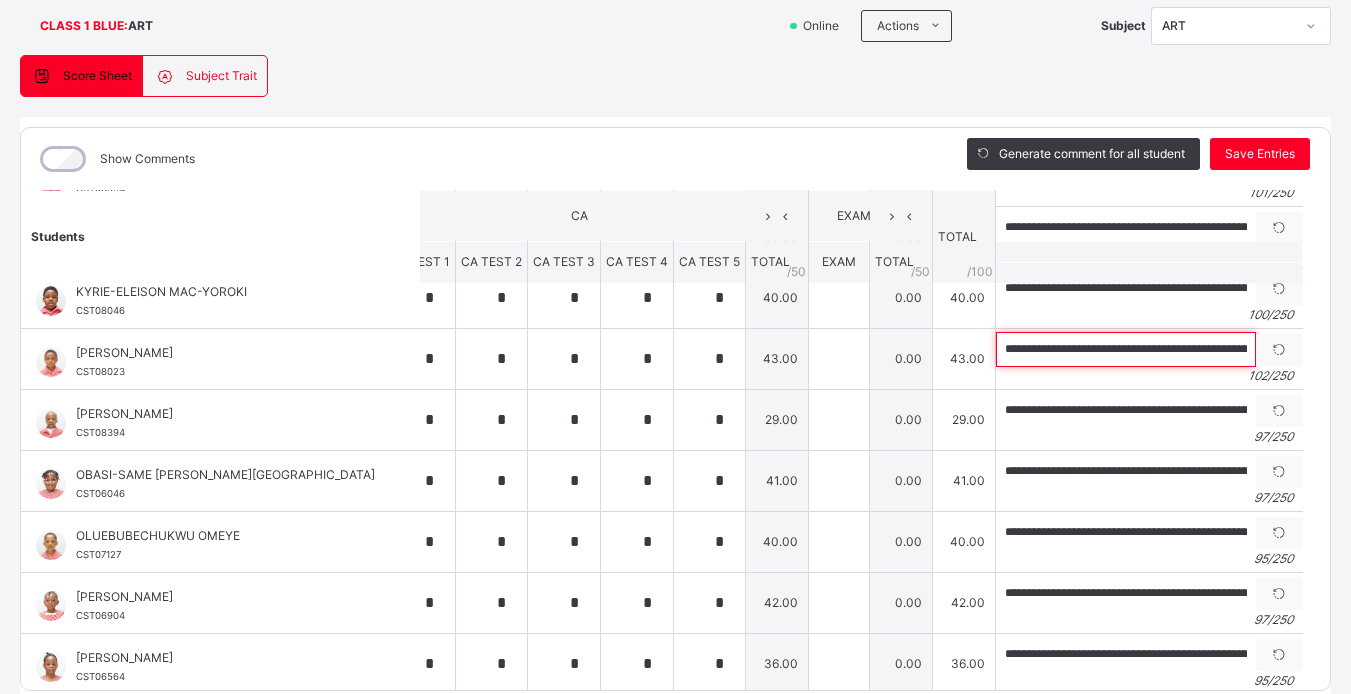 scroll, scrollTop: 600, scrollLeft: 36, axis: both 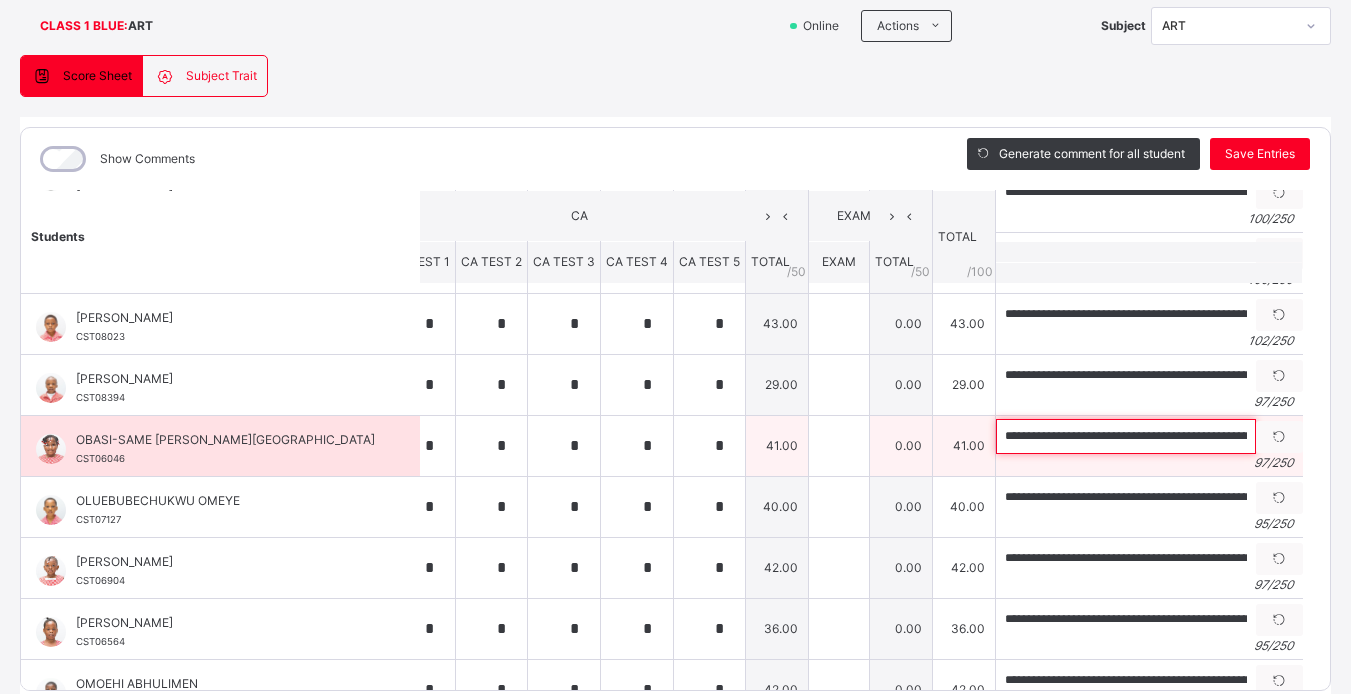 click on "**********" at bounding box center [1126, 436] 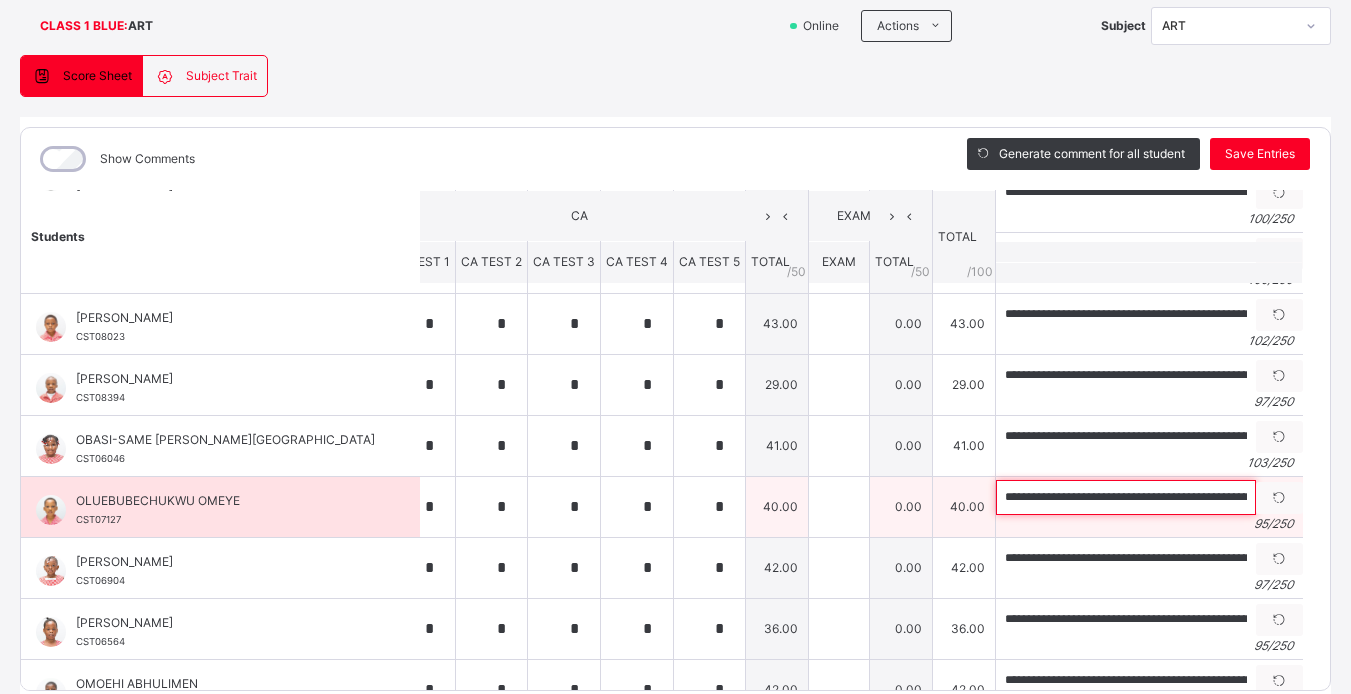 click on "**********" at bounding box center (1126, 497) 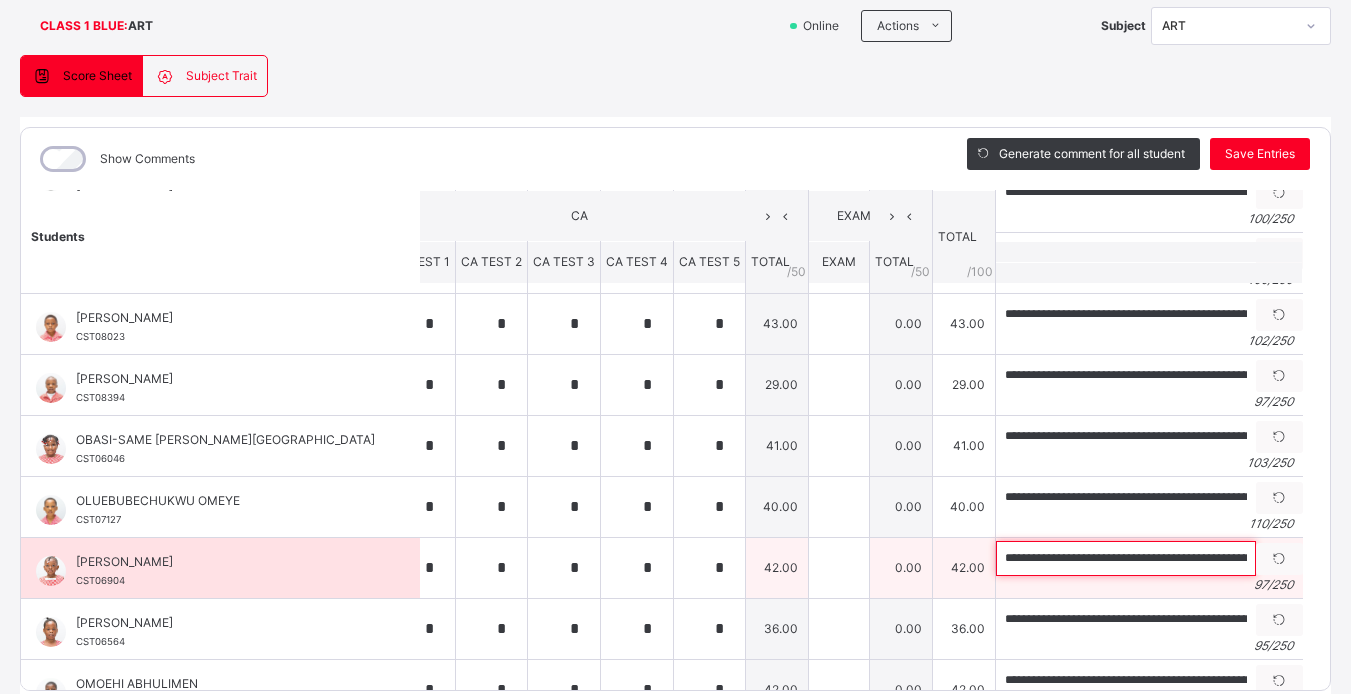 click on "**********" at bounding box center (1126, 558) 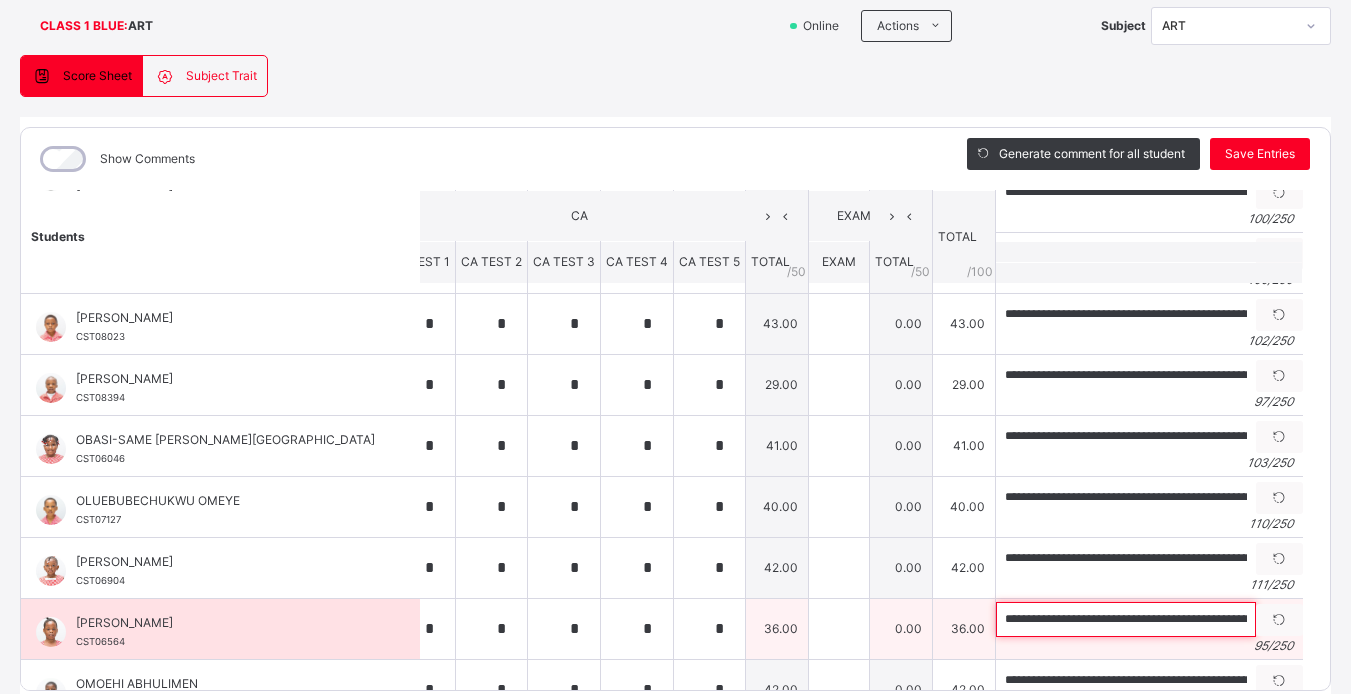 click on "**********" at bounding box center (1126, 619) 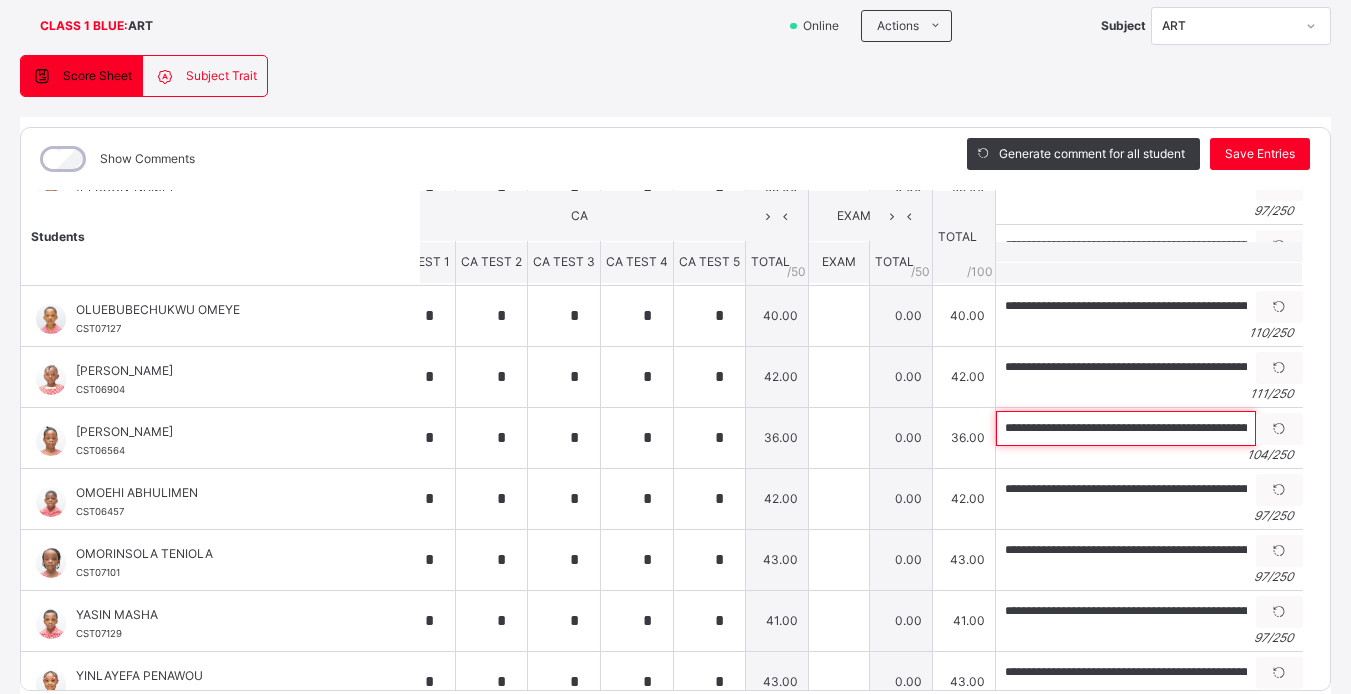 scroll, scrollTop: 829, scrollLeft: 36, axis: both 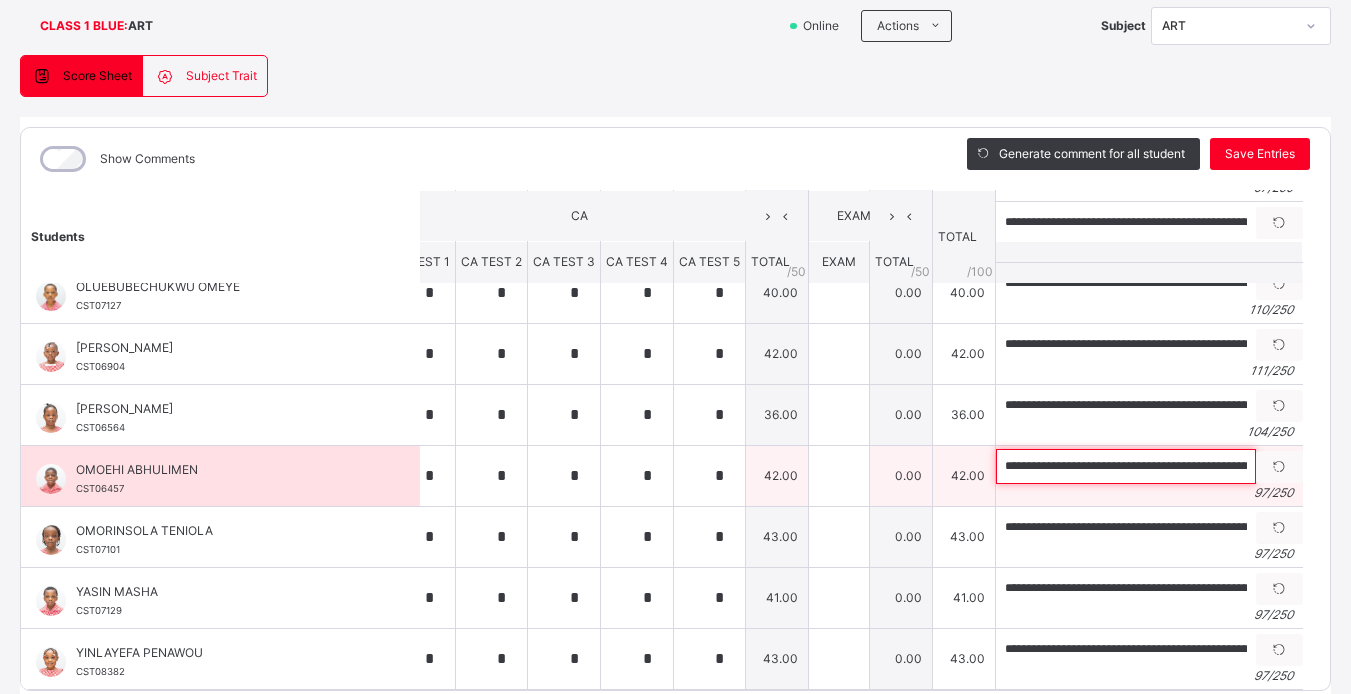 click on "**********" at bounding box center (1126, 466) 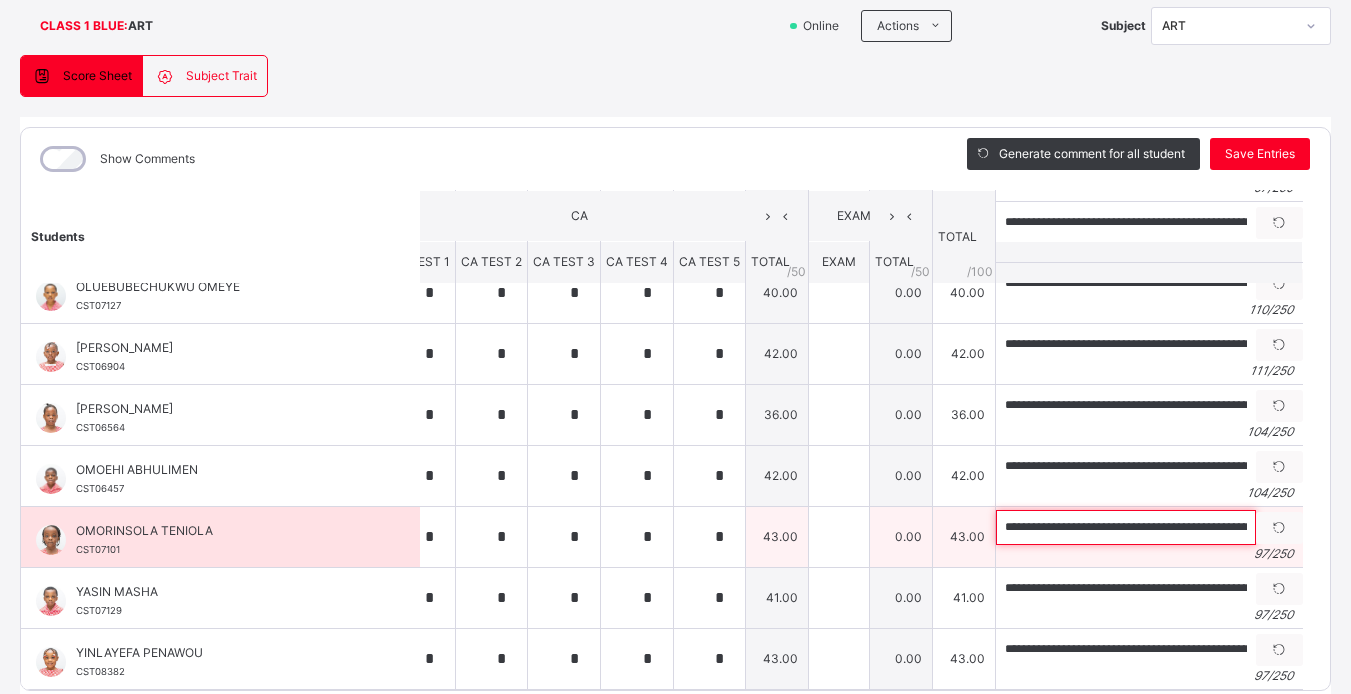 click on "**********" at bounding box center (1126, 527) 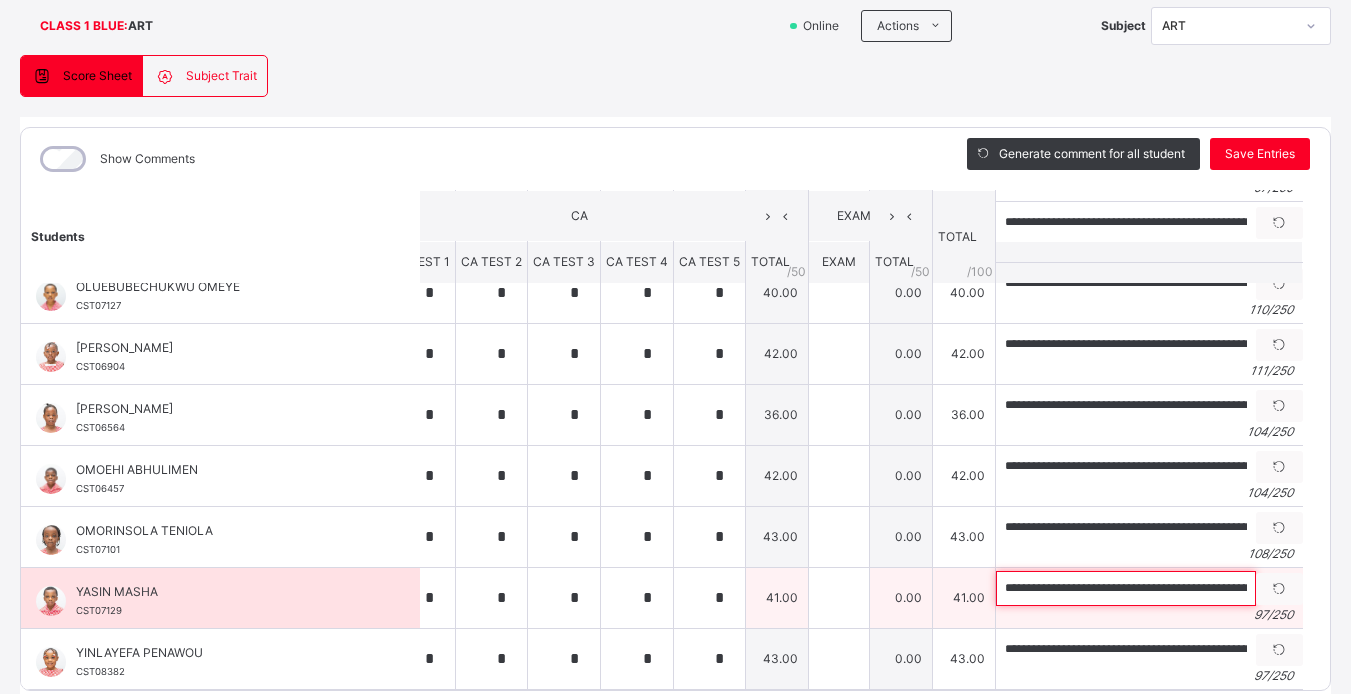 click on "**********" at bounding box center [1126, 588] 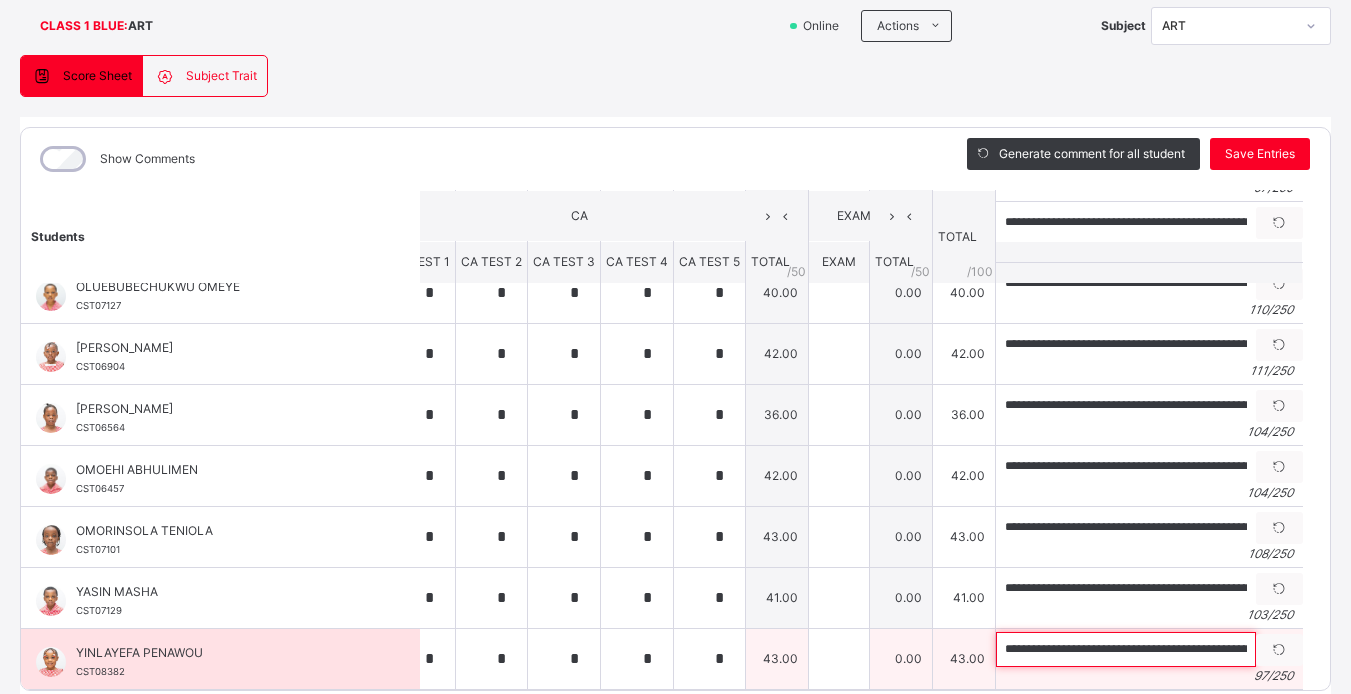 click on "**********" at bounding box center [1126, 649] 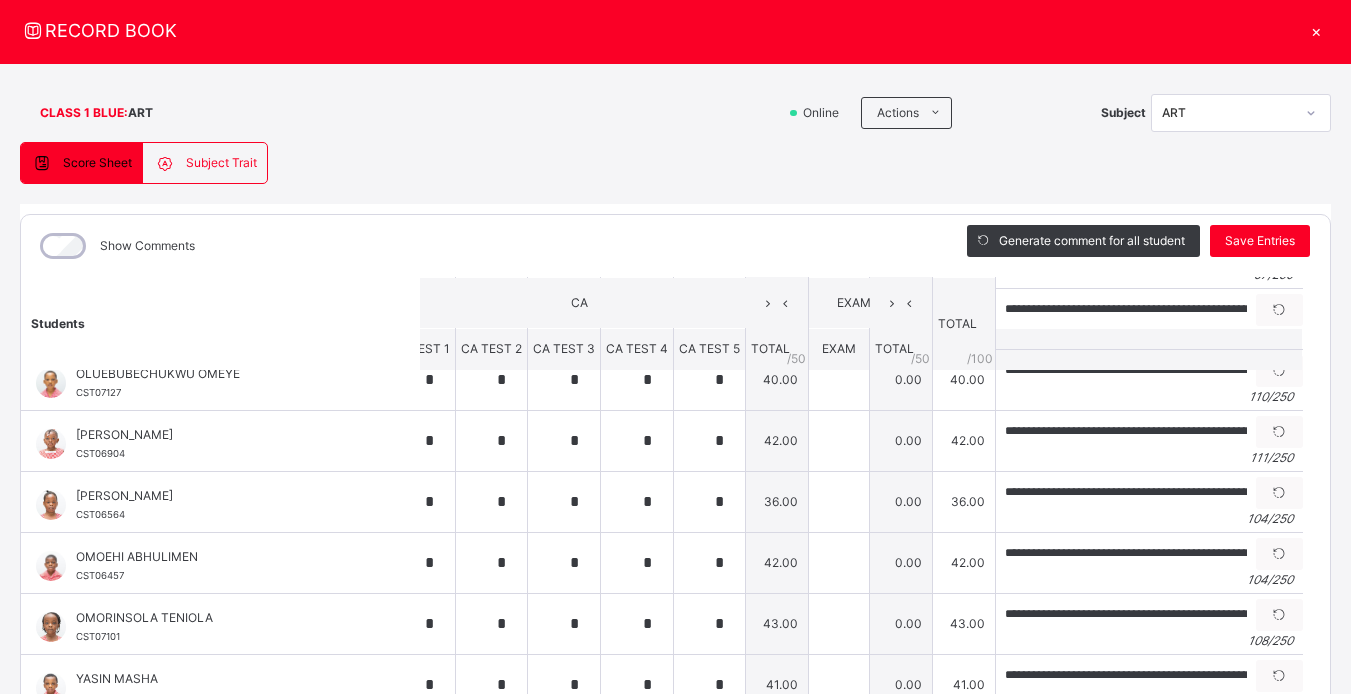 scroll, scrollTop: 29, scrollLeft: 0, axis: vertical 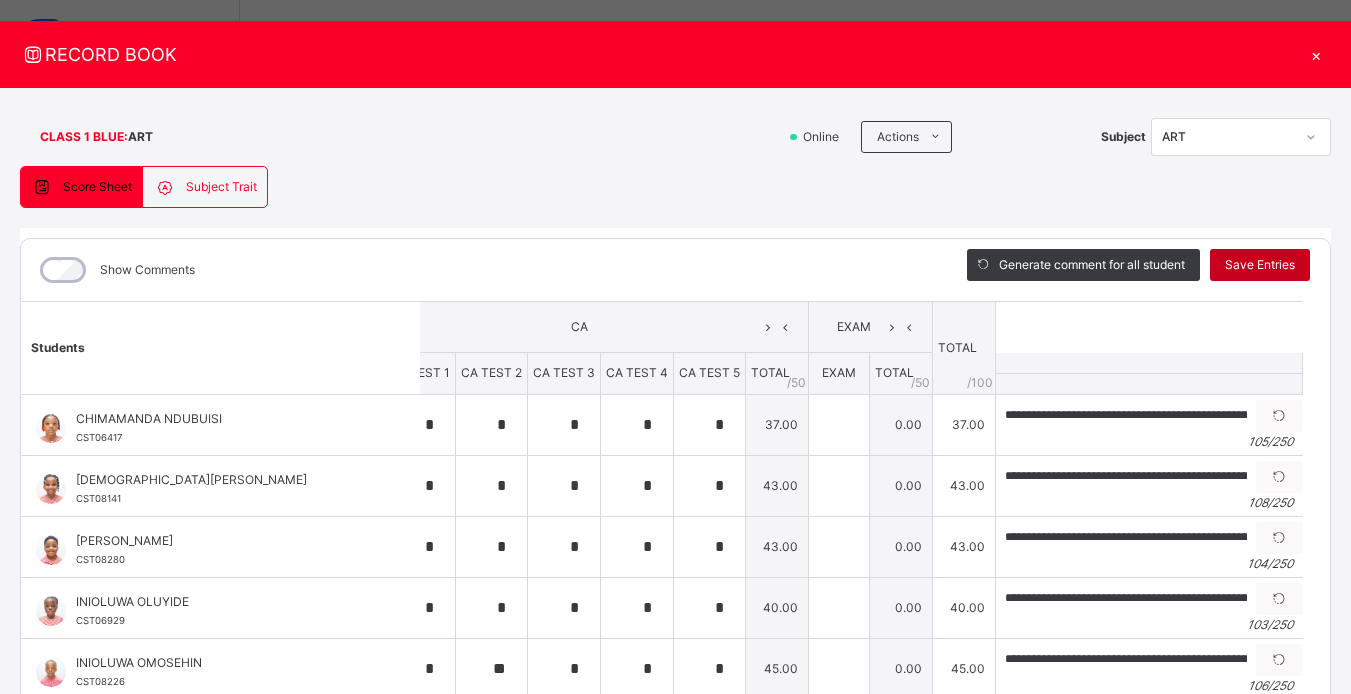 click on "Save Entries" at bounding box center [1260, 265] 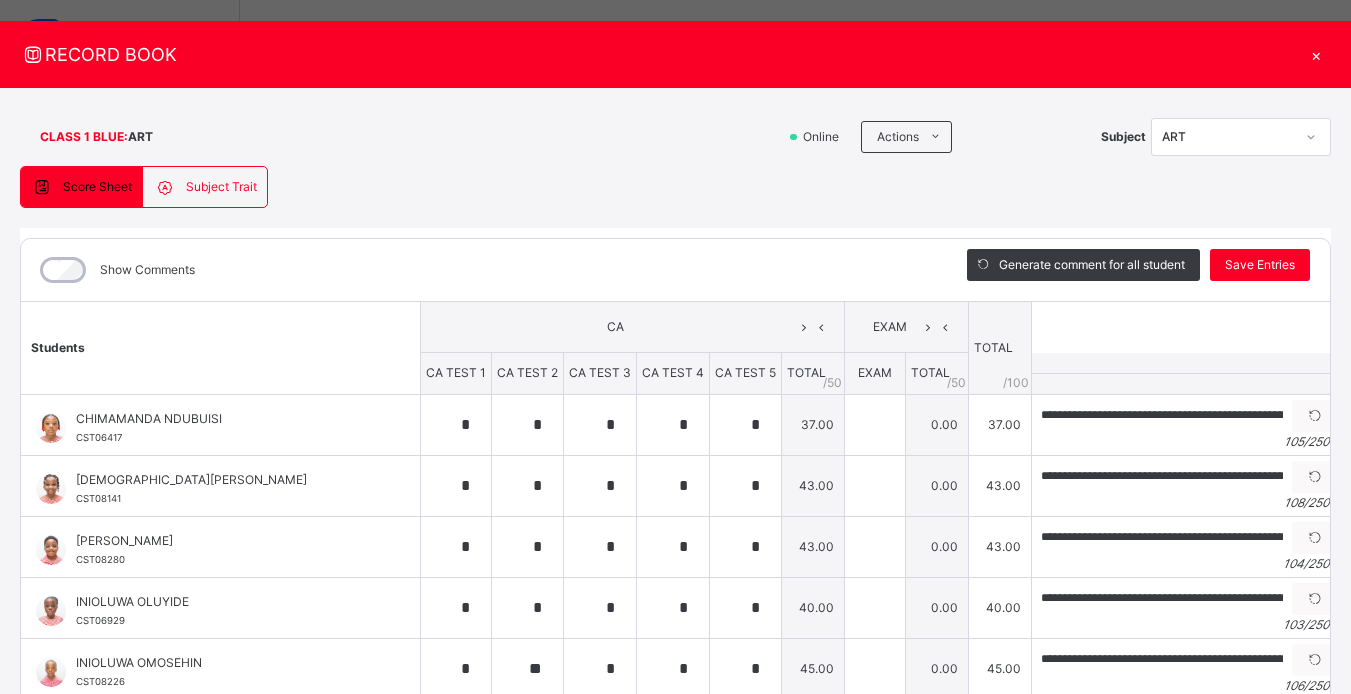 click on "×" at bounding box center (1316, 54) 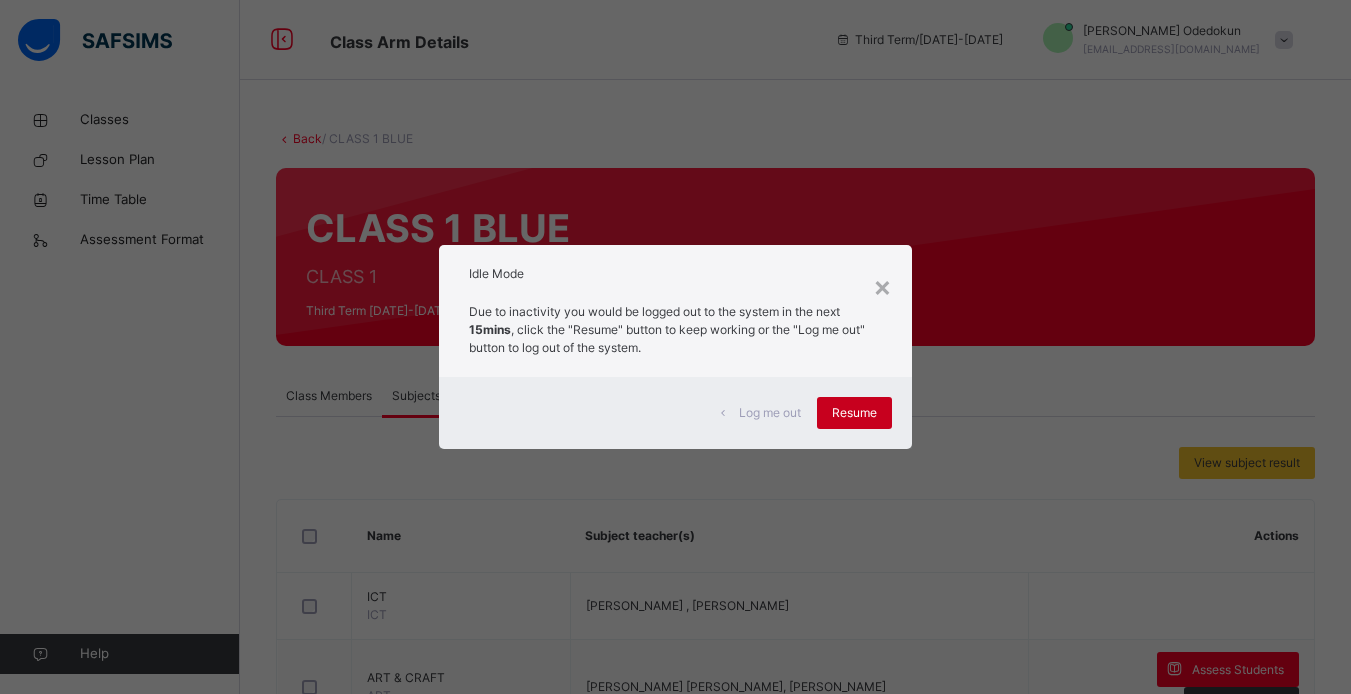 click on "Resume" at bounding box center (854, 413) 